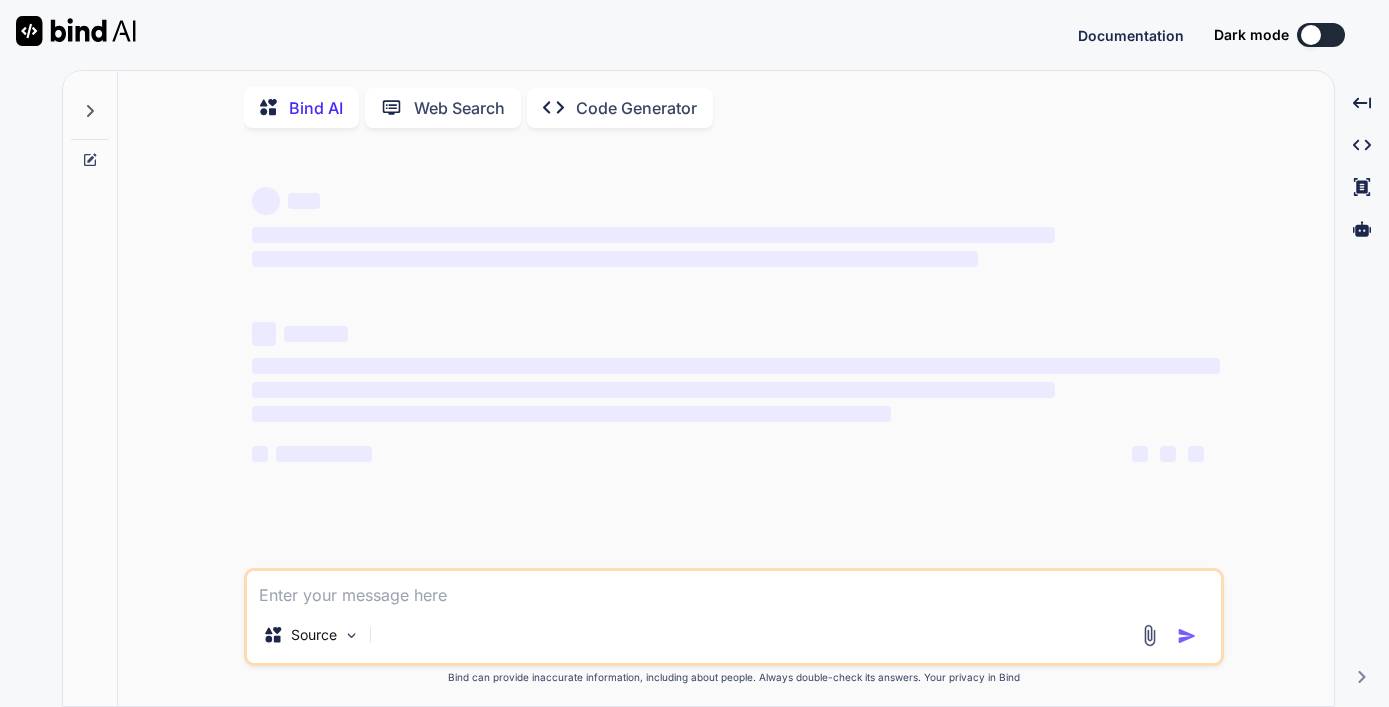 scroll, scrollTop: 0, scrollLeft: 0, axis: both 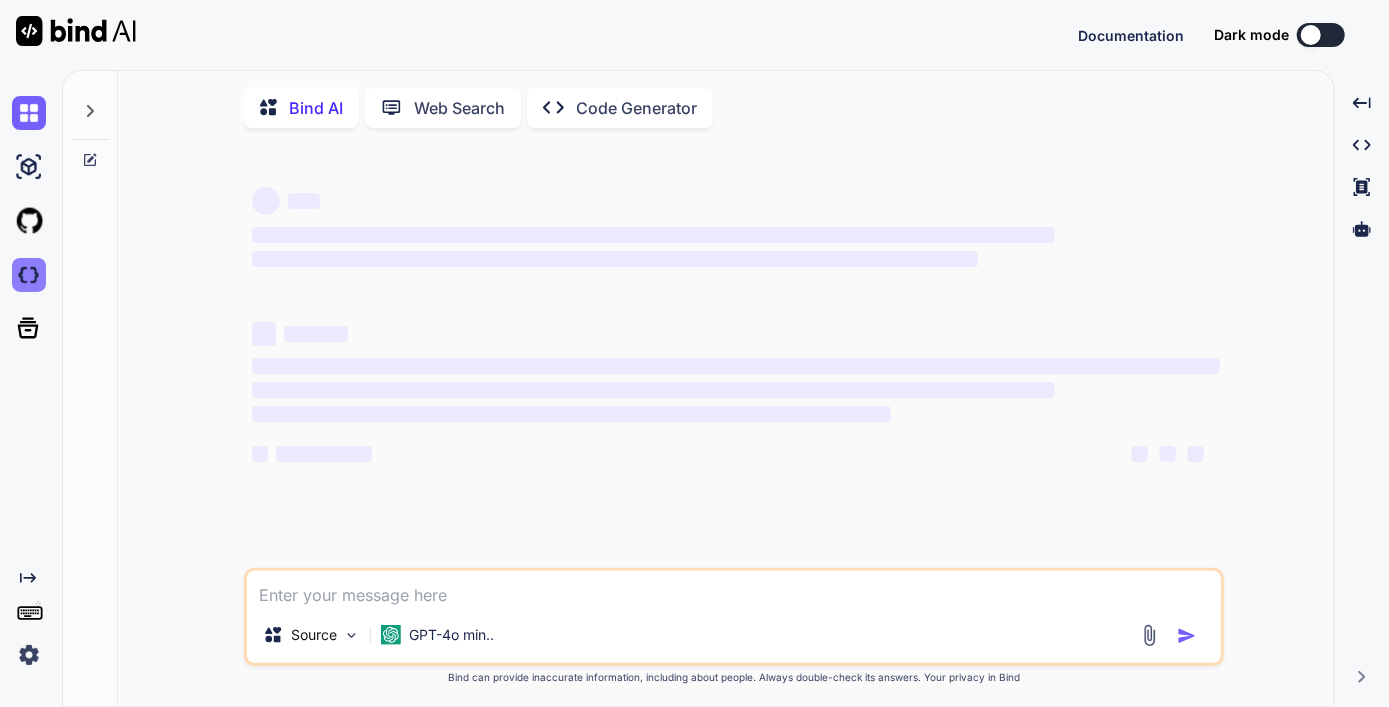 type on "x" 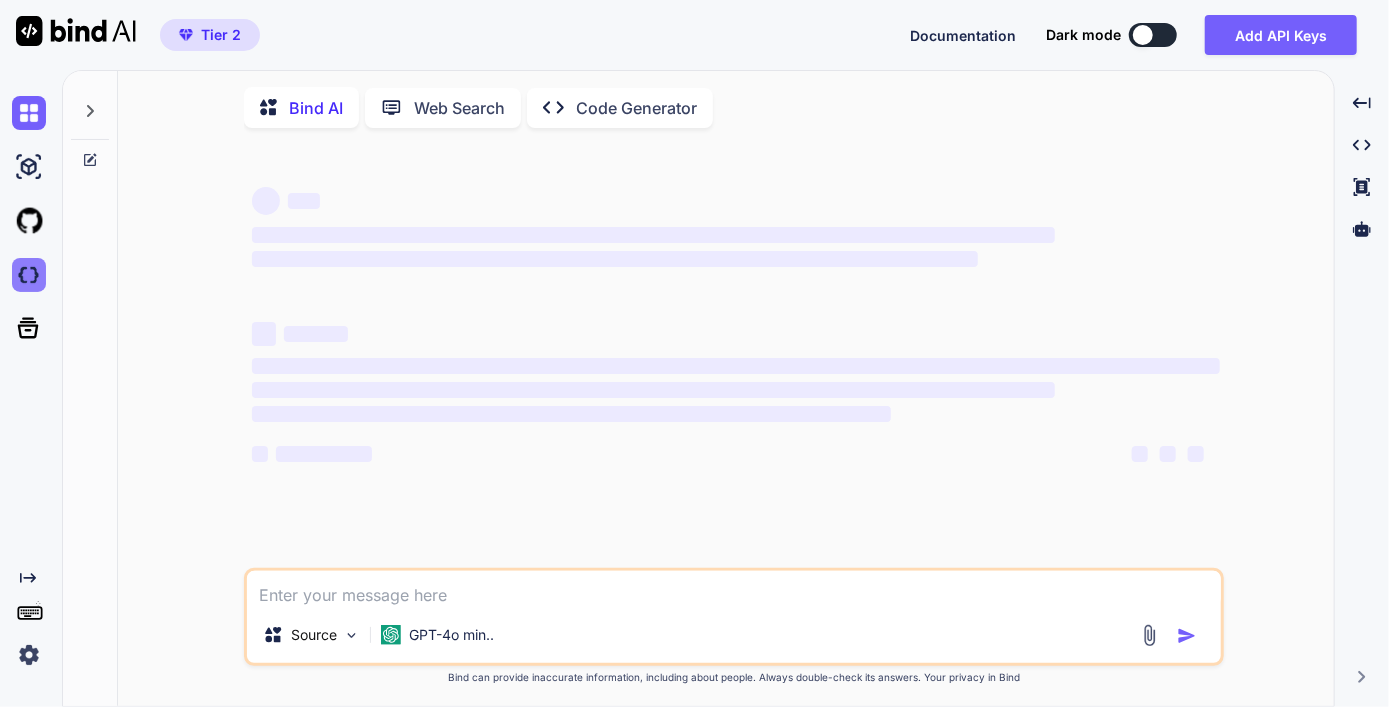 click at bounding box center [29, 275] 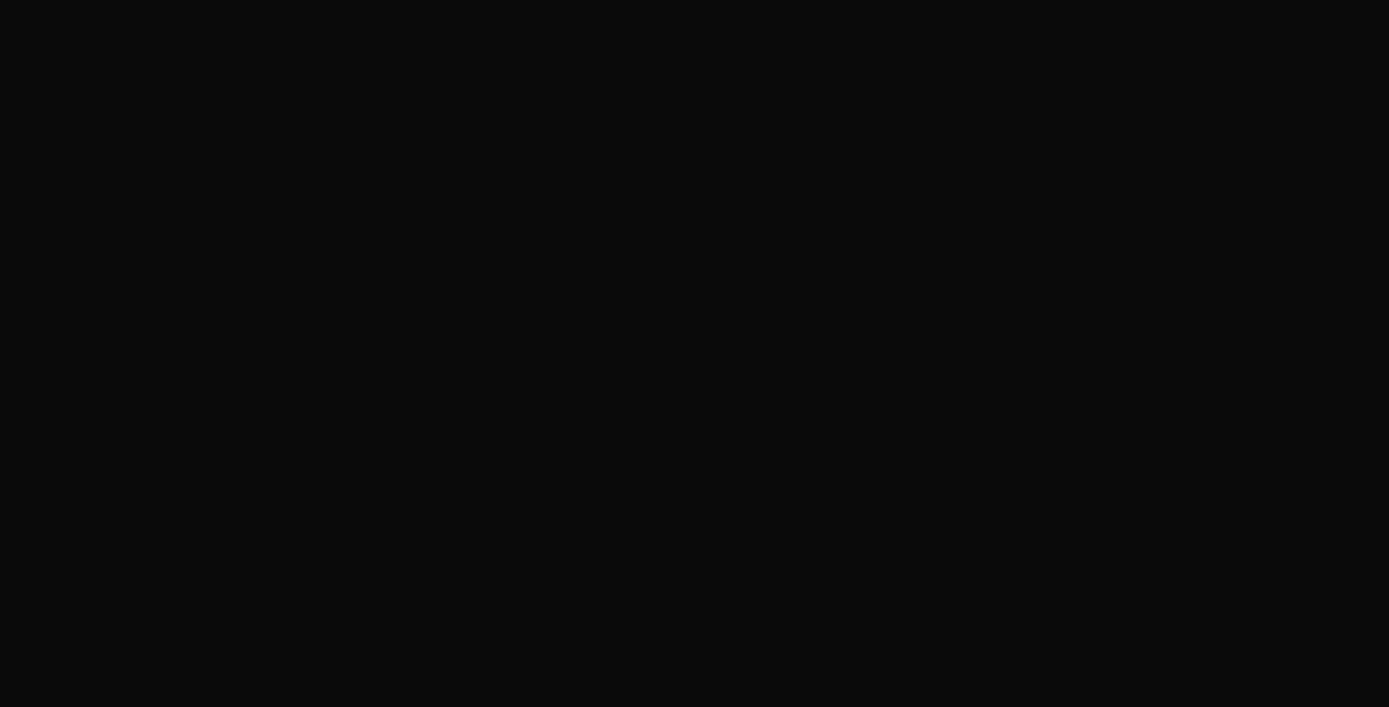 scroll, scrollTop: 0, scrollLeft: 0, axis: both 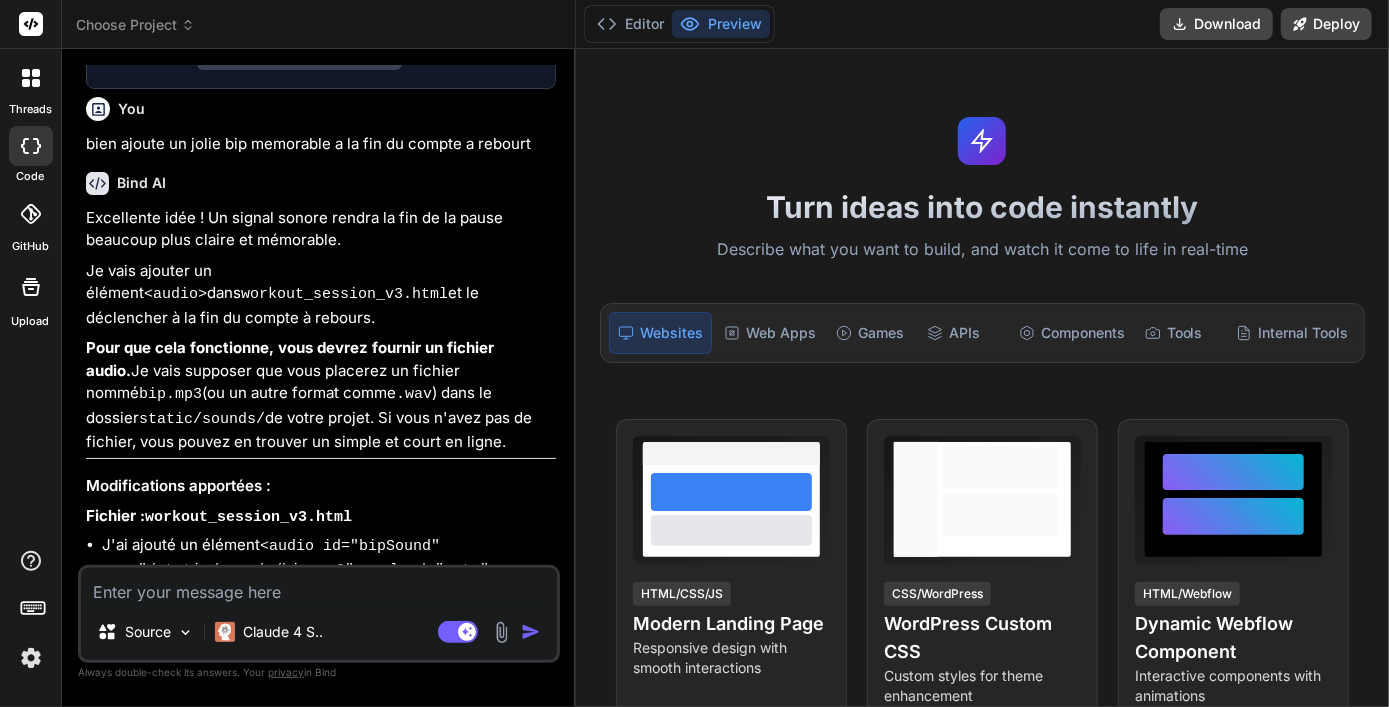 type on "x" 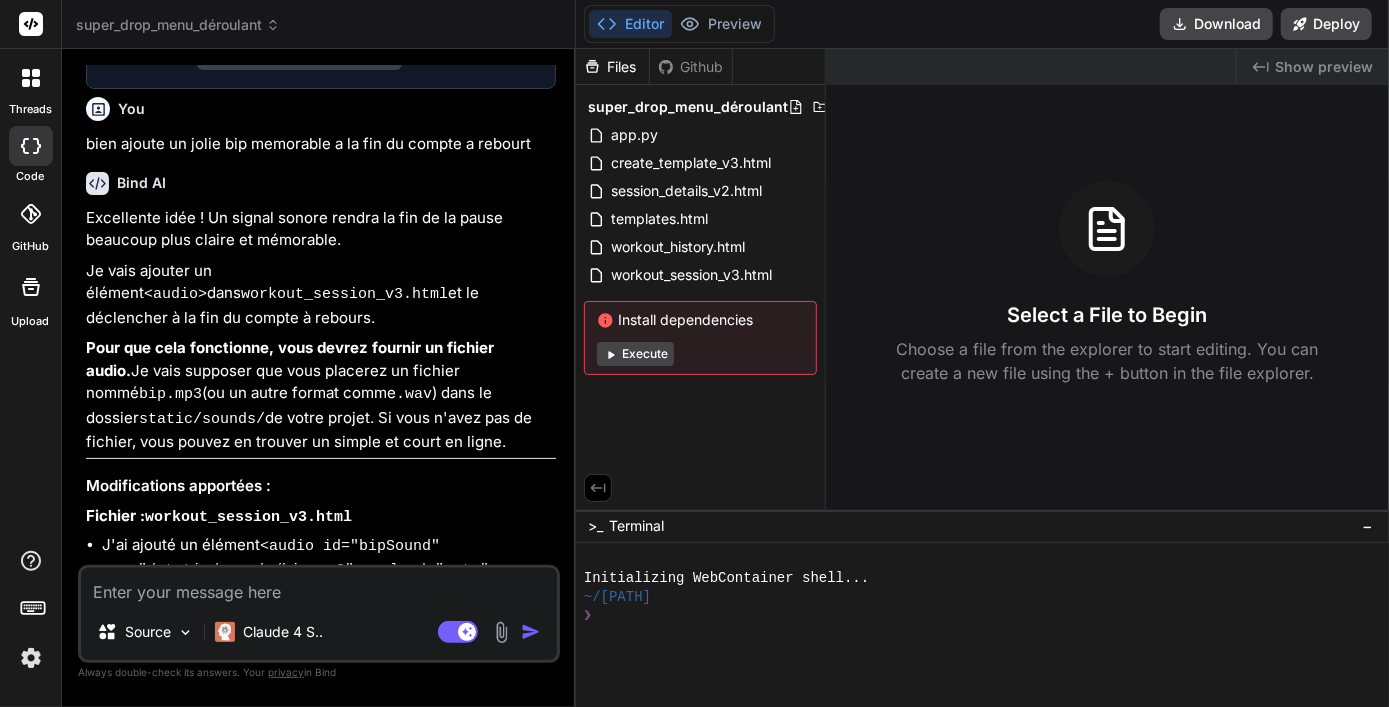 click at bounding box center (319, 586) 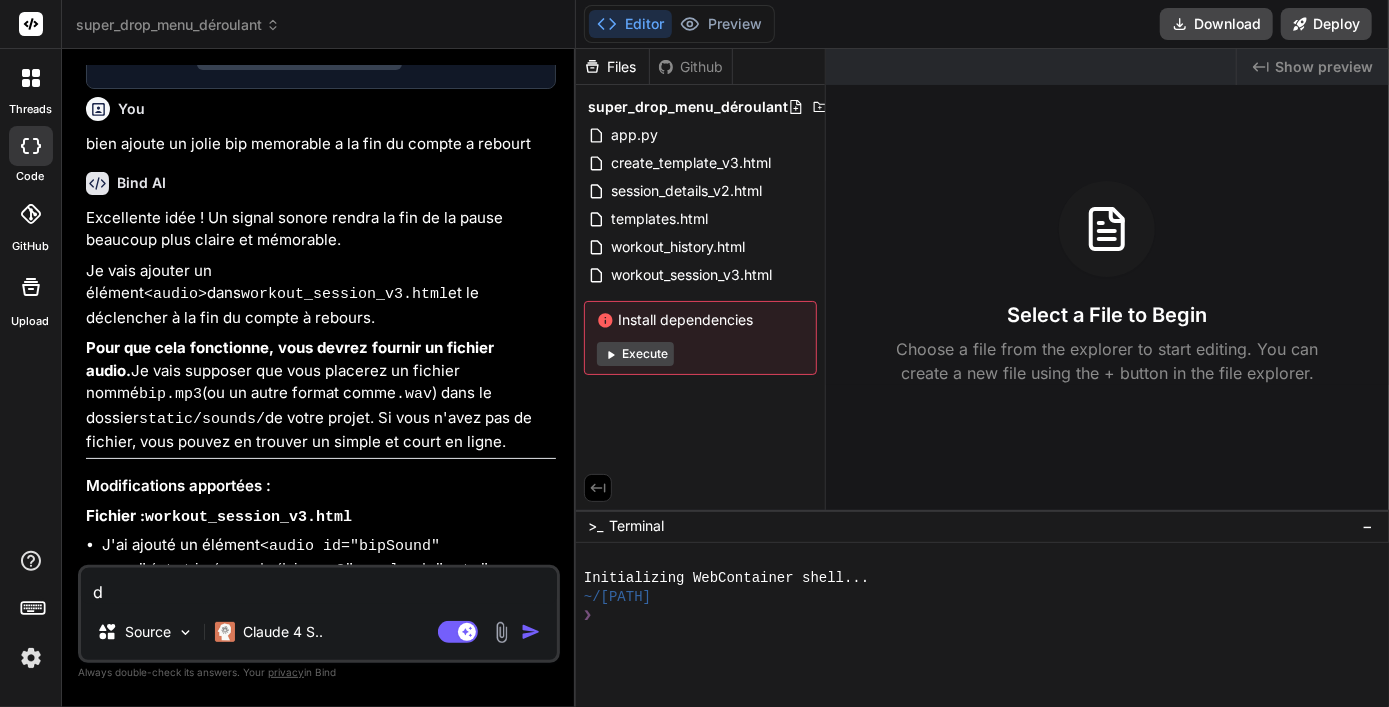 type on "da" 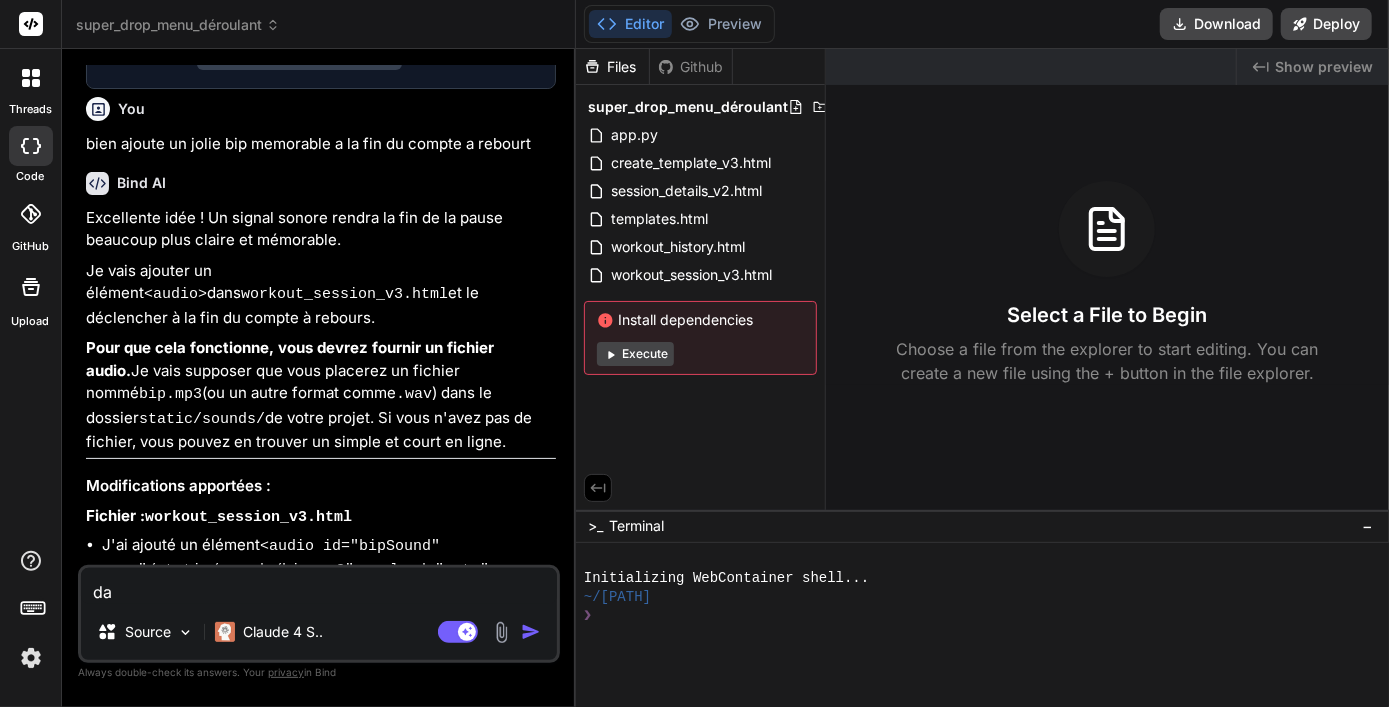 type on "dan" 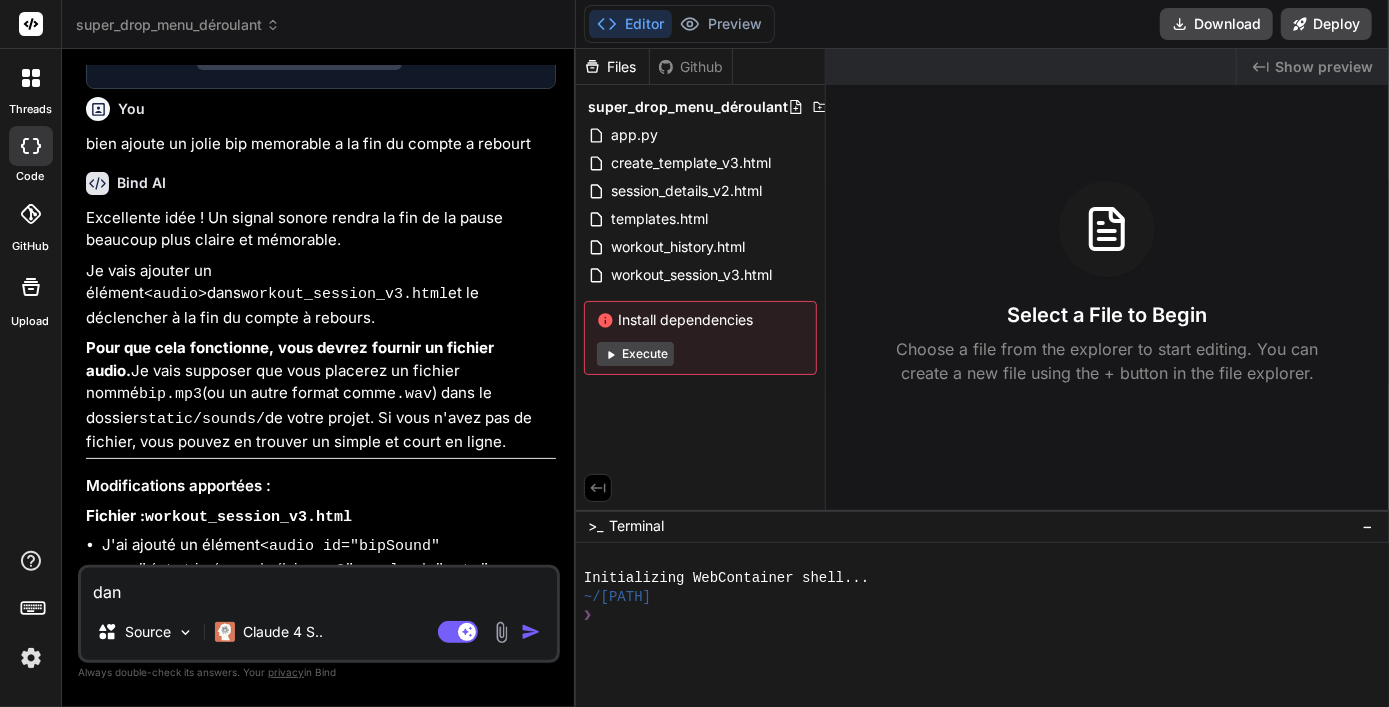 type on "dans" 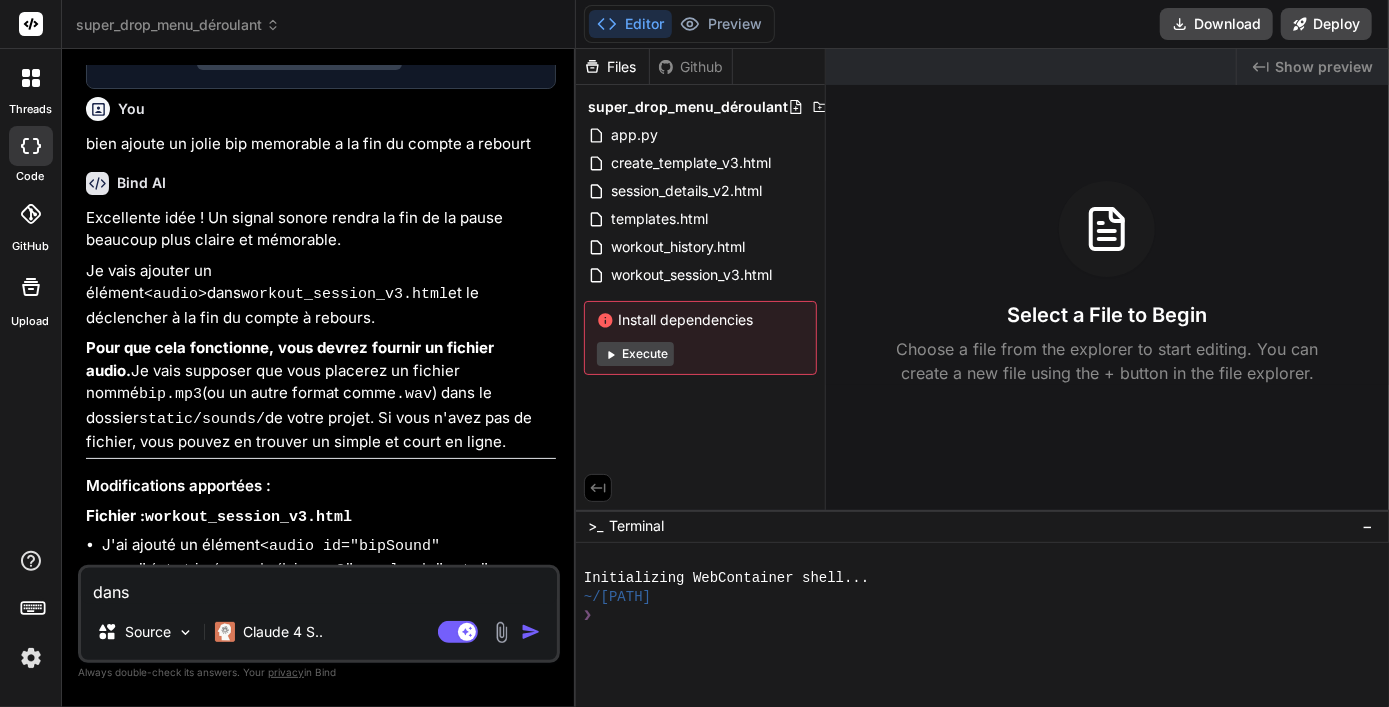 type on "dans" 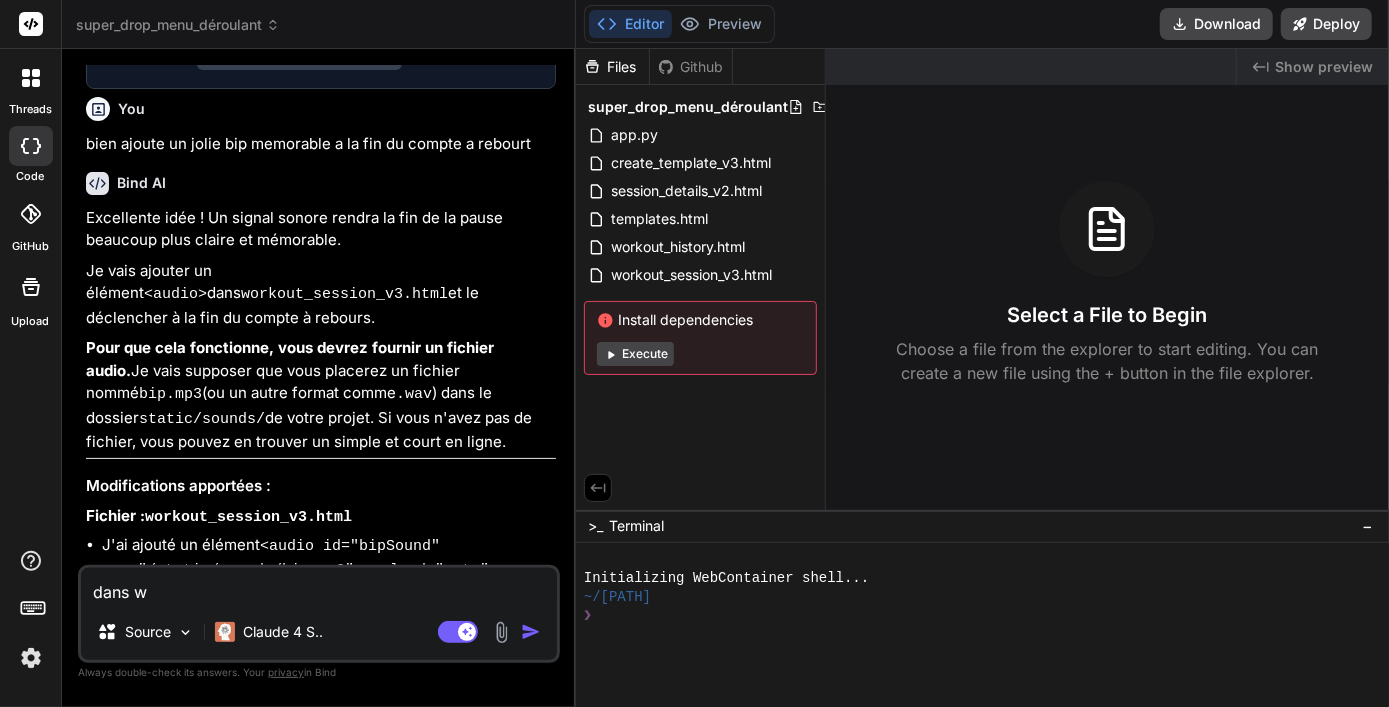 type on "dans wo" 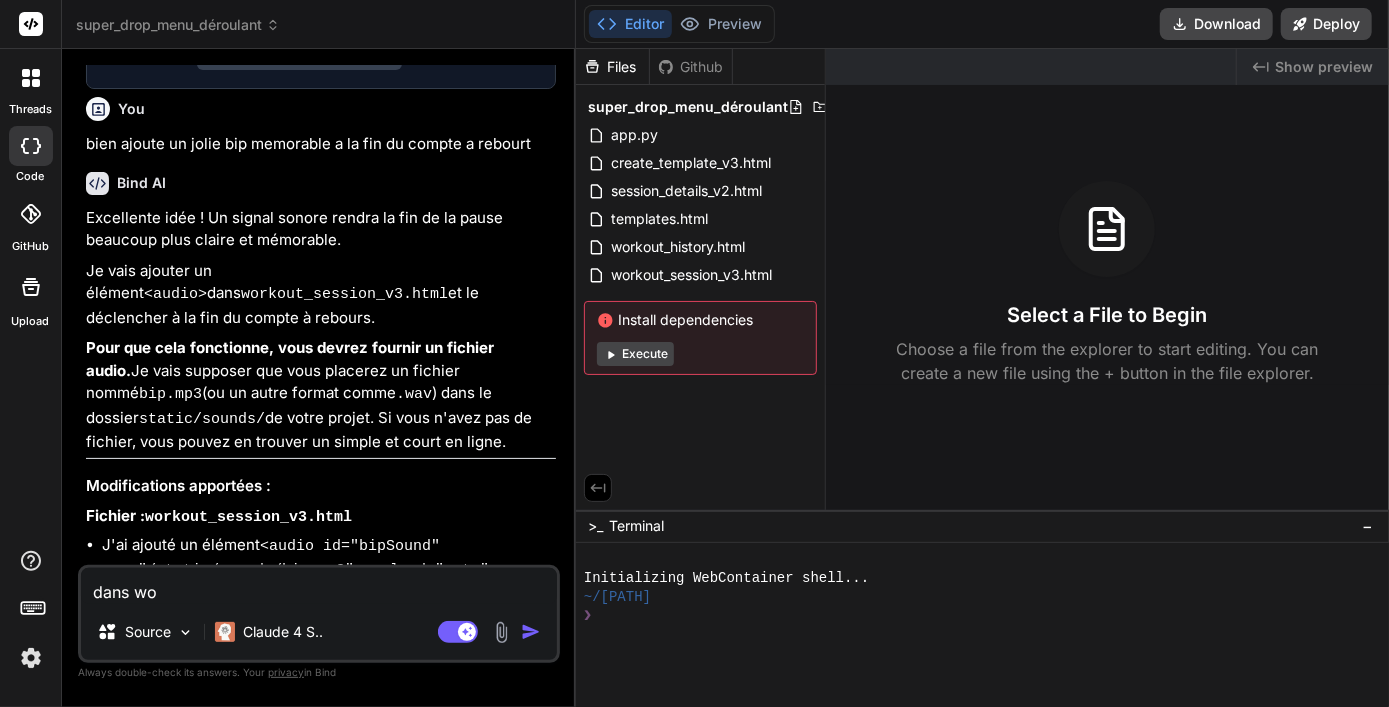type on "dans wor" 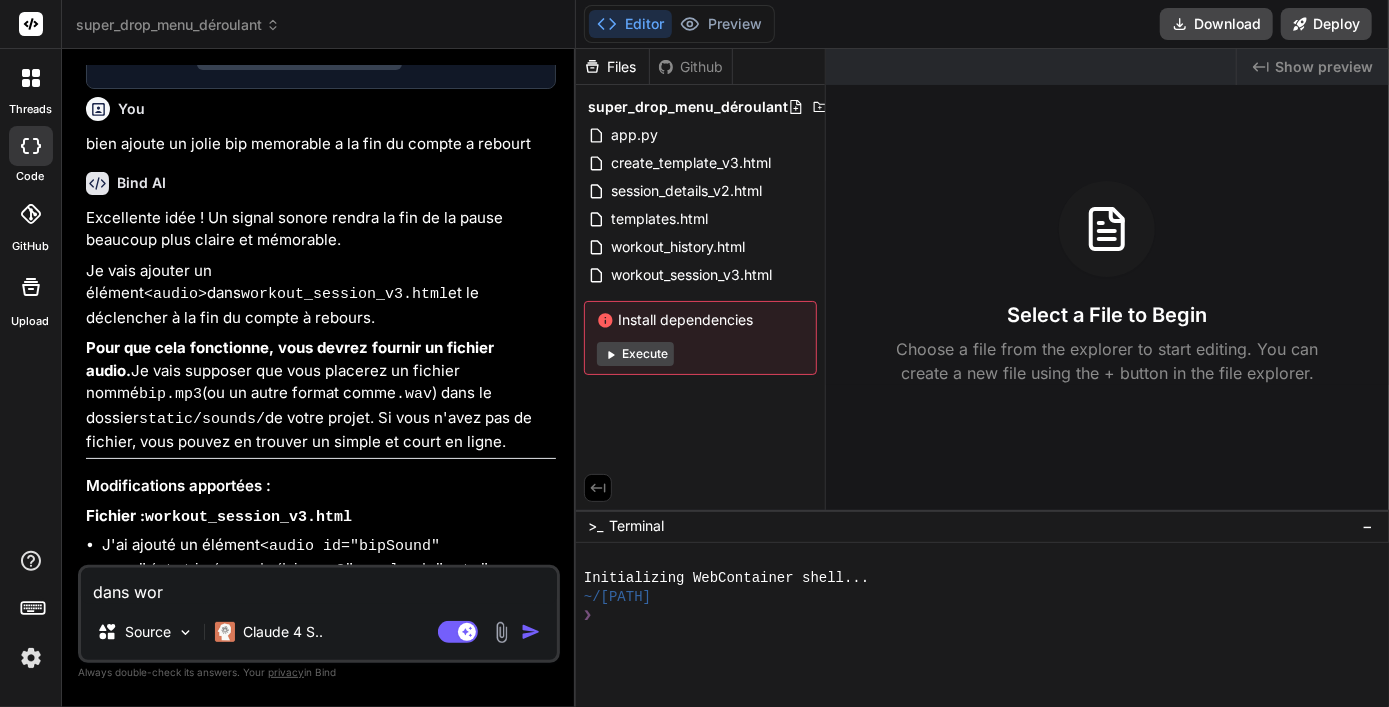 type on "dans work" 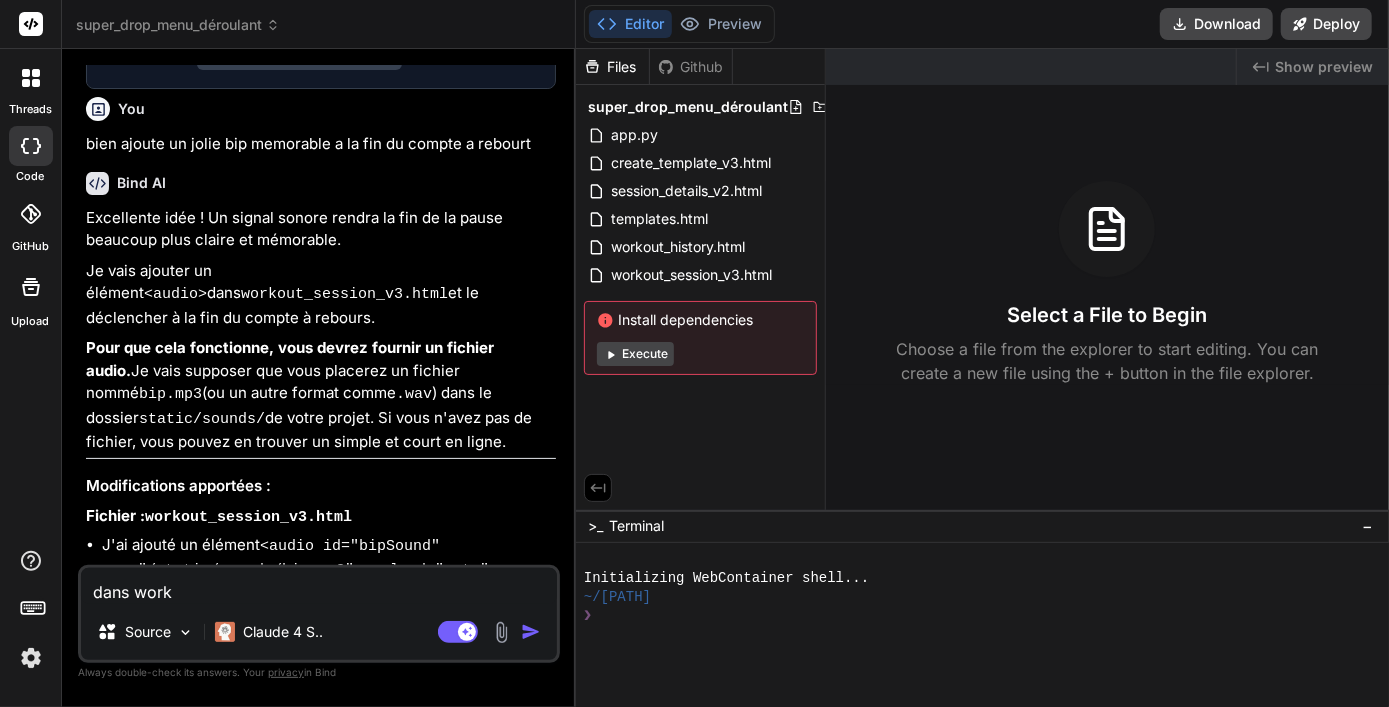 type on "dans worko" 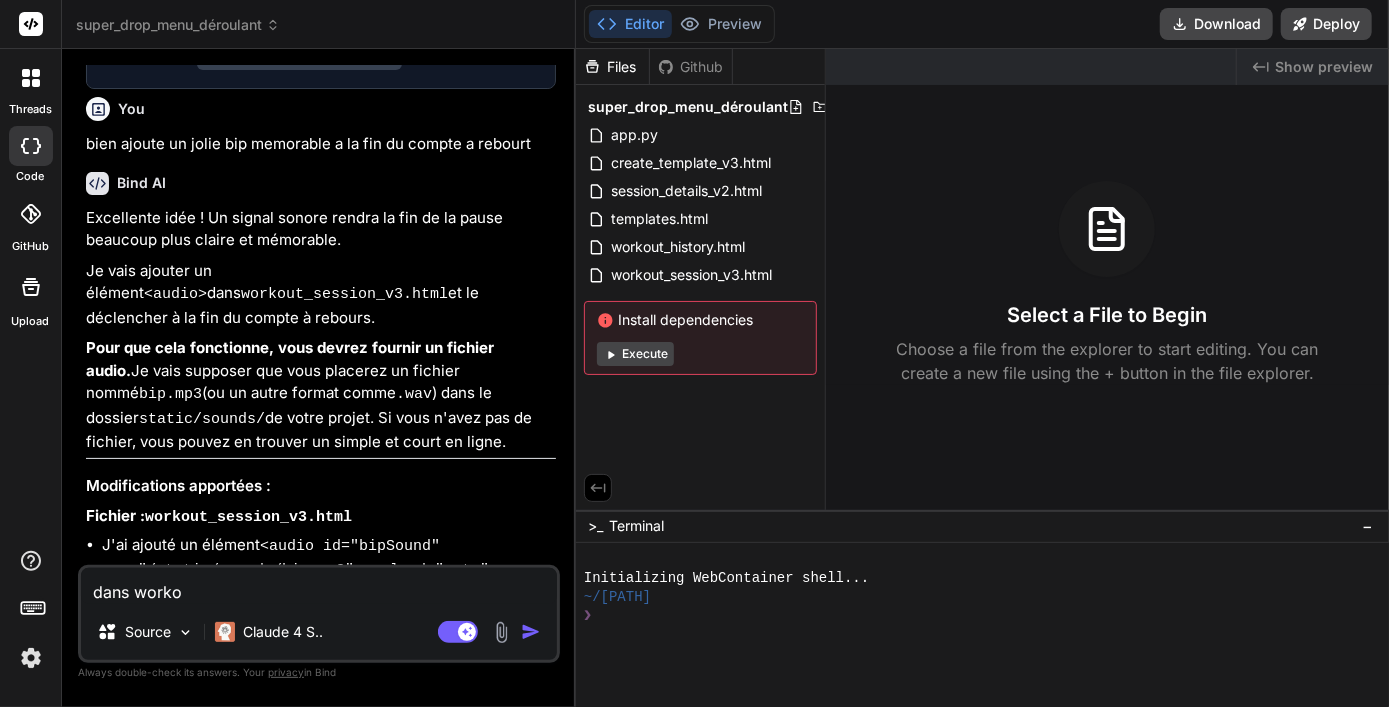 type on "dans workou" 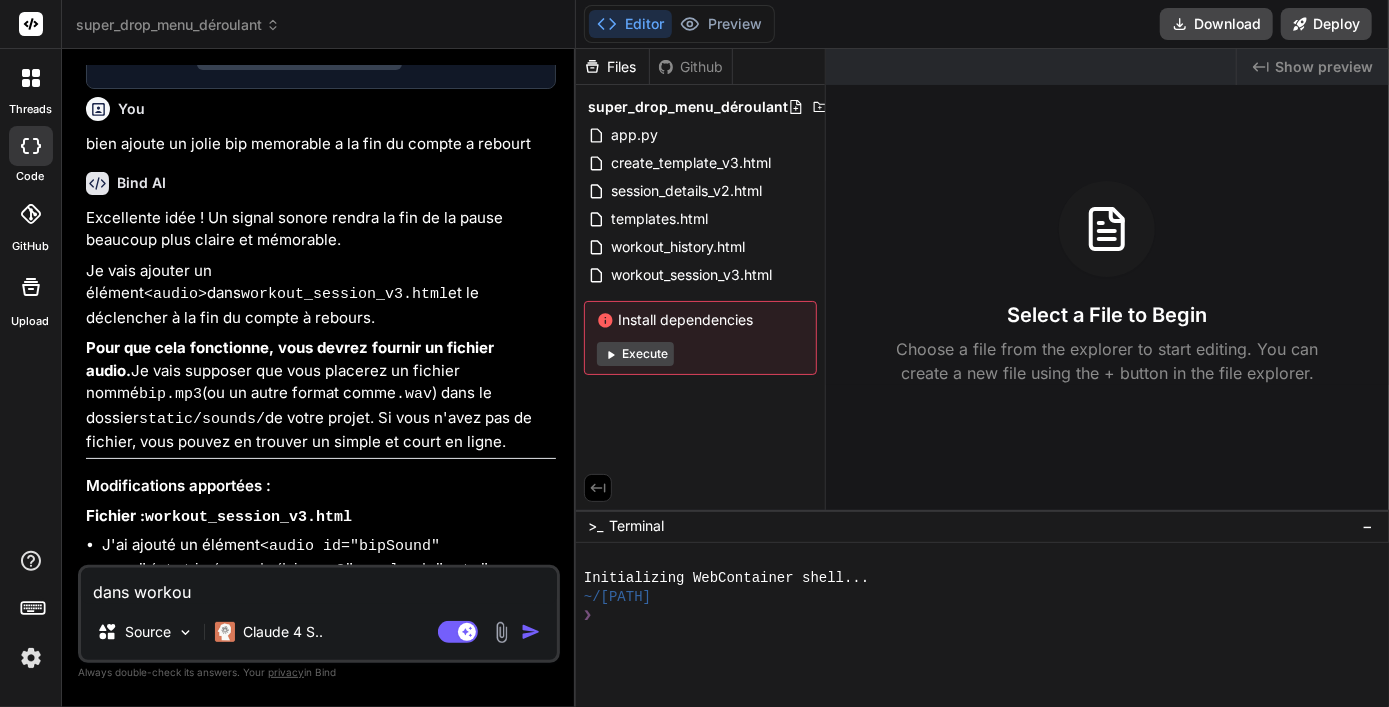 type on "dans workout" 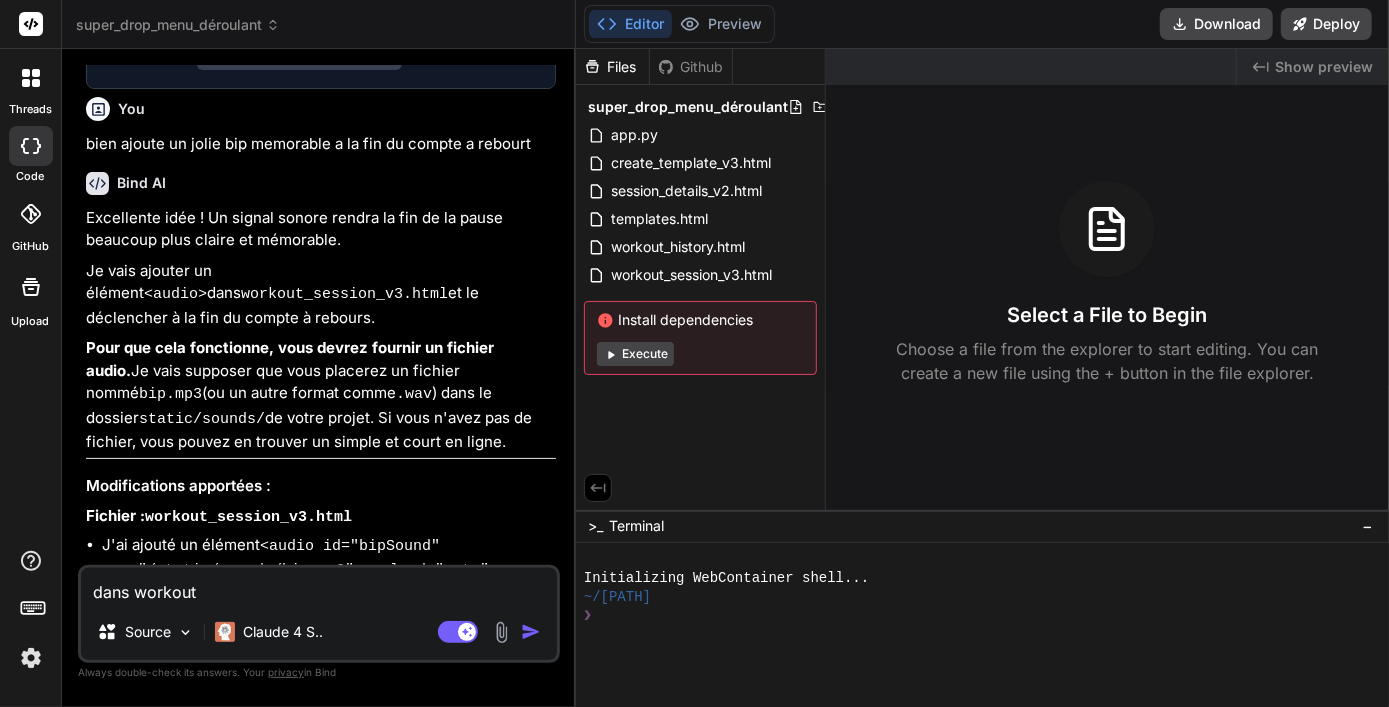 type on "x" 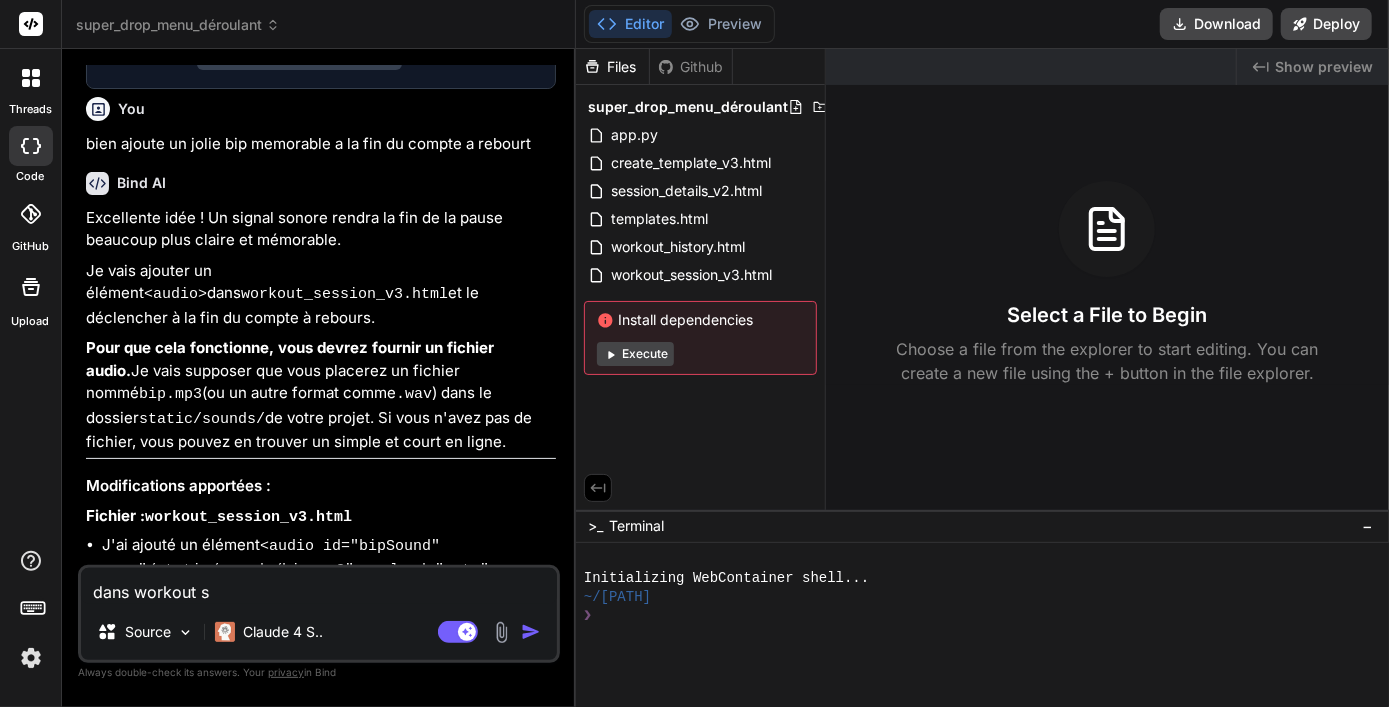 type on "dans workout se" 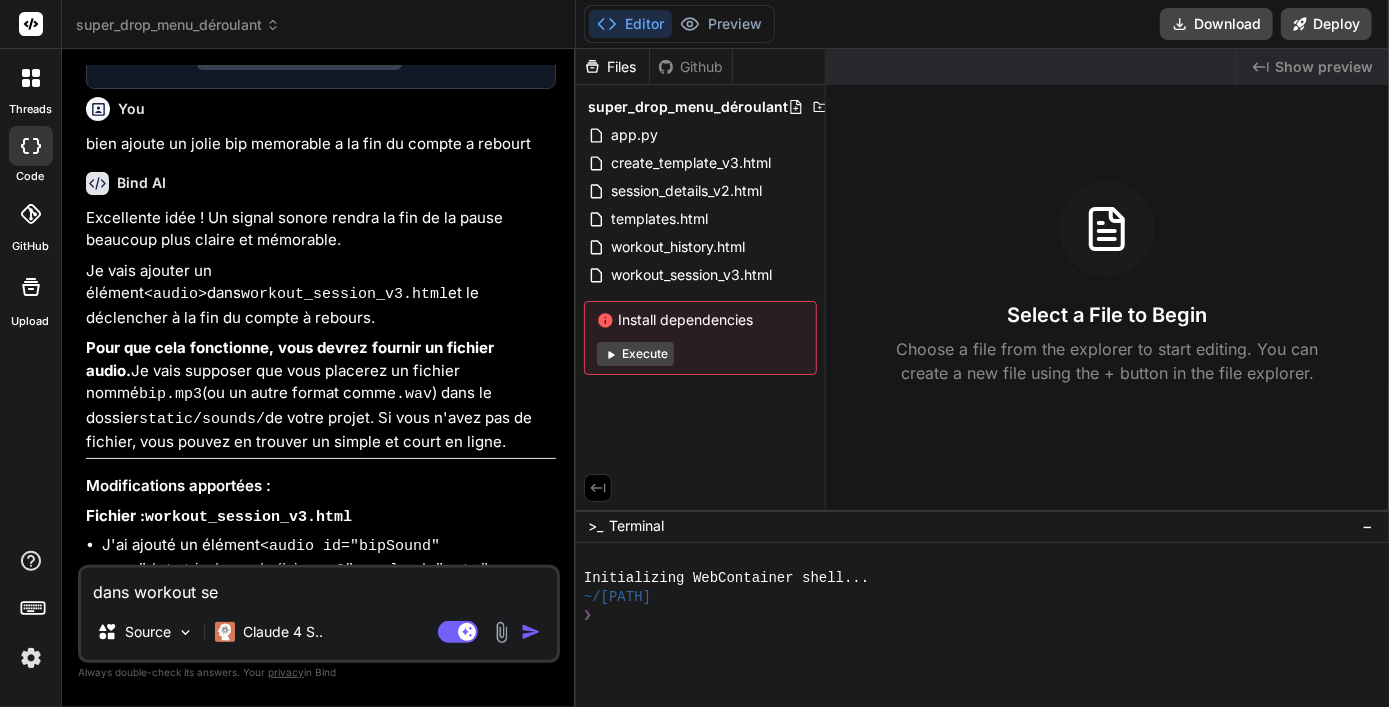 type on "dans workout ses" 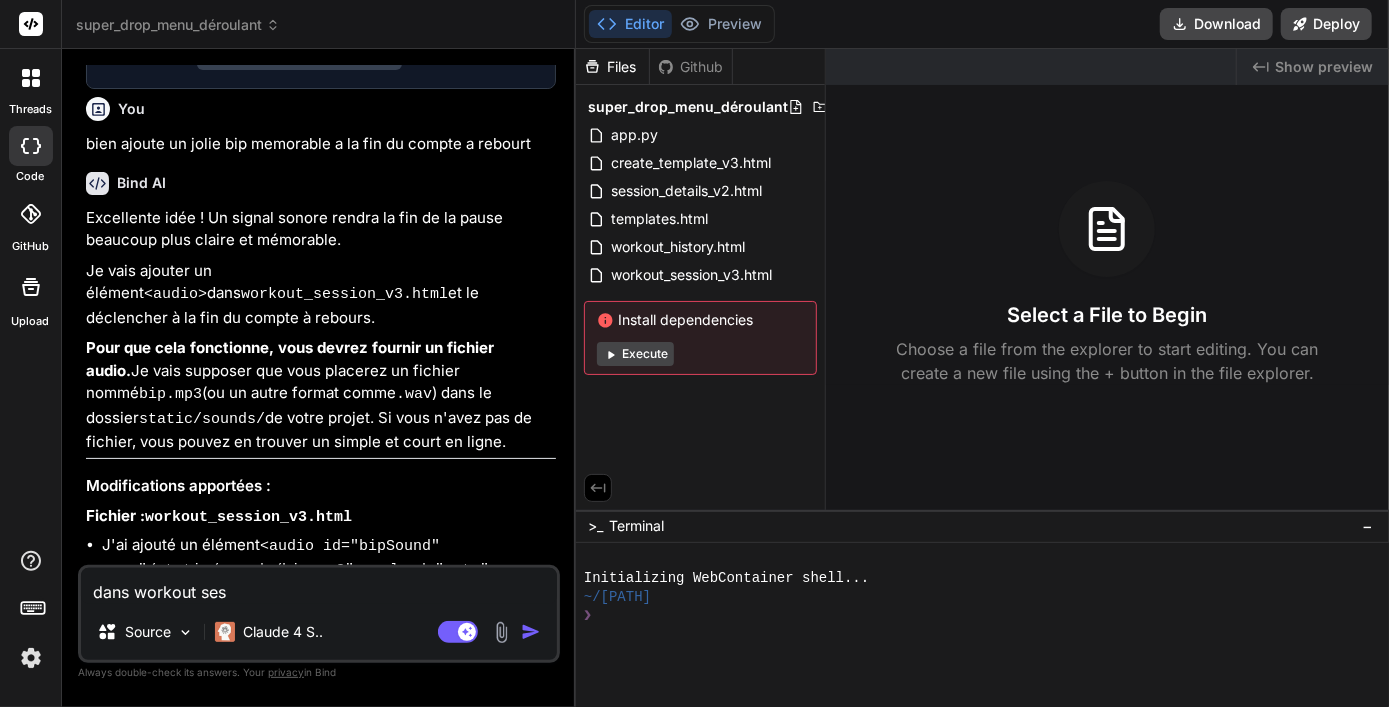 type on "x" 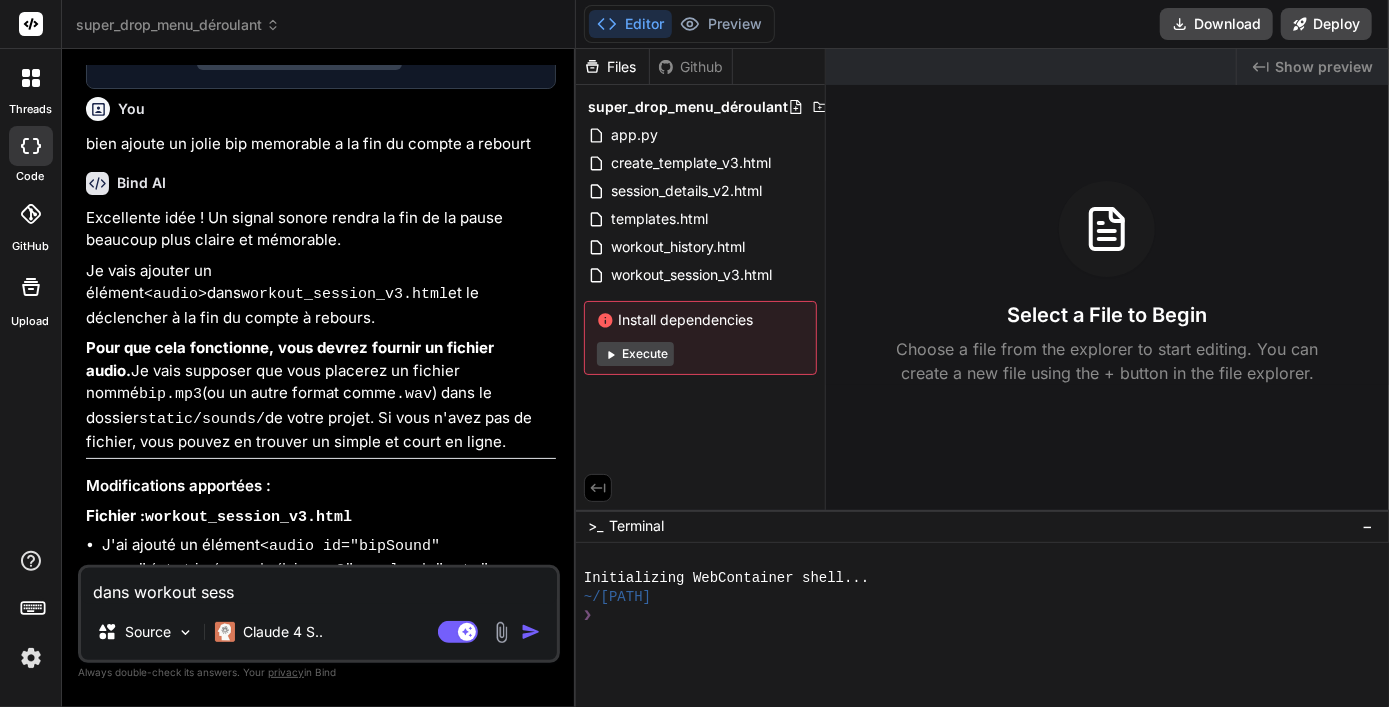 type on "dans workout sessi" 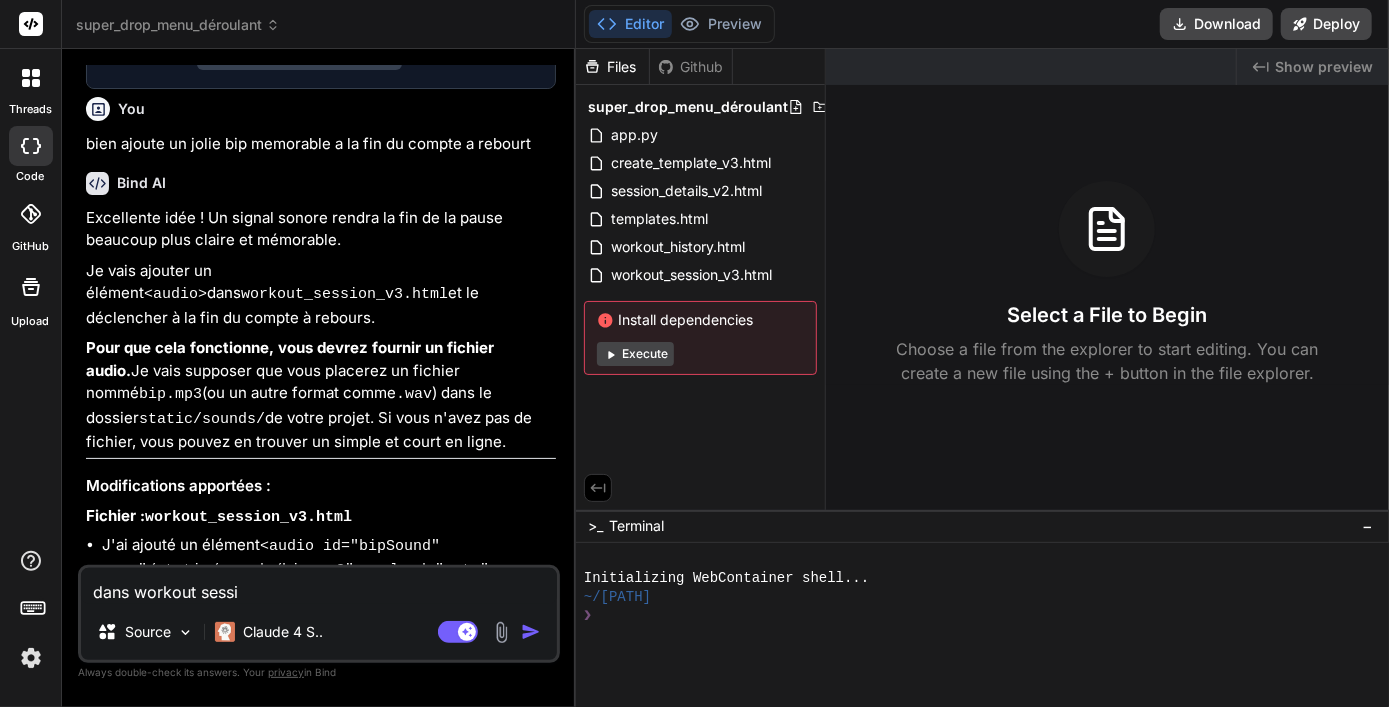 type on "dans workout sessio" 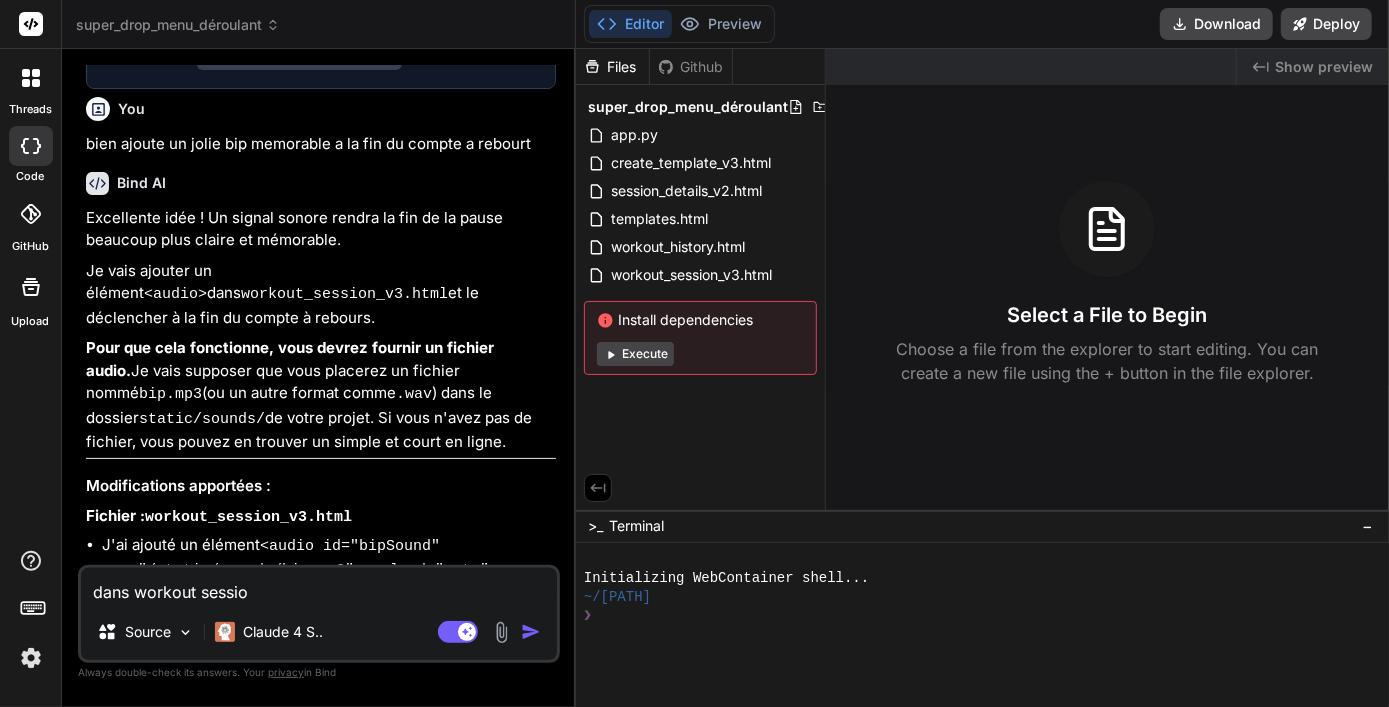 type on "dans workout session" 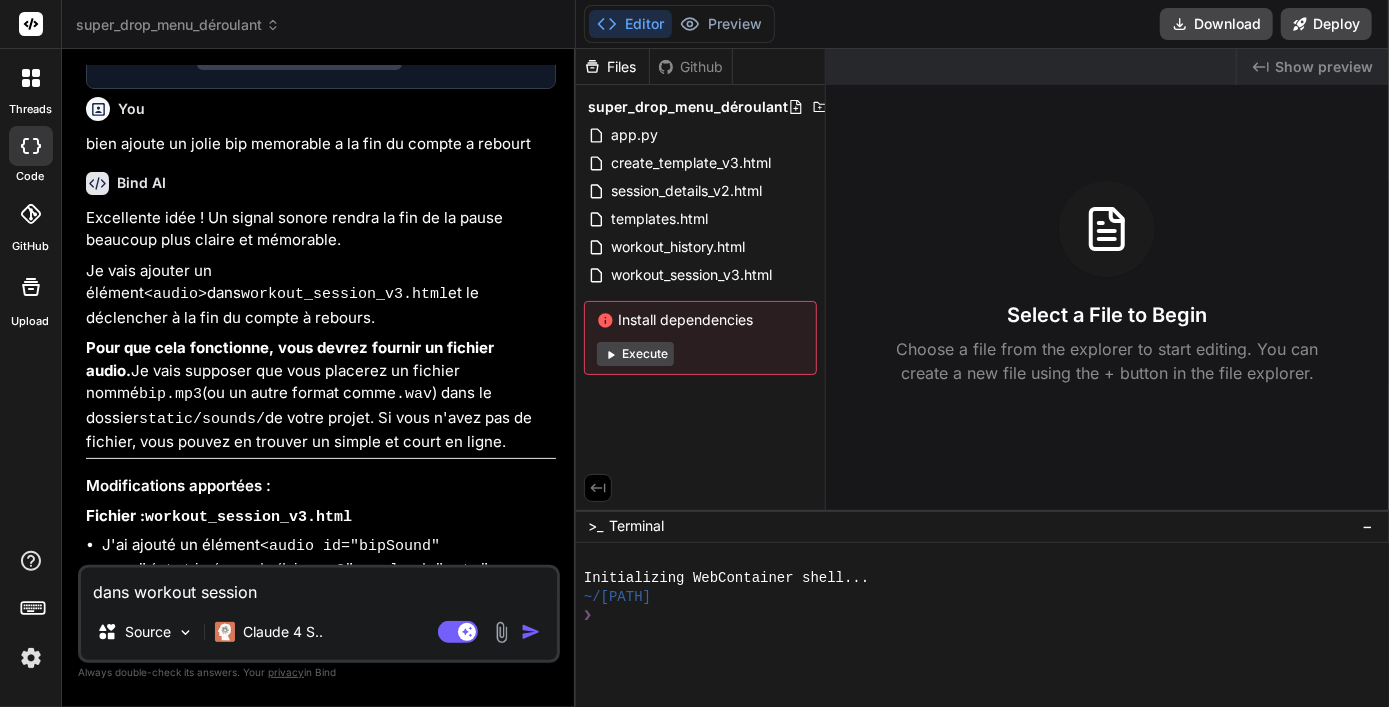 type on "x" 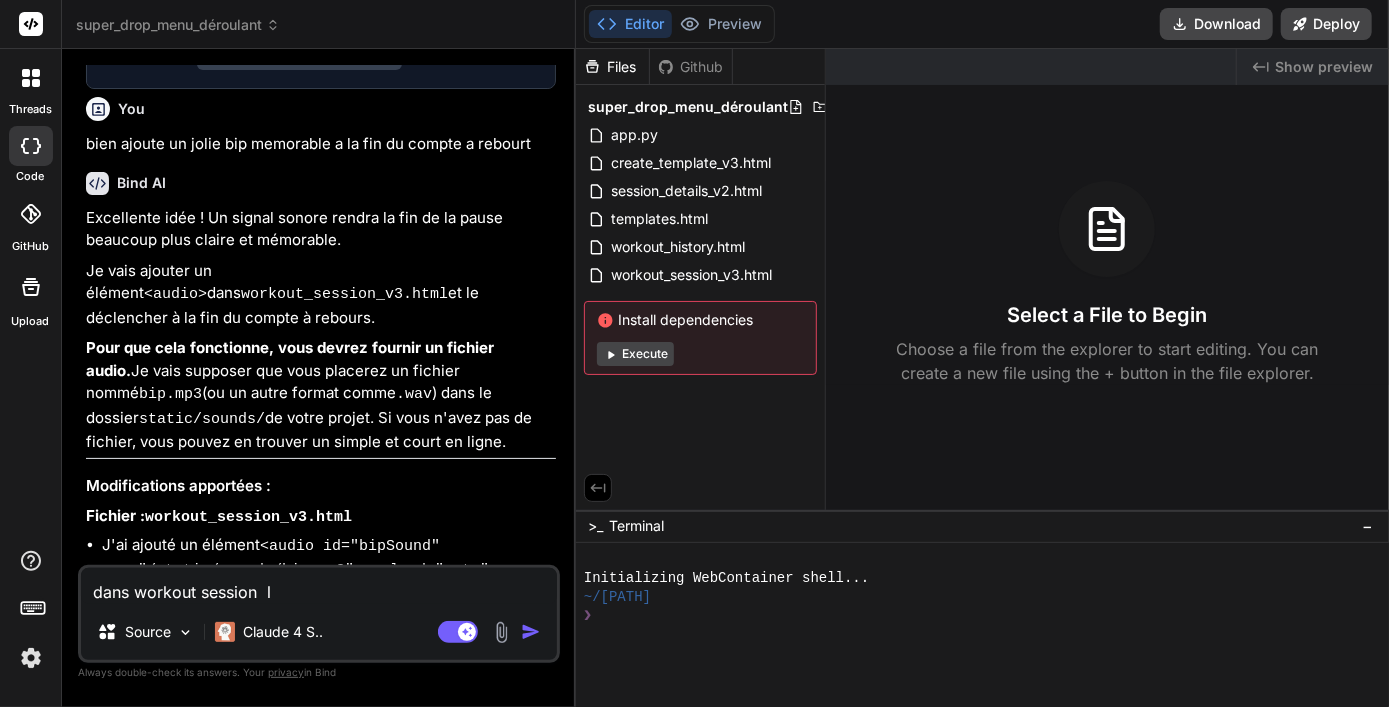 type on "dans workout session  le" 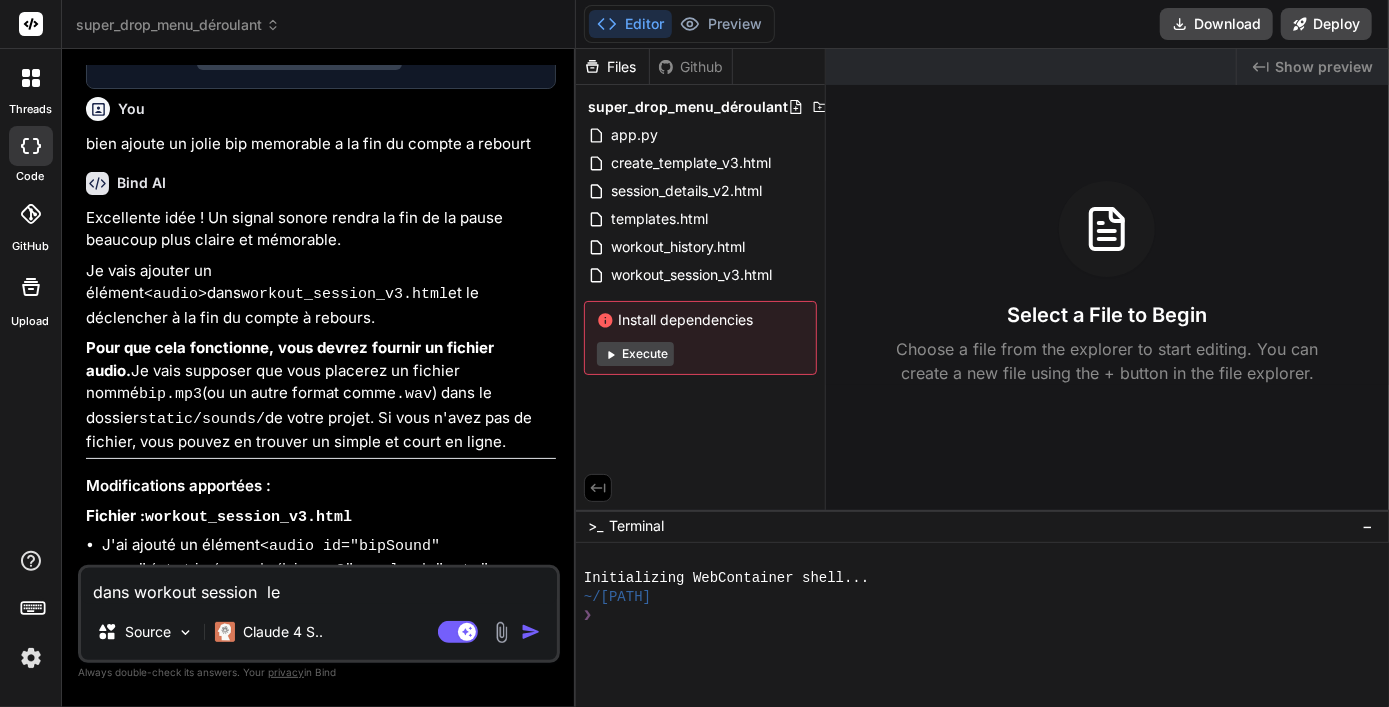 type on "dans workout session  les" 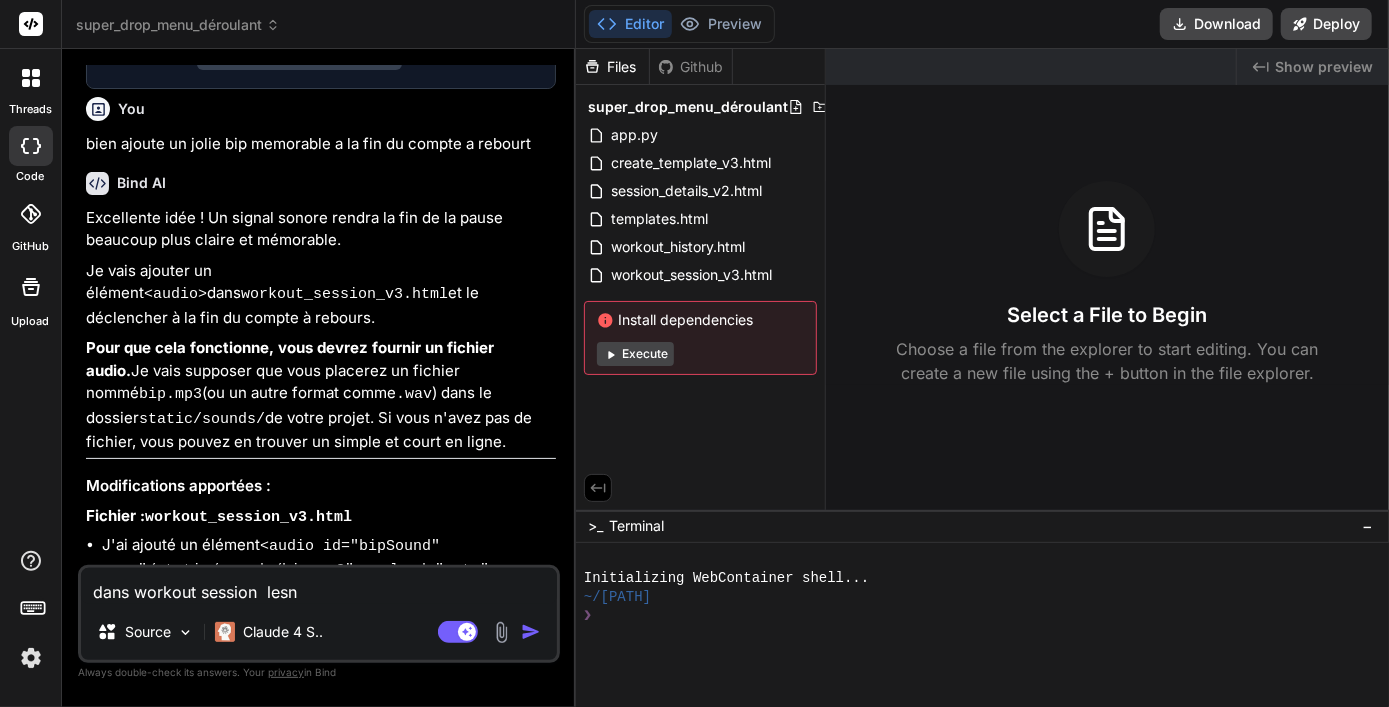 type on "dans workout session  lesn" 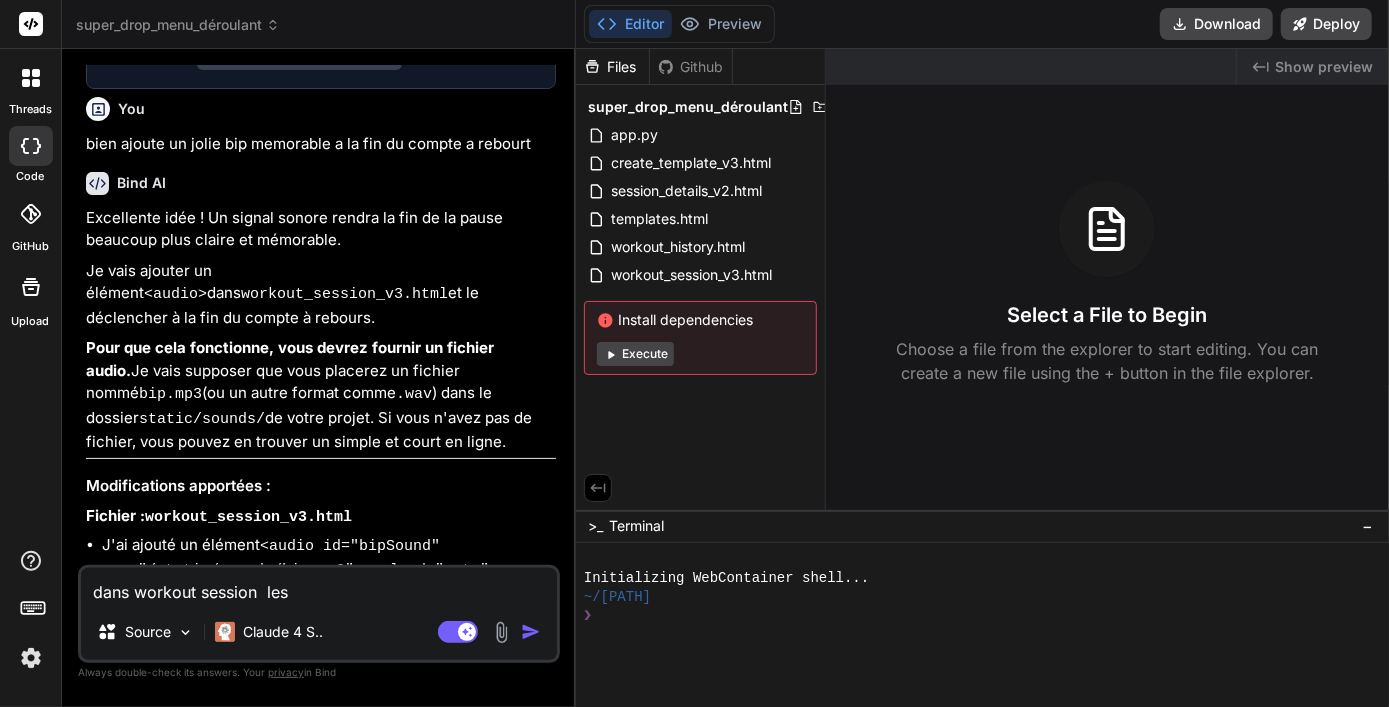 type on "dans workout session  les" 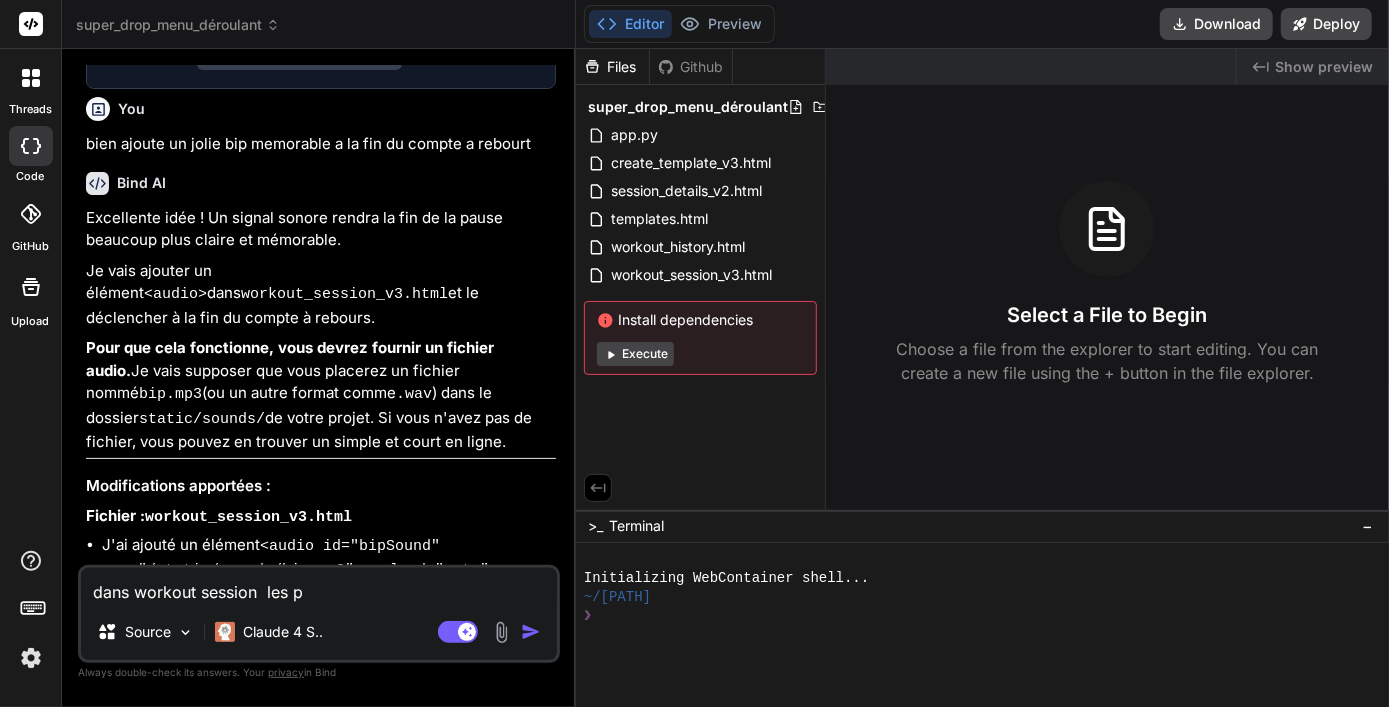 type on "dans workout session  les po" 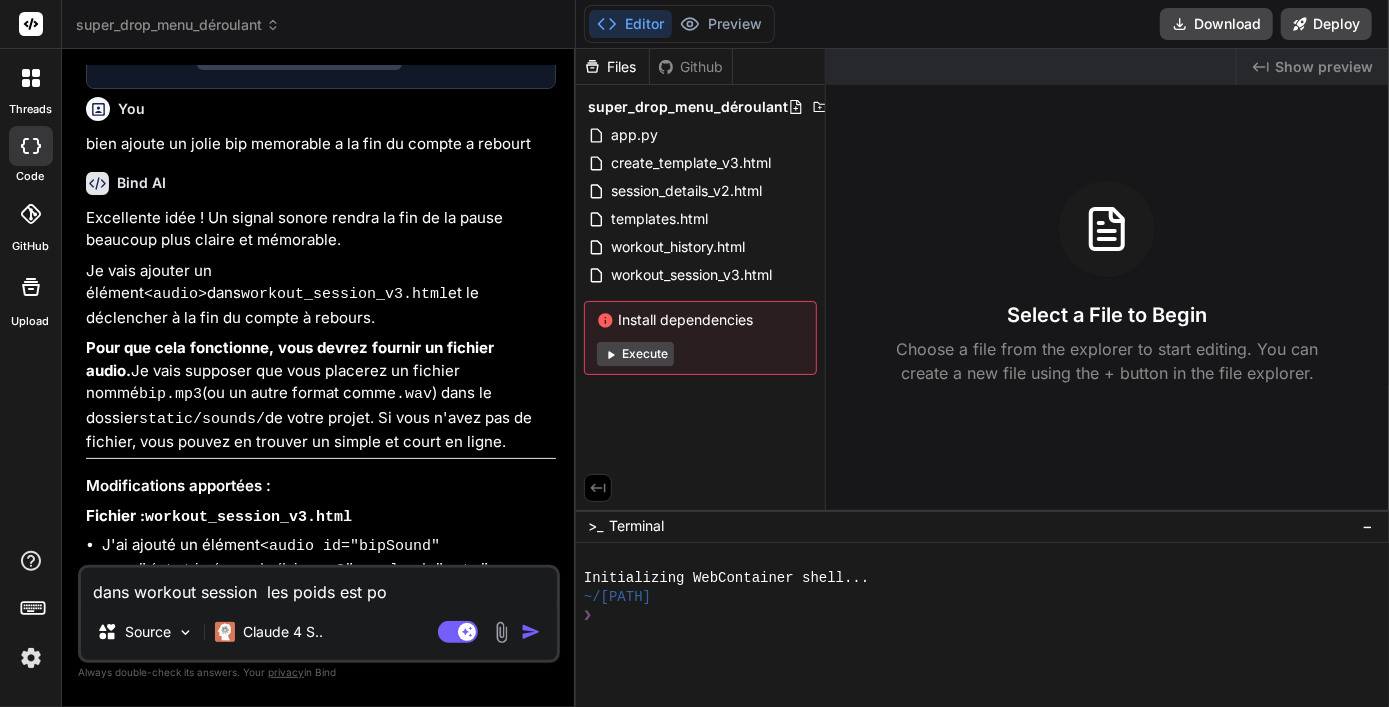 type on "dans workout session  les poi" 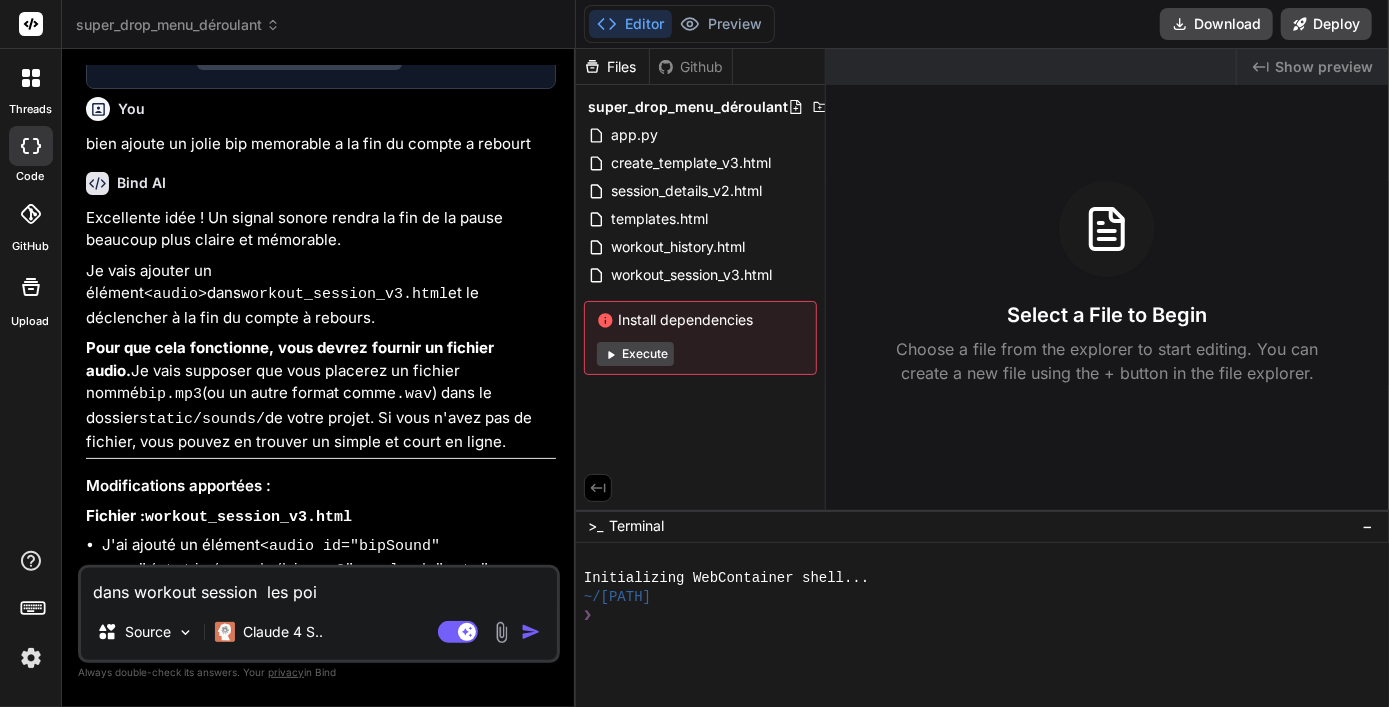 type on "dans workout session  les poid" 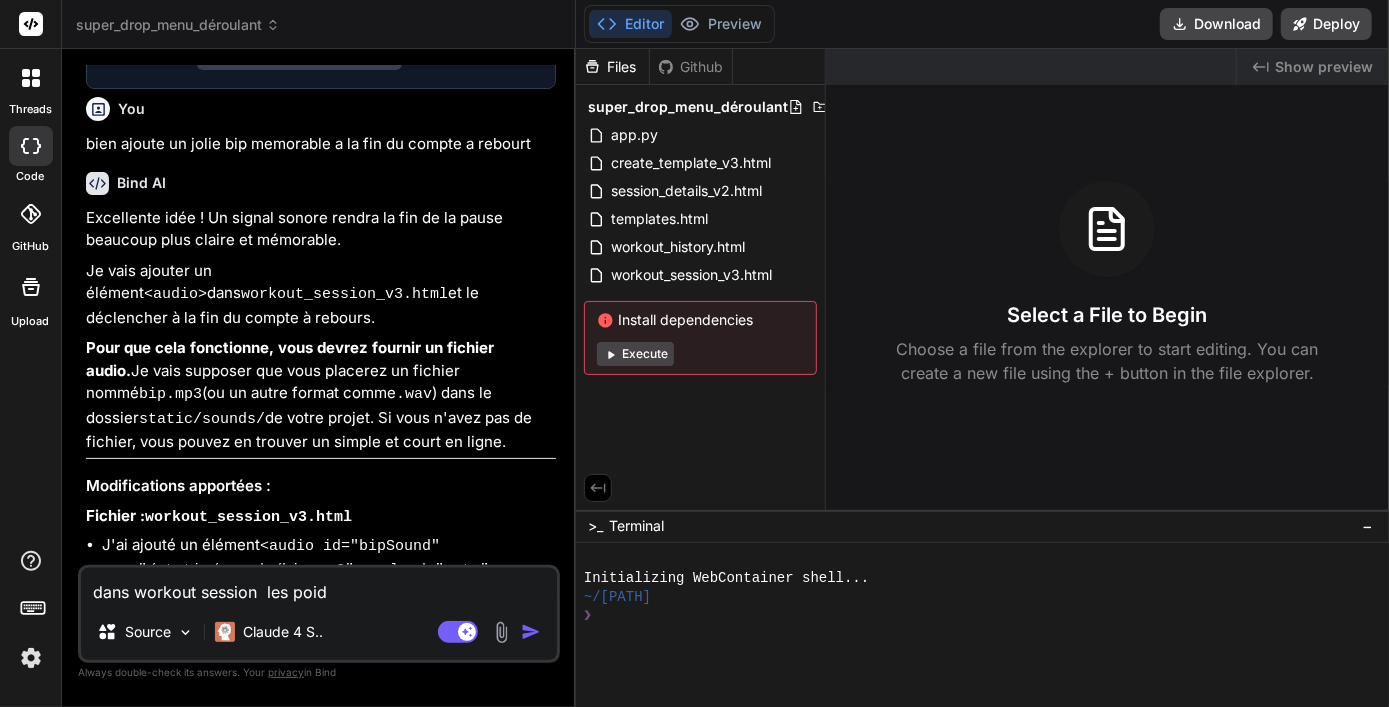 type on "dans workout session  les poids" 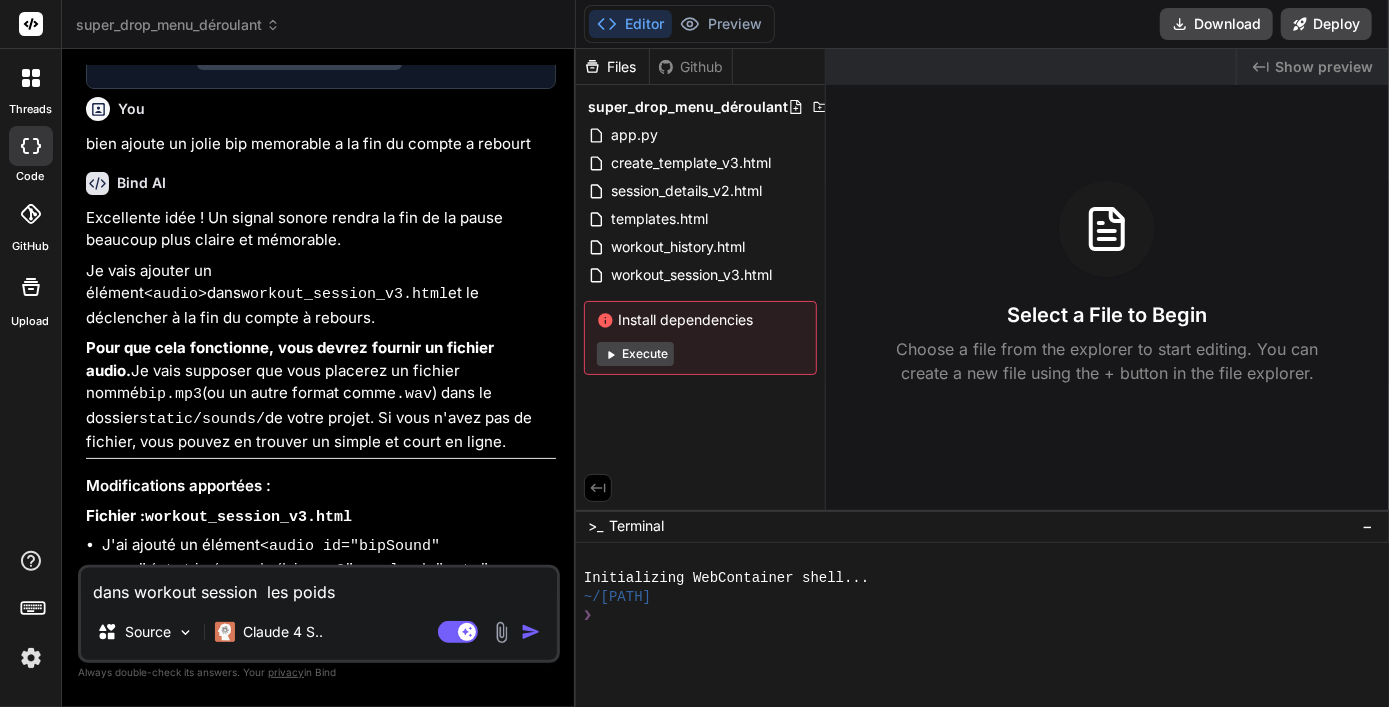 type on "dans workout session  les poids" 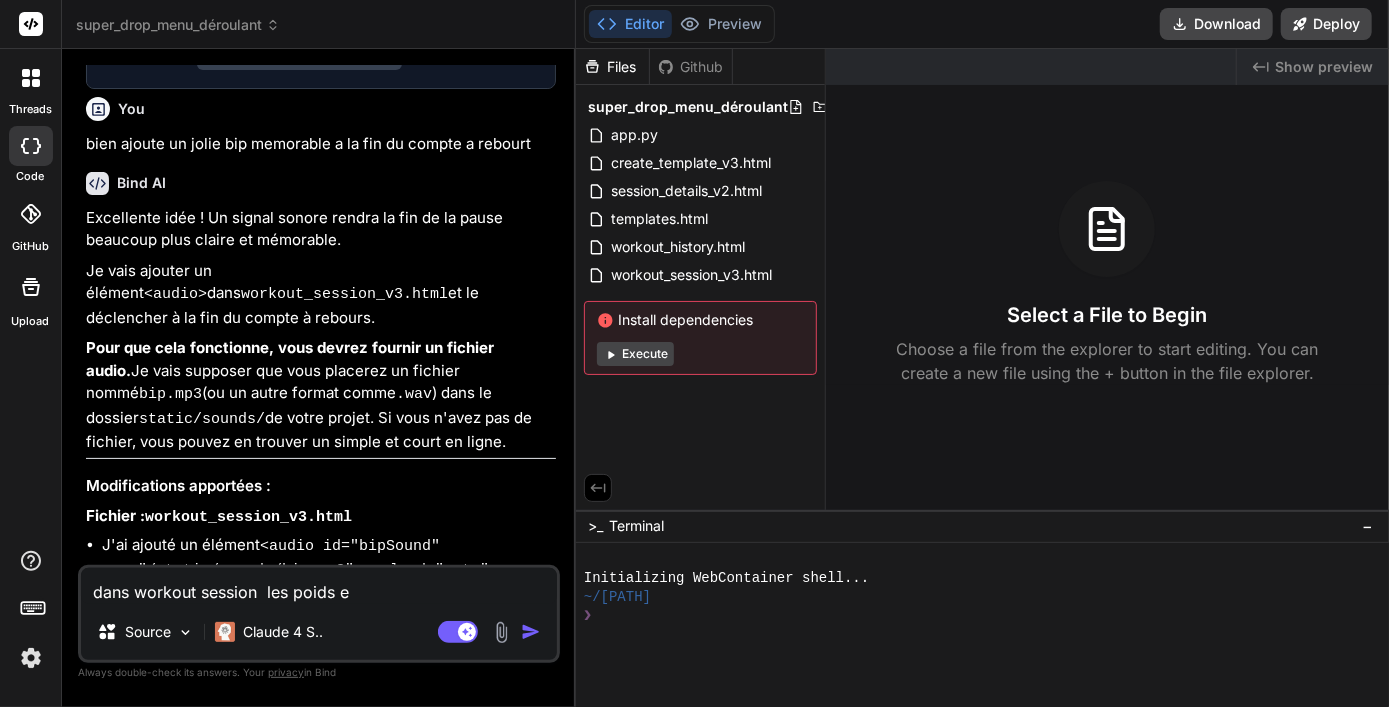 type on "dans workout session  les poids es" 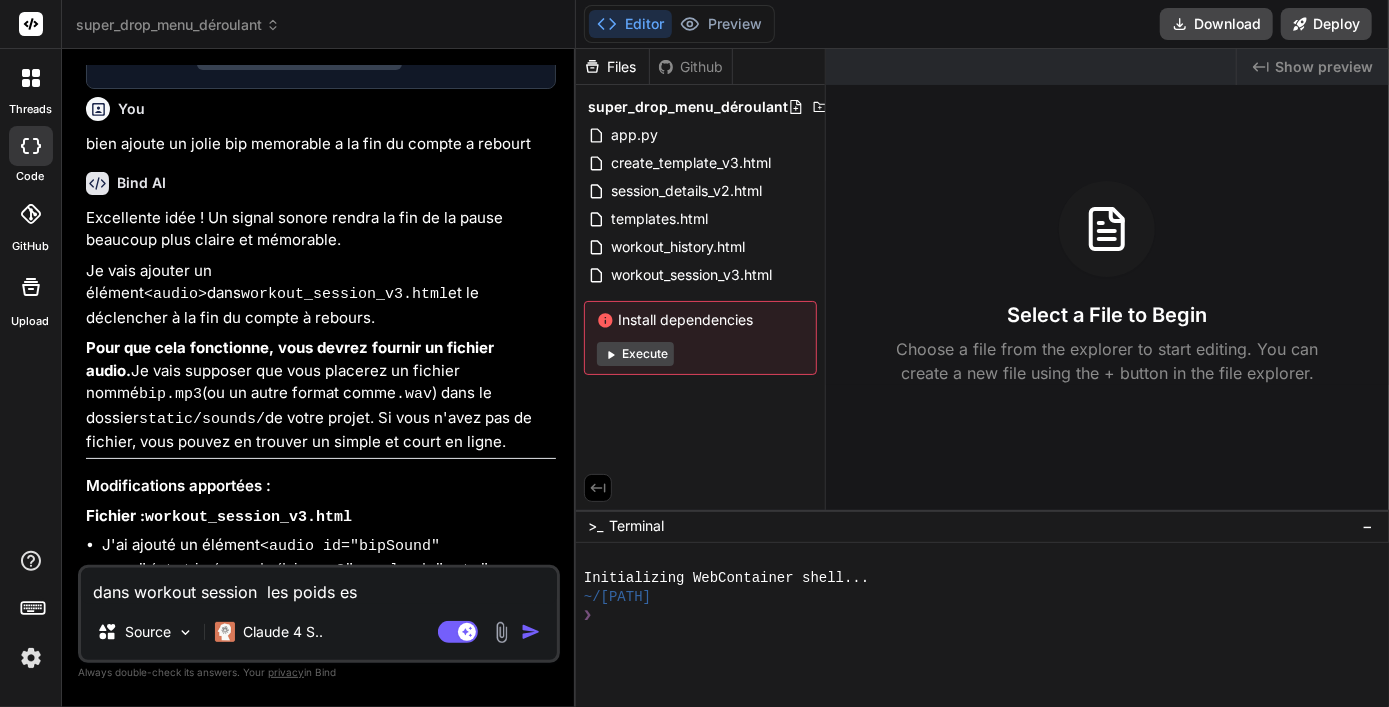 type on "dans workout session  les poids est" 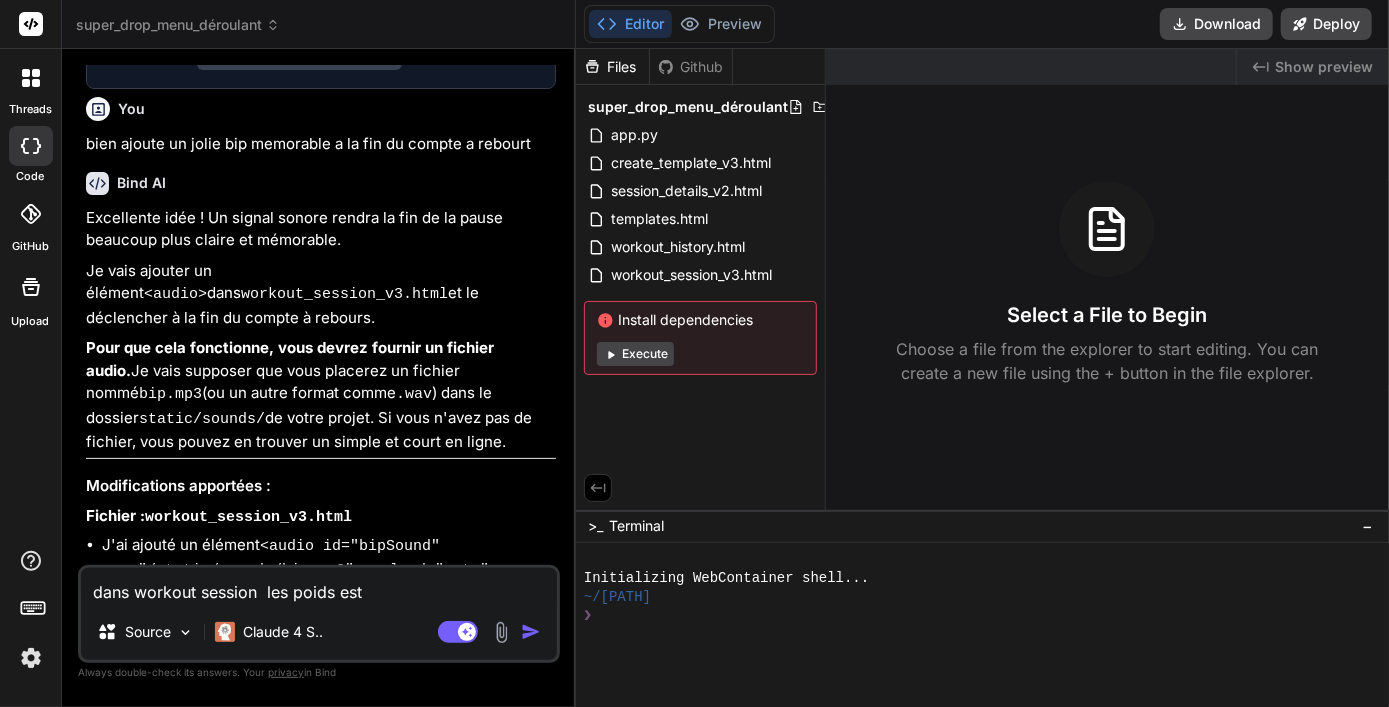type on "dans workout session  les poids est" 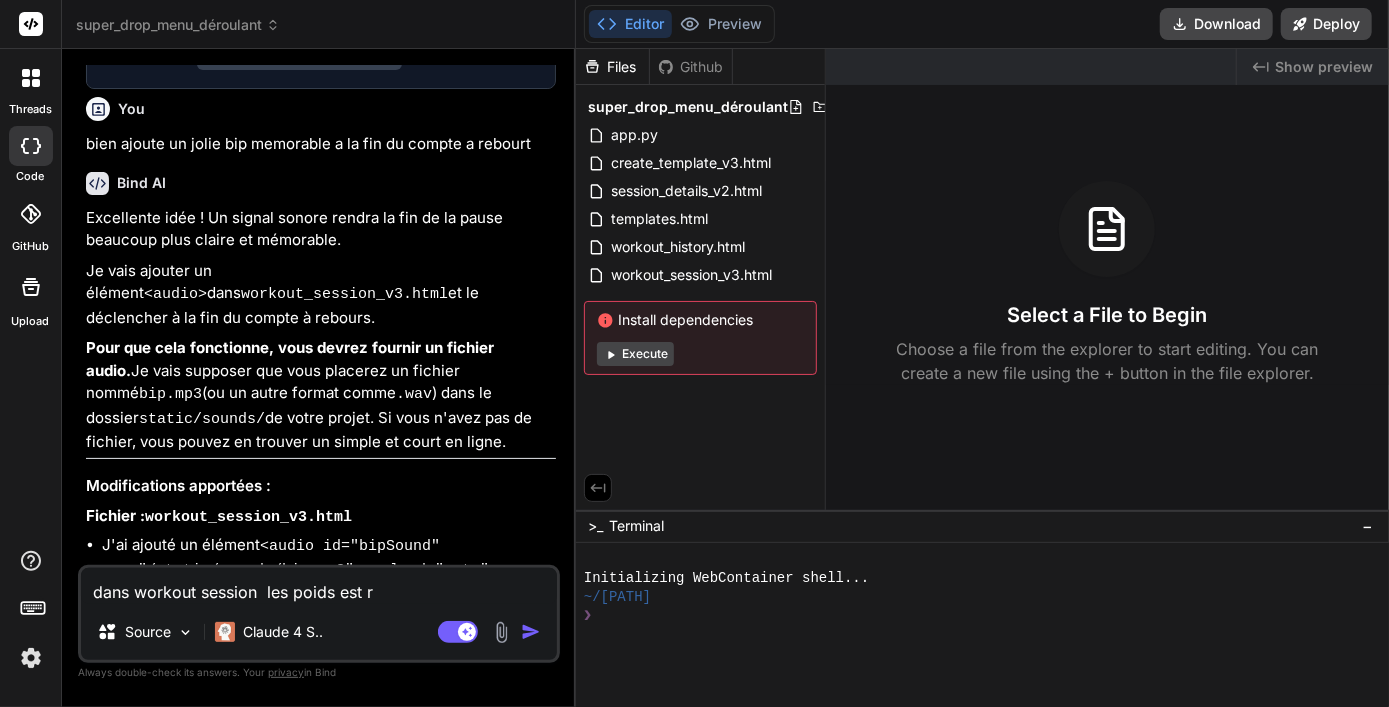type on "dans workout session  les poids est re" 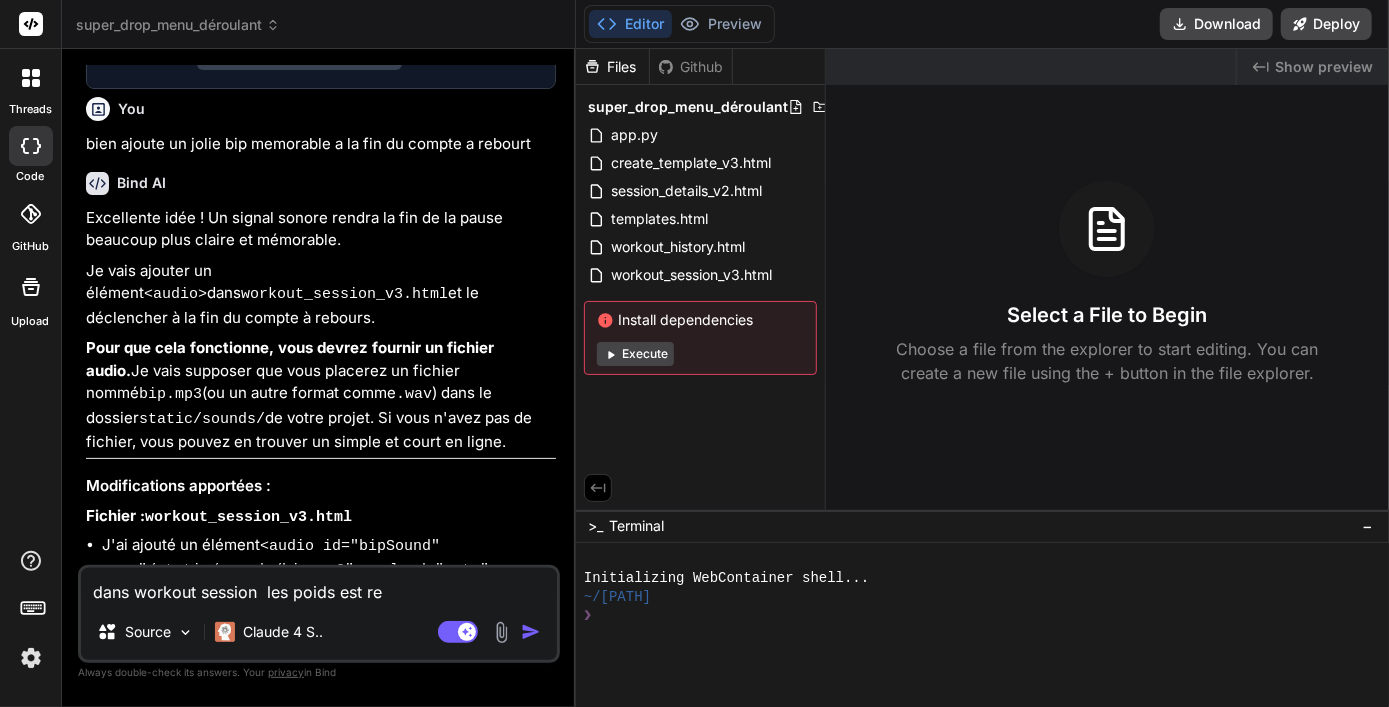 type on "dans workout session  les poids est rep" 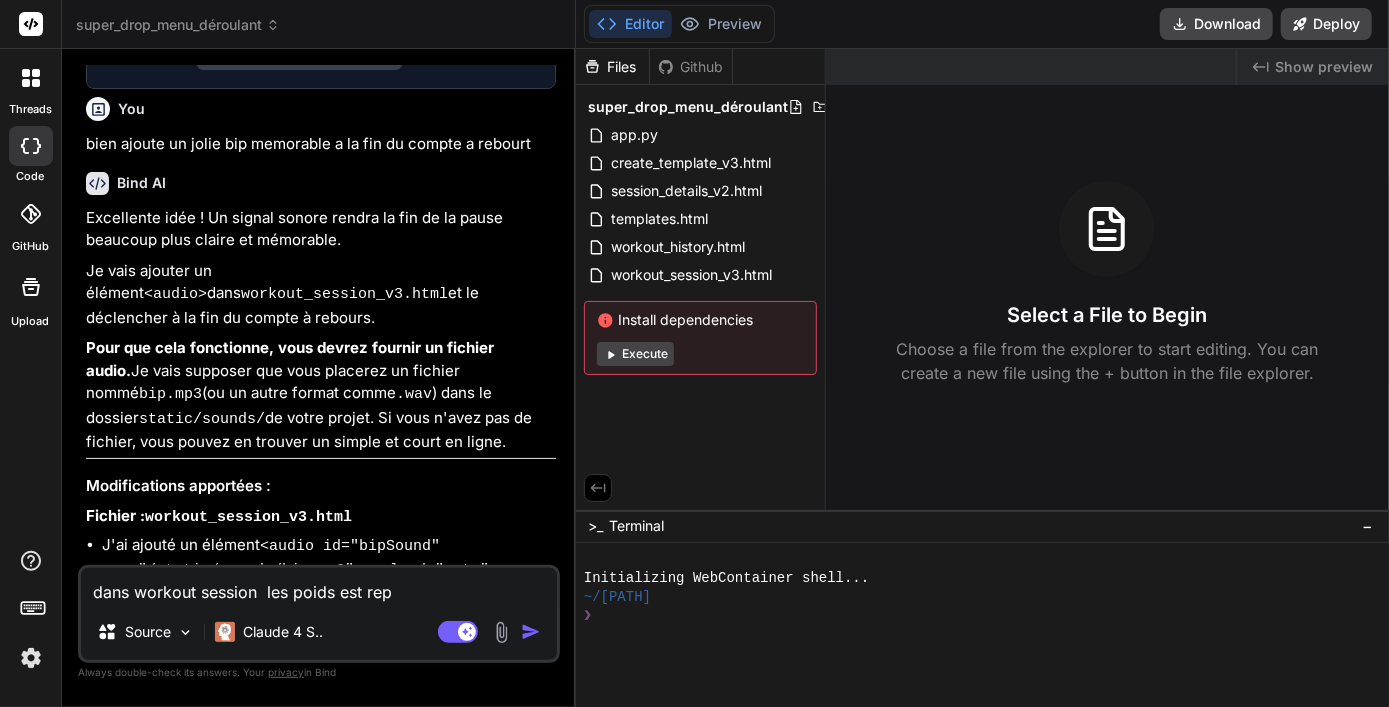 type on "dans workout session  les poids est repe" 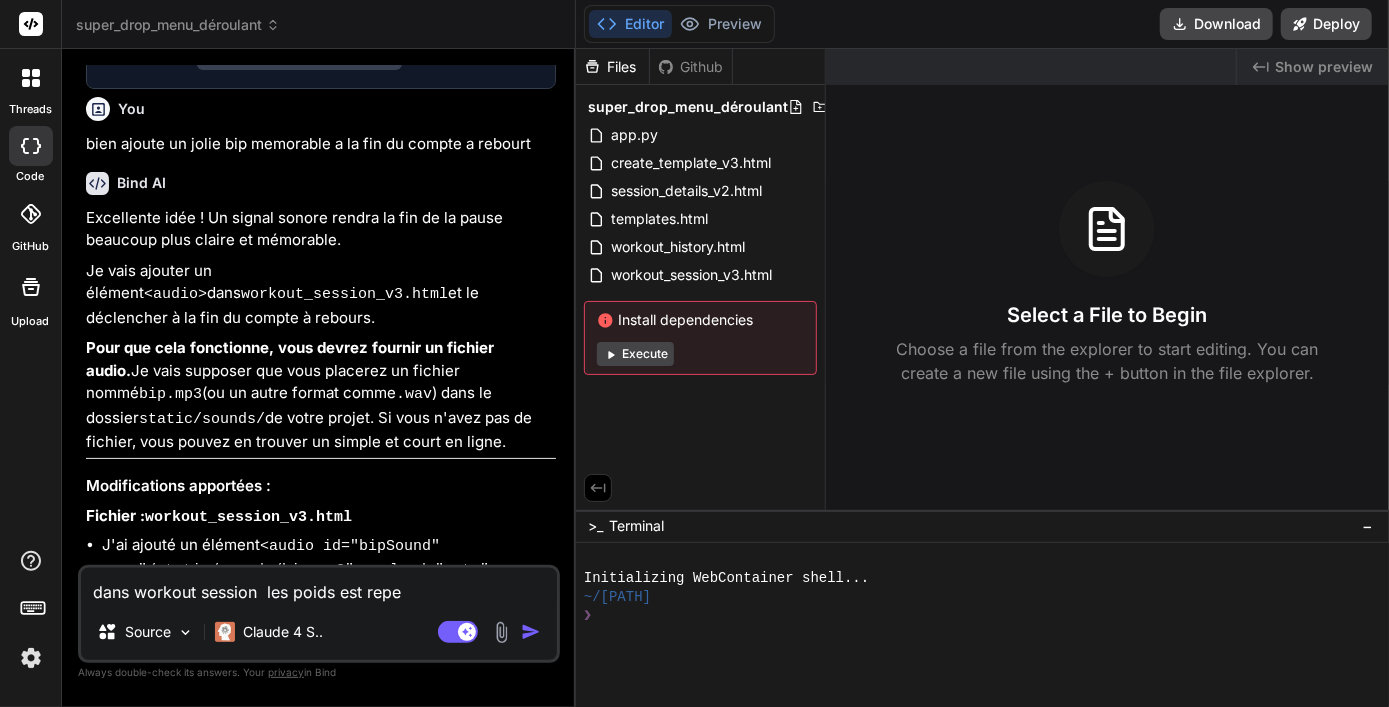 type on "dans workout session  les poids est repet" 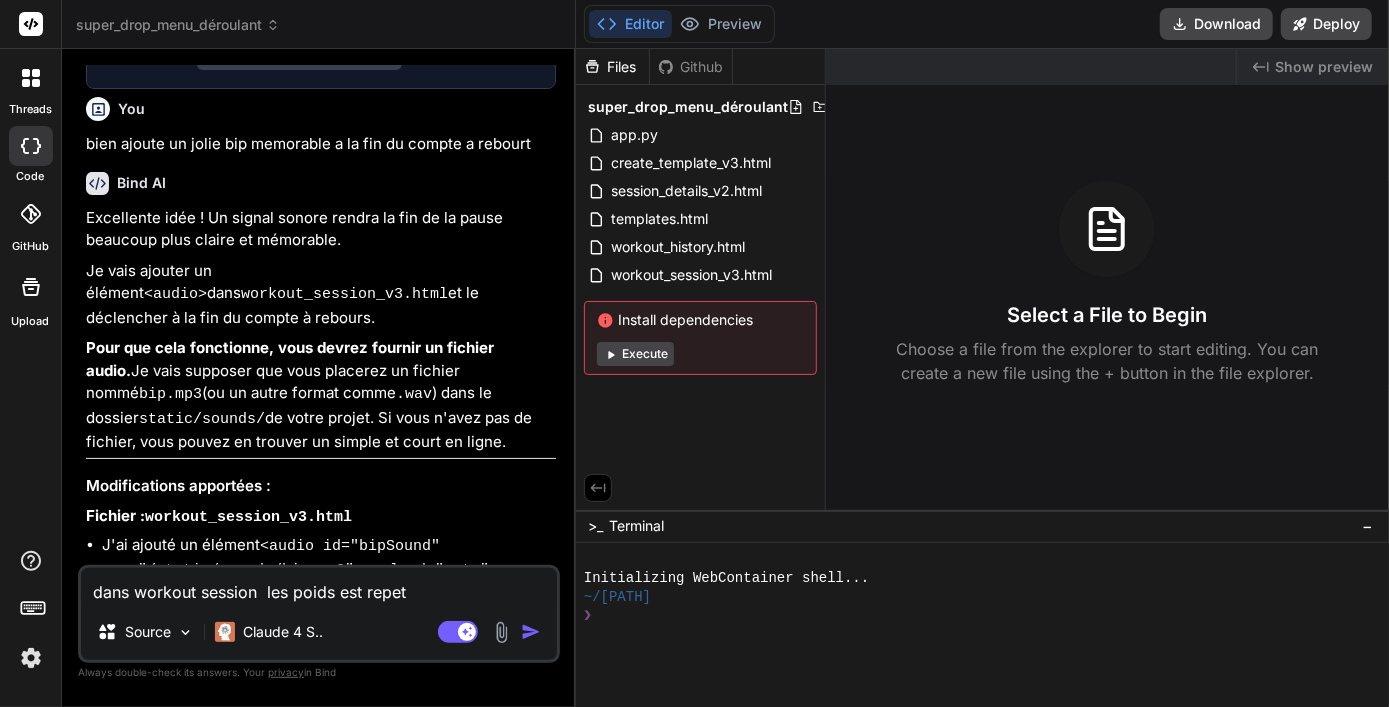type on "dans workout session  les poids est repeti" 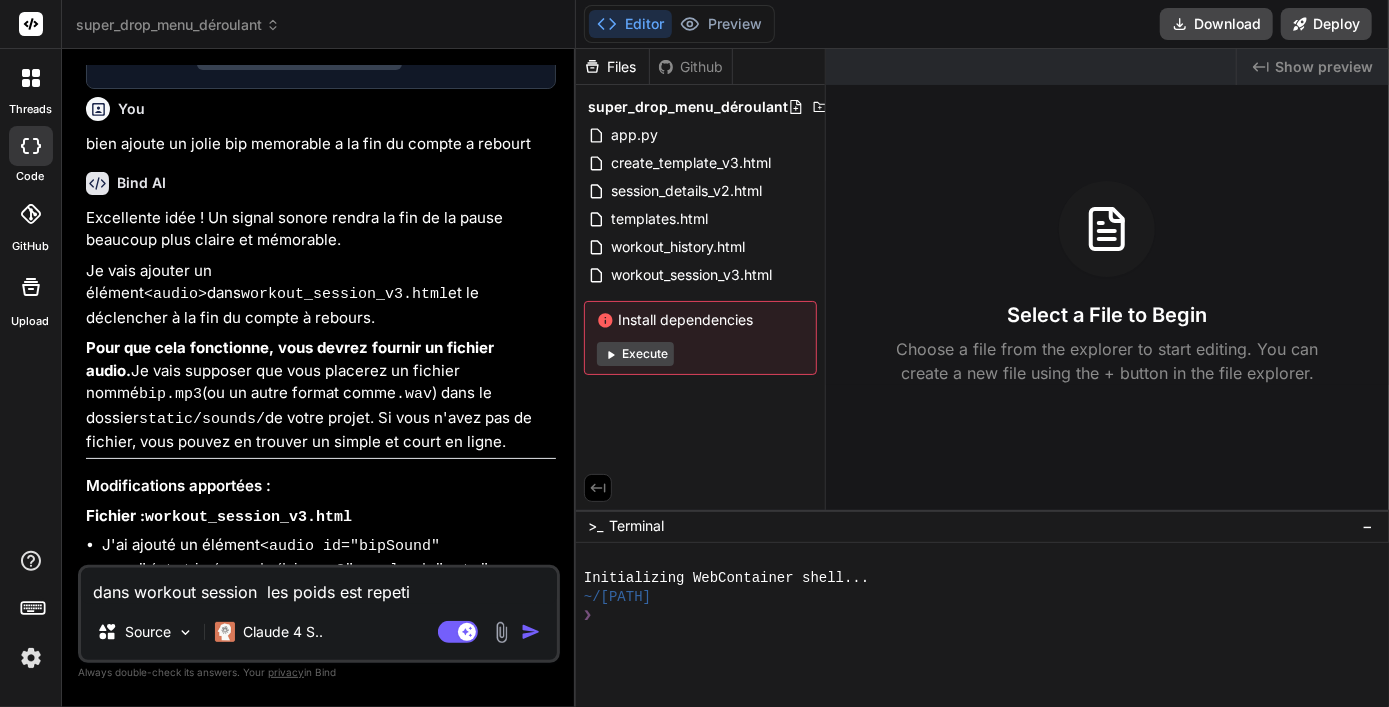 type on "x" 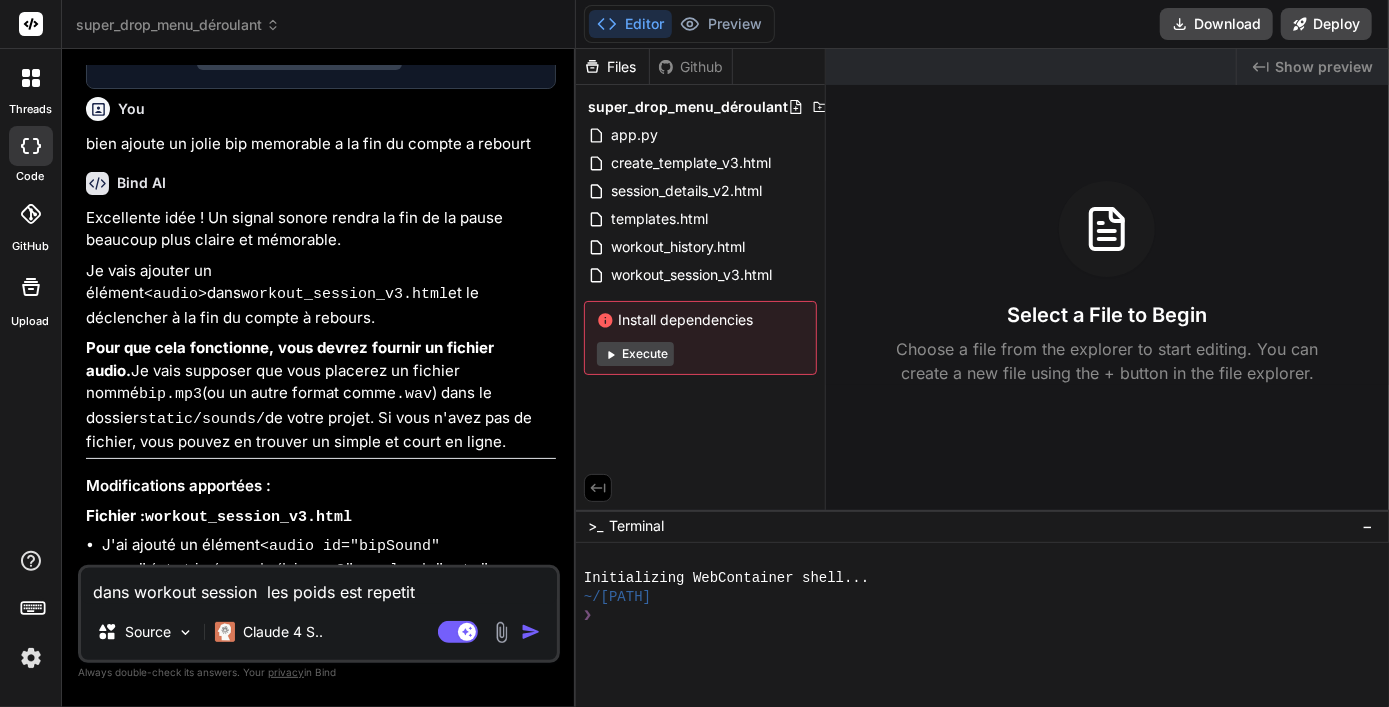 type on "dans workout session  les poids est repetiti" 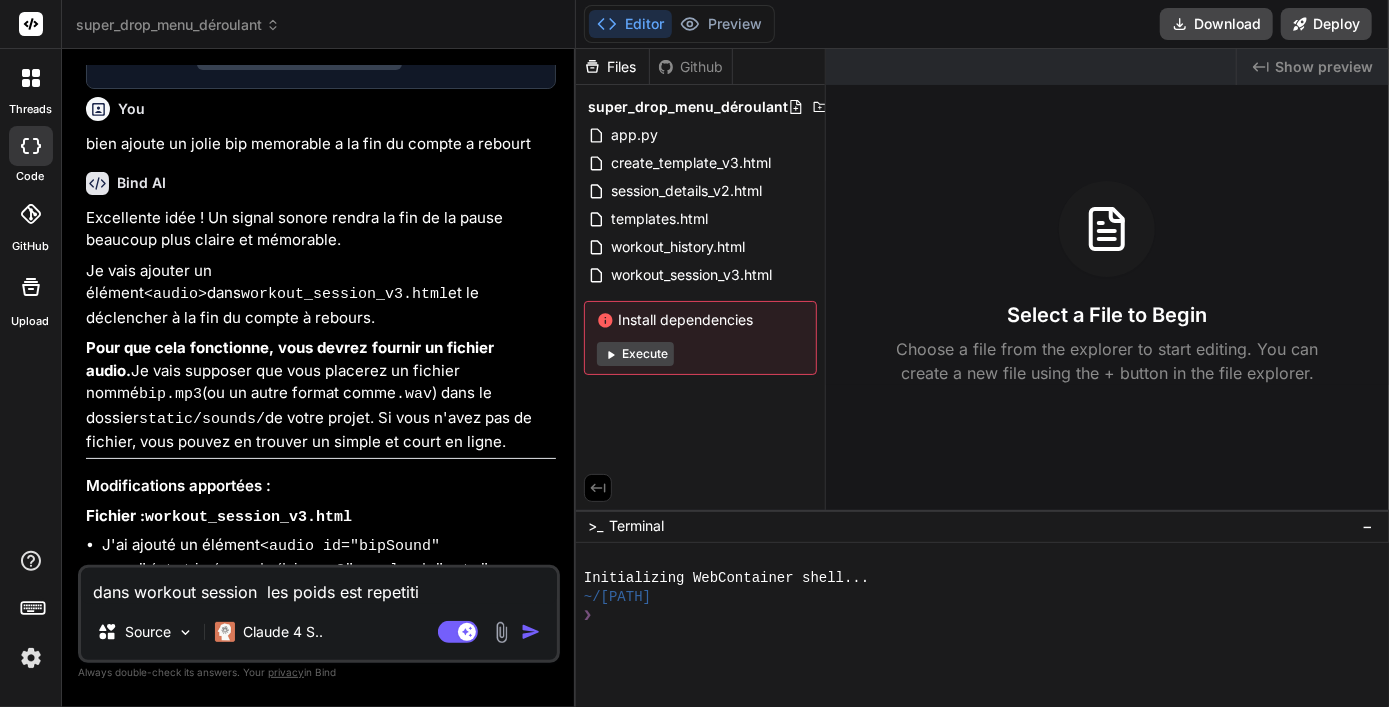 type on "dans workout session  les poids est repetitio" 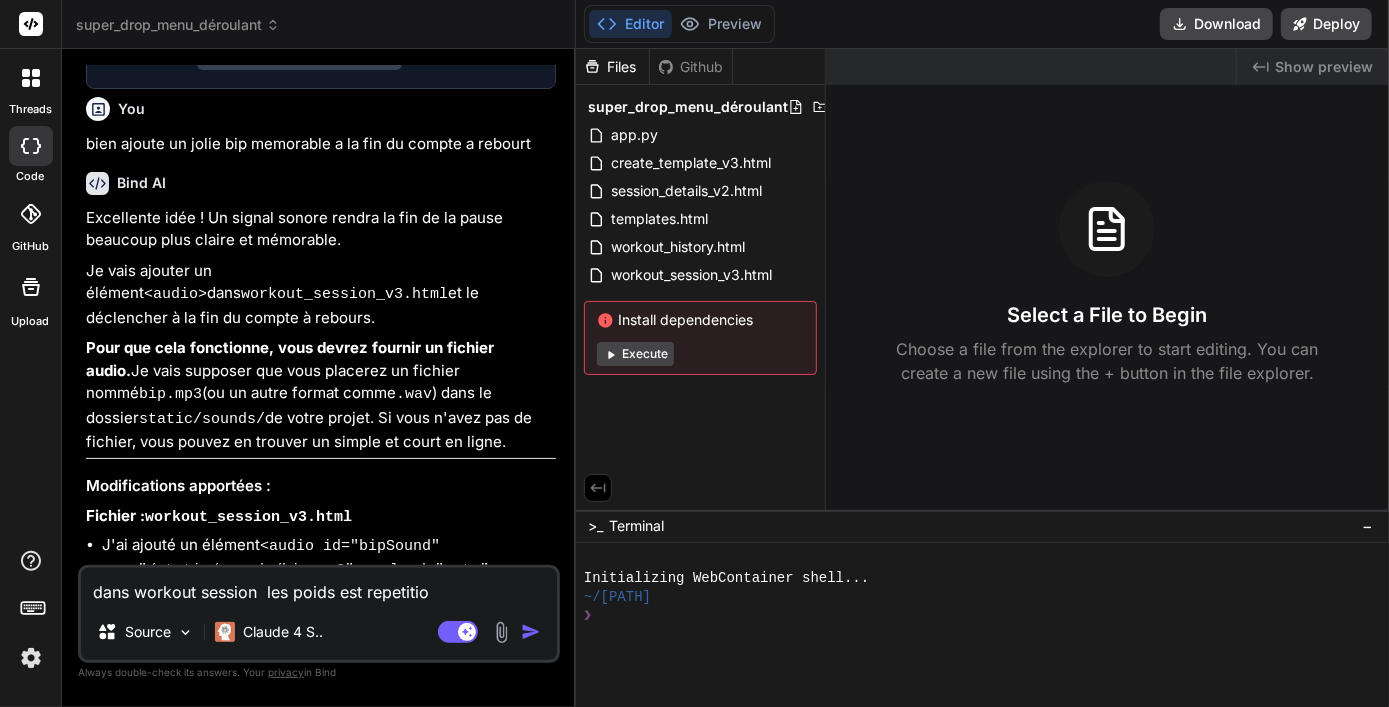 type on "dans workout session  les poids est repetition" 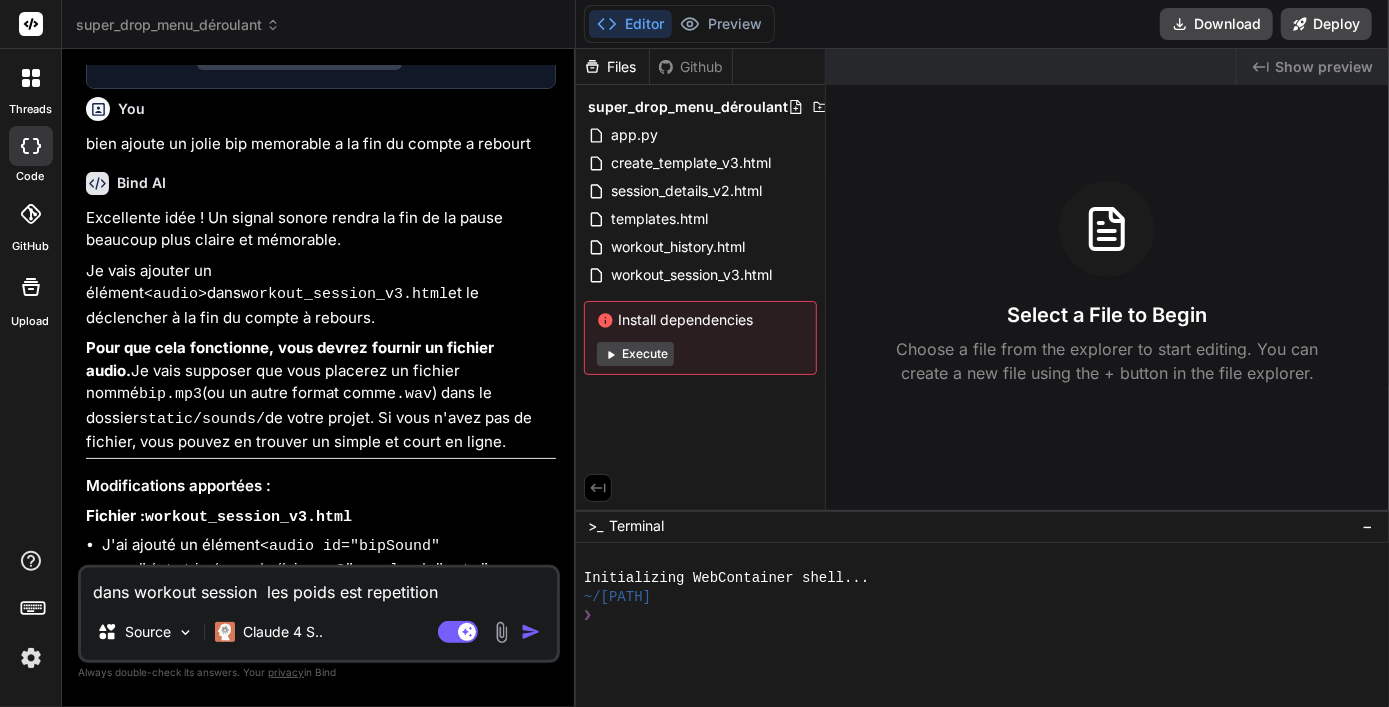 type on "dans workout session  les poids est repetitions" 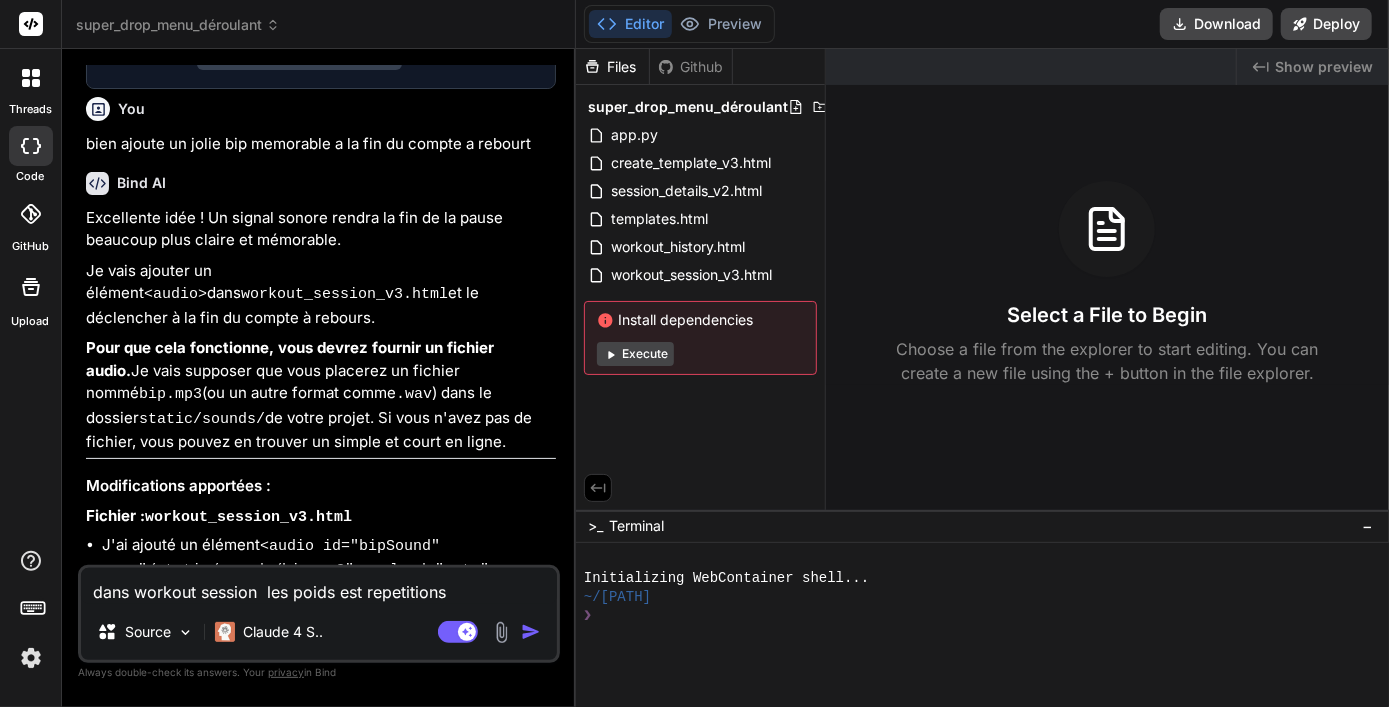 type on "dans workout session  les poids est repetitions" 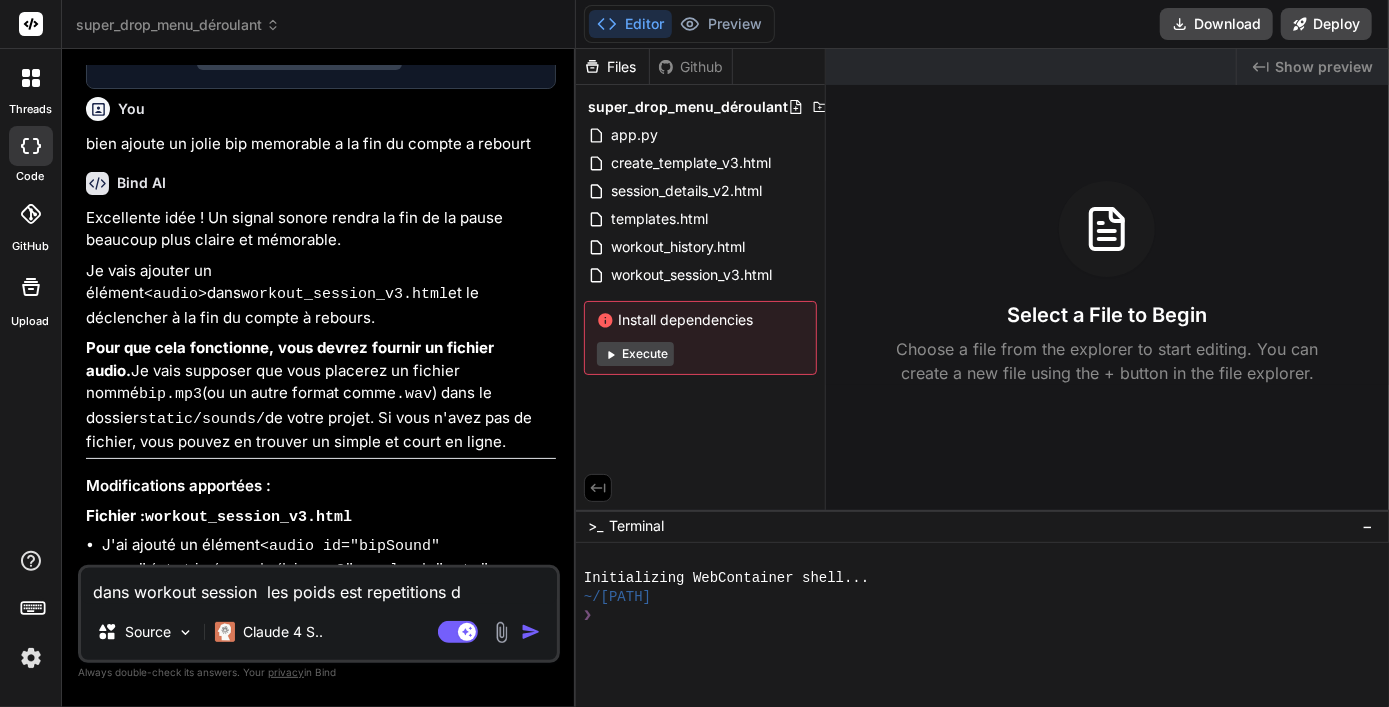 type on "x" 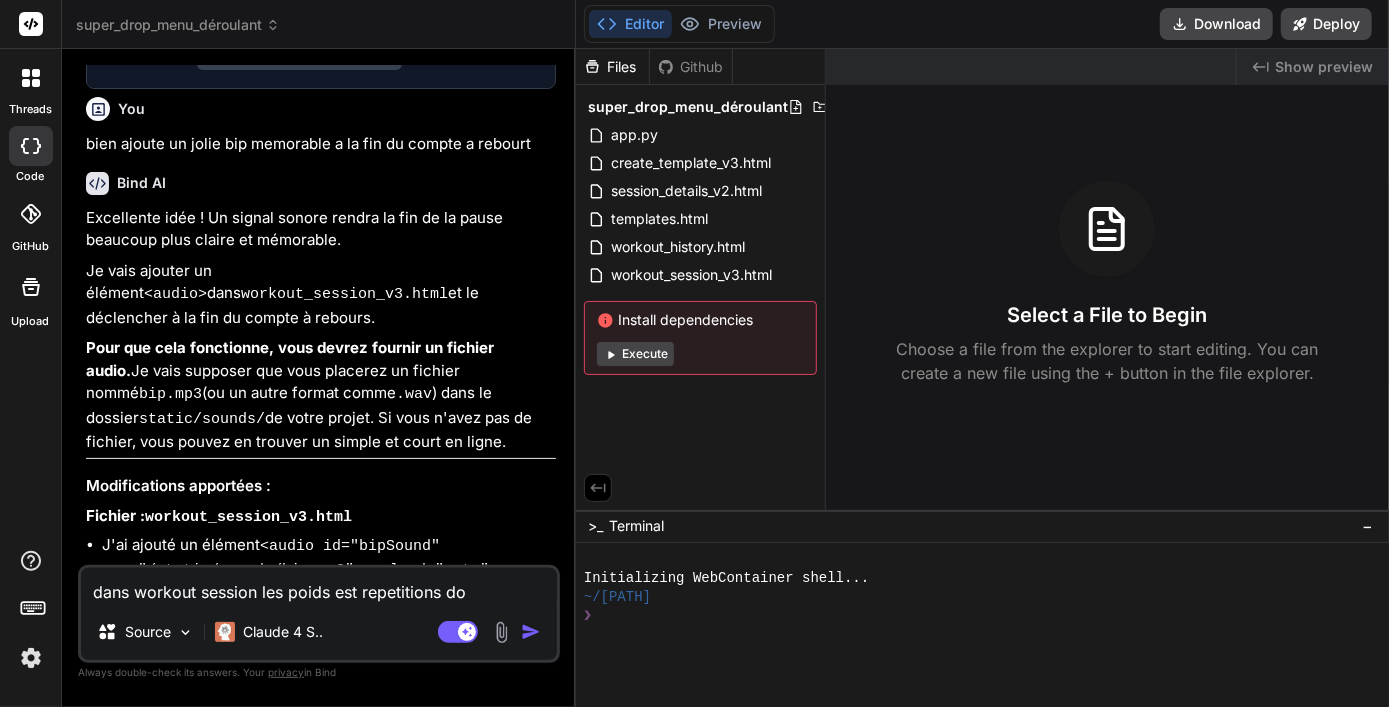 type on "dans workout session  les poids est repetitions doi" 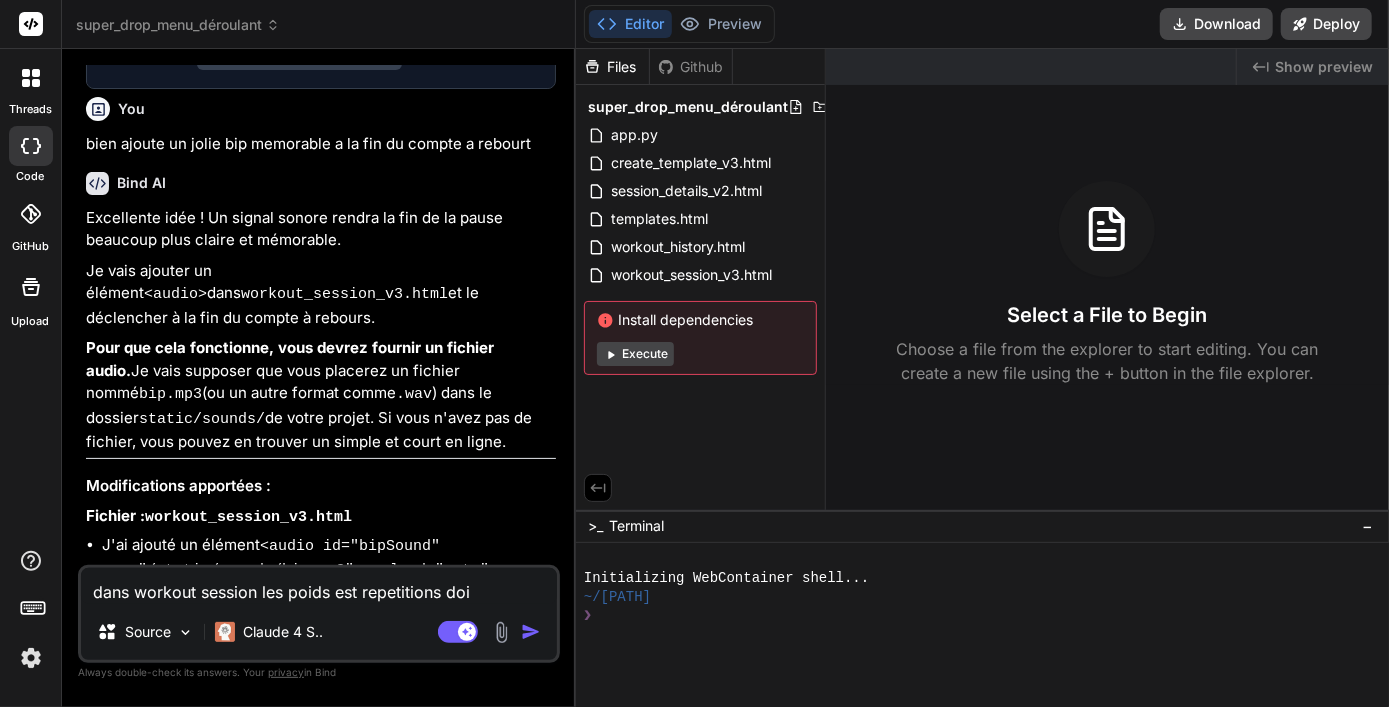type on "dans workout session  les poids est repetitions doiv" 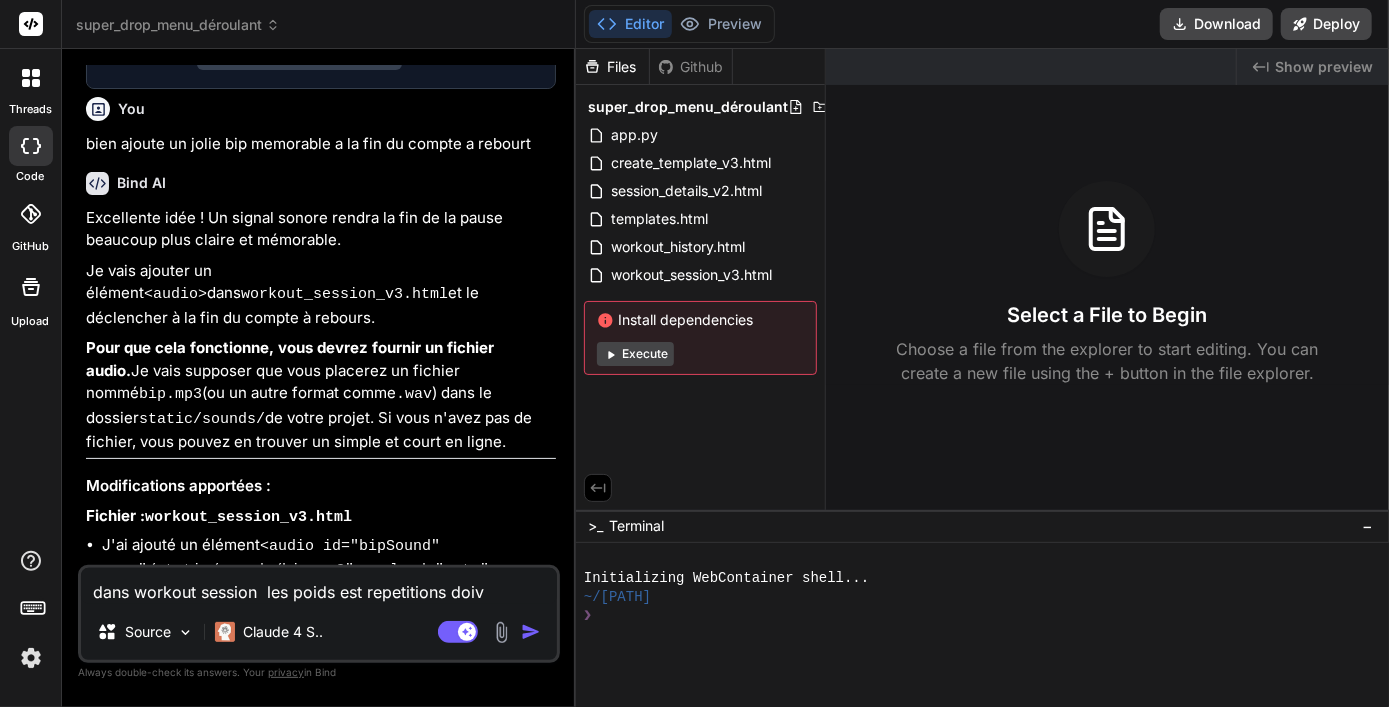 type on "dans workout session  les poids est repetitions doive" 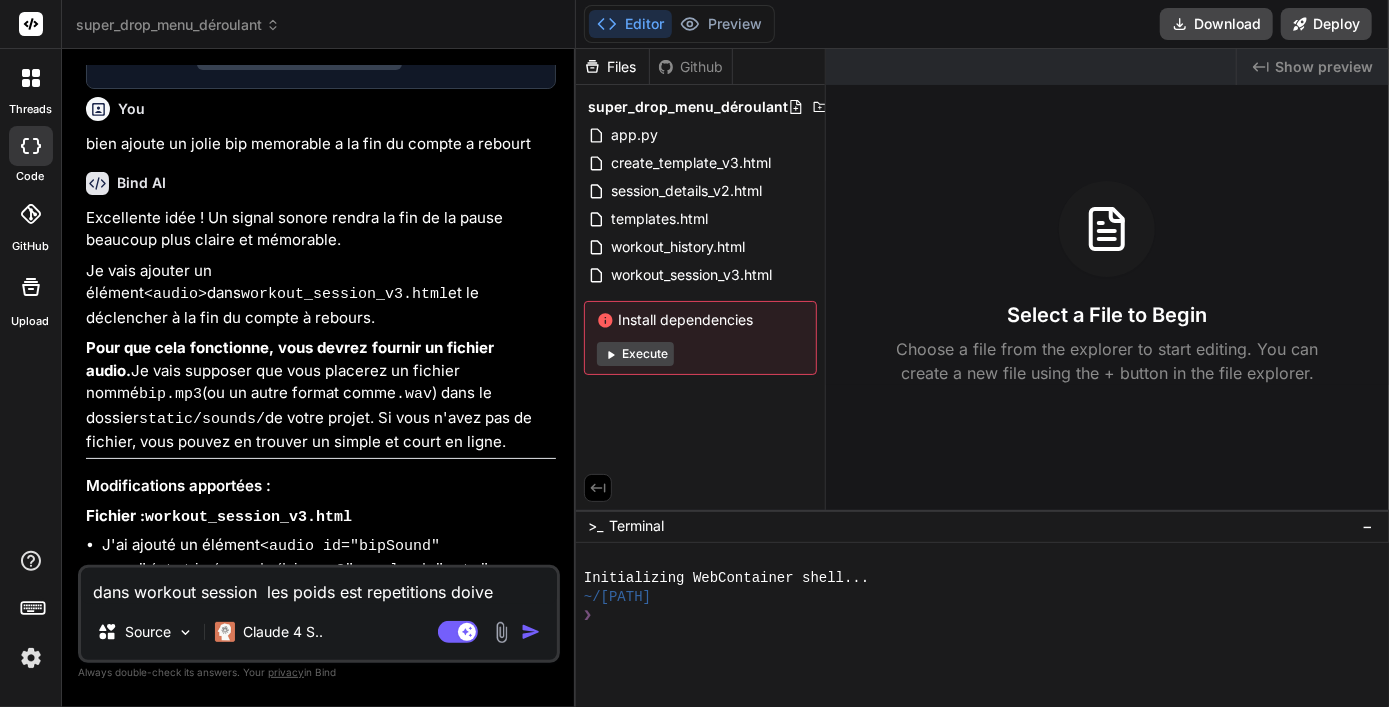 type on "dans workout session  les poids est repetitions doiven" 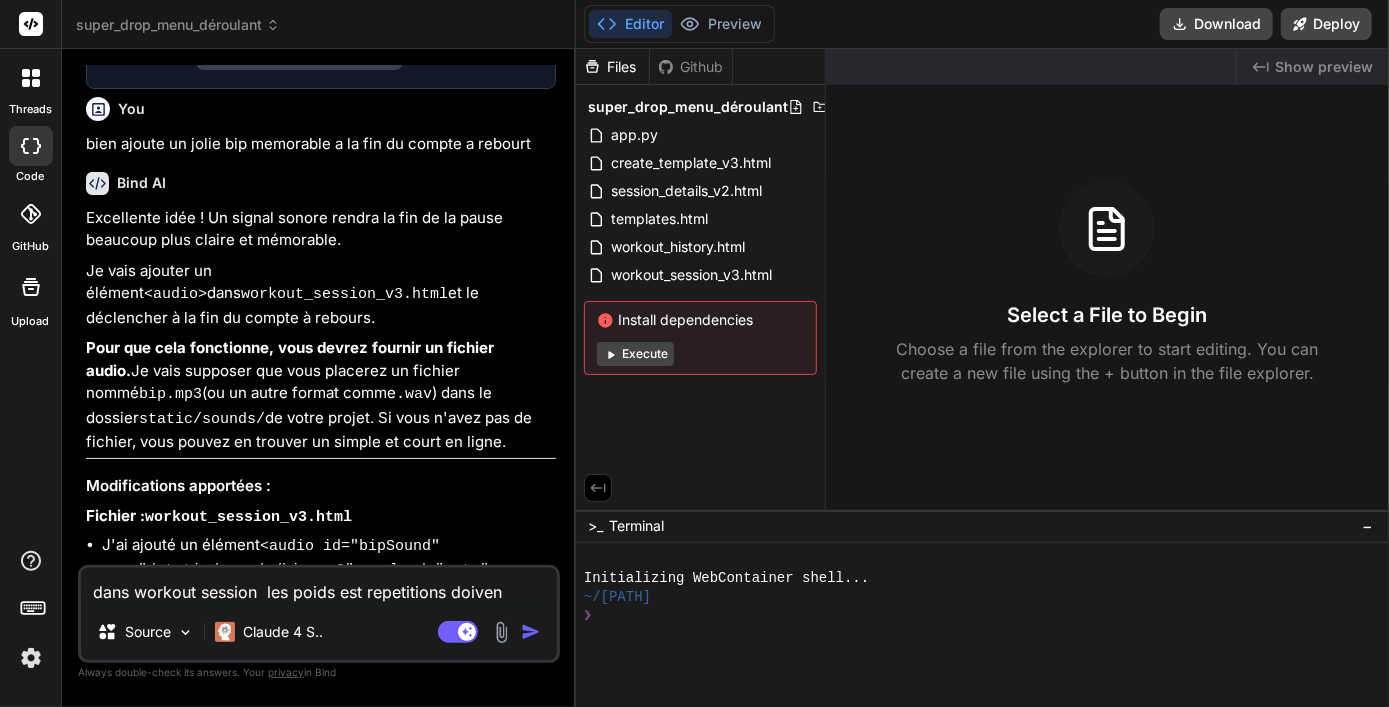 type on "x" 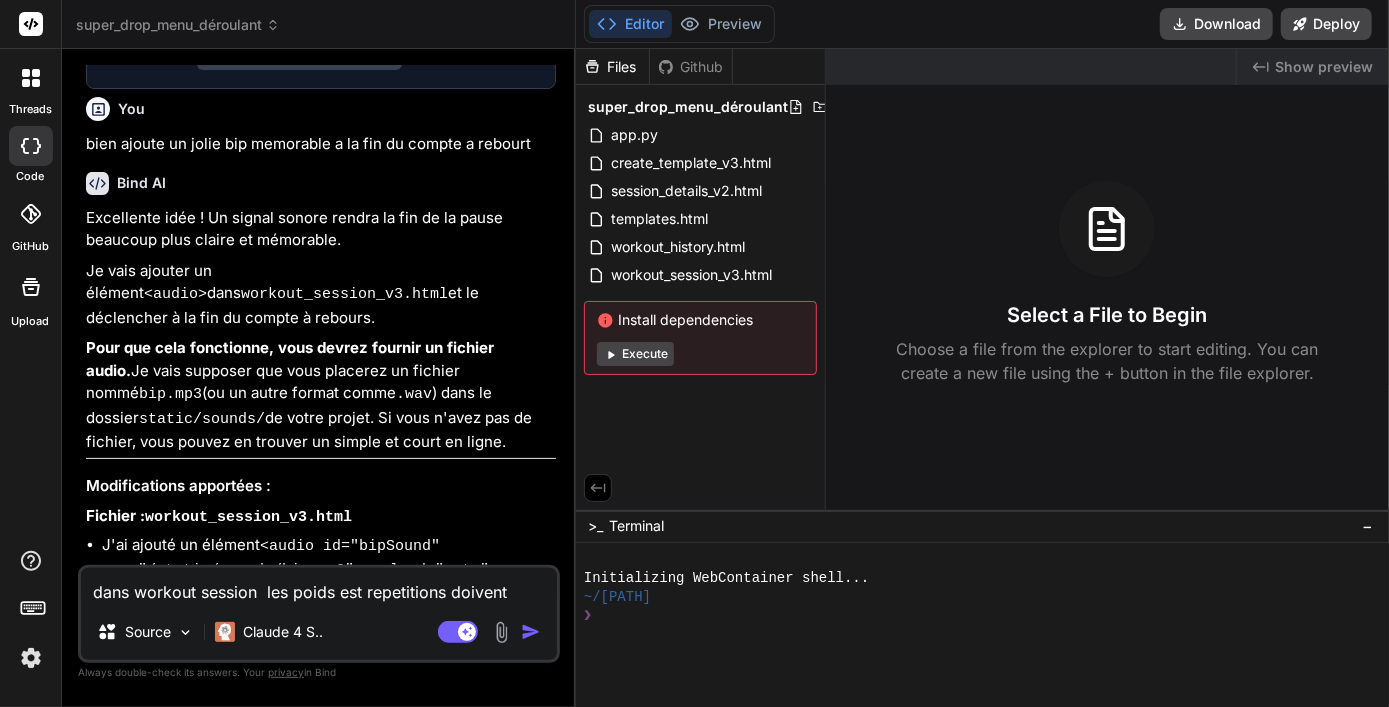 type on "dans workout session  les poids est repetitions doivent" 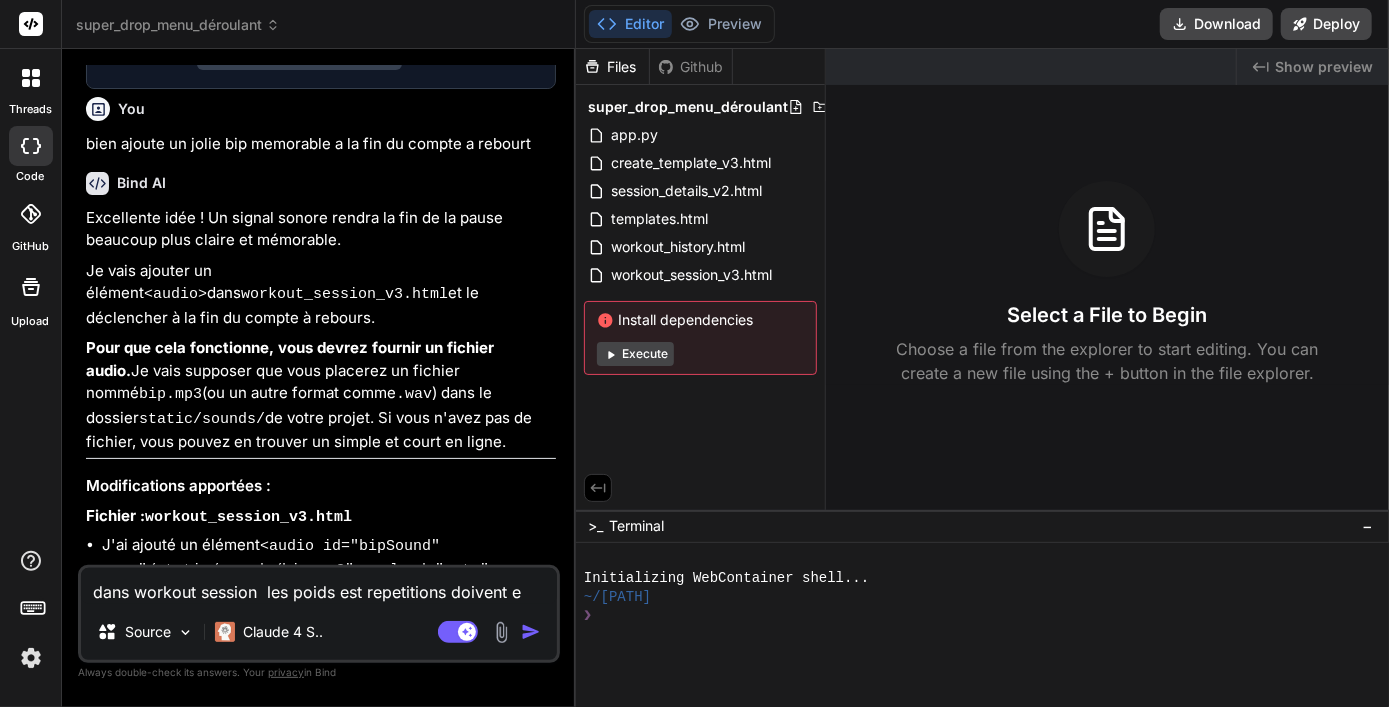 type on "dans workout session  les poids est repetitions doivent" 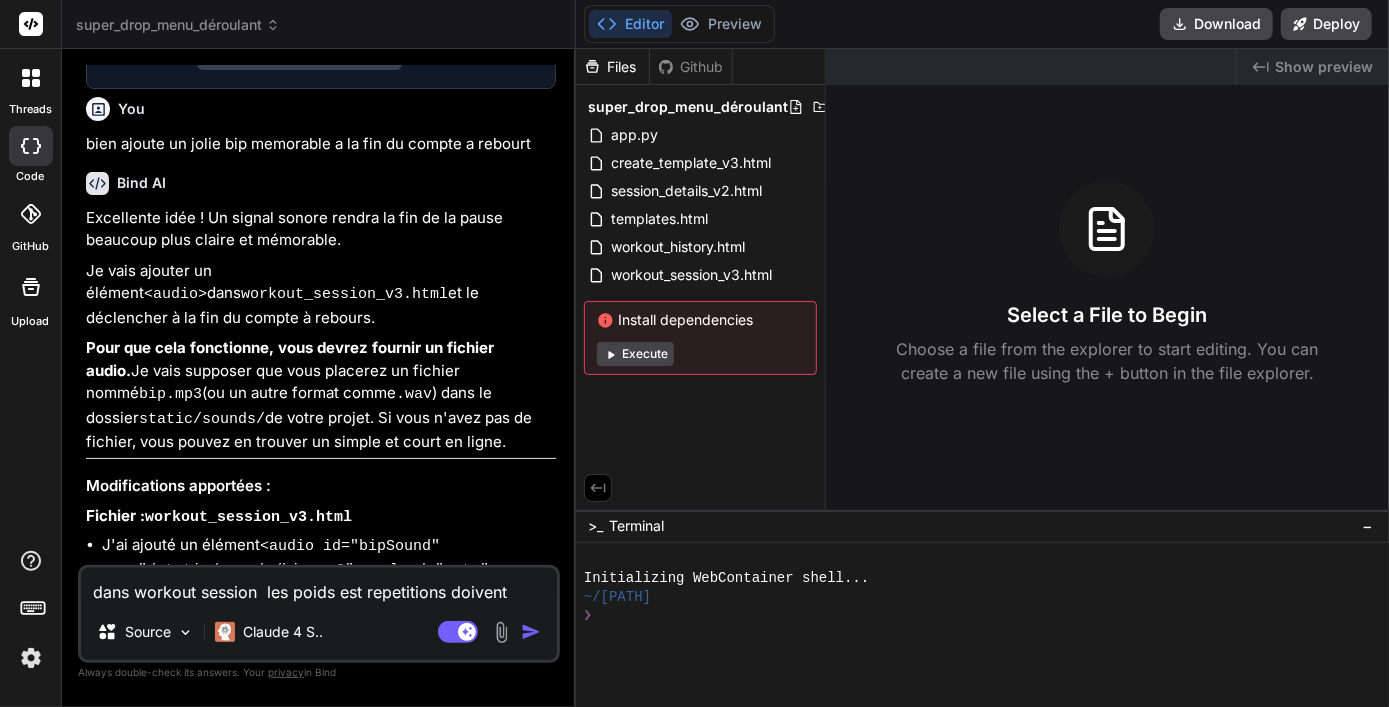 type on "dans workout session  les poids est repetitions doivent e" 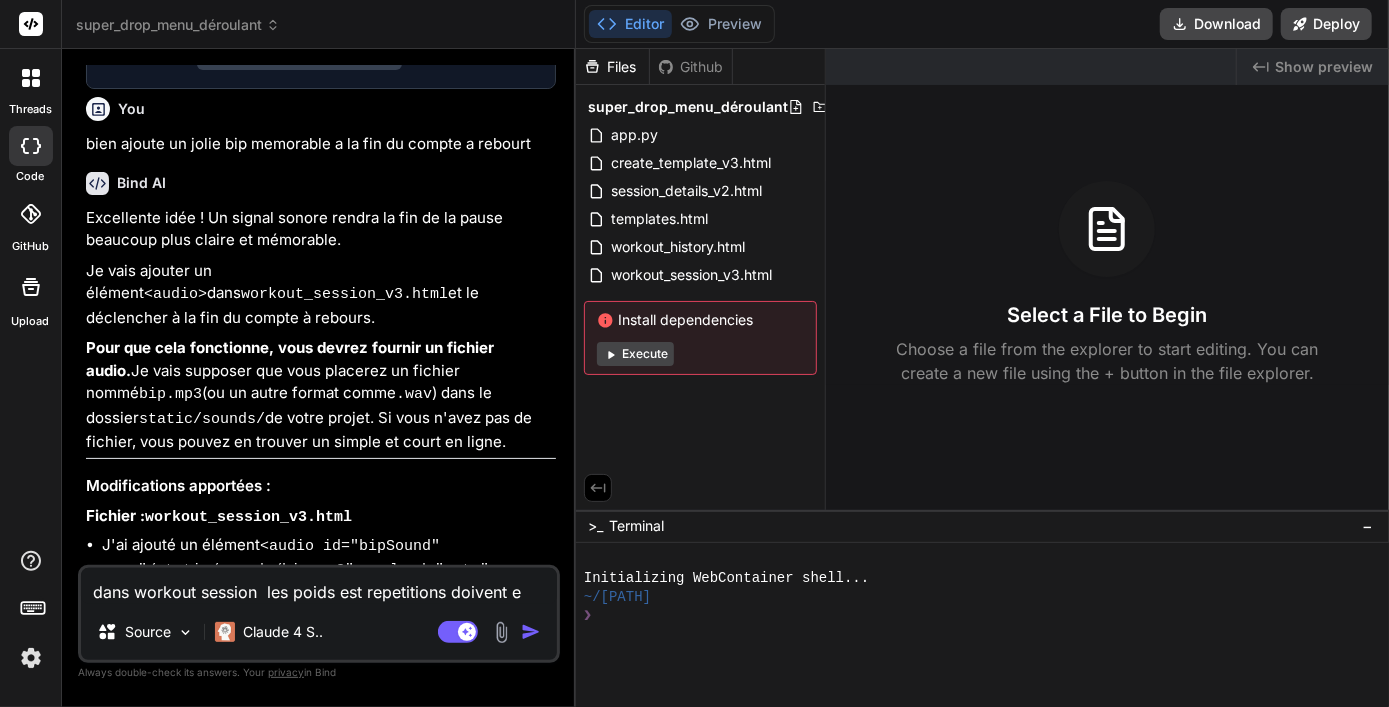 type on "dans workout session  les poids est repetitions doivent et" 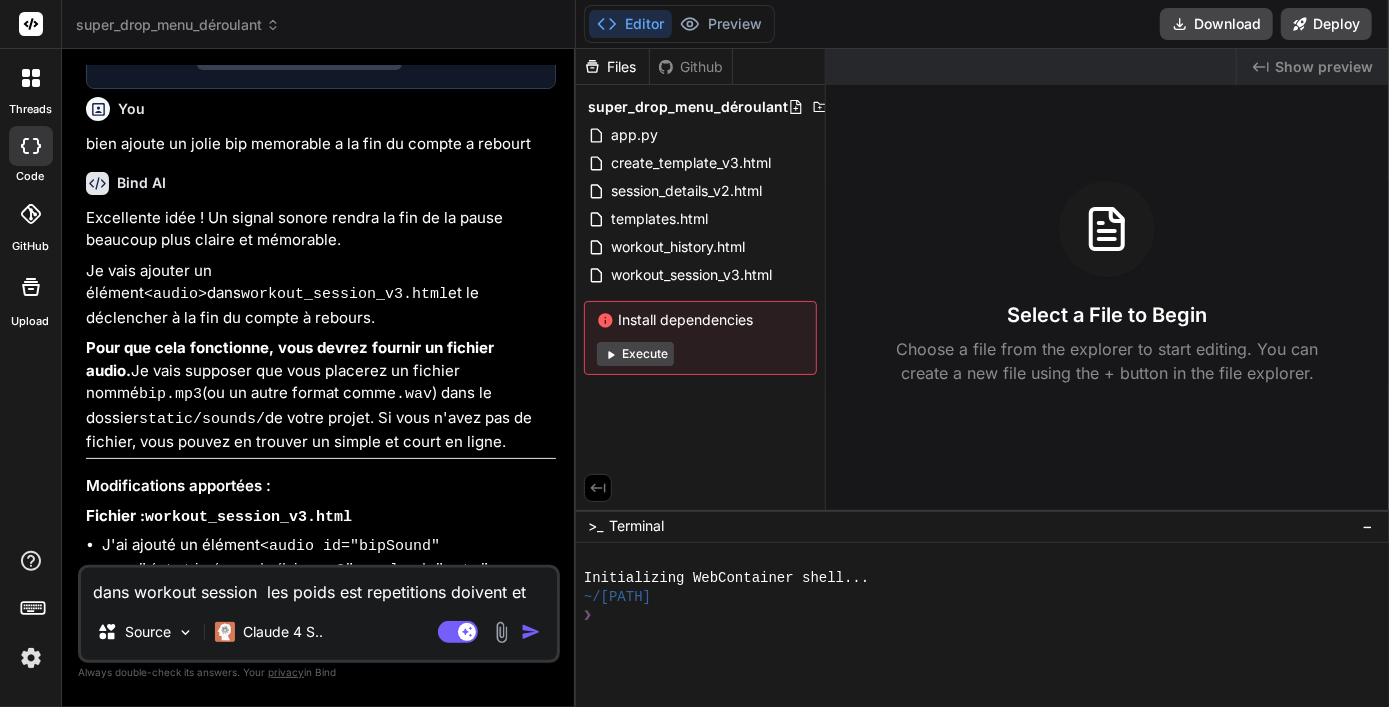 type on "dans workout session  les poids est repetitions doivent etr" 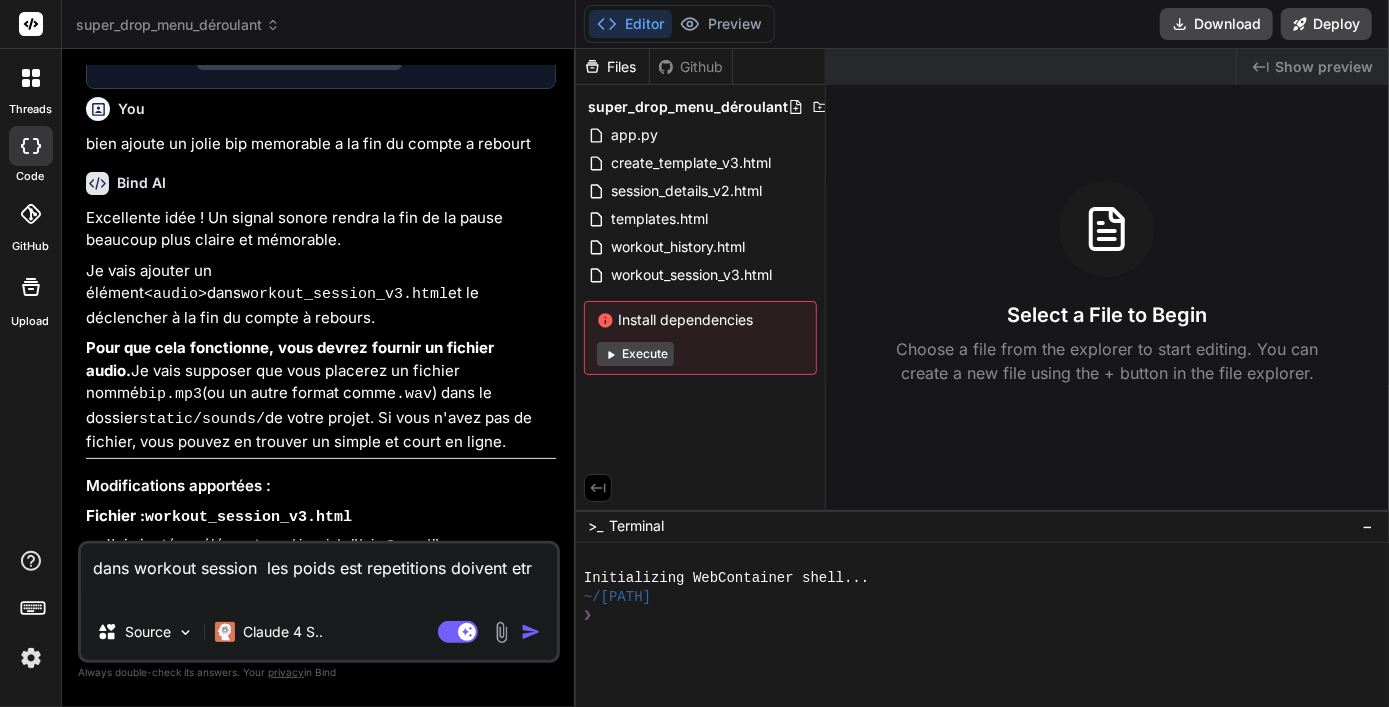 type on "dans workout session  les poids est repetitions doivent etre" 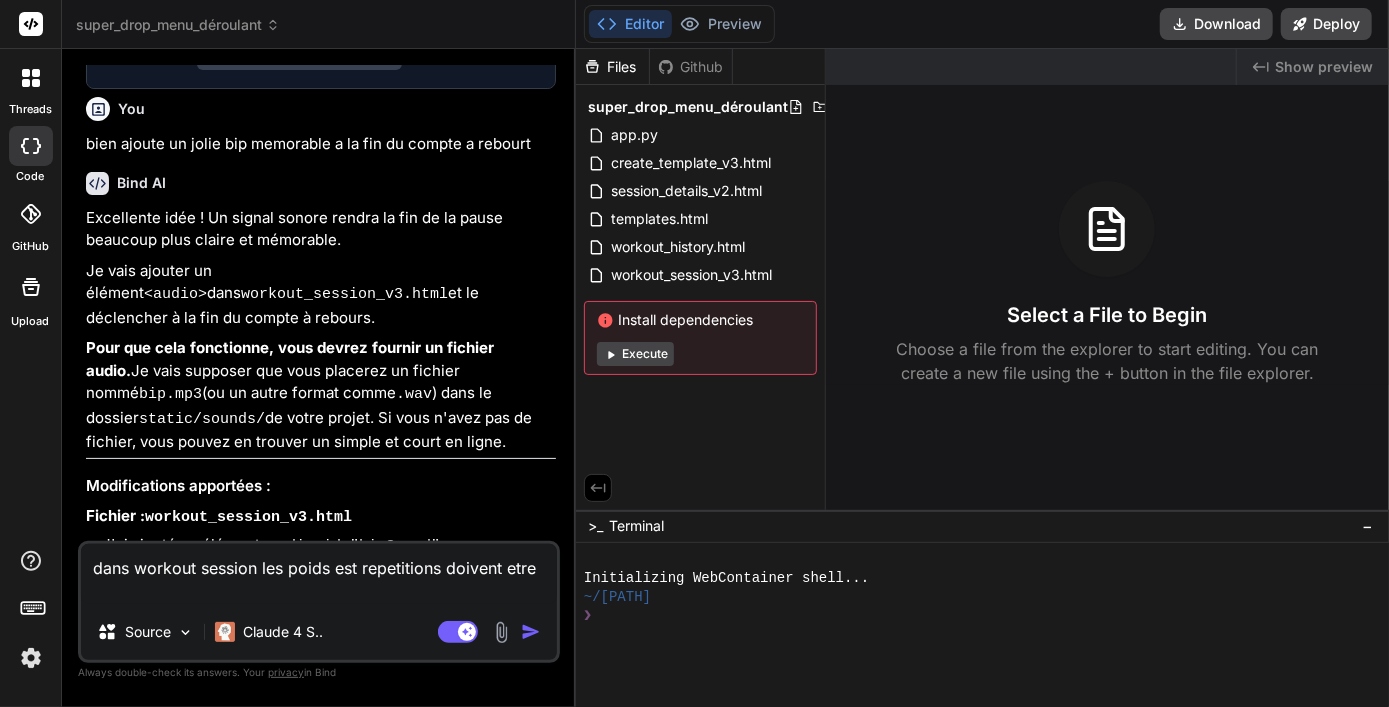 type on "dans workout session  les poids est repetitions doivent etre" 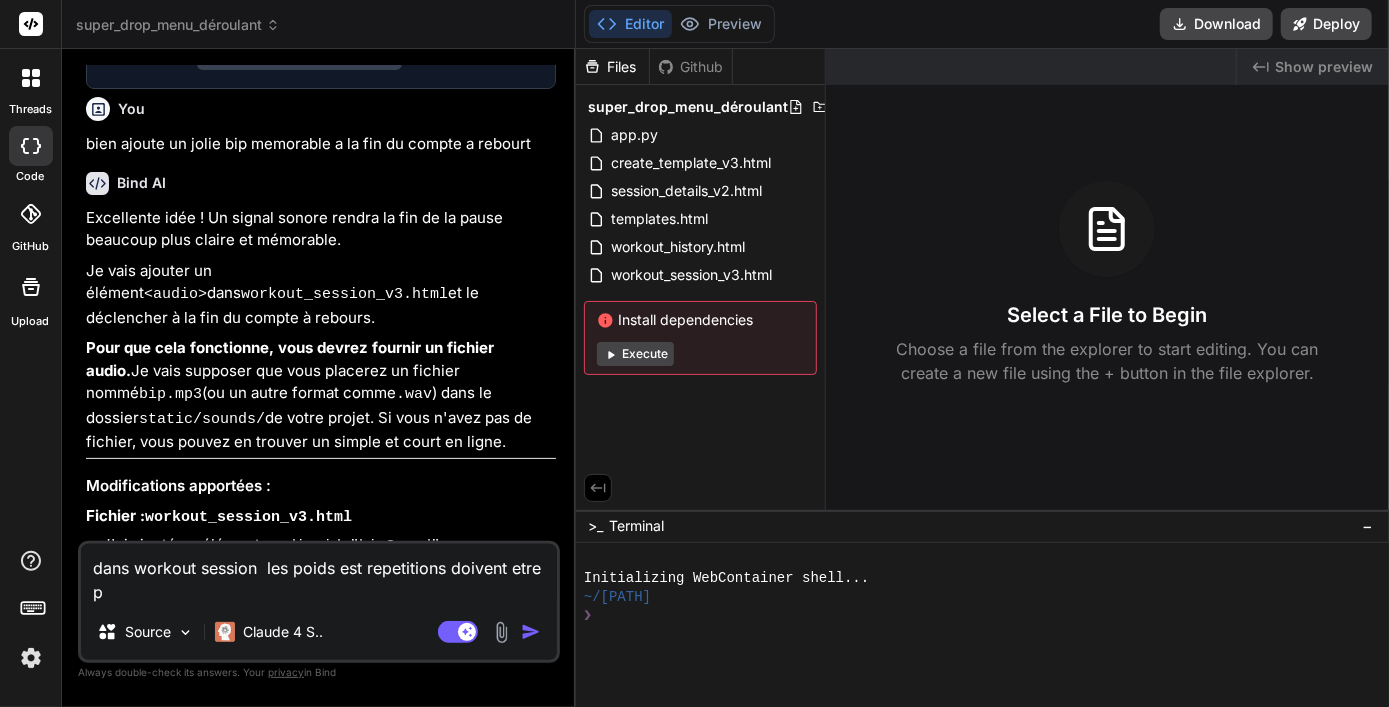 type on "dans workout session  les poids est repetitions doivent etre pr" 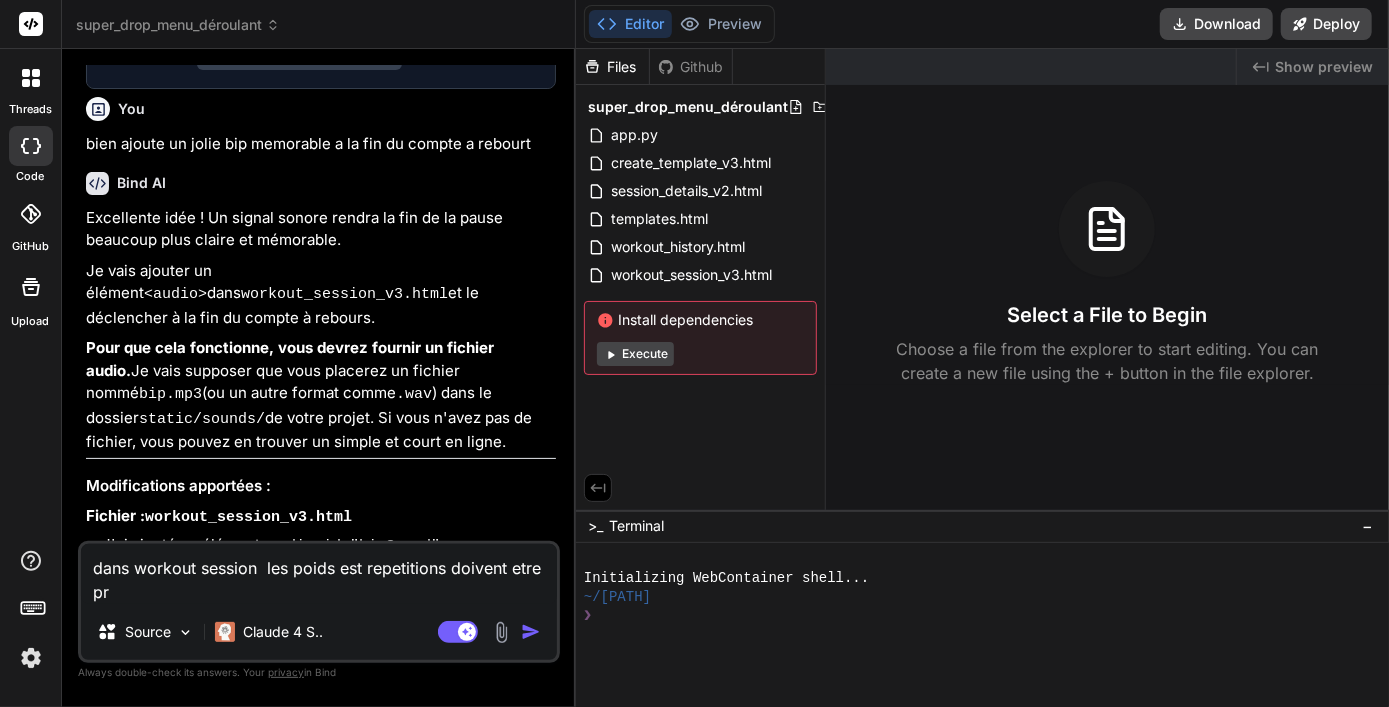 type on "dans workout session  les poids est repetitions doivent etre pre" 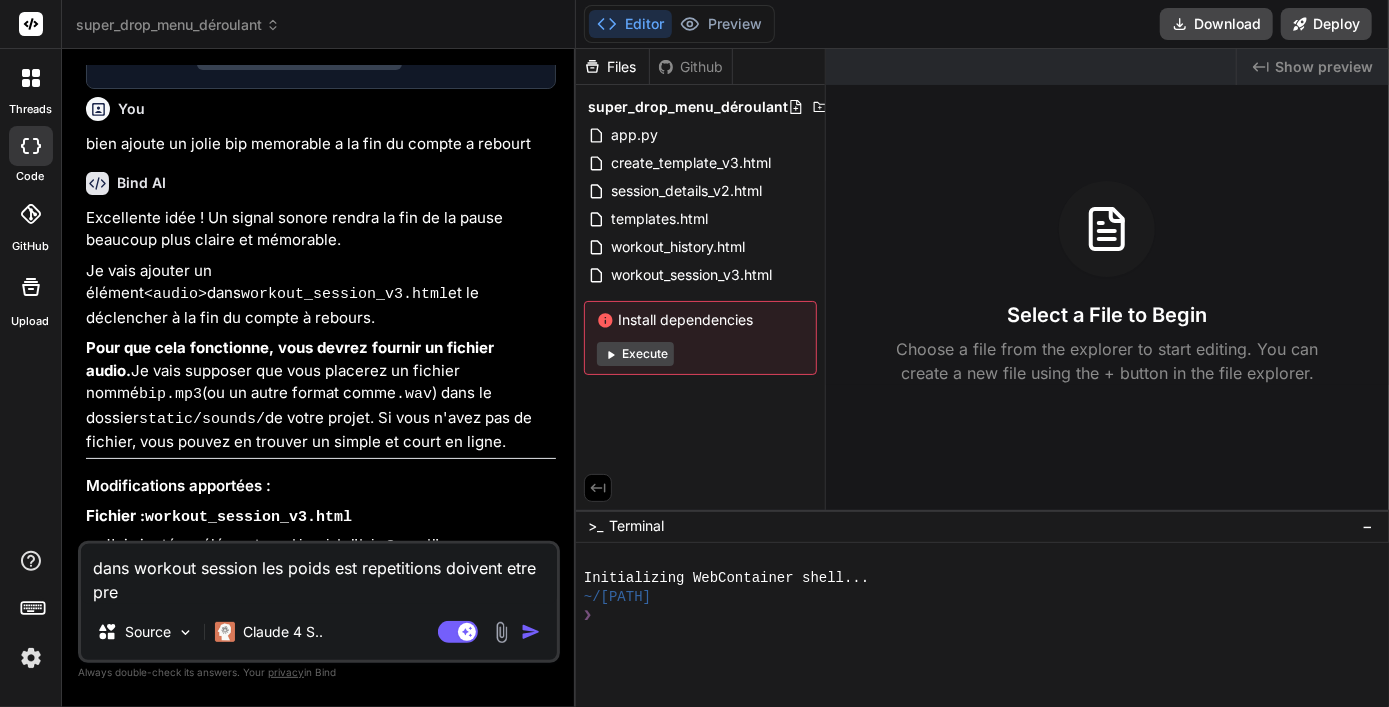 type on "dans workout session  les poids est repetitions doivent etre preé" 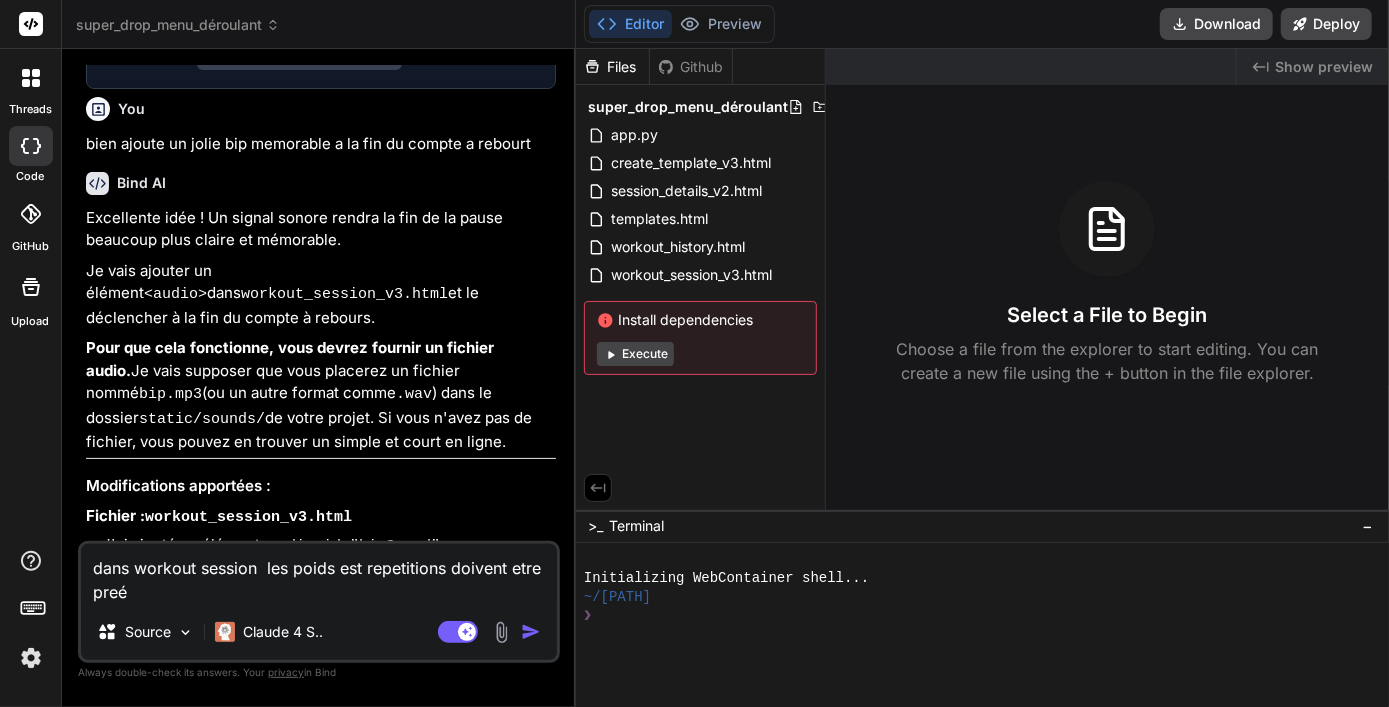 type on "dans workout session  les poids est repetitions doivent etre preés" 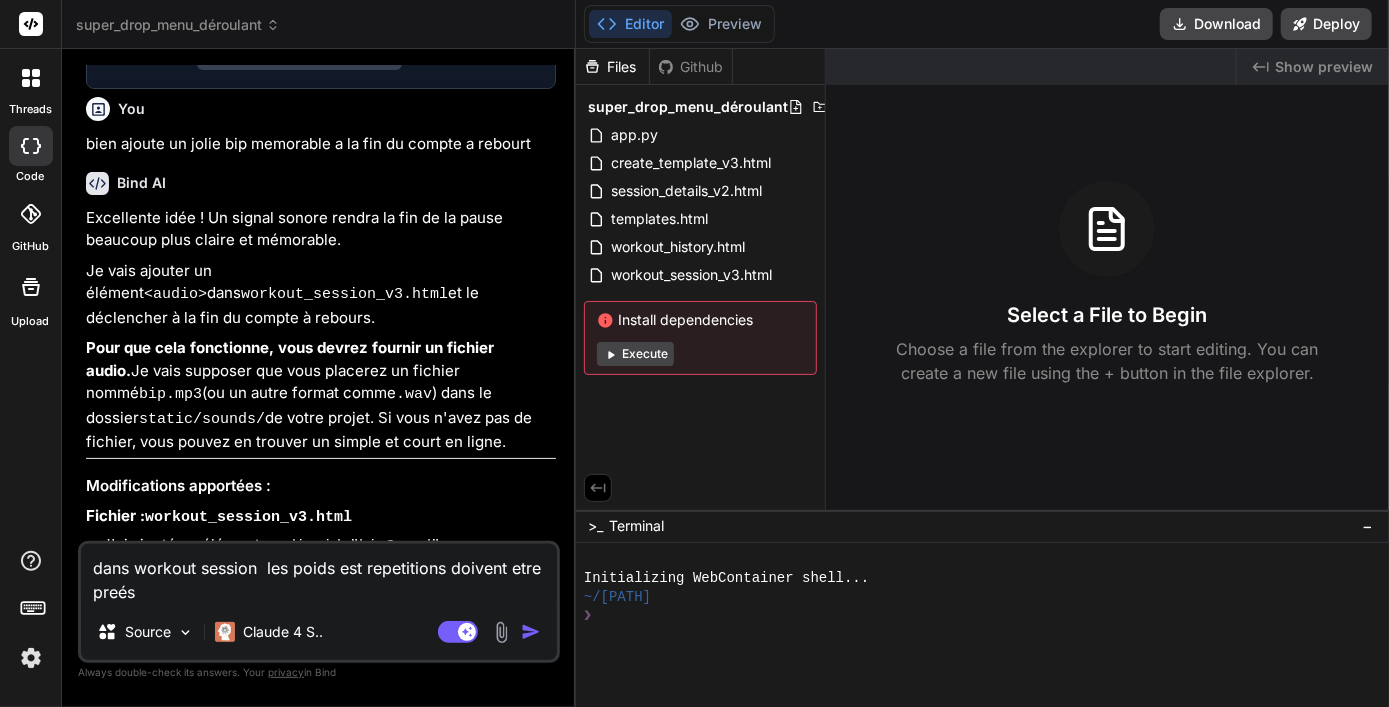 type on "dans workout session  les poids est repetitions doivent etre preése" 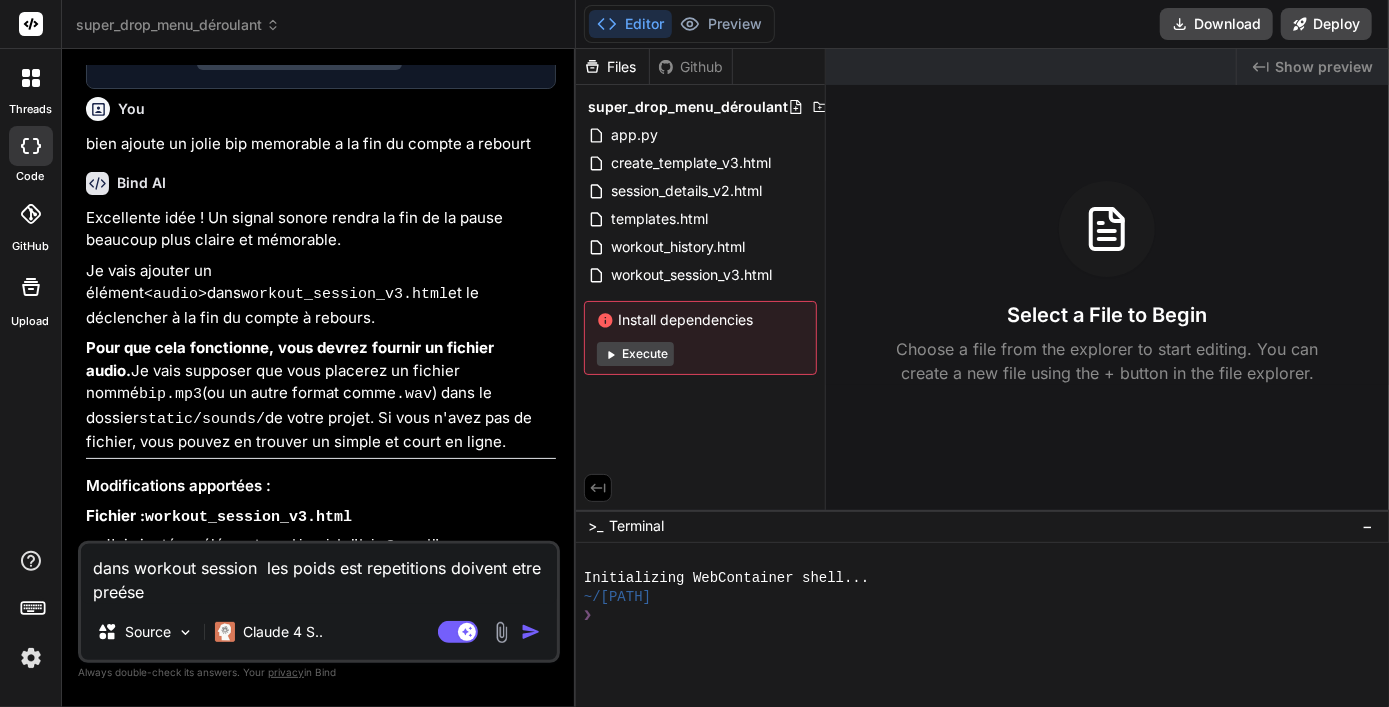 type on "dans workout session  les poids est repetitions doivent etre preéses" 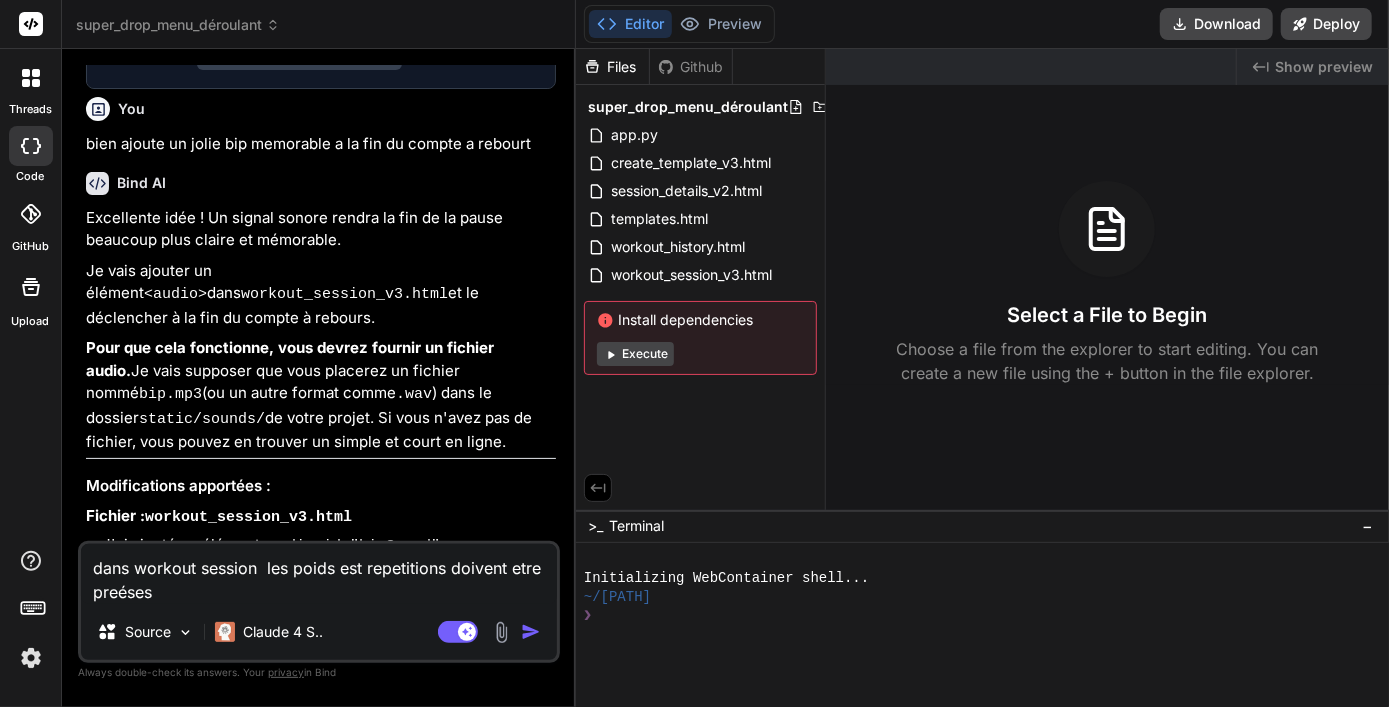type on "dans workout session  les poids est repetitions doivent etre preésesi" 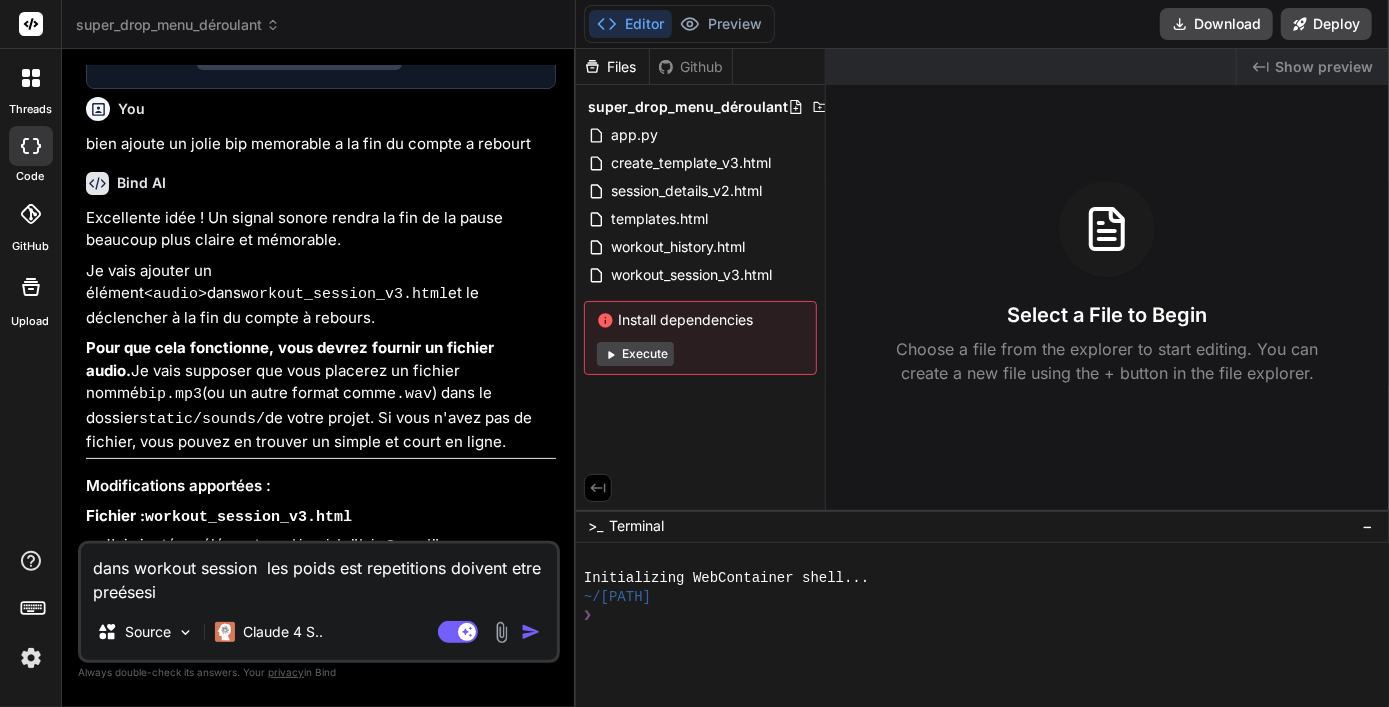 type on "dans workout session  les poids est repetitions doivent etre preésesio" 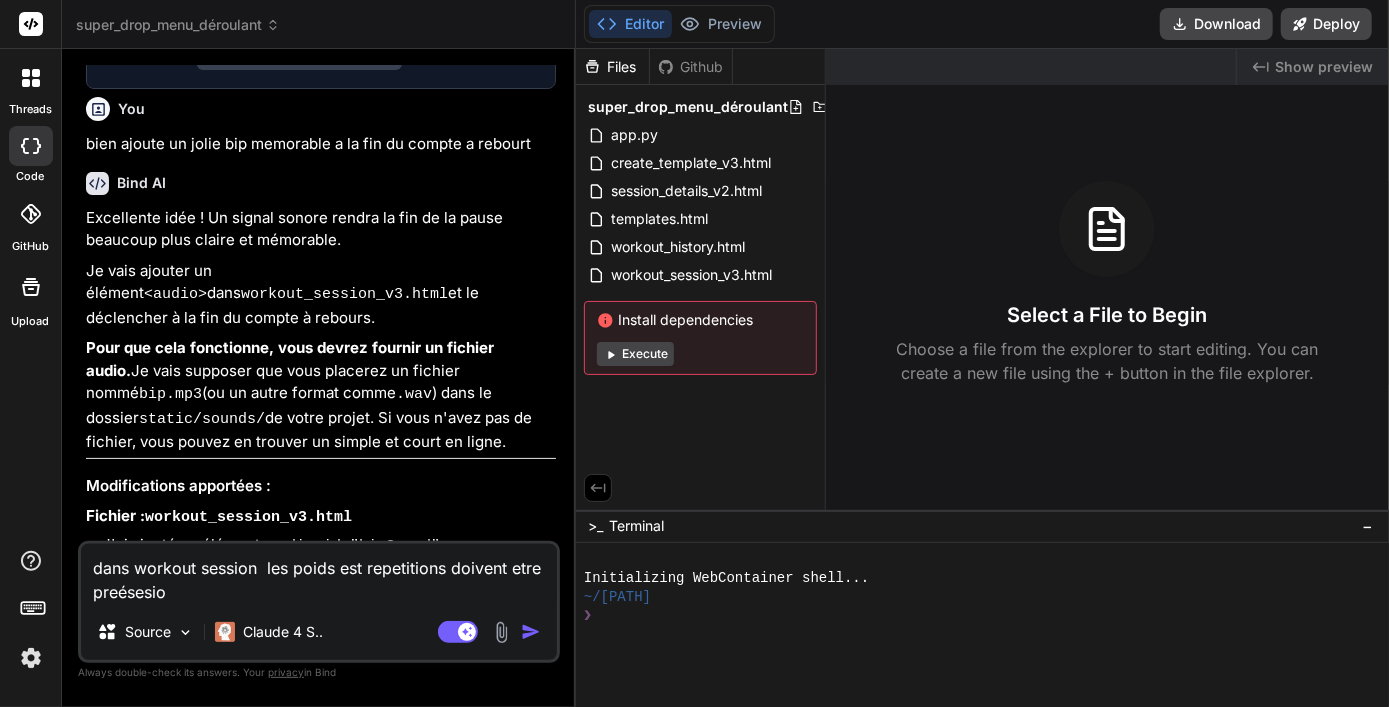 type on "dans workout session  les poids est repetitions doivent etre preésesion" 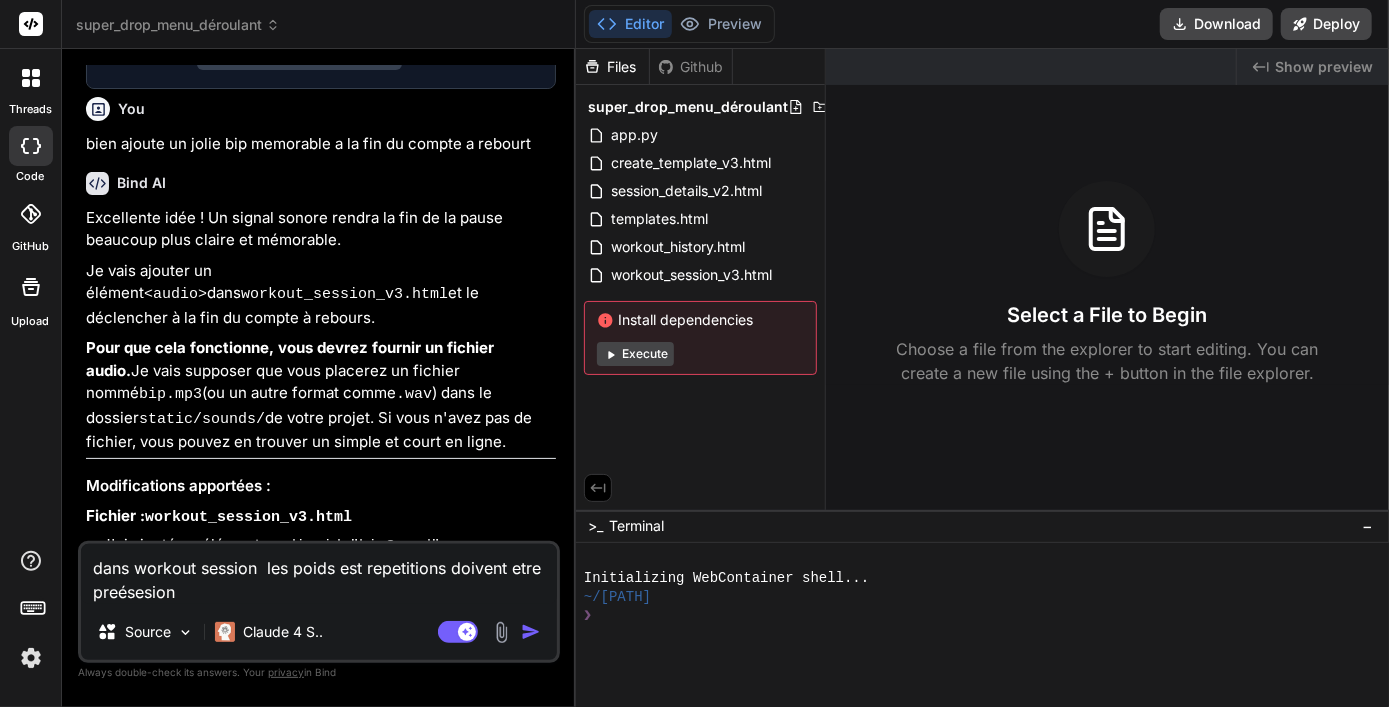 type on "dans workout session  les poids est repetitions doivent etre preésesion" 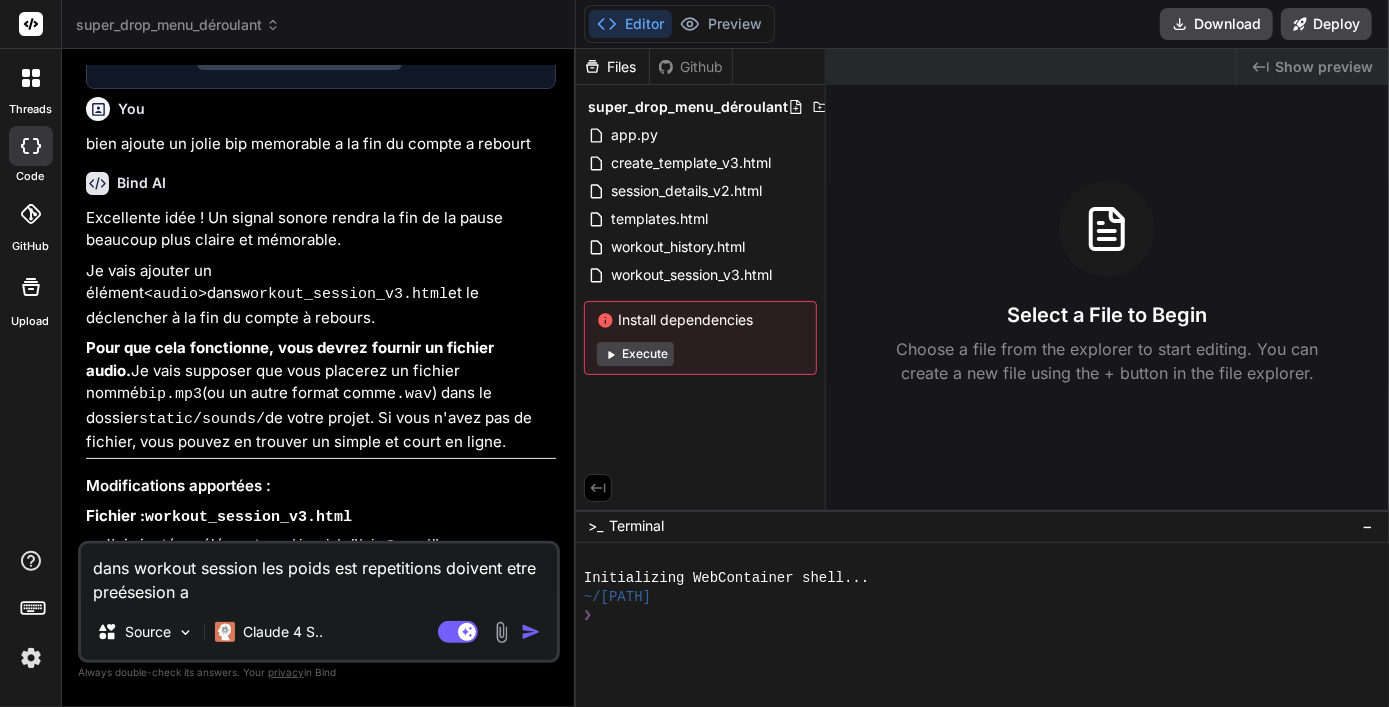 type on "dans workout session  les poids est repetitions doivent etre preésesion au" 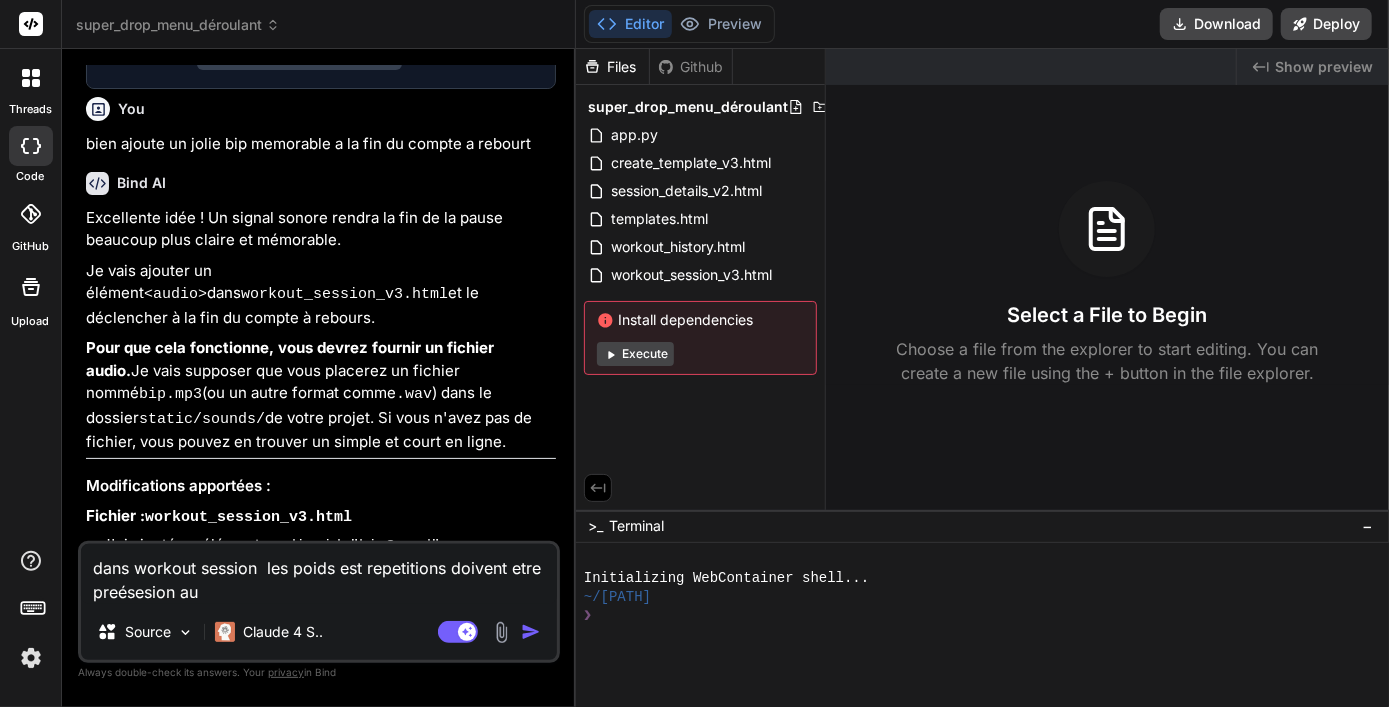 type on "dans workout session  les poids est repetitions doivent etre preésesion aut" 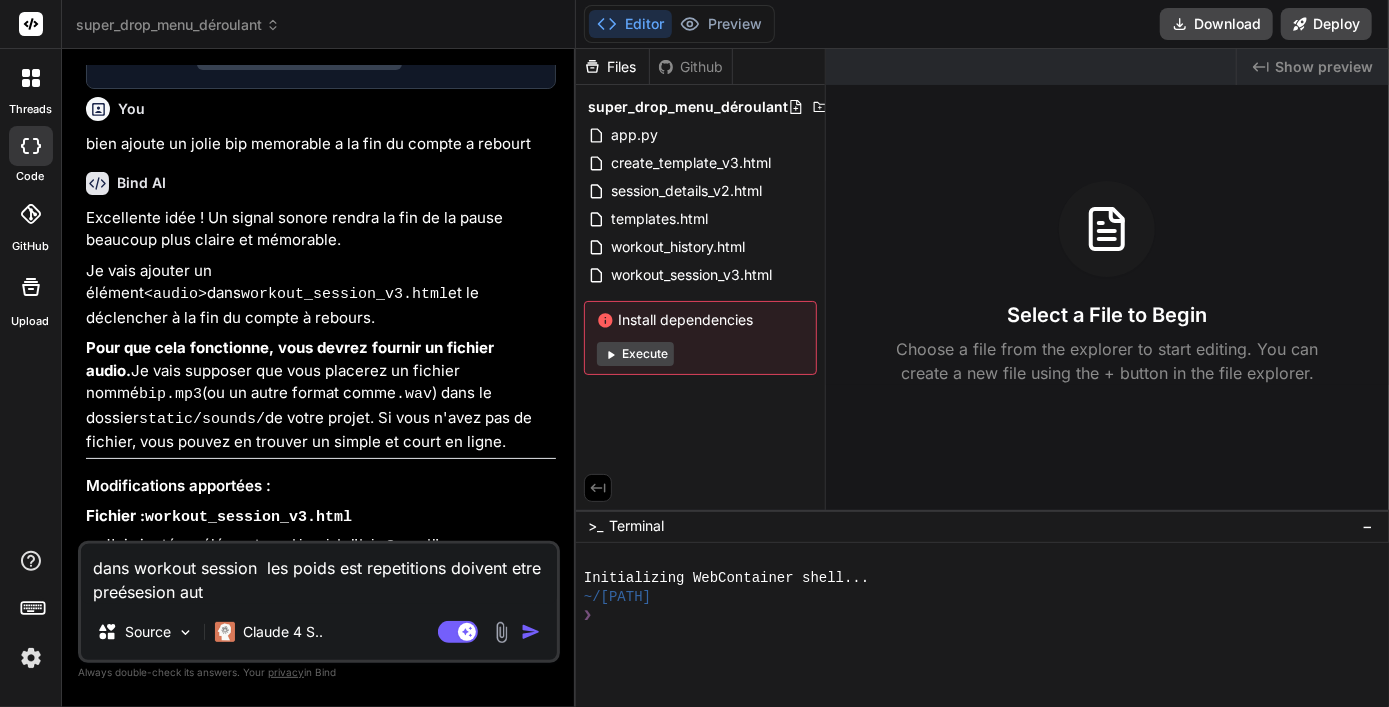 type on "dans workout session  les poids est repetitions doivent etre preésesion auto" 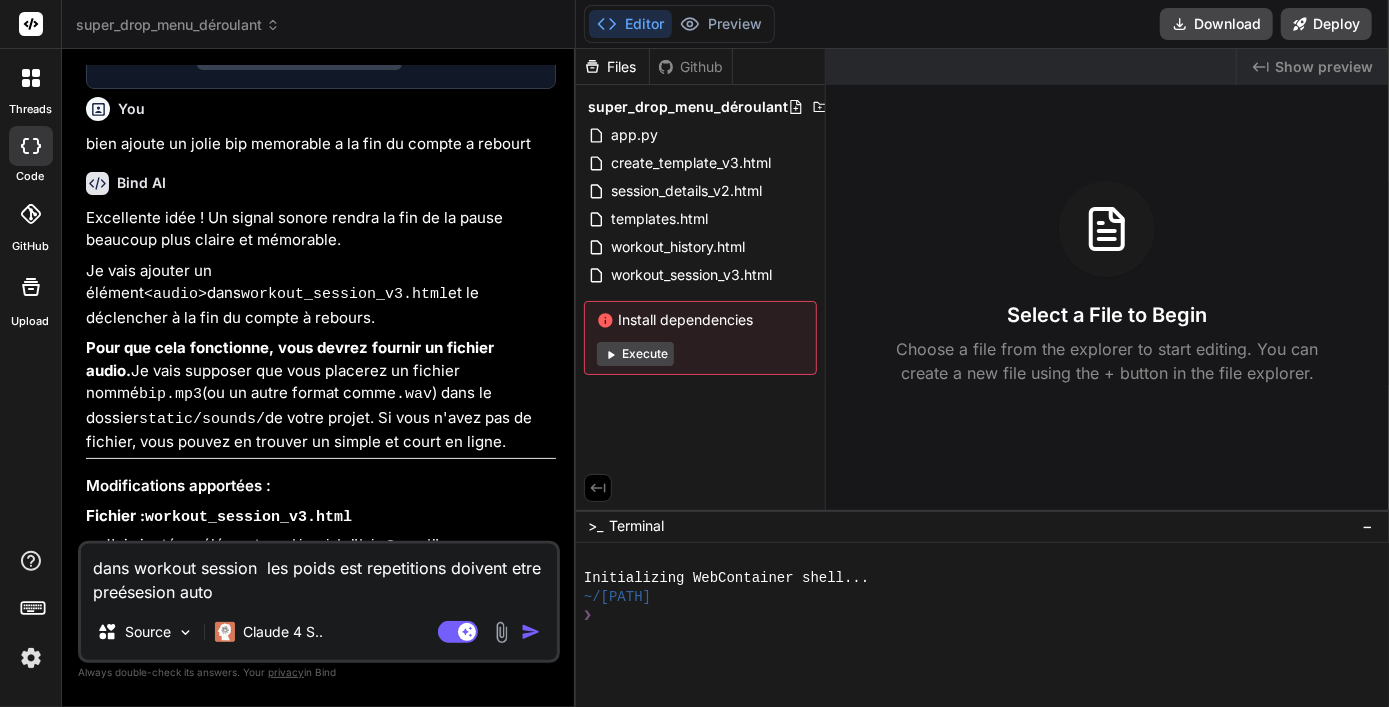 type on "dans workout session  les poids est repetitions doivent etre preésesion autom" 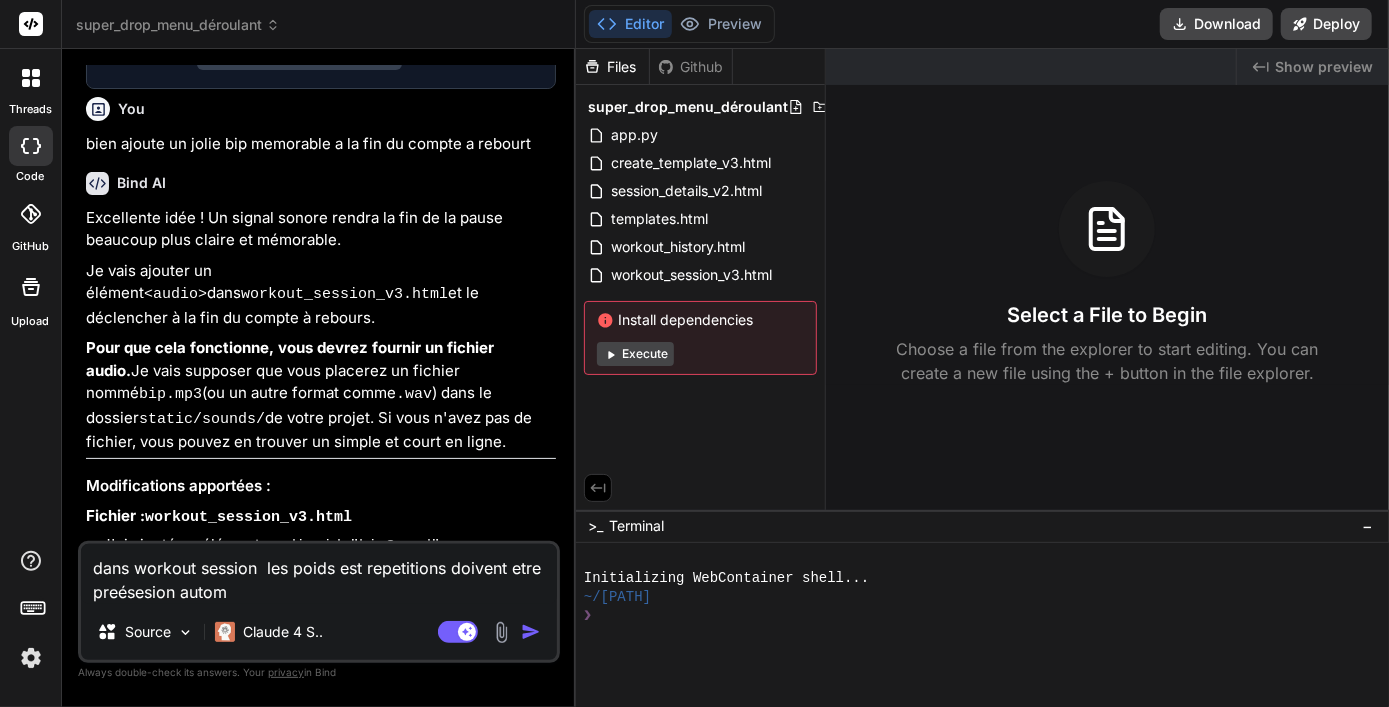 type on "dans workout session  les poids est repetitions doivent etre preésesion automa" 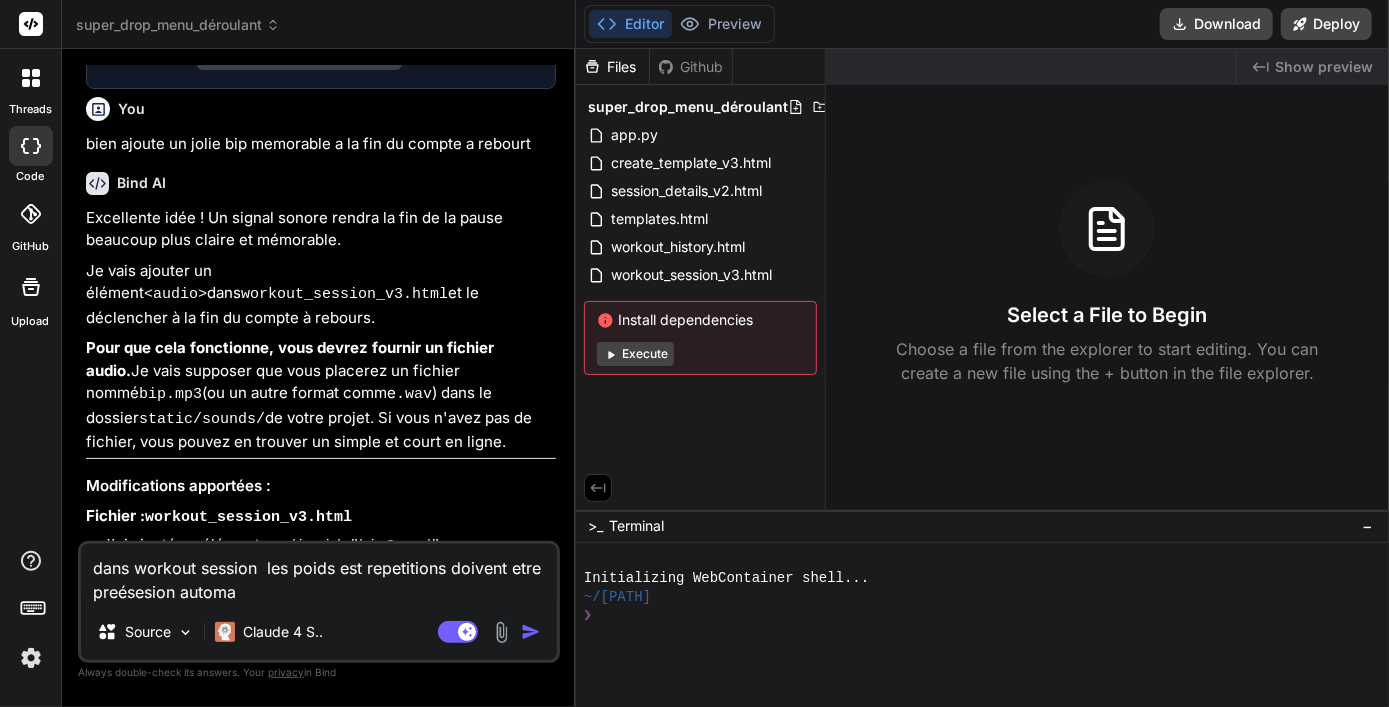 type on "dans workout session  les poids est repetitions doivent etre preésesion automat" 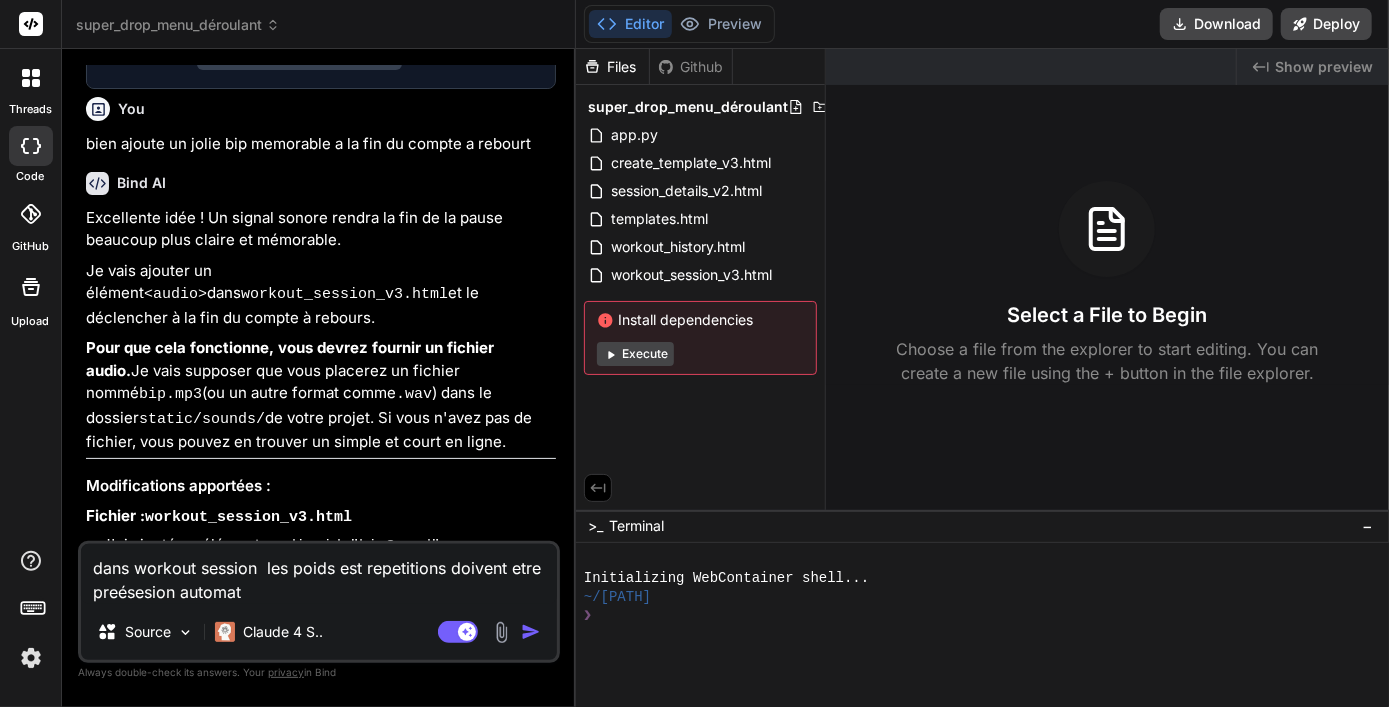 type on "dans workout session  les poids est repetitions doivent etre preésesion automati" 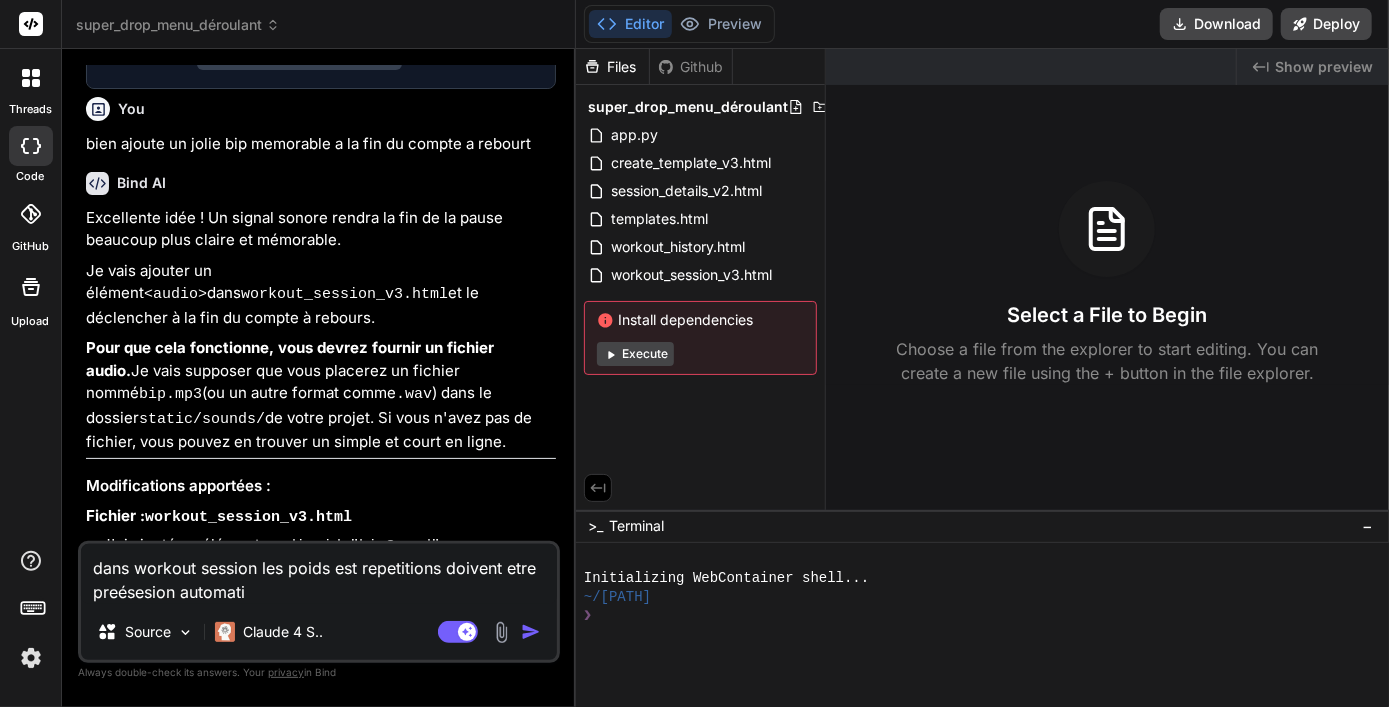 type on "dans workout session  les poids est repetitions doivent etre preésesion automatiq" 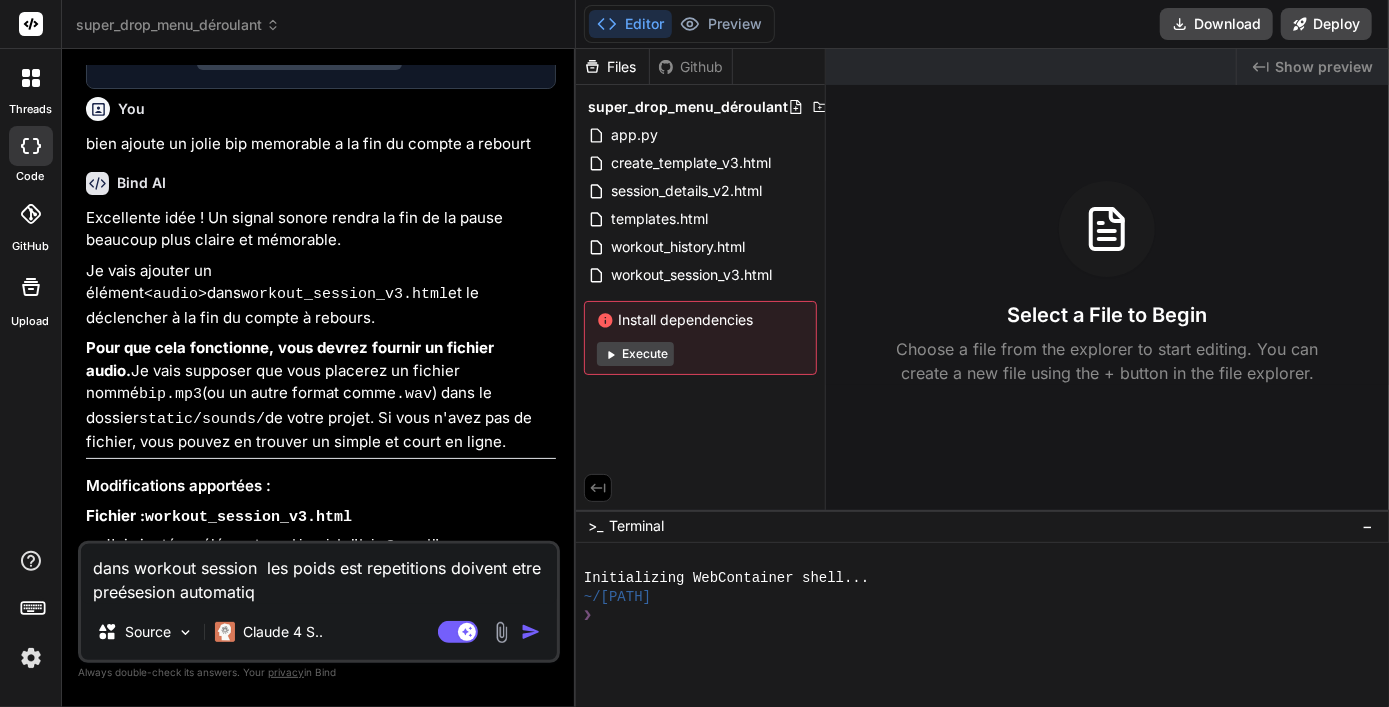 type on "dans workout session  les poids est repetitions doivent etre preésesion automatiqu" 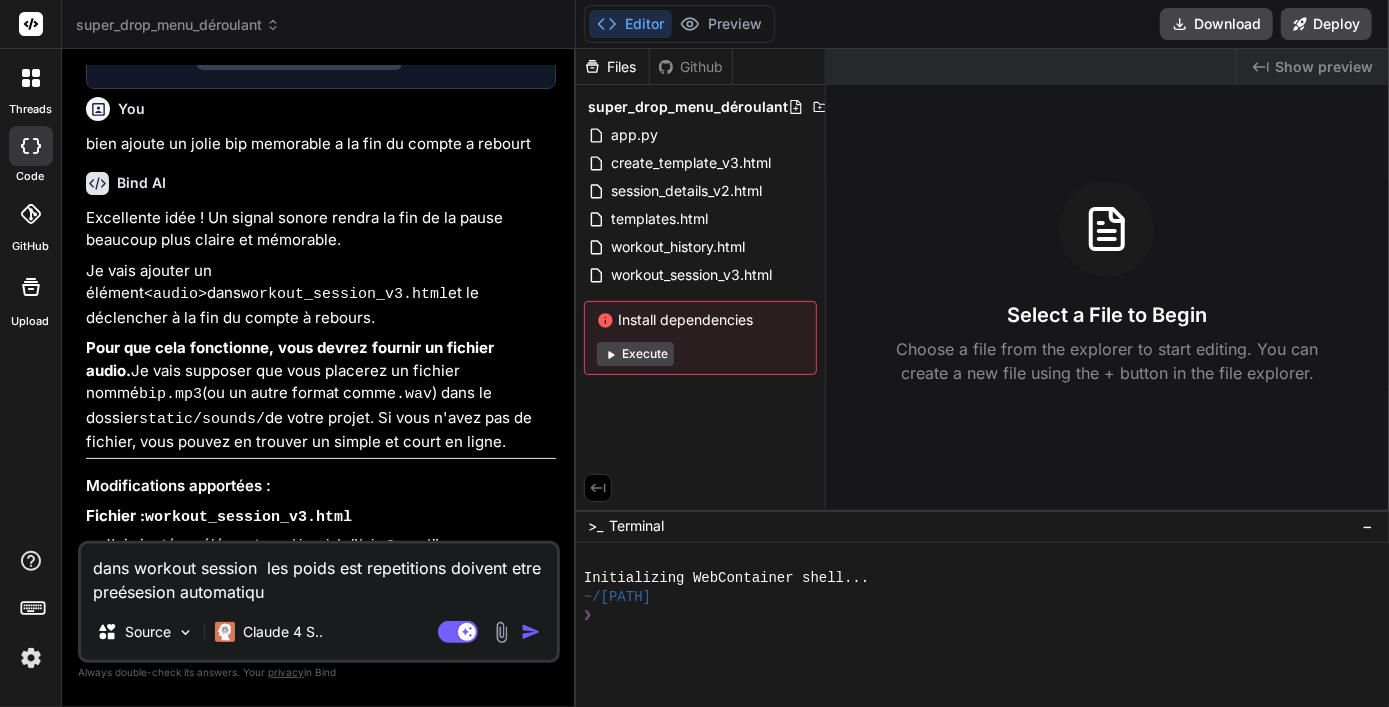 type on "dans workout session  les poids est repetitions doivent etre preésesion automatique" 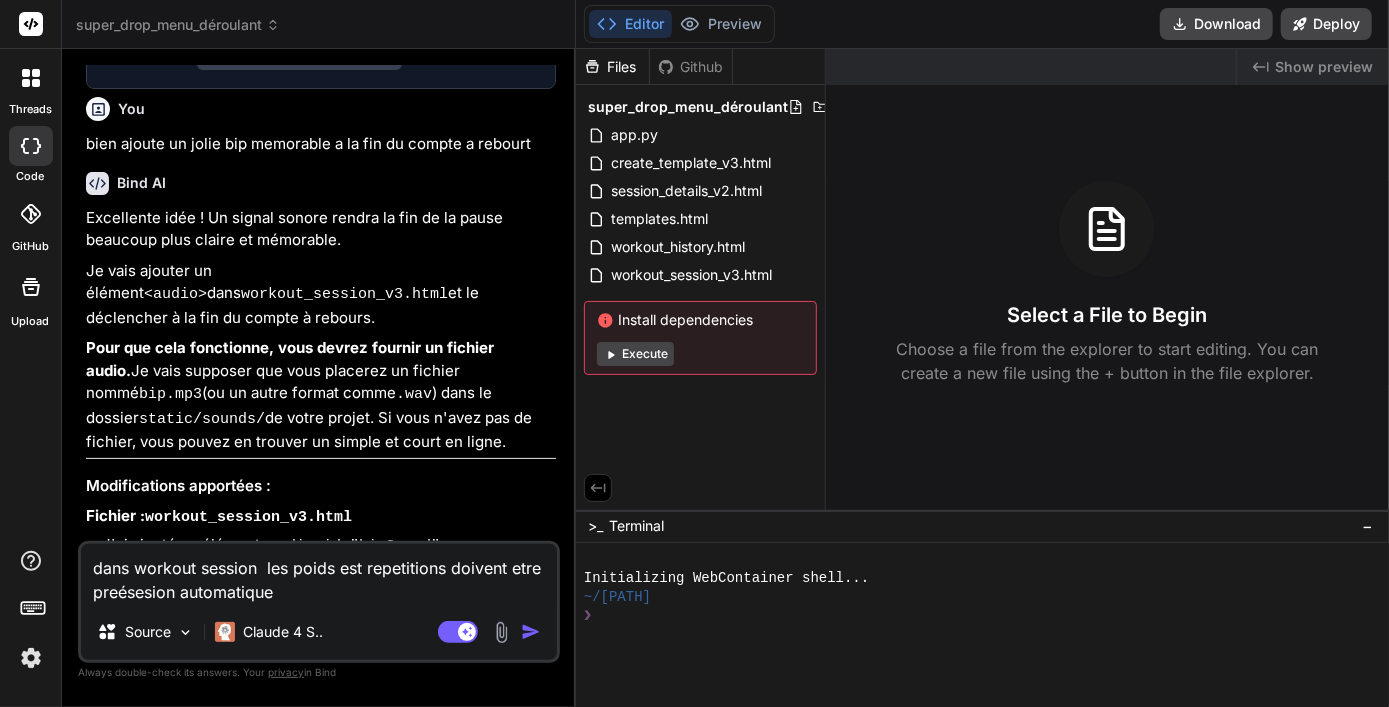 type on "dans workout session  les poids est repetitions doivent etre preésesion automatiquem" 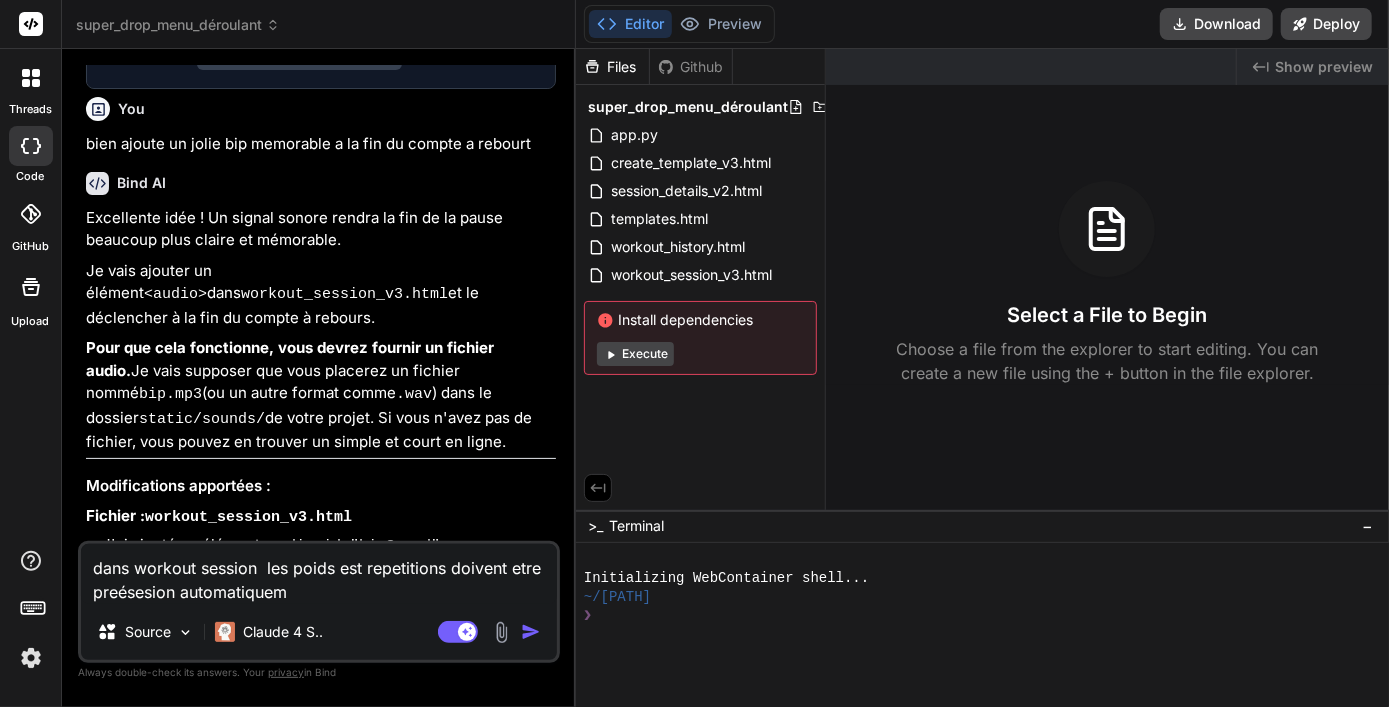 type on "dans workout session  les poids est repetitions doivent etre preésesion automatiqueme" 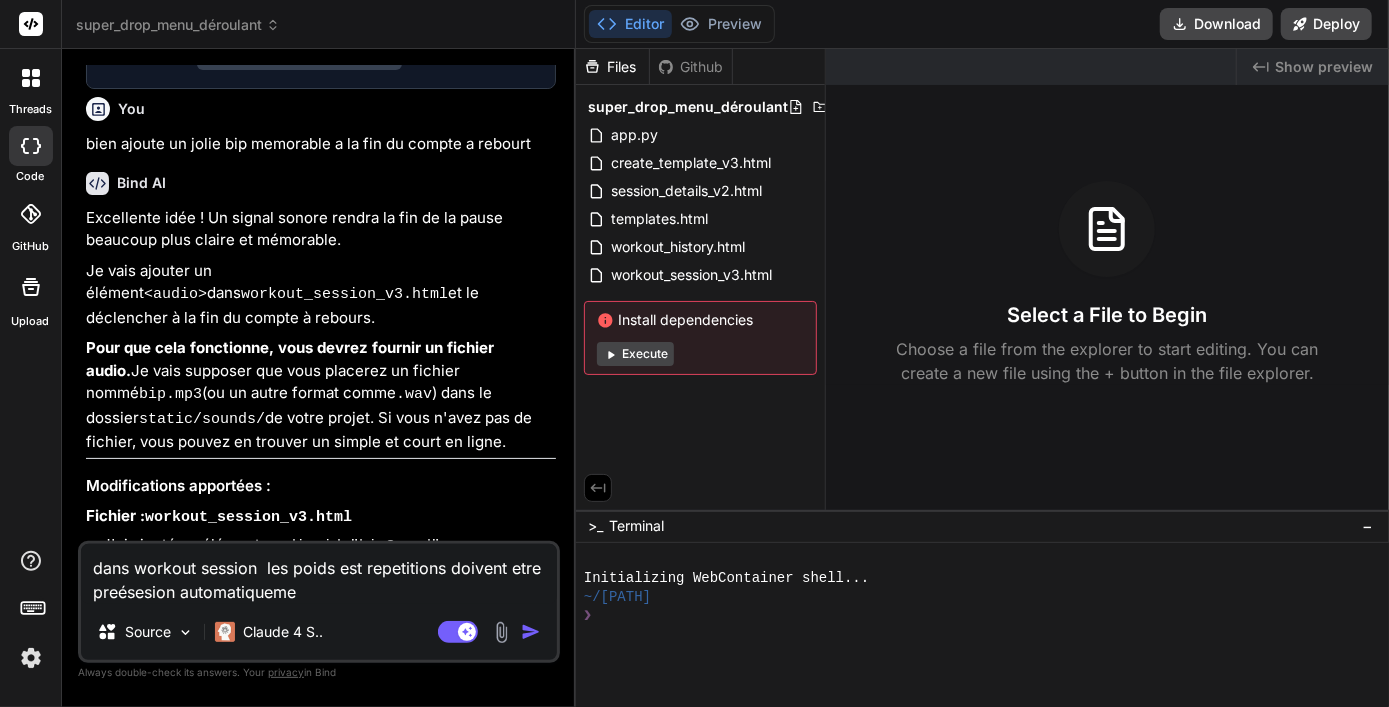 type on "x" 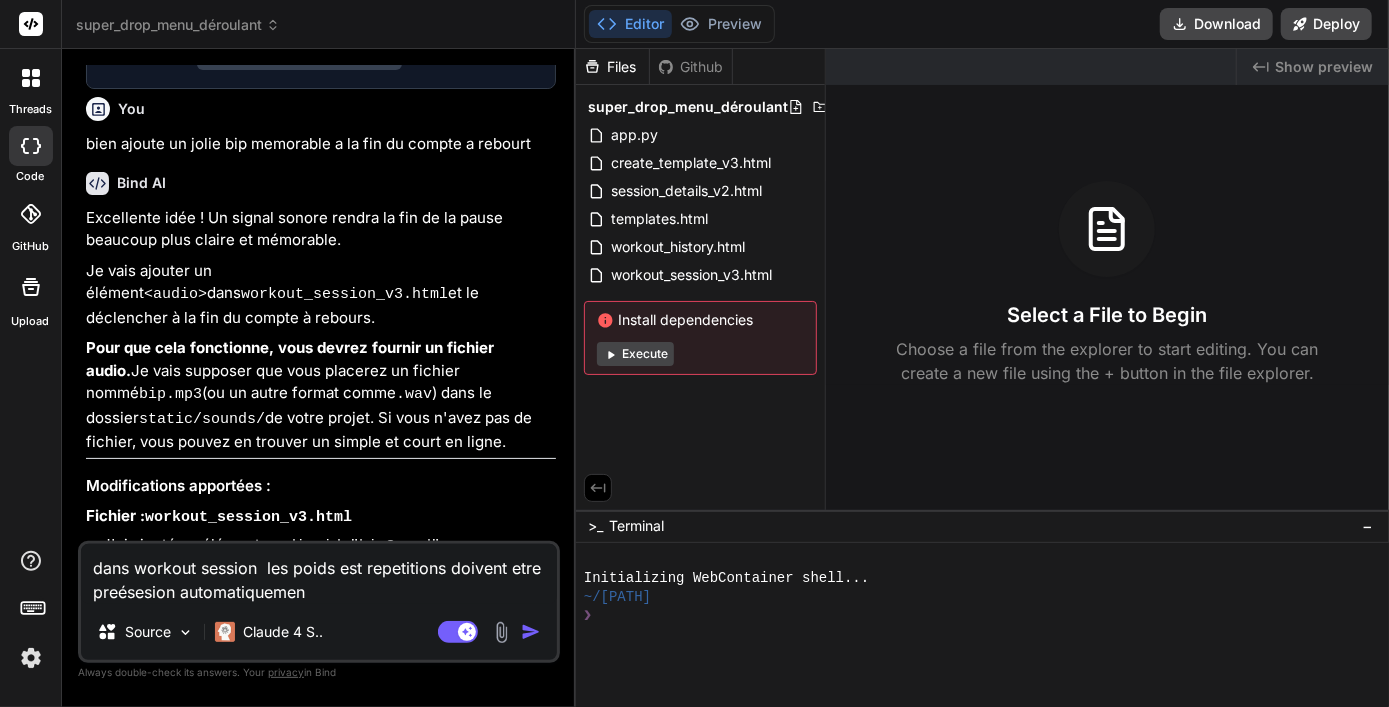 type on "dans workout session  les poids est repetitions doivent etre preésesion automatiquement" 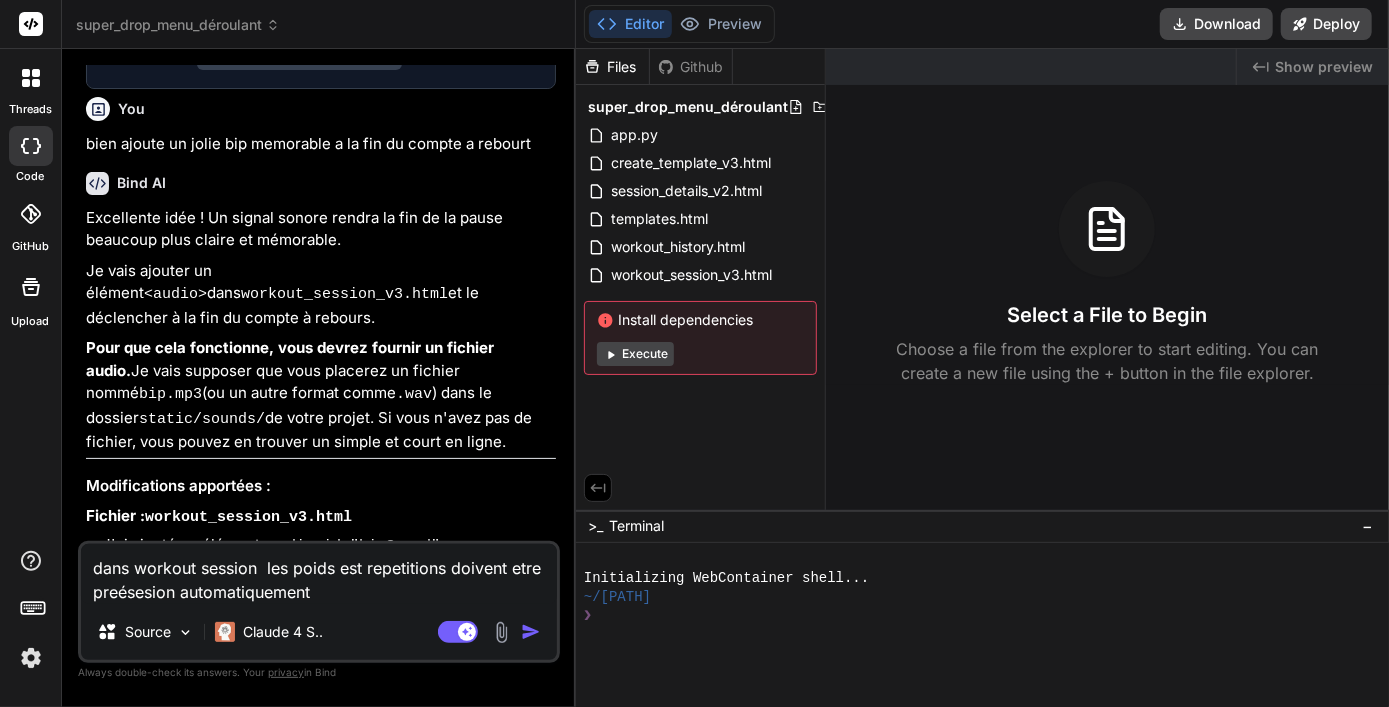 type on "dans workout session  les poids est repetitions doivent etre preésesion automatiquement" 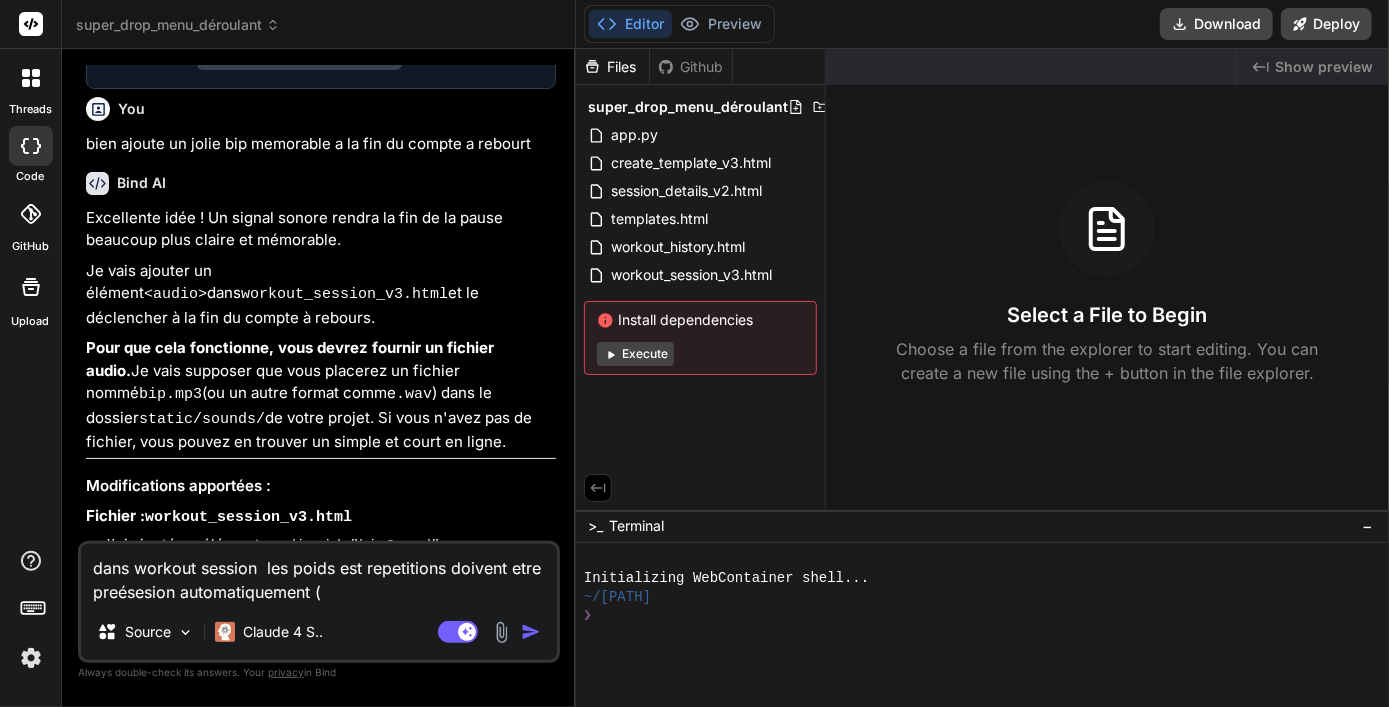 type on "dans workout session  les poids est repetitions doivent etre preésesion automatiquement (c" 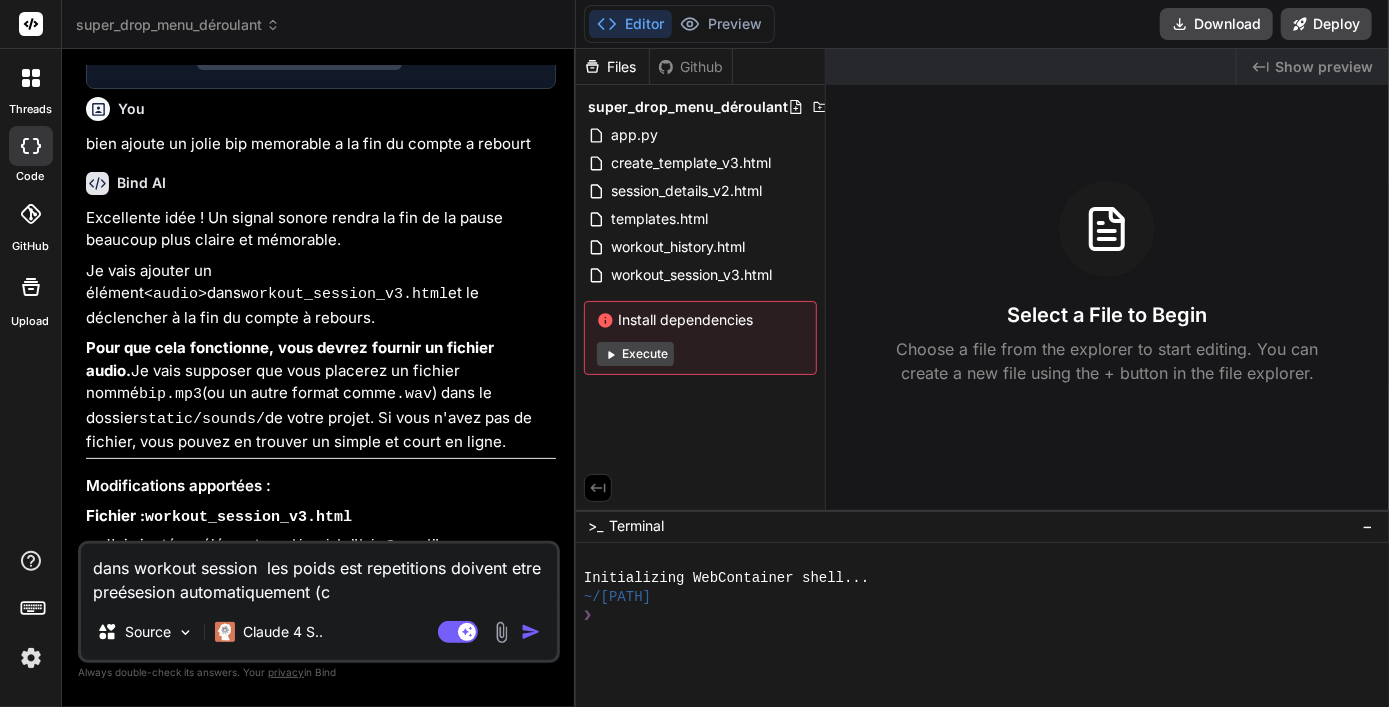 type on "x" 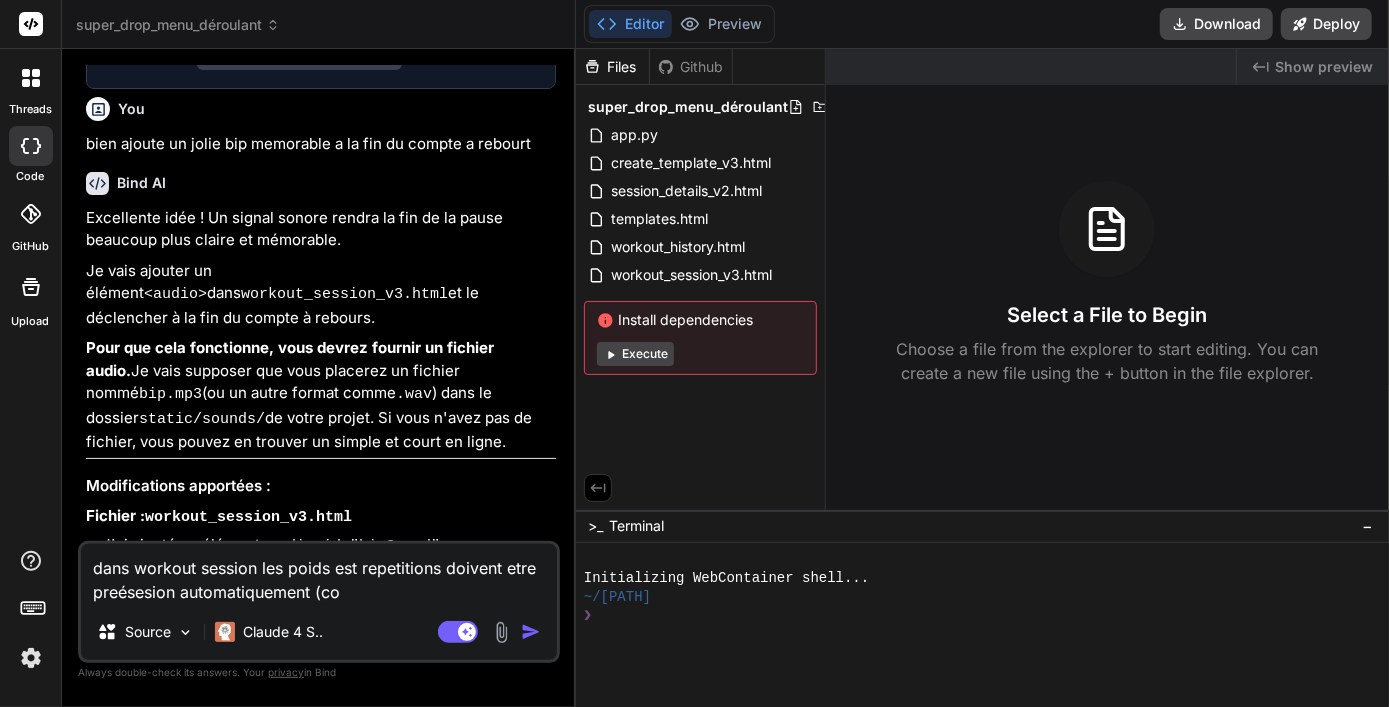 type on "dans workout session  les poids est repetitions doivent etre preésesion automatiquement (com" 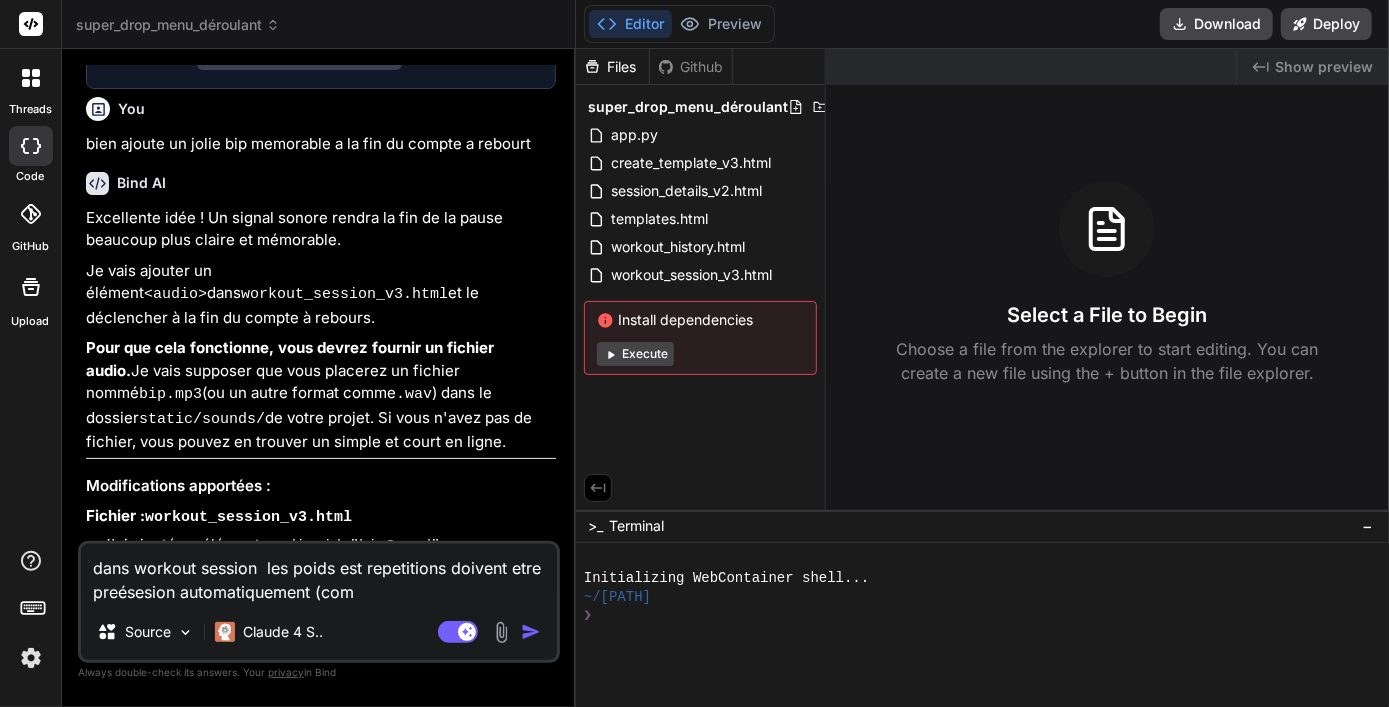 type on "dans workout session  les poids est repetitions doivent etre preésesion automatiquement (comm" 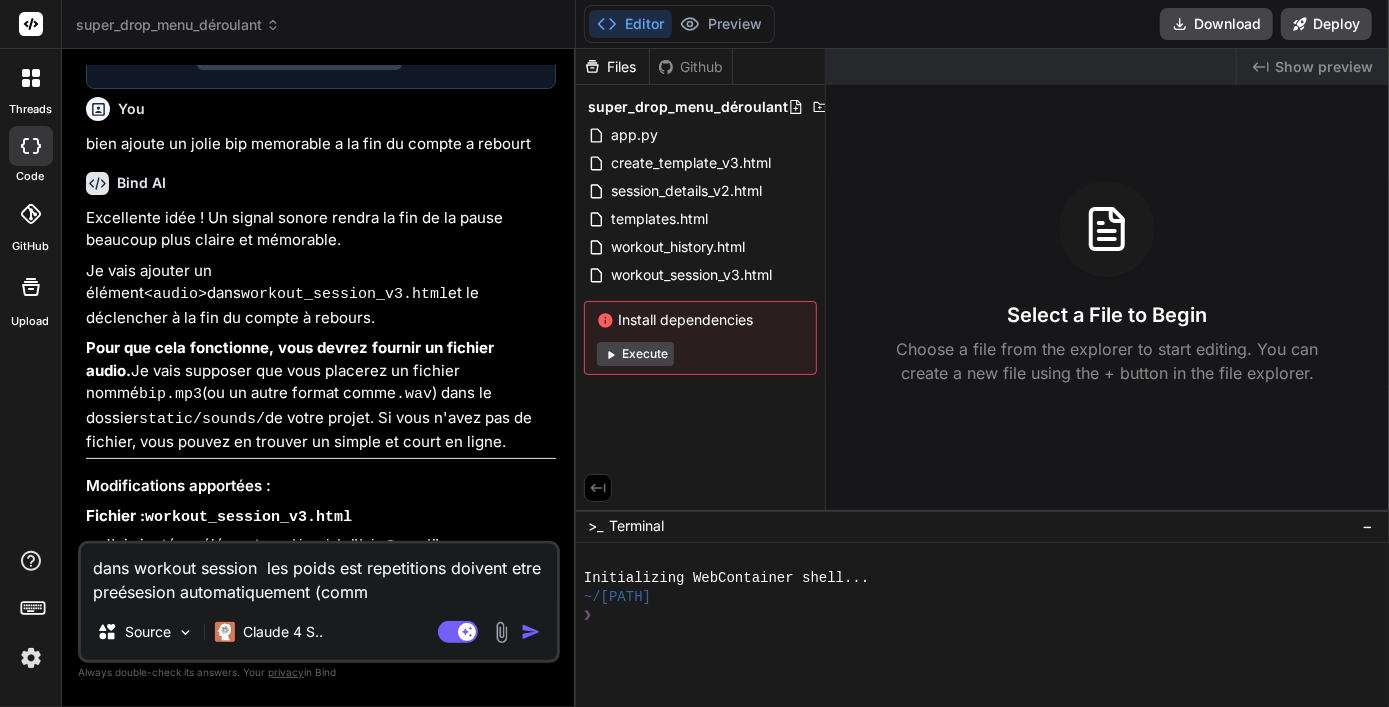type on "dans workout session  les poids est repetitions doivent etre preésesion automatiquement (comme" 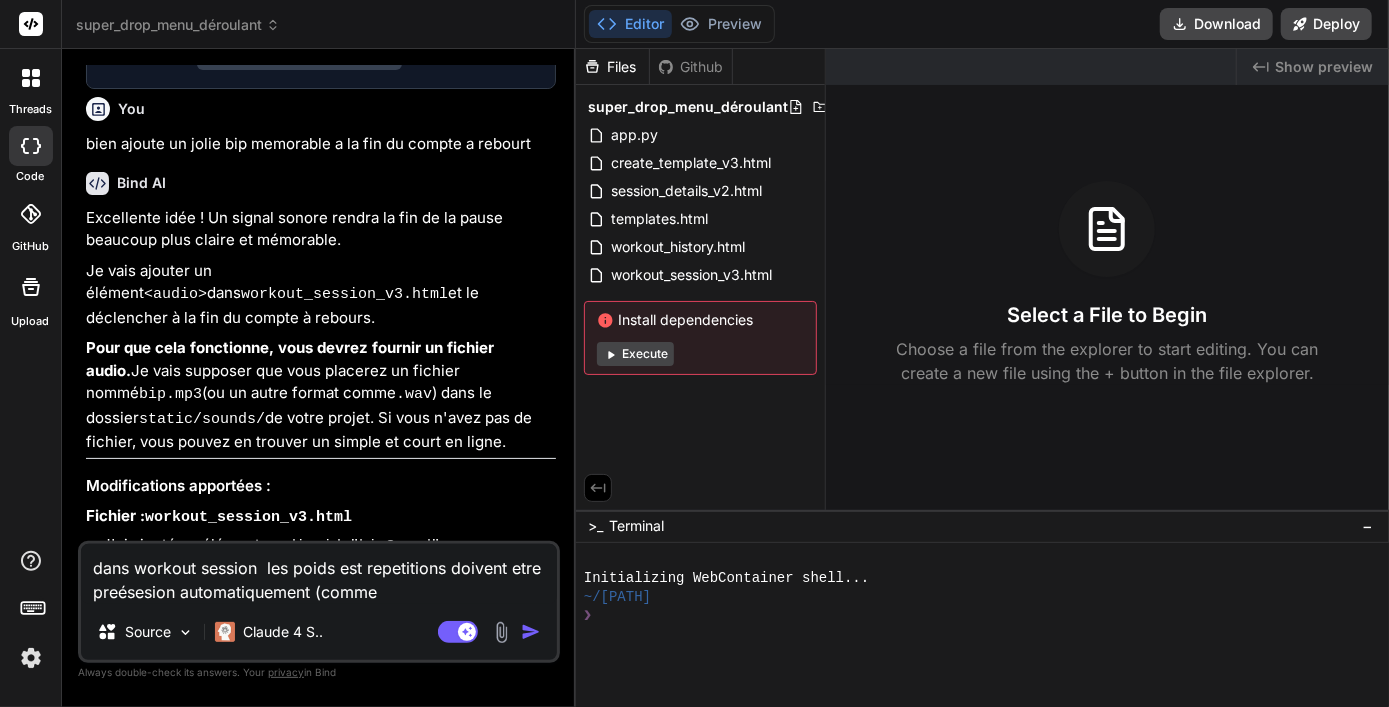 type on "dans workout session  les poids est repetitions doivent etre preésesion automatiquement (comme" 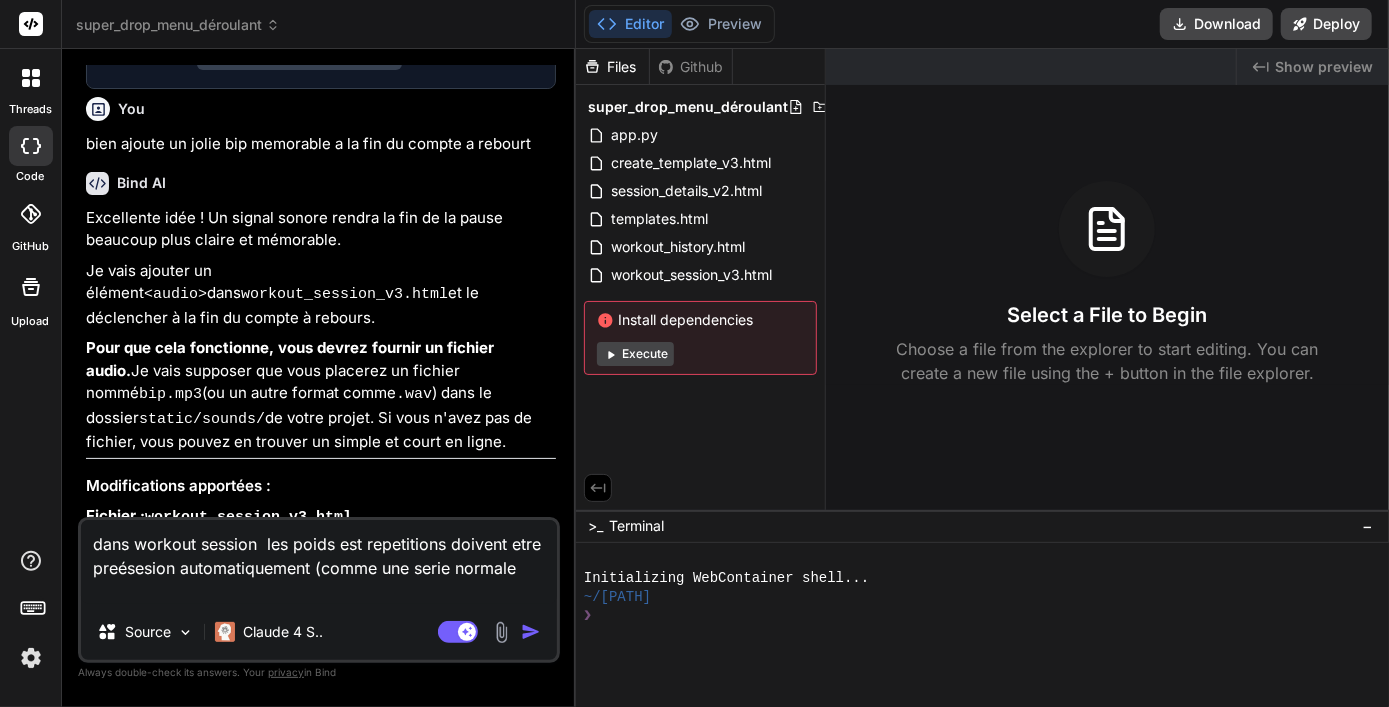 click on "dans workout session  les poids est repetitions doivent etre preésesion automatiquement (comme une serie normale" at bounding box center (319, 562) 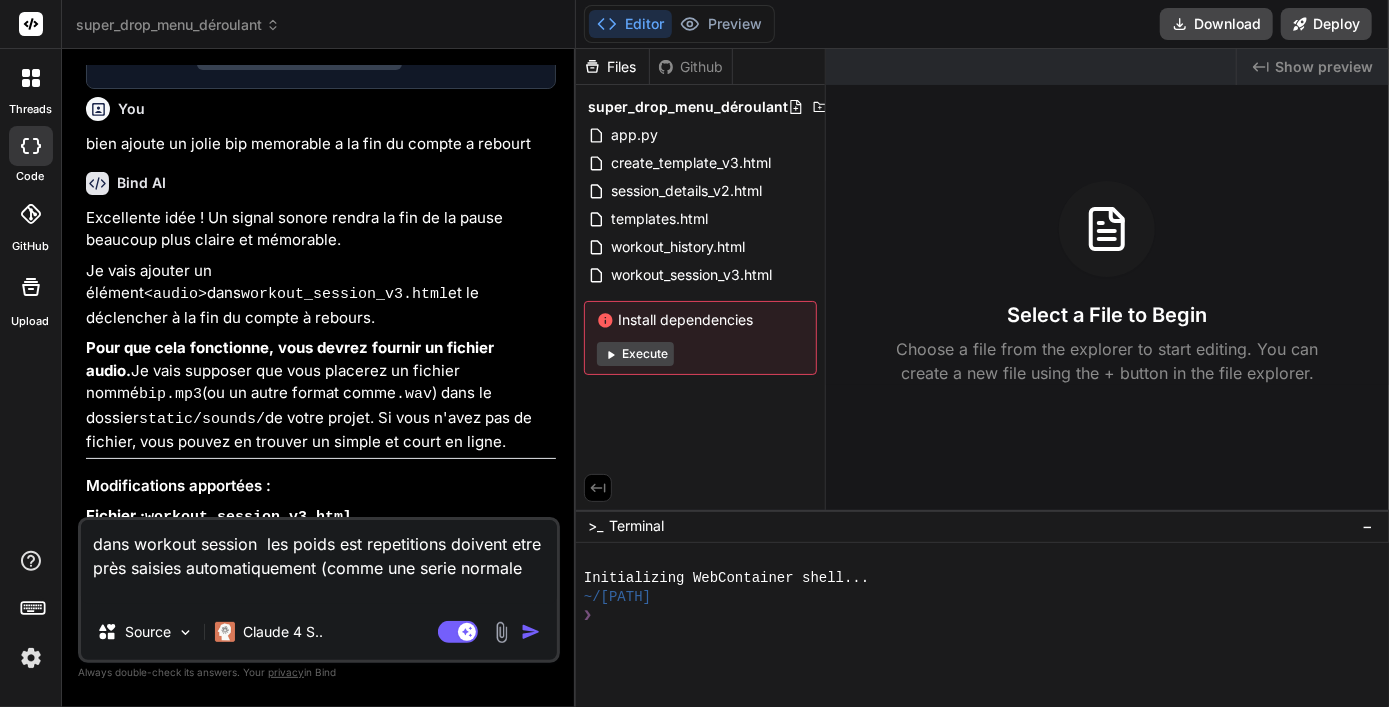 click on "dans workout session  les poids est repetitions doivent etre près saisies automatiquement (comme une serie normale" at bounding box center (319, 562) 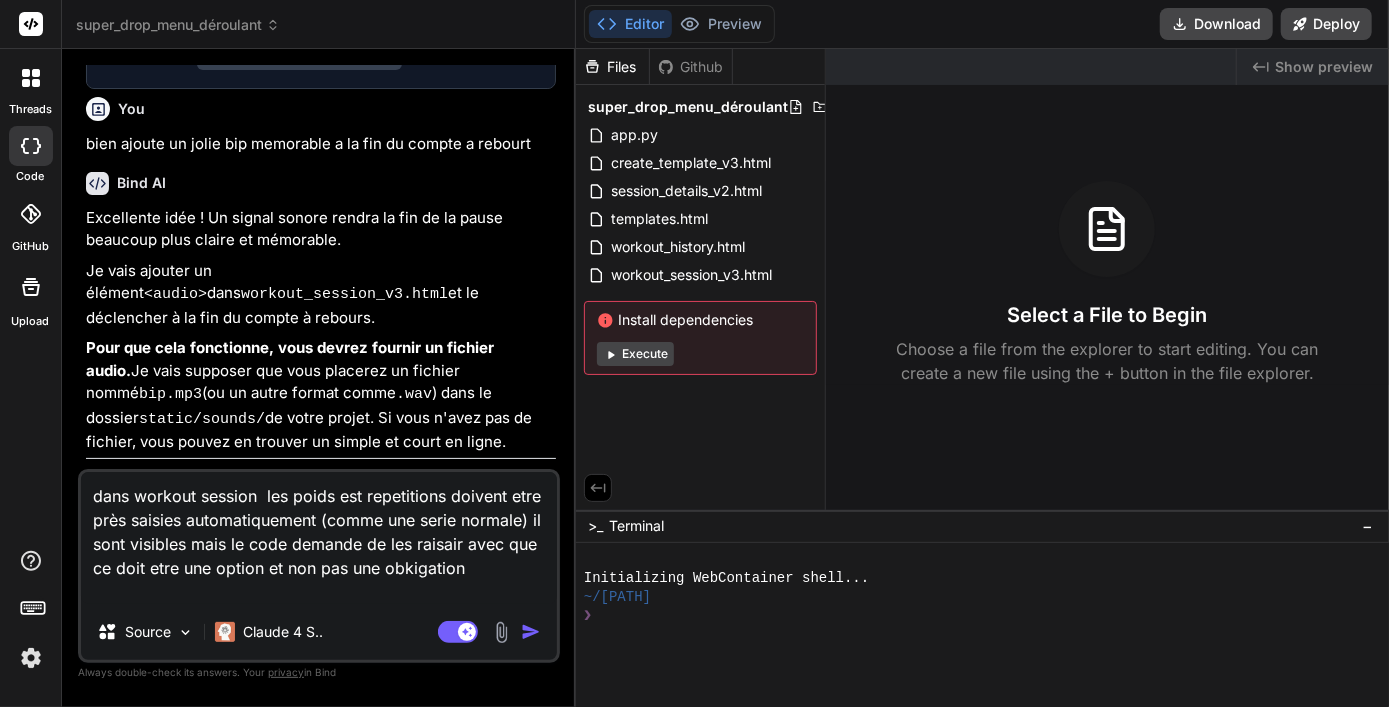 click at bounding box center [531, 632] 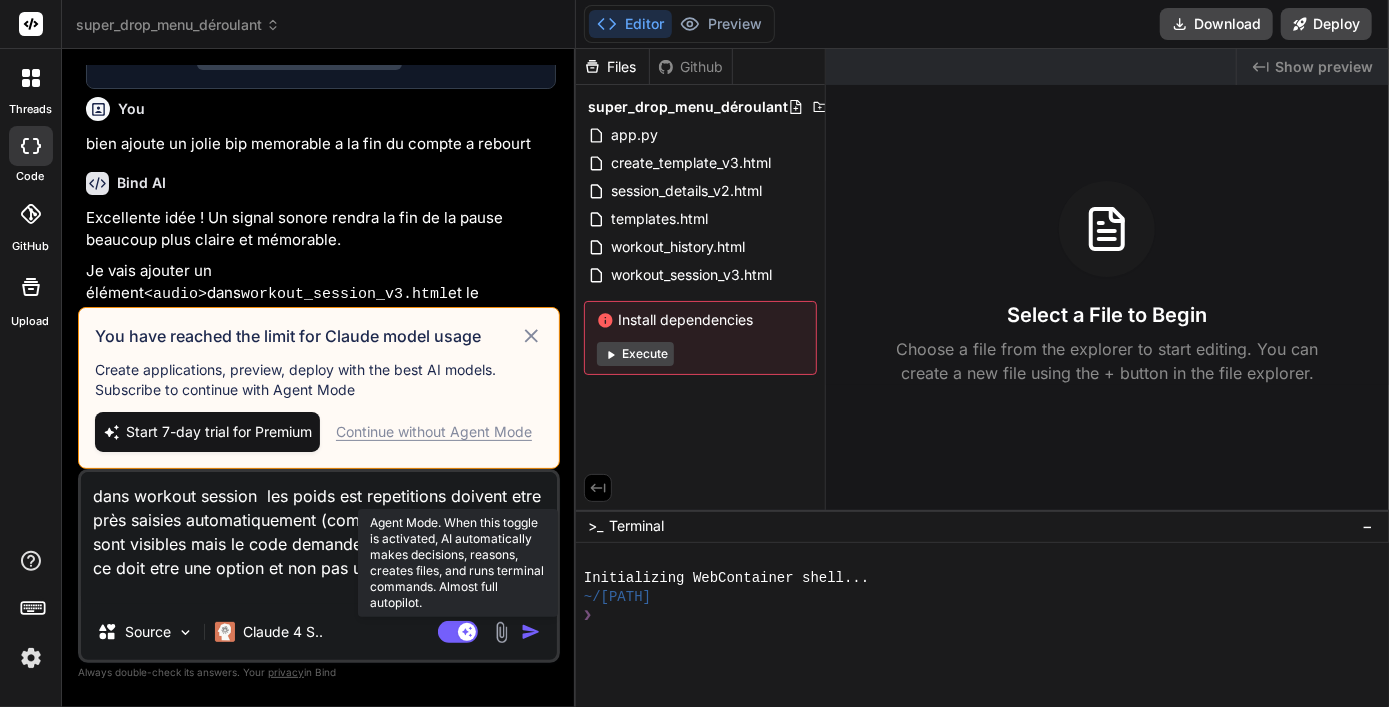 click 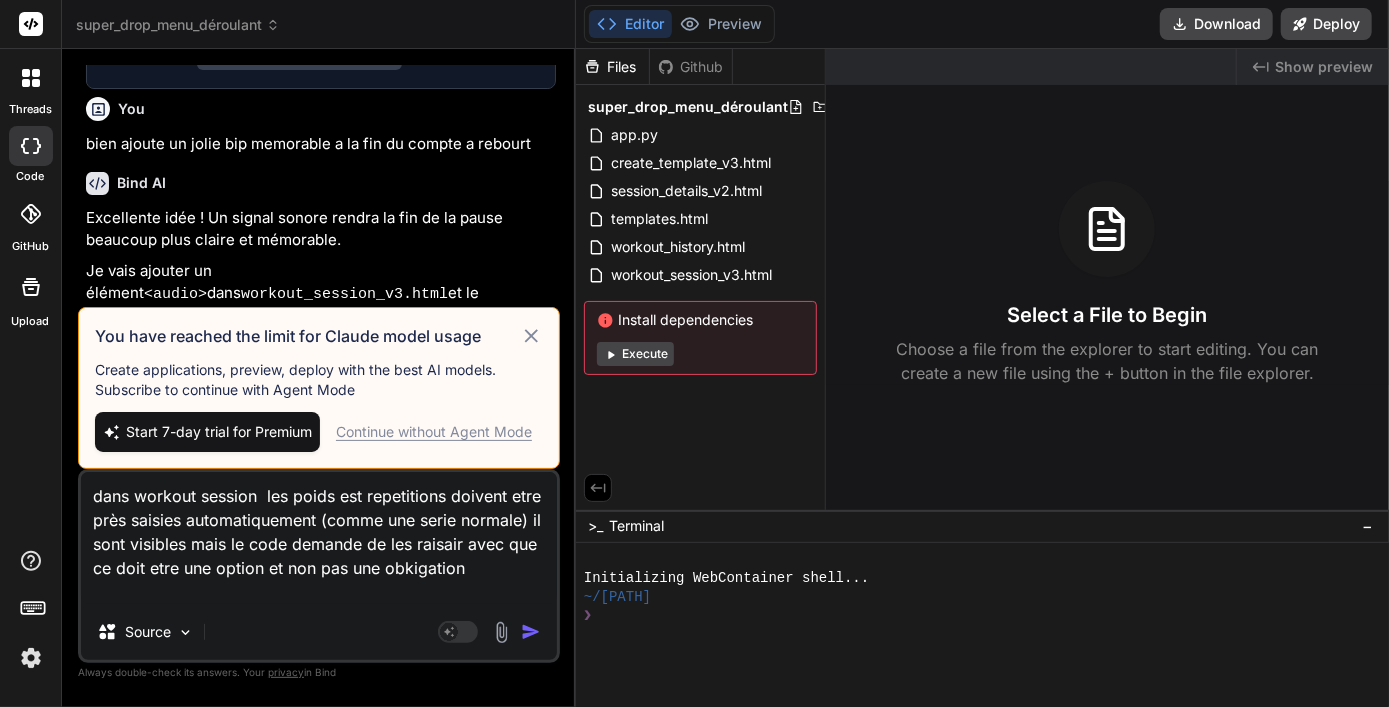 click 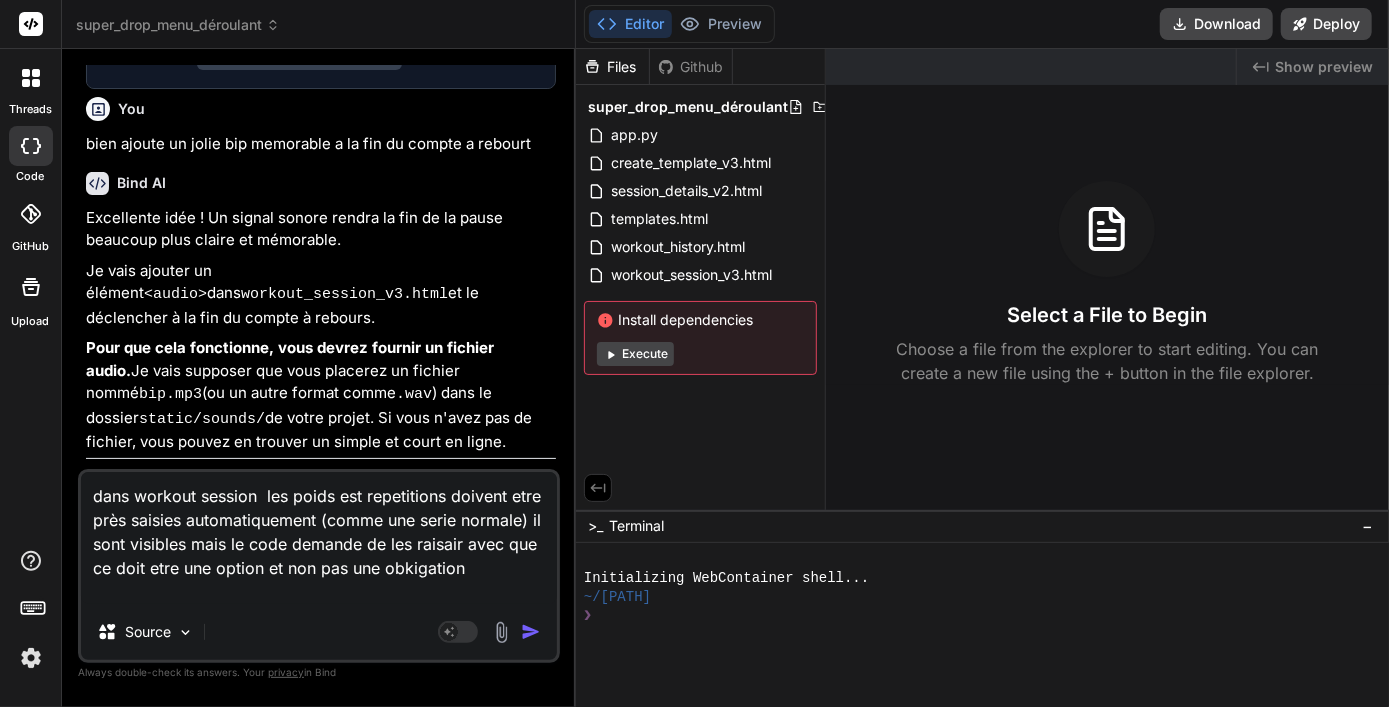 click at bounding box center [531, 632] 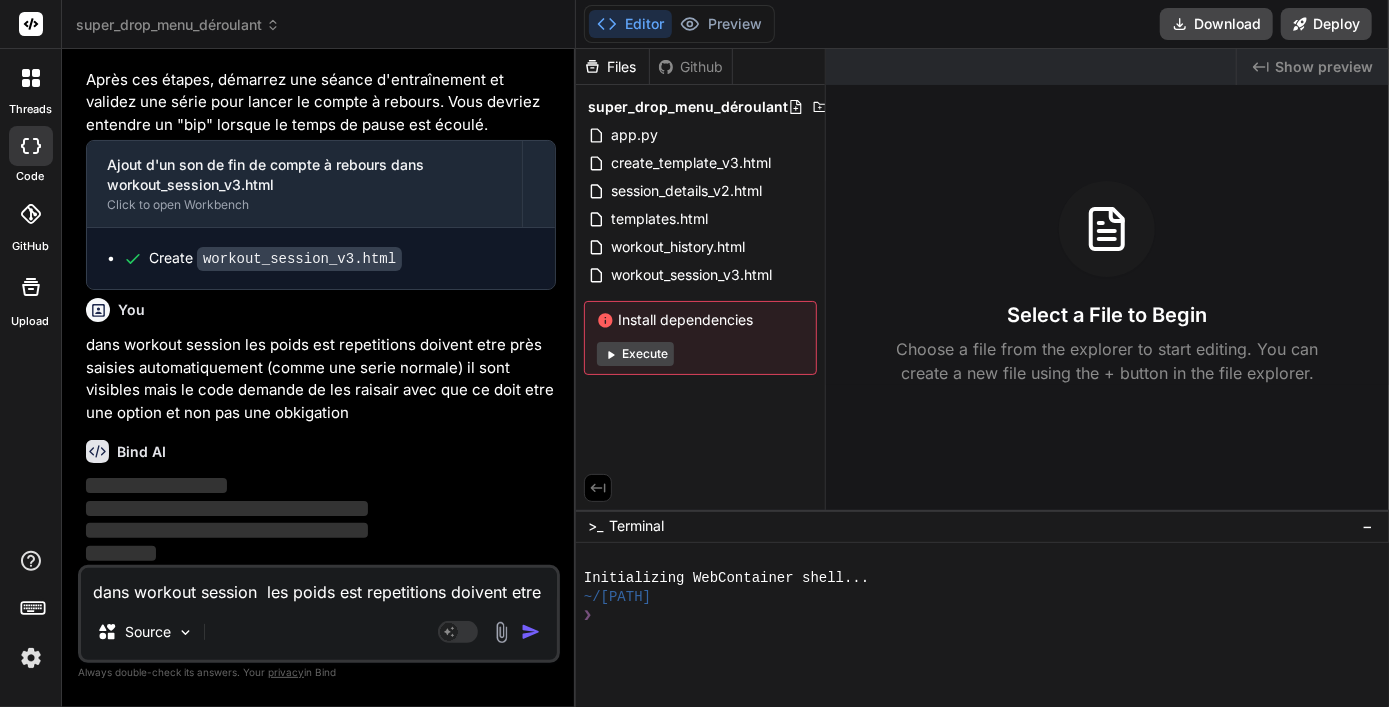 scroll, scrollTop: 7136, scrollLeft: 0, axis: vertical 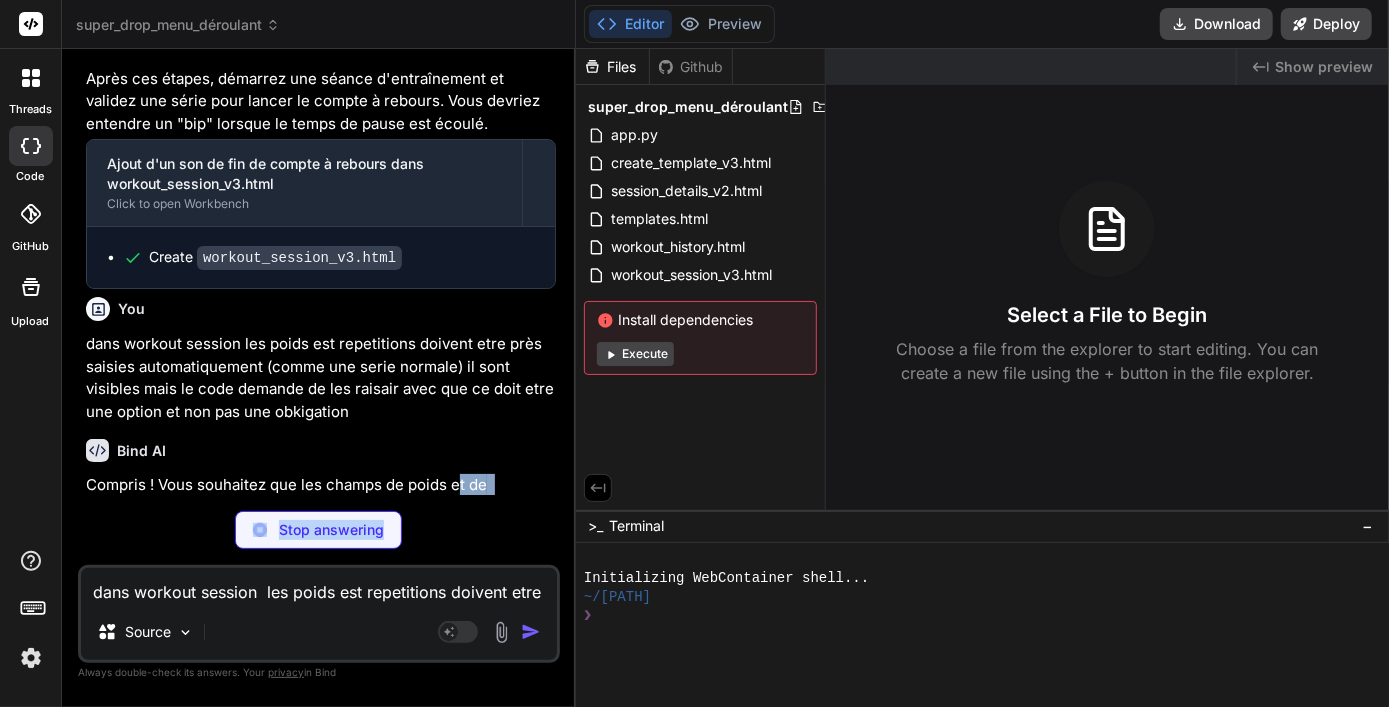 drag, startPoint x: 496, startPoint y: 509, endPoint x: 460, endPoint y: 493, distance: 39.39543 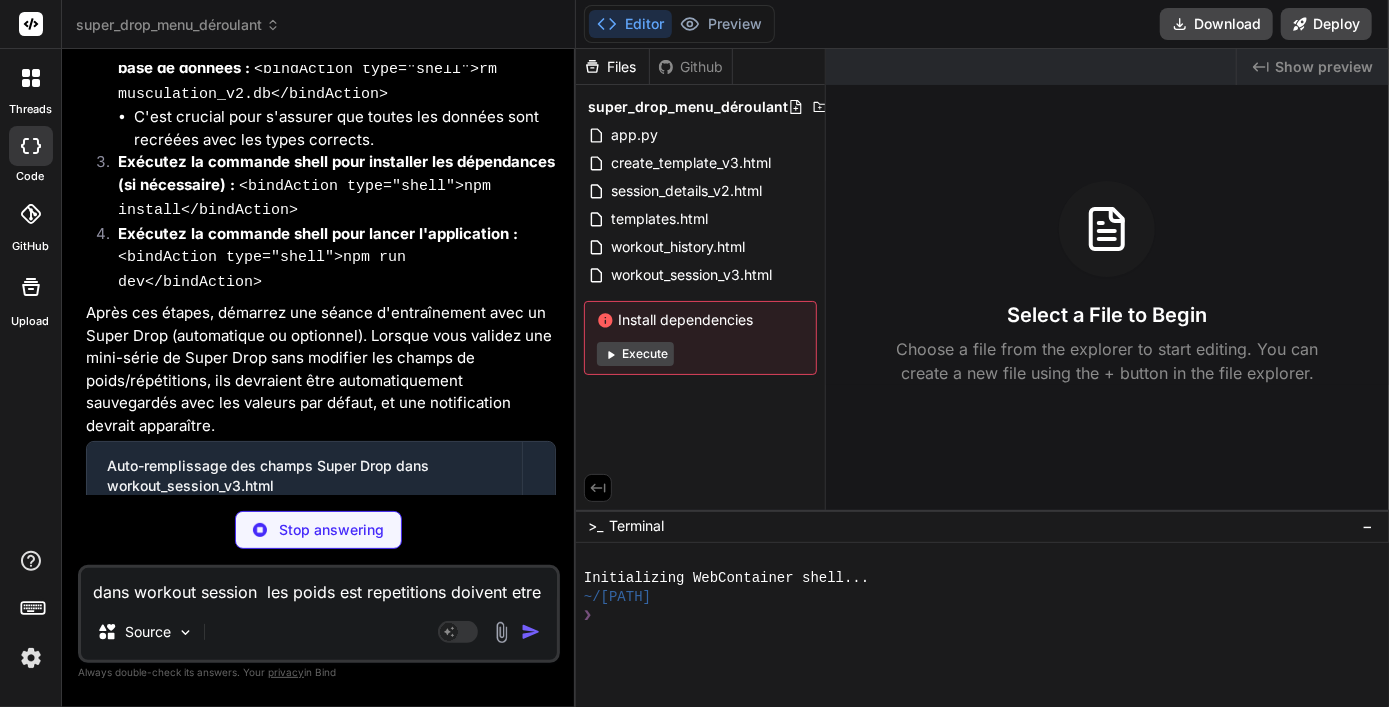 scroll, scrollTop: 8276, scrollLeft: 0, axis: vertical 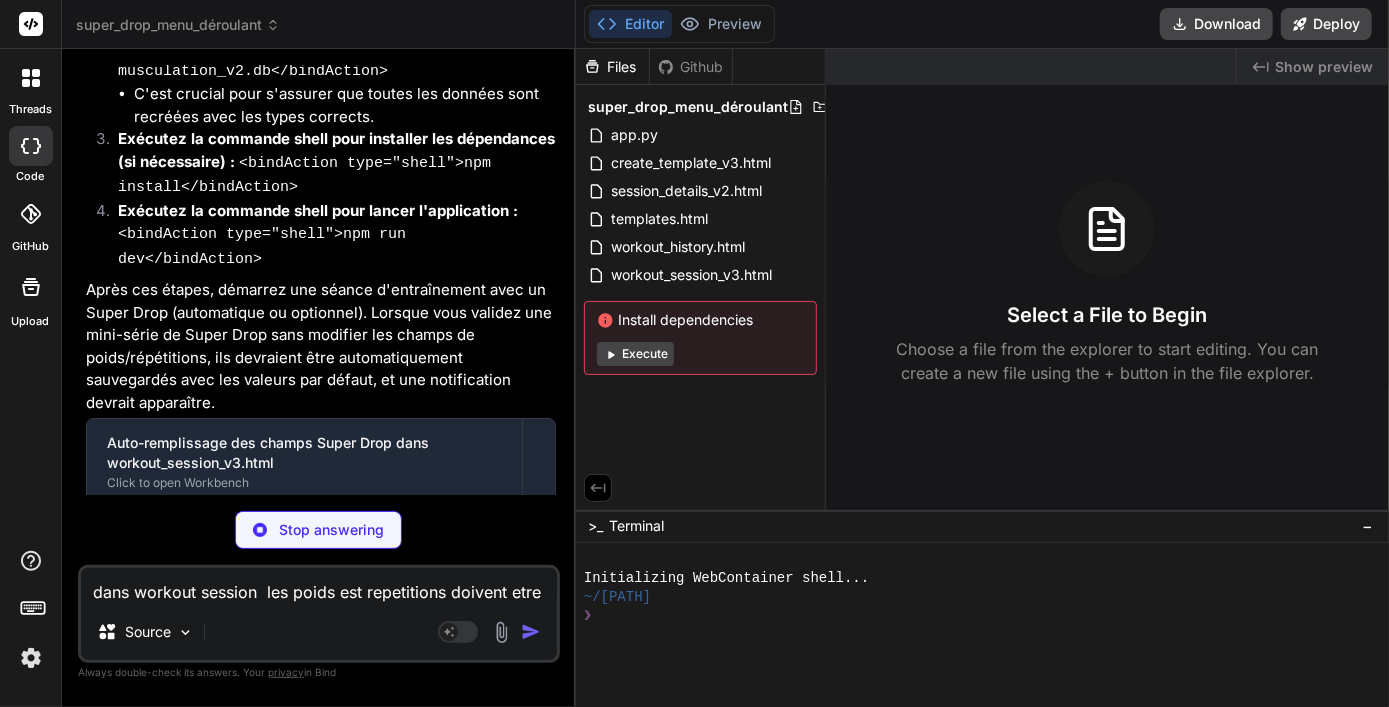 click on "Après ces étapes, démarrez une séance d'entraînement avec un Super Drop (automatique ou optionnel). Lorsque vous validez une mini-série de Super Drop sans modifier les champs de poids/répétitions, ils devraient être automatiquement sauvegardés avec les valeurs par défaut, et une notification devrait apparaître." at bounding box center (321, 346) 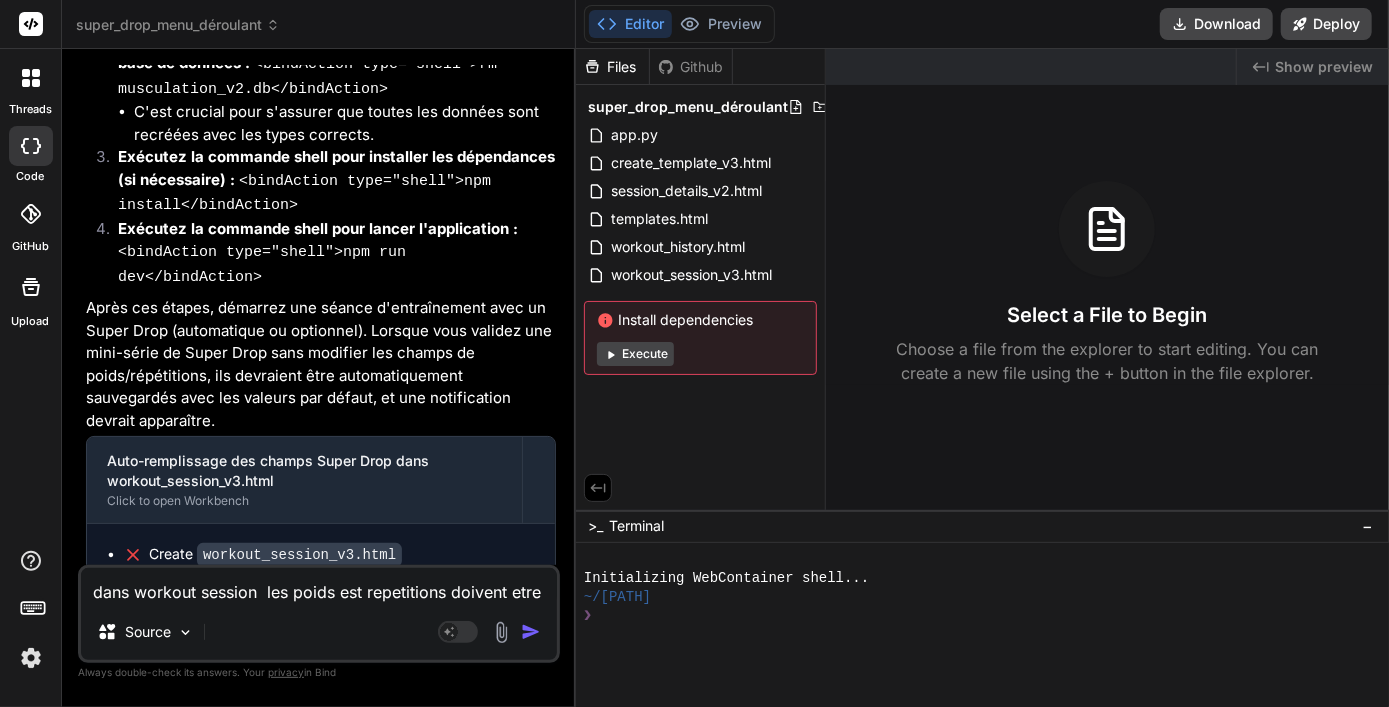 click on "dans workout session  les poids est repetitions doivent etre près saisies automatiquement (comme une serie normale) il sont visibles mais le code demande de les raisair avec que ce doit etre une option et non pas une obkigation" at bounding box center (319, 586) 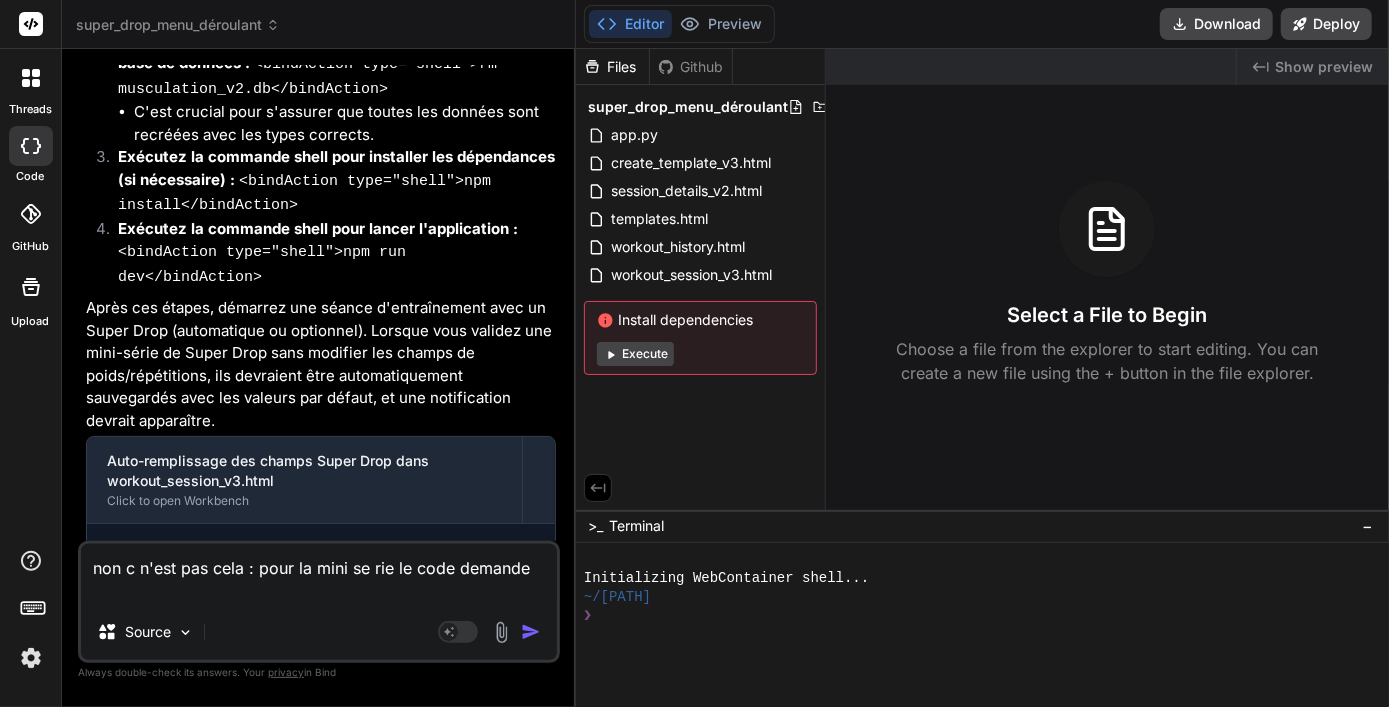 scroll, scrollTop: 8276, scrollLeft: 0, axis: vertical 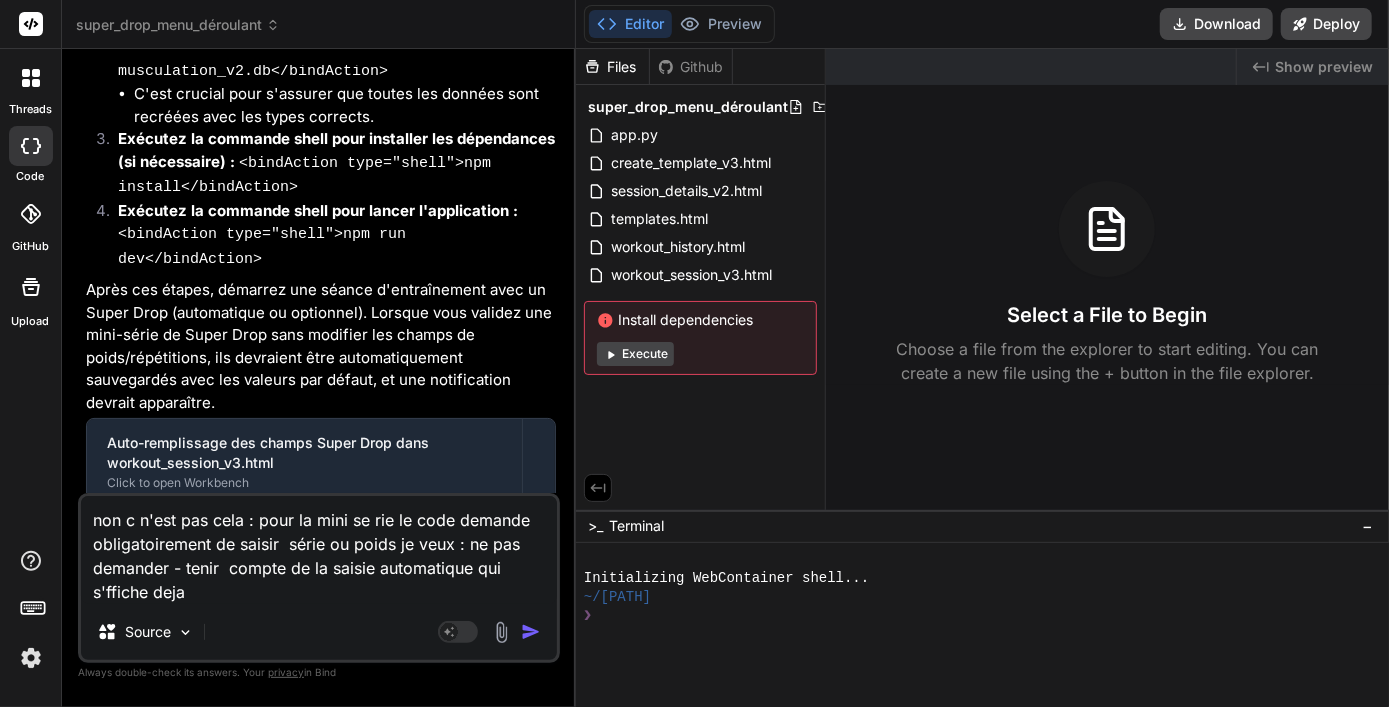 click on "non c n'est pas cela : pour la mini se rie le code demande obligatoirement de saisir  série ou poids je veux : ne pas demander - tenir  compte de la saisie automatique qui s'ffiche deja" at bounding box center [319, 550] 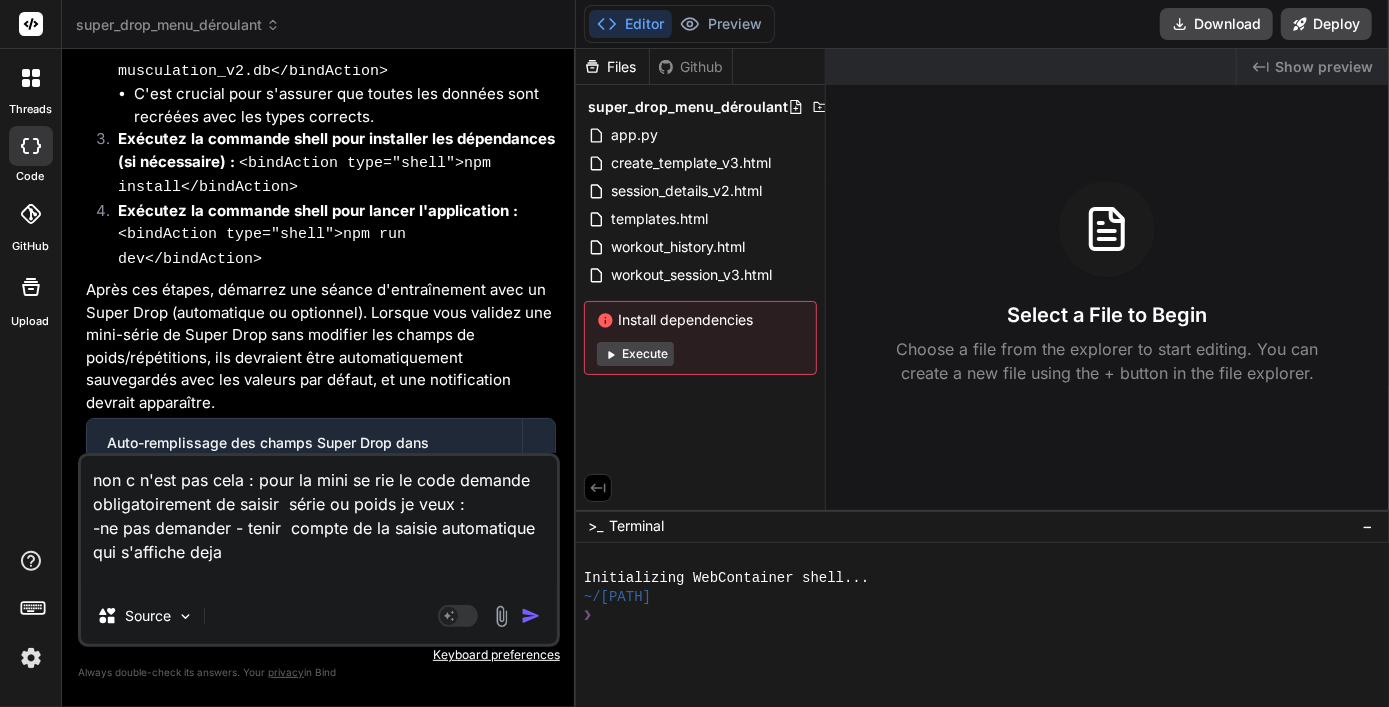 click on "non c n'est pas cela : pour la mini se rie le code demande obligatoirement de saisir  série ou poids je veux :
-ne pas demander - tenir  compte de la saisie automatique qui s'ffiche deja" at bounding box center [319, 522] 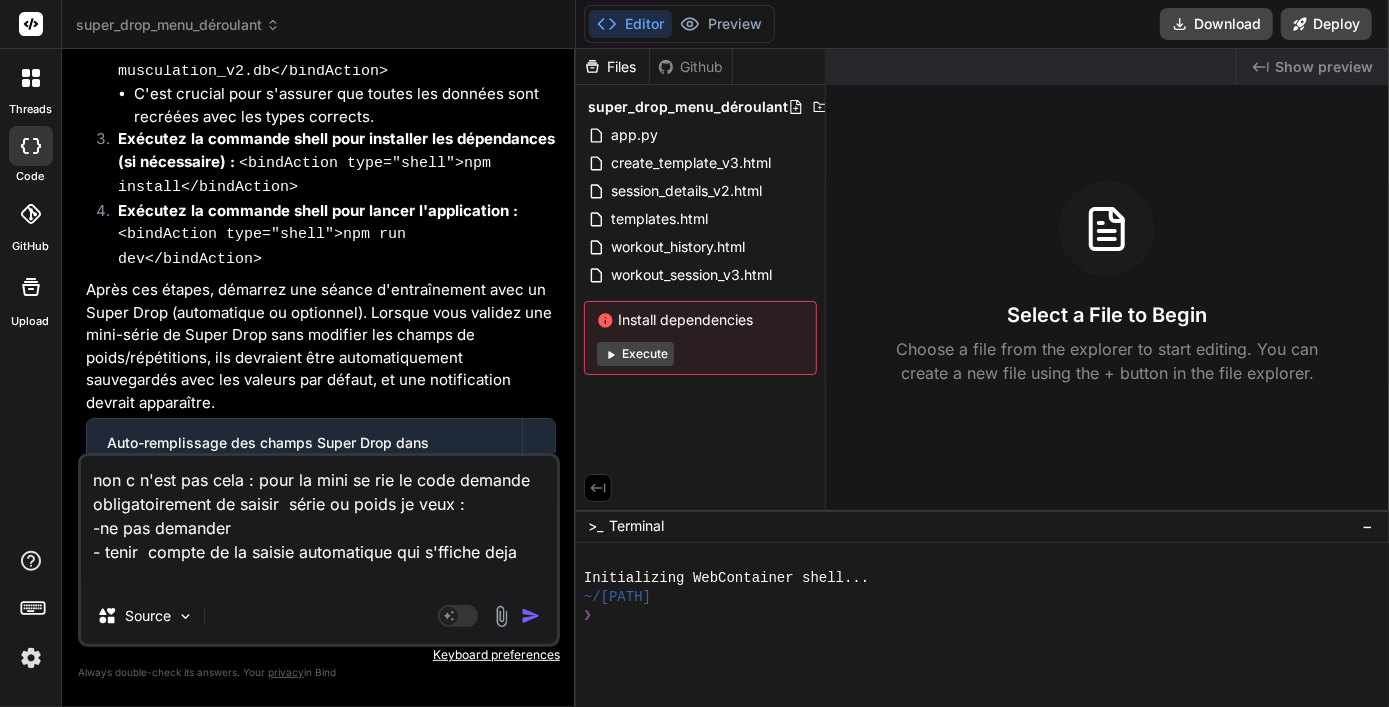 click on "non c n'est pas cela : pour la mini se rie le code demande obligatoirement de saisir  série ou poids je veux :
-ne pas demander
- tenir  compte de la saisie automatique qui s'ffiche deja" at bounding box center (319, 522) 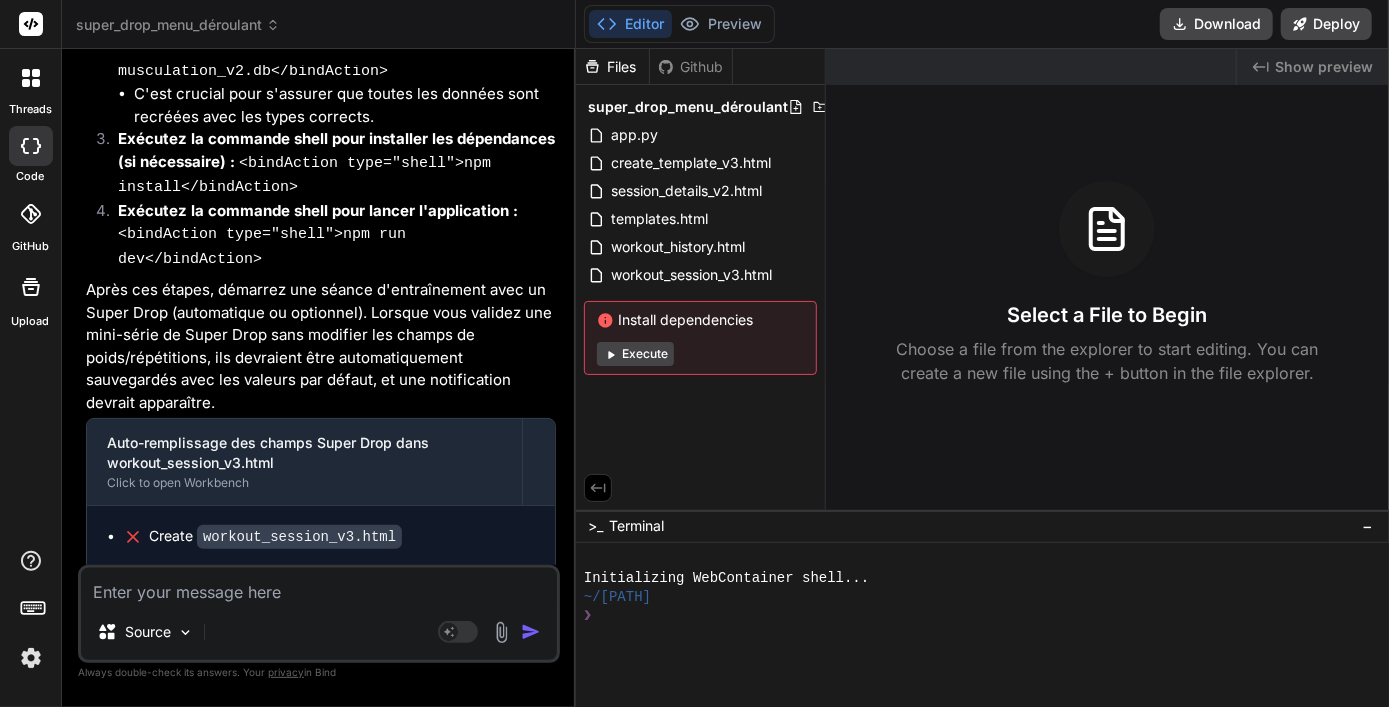 scroll, scrollTop: 0, scrollLeft: 0, axis: both 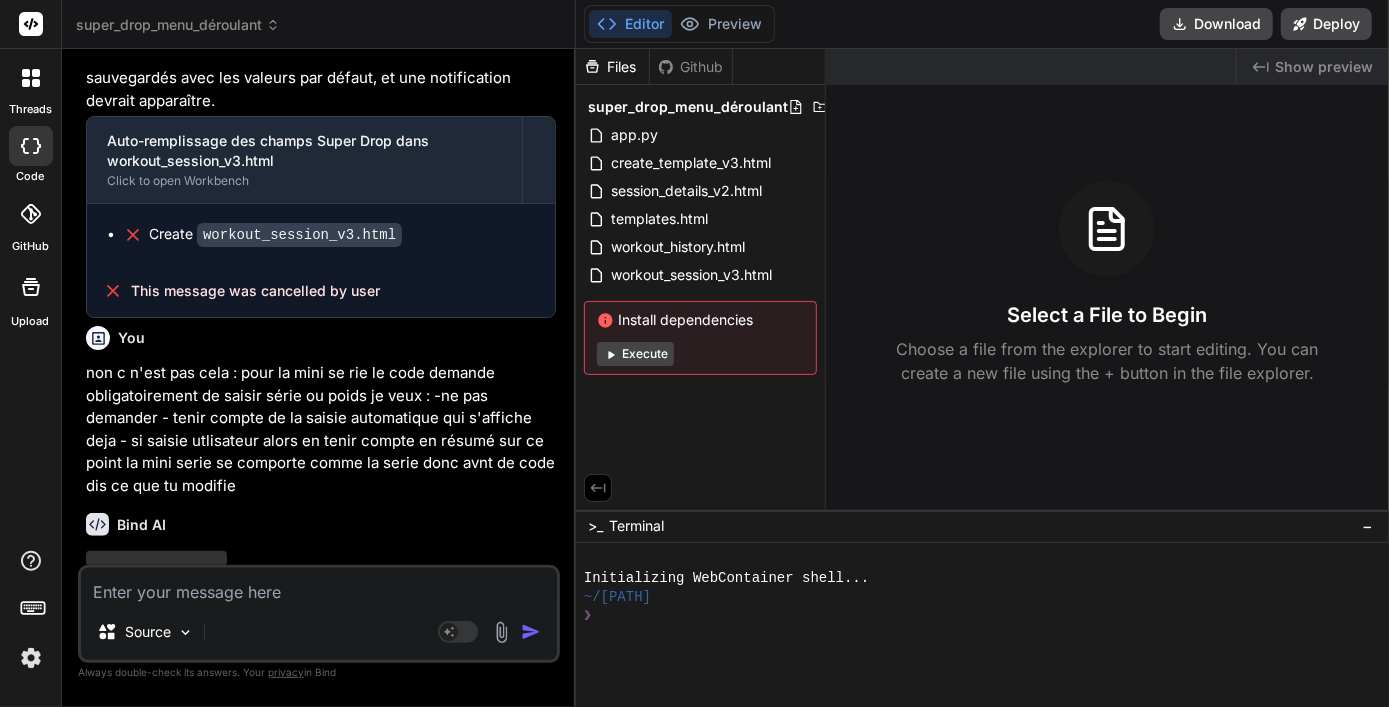 click on "‌" at bounding box center [321, 604] 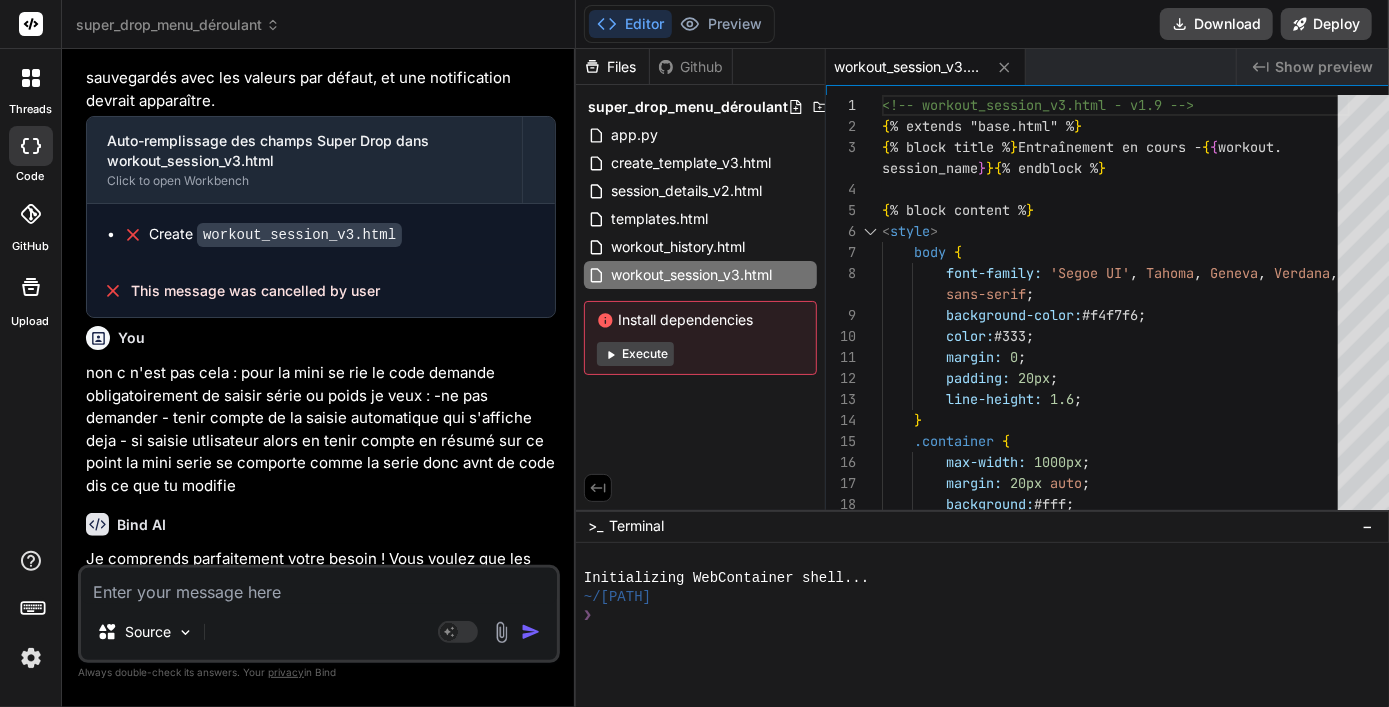 click on "Je comprends parfaitement votre besoin ! Vous voulez que les mini-séries de Super Drop se comportent exactement comme les séries normales : les champs de poids et de répétitions doivent être  pré-remplis avec les valeurs cibles , et si l'utilisateur ne les modifie pas, ces valeurs pré-remplies doivent être utilisées automatiquement lors de la validation, sans aucune obligation de saisie manuelle. Si l'utilisateur saisit de nouvelles valeurs, celles-ci doivent bien sûr être prises en compte." at bounding box center [321, 638] 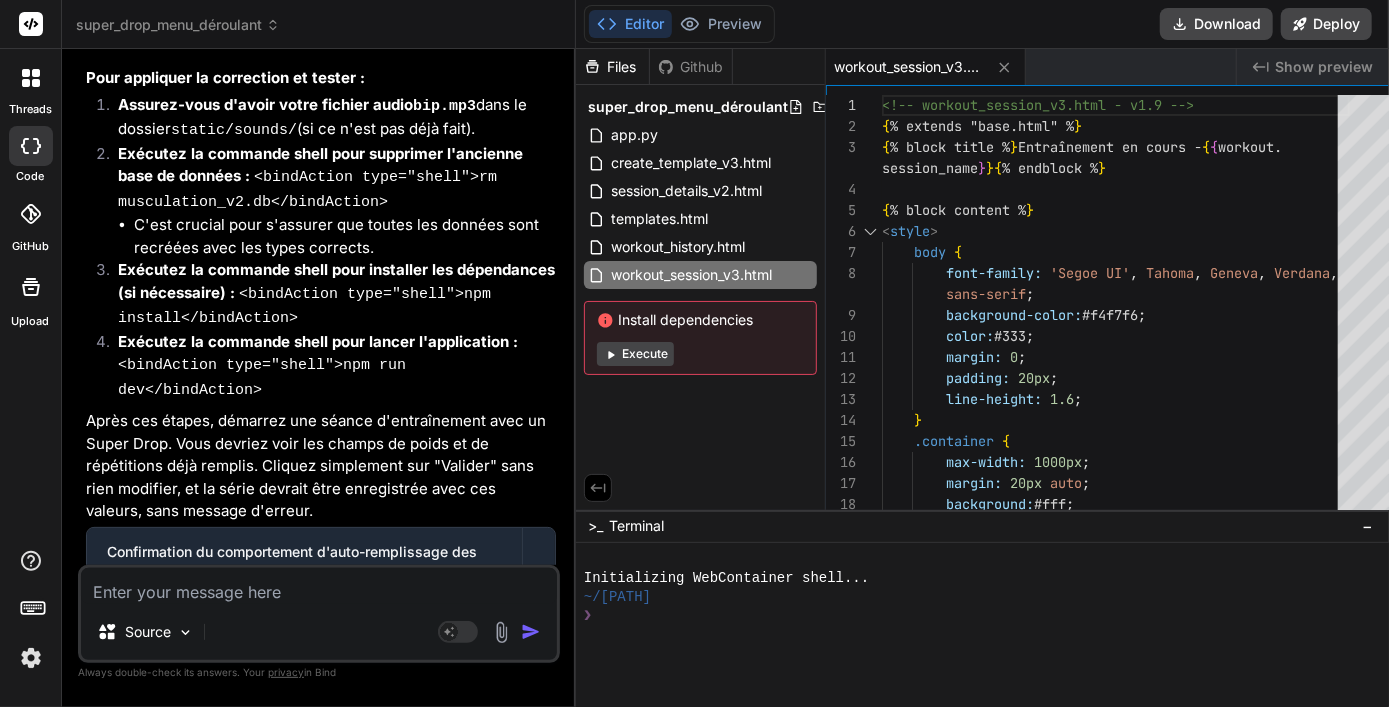 scroll, scrollTop: 10632, scrollLeft: 0, axis: vertical 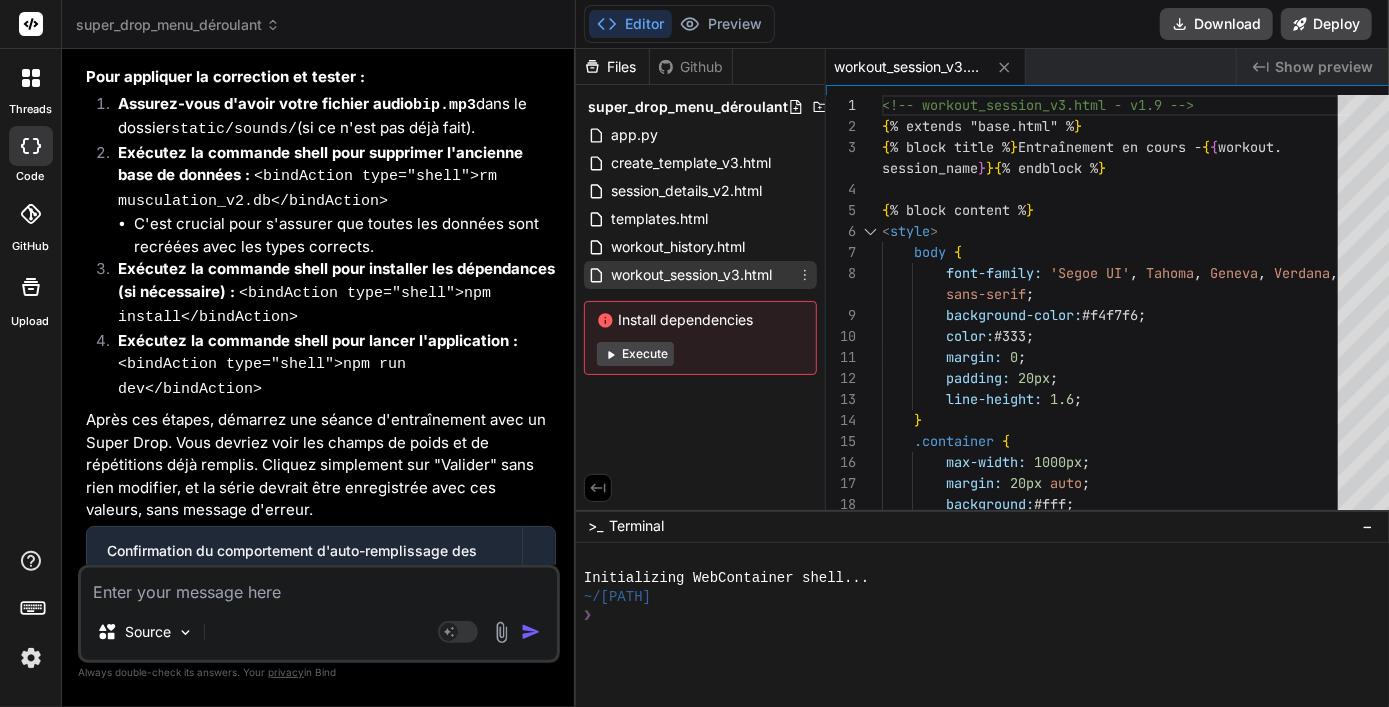 click on "workout_session_v3.html" at bounding box center (691, 275) 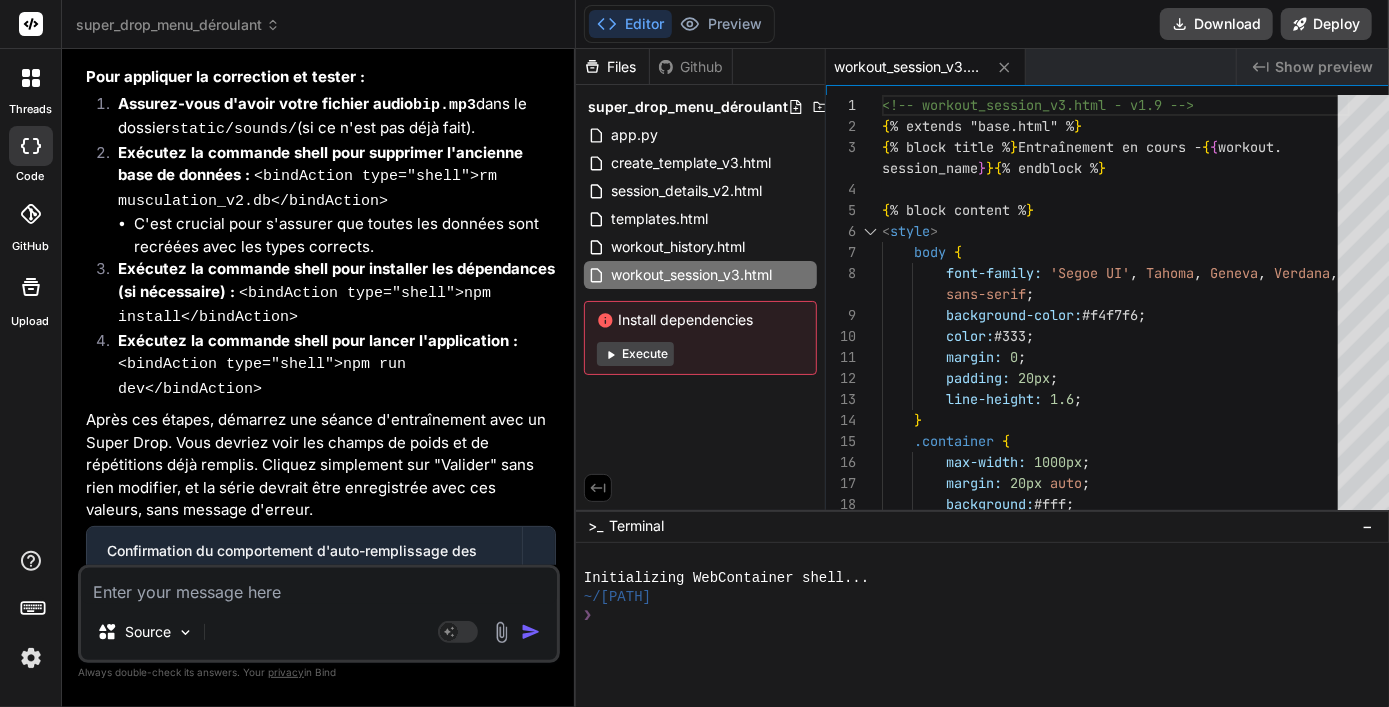 scroll, scrollTop: 0, scrollLeft: 0, axis: both 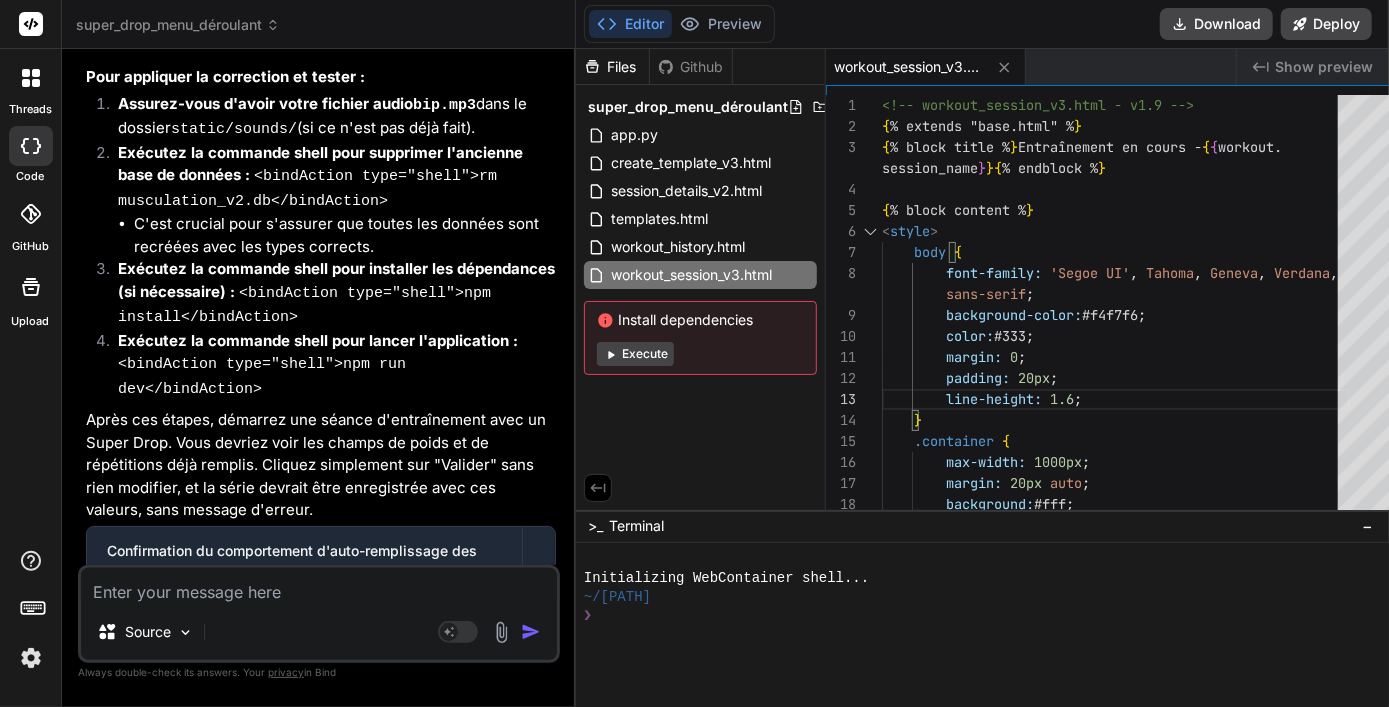 click at bounding box center (1406, 105) 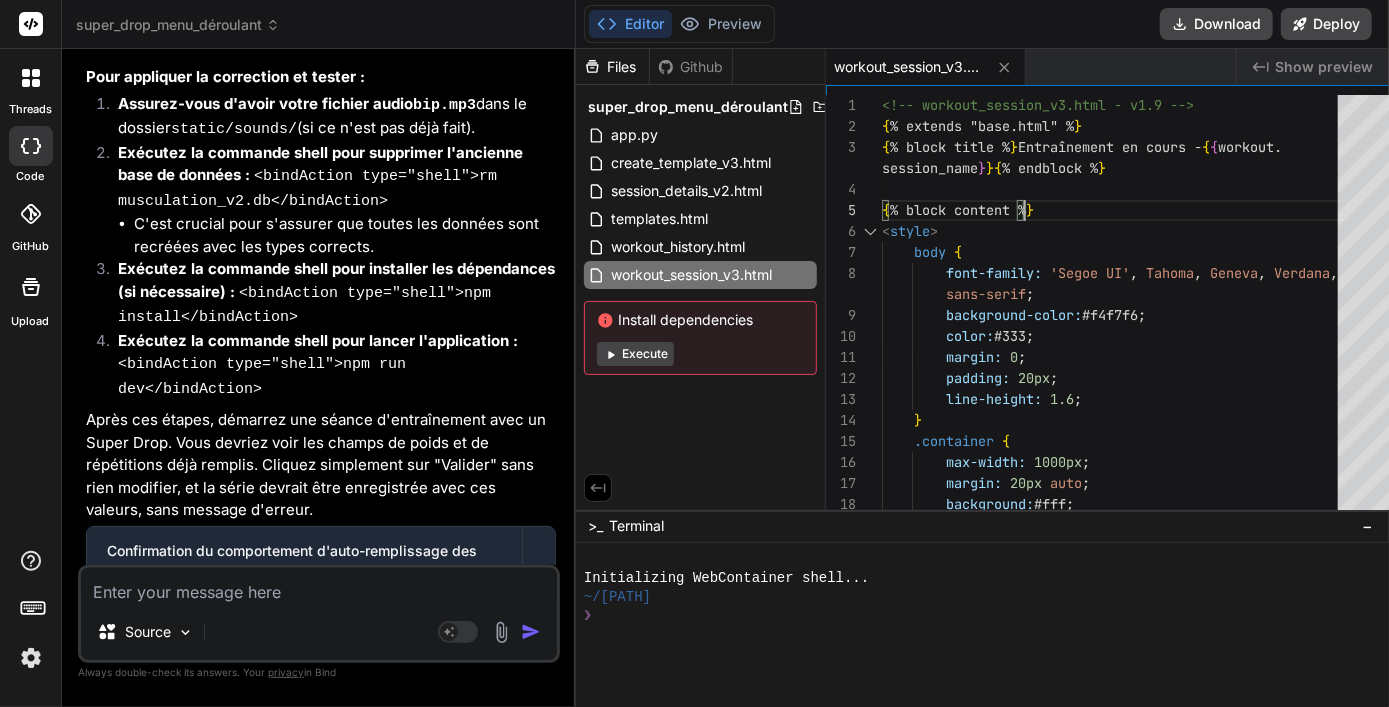 click on "<!-- workout_session_v3.html - v1.9 --> { % extends "base.html" % } { % block title % } Entraînement en cours -  { {  workout. session_name  } } { % endblock % } { % block content % } < style >      body   {          font-family:   'Segoe UI' ,   Tahoma ,   Geneva ,   Verdana ,            sans-serif ;          background-color:  #f4f7f6 ;          color:  #333 ;          margin:   0 ;          padding:   20px ;          line-height:   1.6 ;      }      .container   {          max-width:   1000px ;          margin:   20px   auto ;          background:  #fff ;          padding:   30px ;" at bounding box center [1116, 24959] 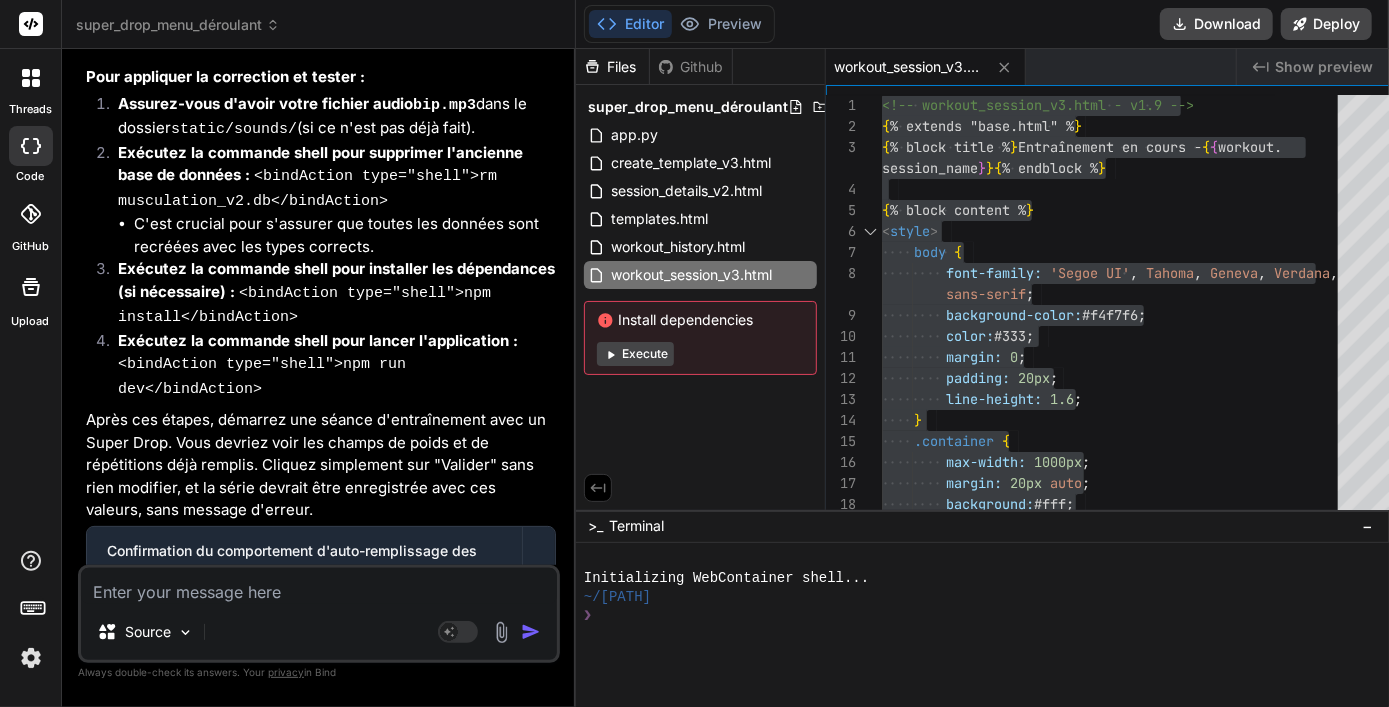 click on "<!-- workout_session_v3.html - v1.9 --> { % extends "base.html" % } { % block title % } Entraînement en cours -  { {  workout. session_name  } } { % endblock % } { % block content % } < style >      body   {          font-family:   'Segoe UI' ,   Tahoma ,   Geneva ,   Verdana ,            sans-serif ;          background-color:  #f4f7f6 ;          color:  #333 ;          margin:   0 ;          padding:   20px ;          line-height:   1.6 ;      }      .container   {          max-width:   1000px ;          margin:   20px   auto ;          background:  #fff ;          padding:   30px ;" at bounding box center [1116, 24959] 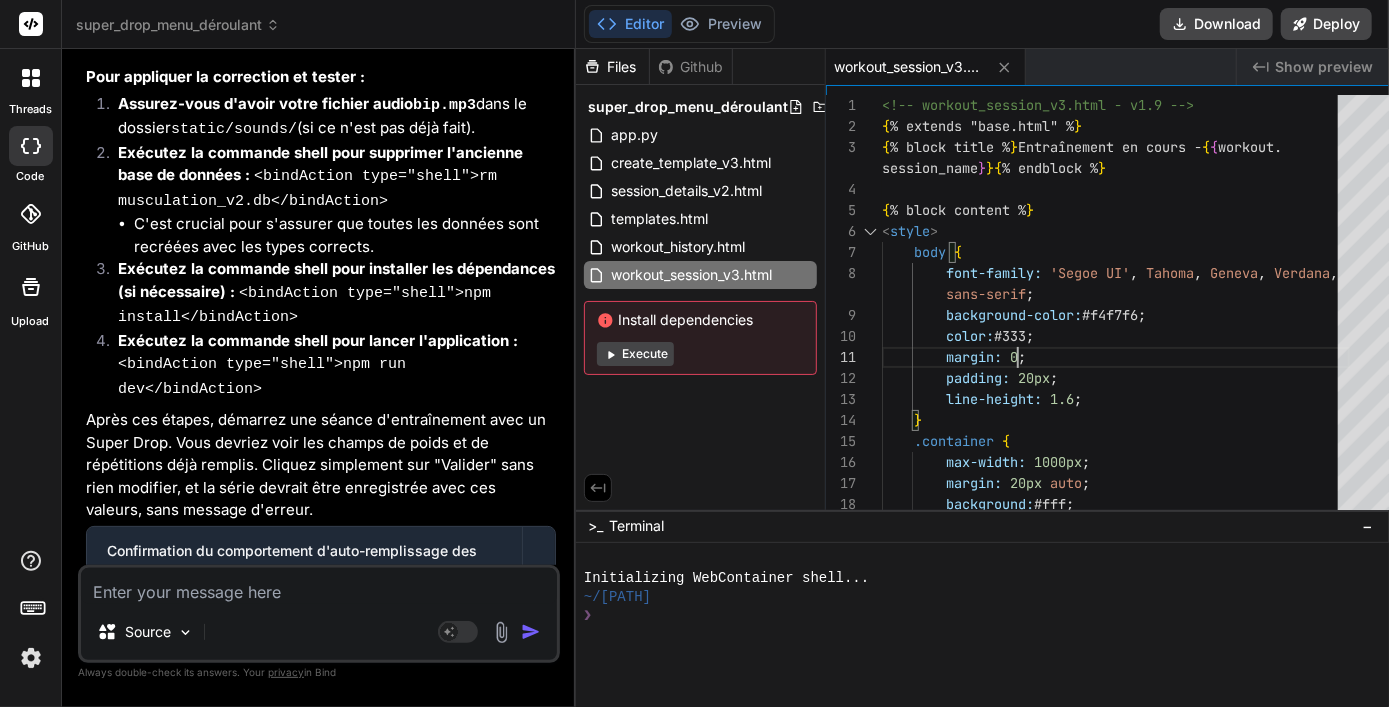 click on "<!-- workout_session_v3.html - v1.9 --> { % extends "base.html" % } { % block title % } Entraînement en cours -  { {  workout. session_name  } } { % endblock % } { % block content % } < style >      body   {          font-family:   'Segoe UI' ,   Tahoma ,   Geneva ,   Verdana ,            sans-serif ;          background-color:  #f4f7f6 ;          color:  #333 ;          margin:   0 ;          padding:   20px ;          line-height:   1.6 ;      }      .container   {          max-width:   1000px ;          margin:   20px   auto ;          background:  #fff ;          padding:   30px ;" at bounding box center [1116, 24959] 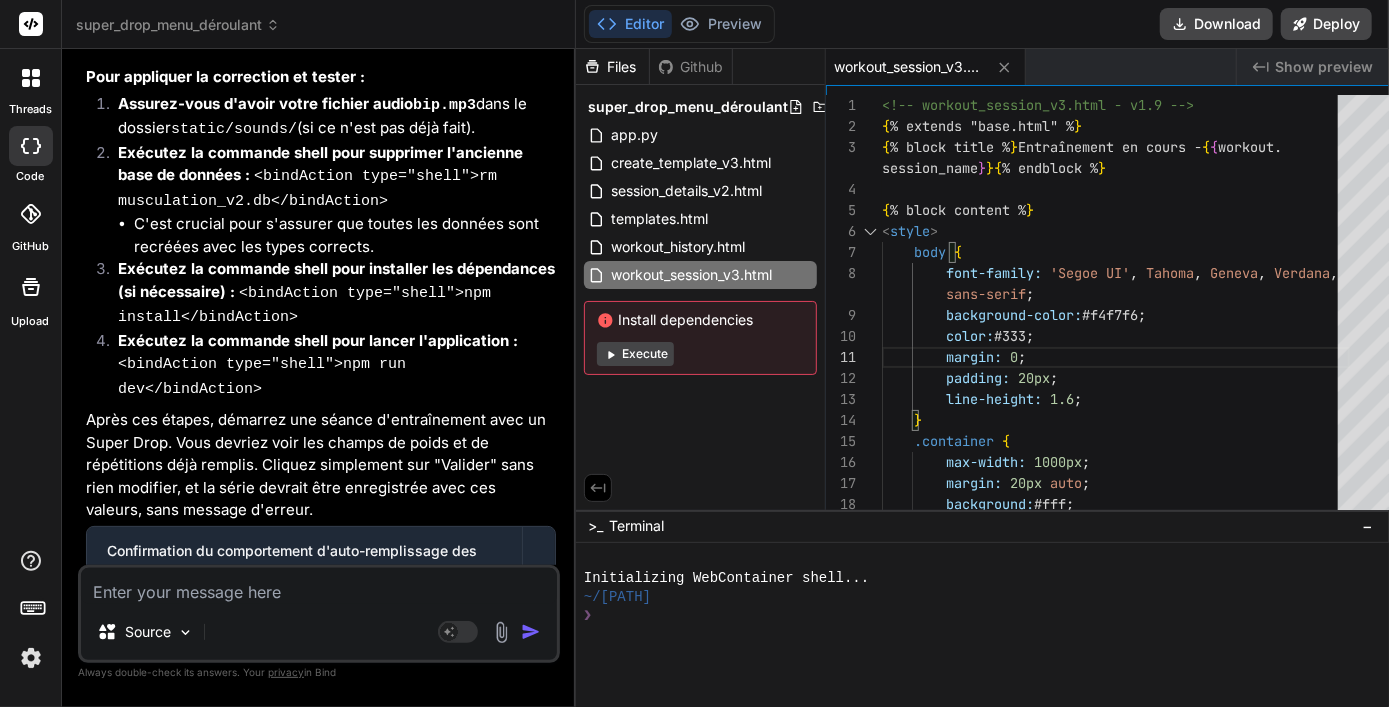 click at bounding box center [319, 586] 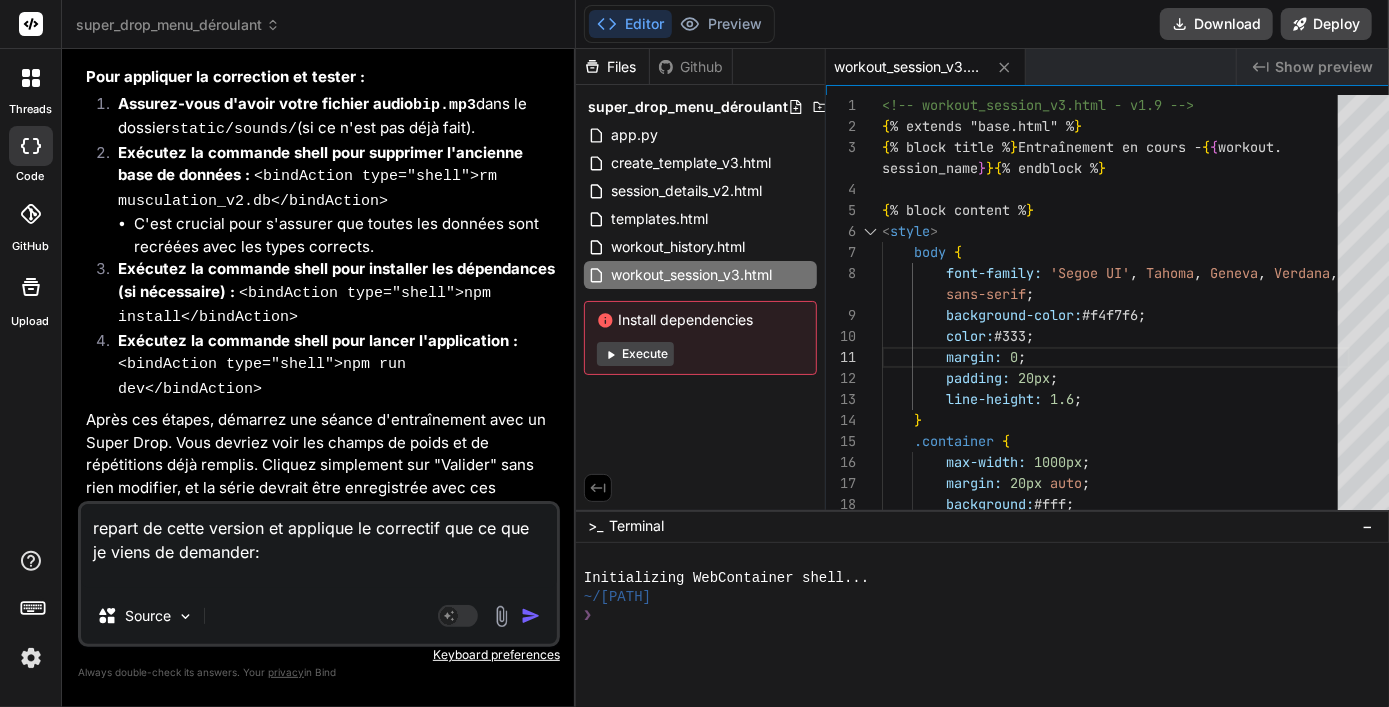 paste on "<!-- workout_session_v3.html - v1.7 -->
{% extends "base.html" %}
{% block title %}Entraînement en cours - {{ workout.session_name }}{% endblock %}
{% block content %}
<style>
body {
font-family: 'Segoe UI', Tahoma, Geneva, Verdana, sans-serif;
background-color: #f4f7f6;
color: #333;
margin: 0;
padding: 20px;
line-height: 1.6;
}
.container {
max-width: 1000px;
margin: 20px auto;
background: #fff;
padding: 30px;
border-radius: 12px;
box-shadow: 0 6px 20px rgba(0,0,0,0.08);
}
h1, h2, h3 {
color: #2c3e50;
text-align: center;
margin-bottom: 25px;
}
.flash-message {
position: fixed;
top: 20px;
left: 50%;
transform: translateX(-50%);
padding: 10px 20px;
border-radius: 5px;
box-shadow: 0 2px 5px rgba(0,0,0,0.2);
z-index: 1001;
opacity: 0;
transition: opacity 0.5s ease-in-out;
}
.f..." 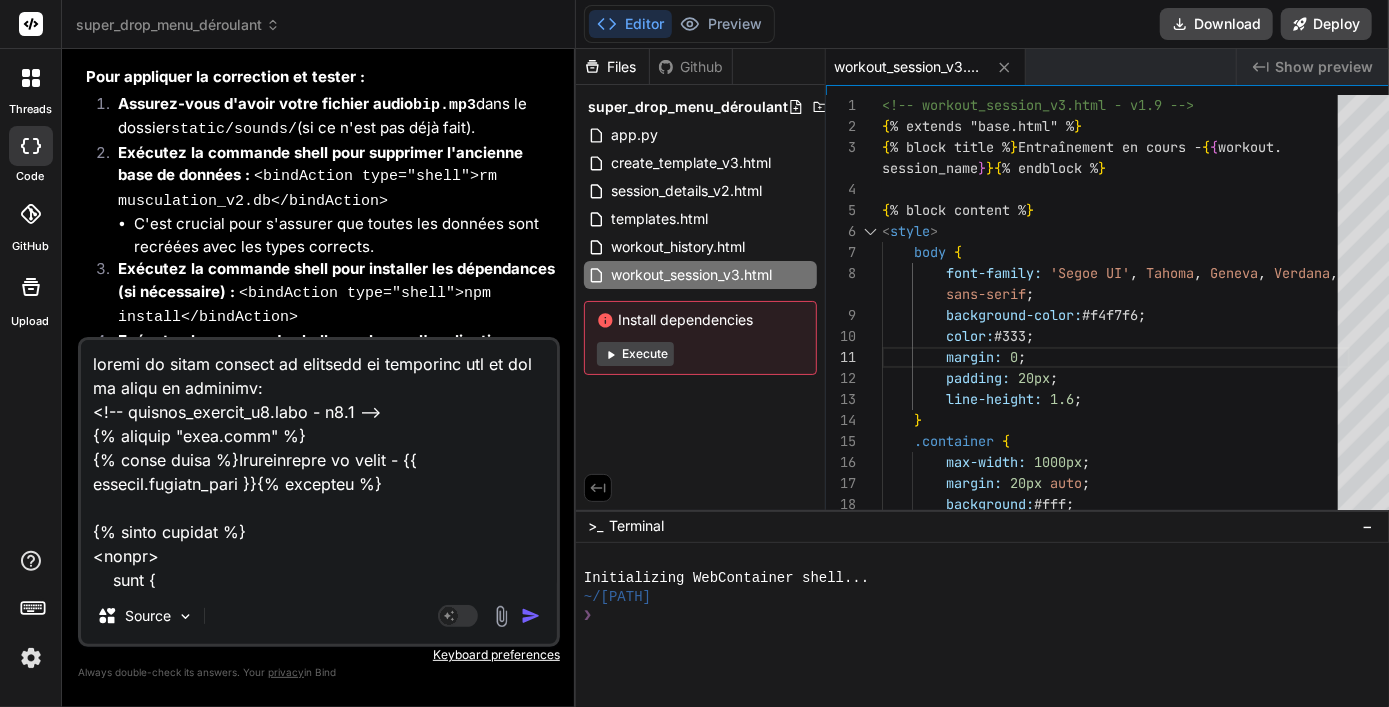 scroll, scrollTop: 55993, scrollLeft: 0, axis: vertical 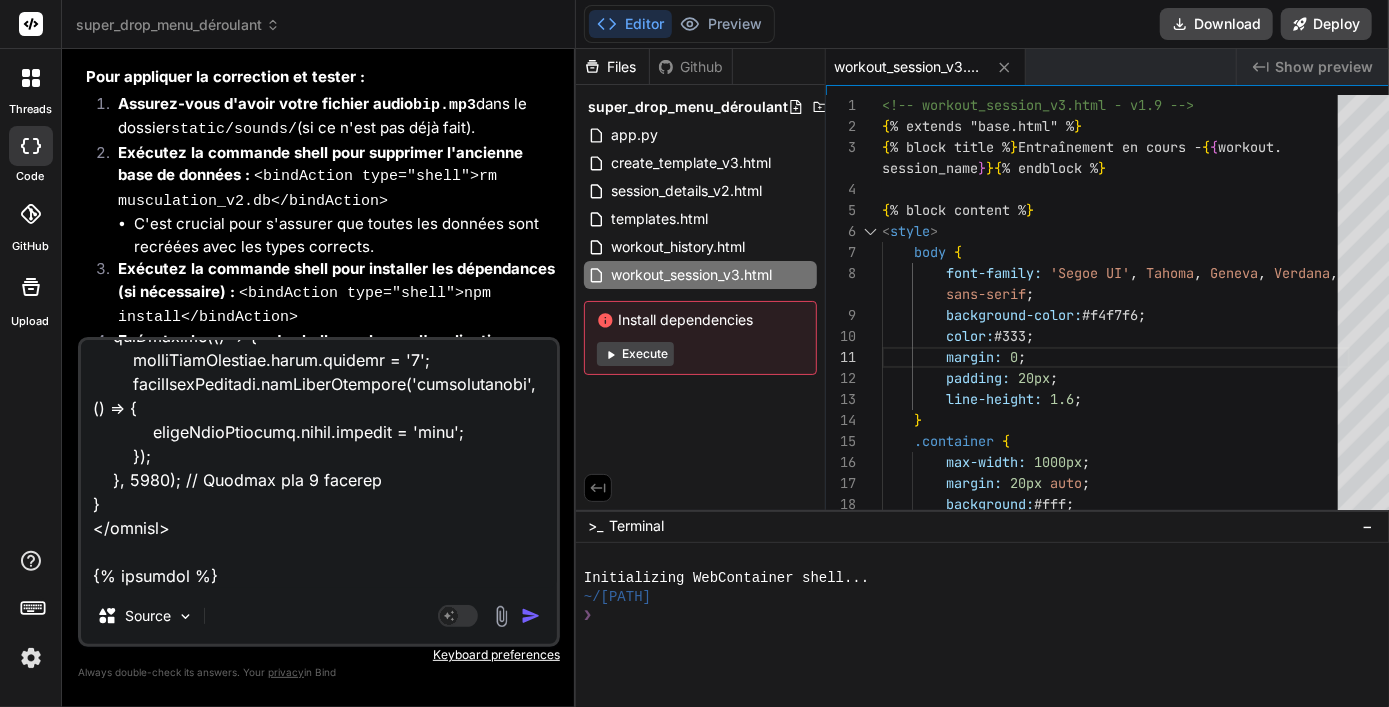 click at bounding box center [531, 616] 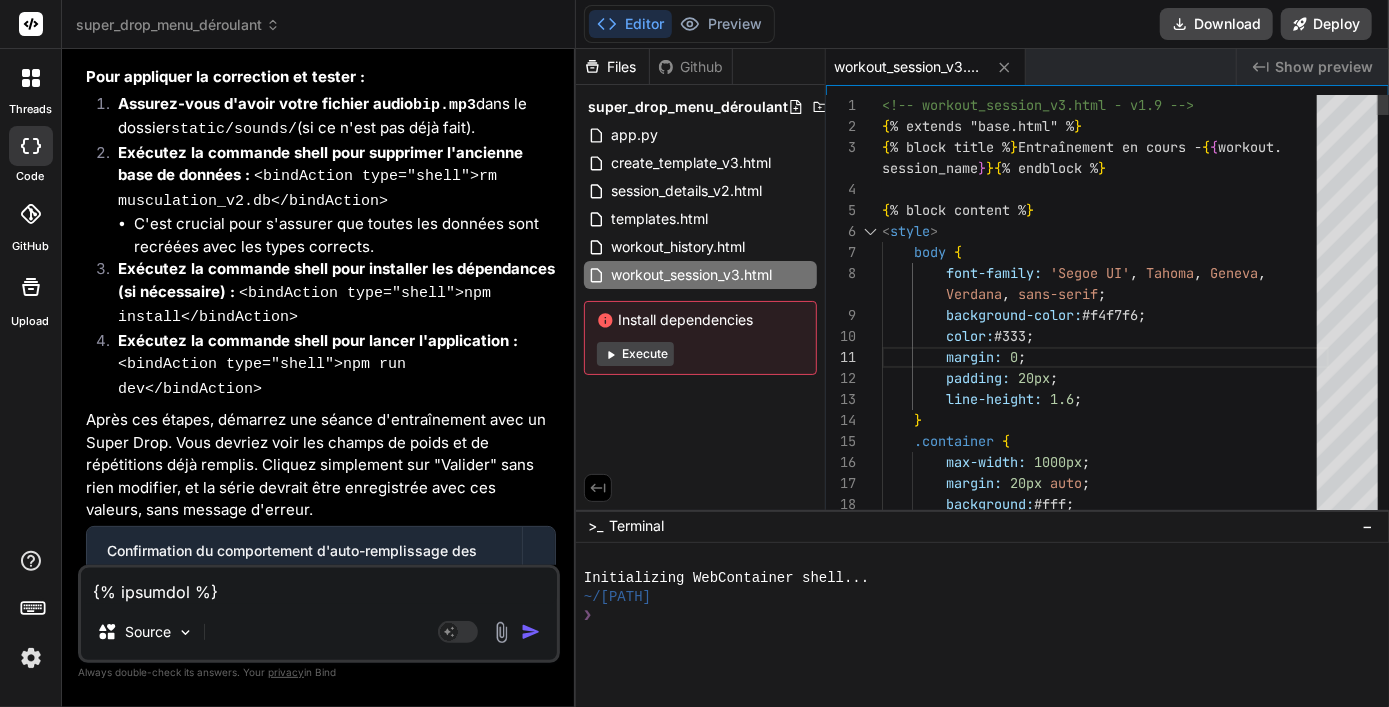 scroll, scrollTop: 0, scrollLeft: 0, axis: both 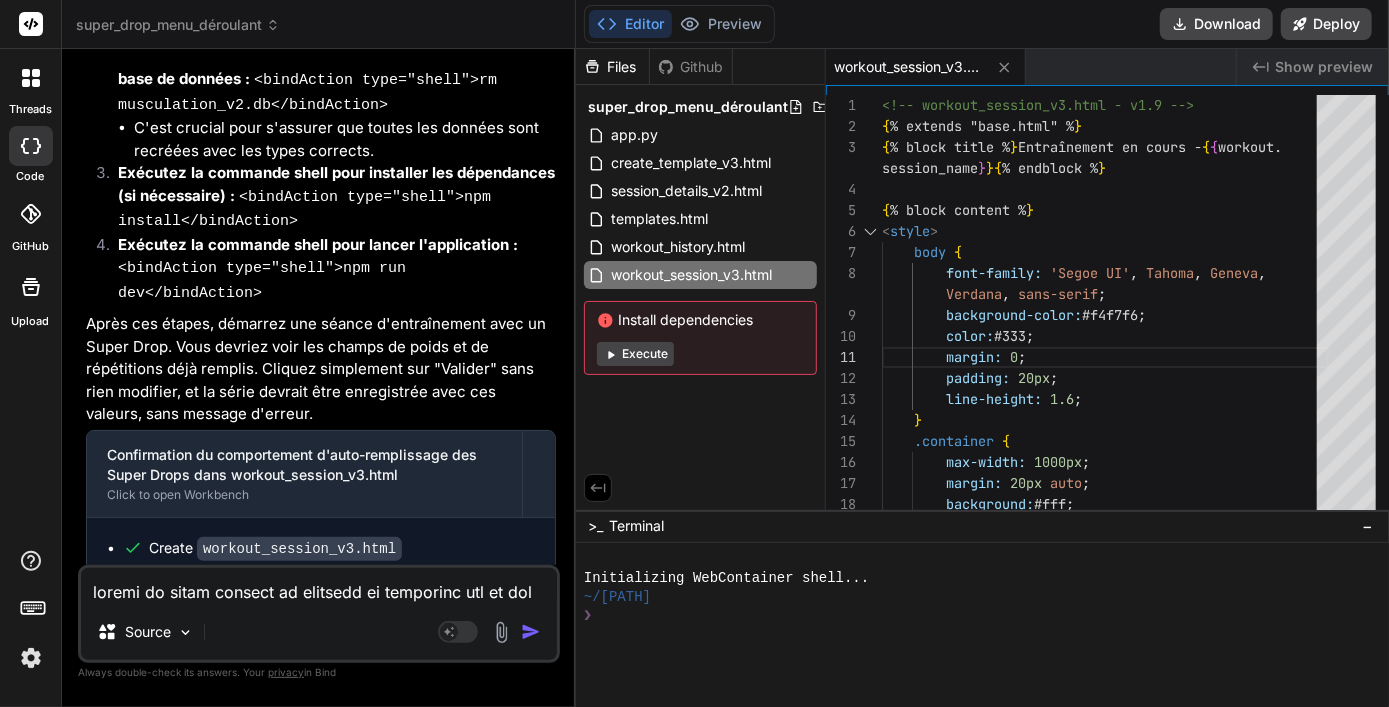 click at bounding box center [321, 12403] 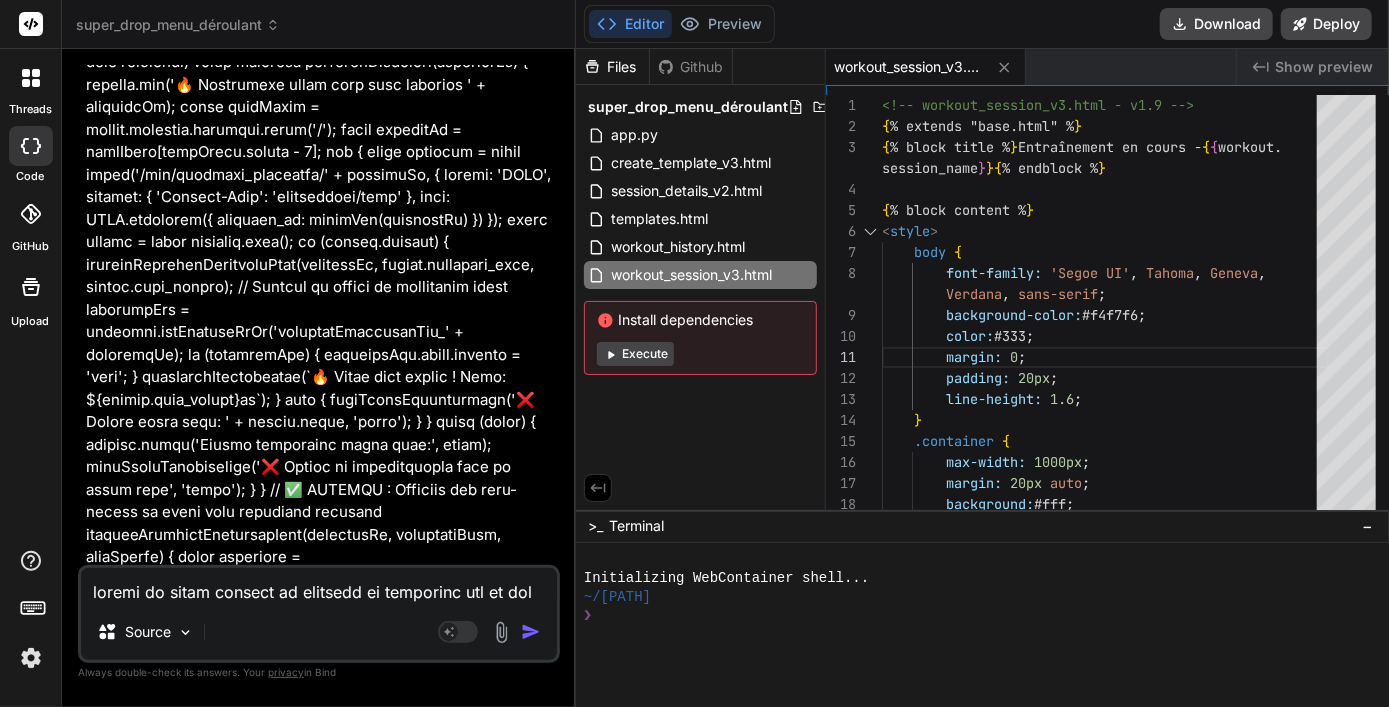 scroll, scrollTop: 20462, scrollLeft: 0, axis: vertical 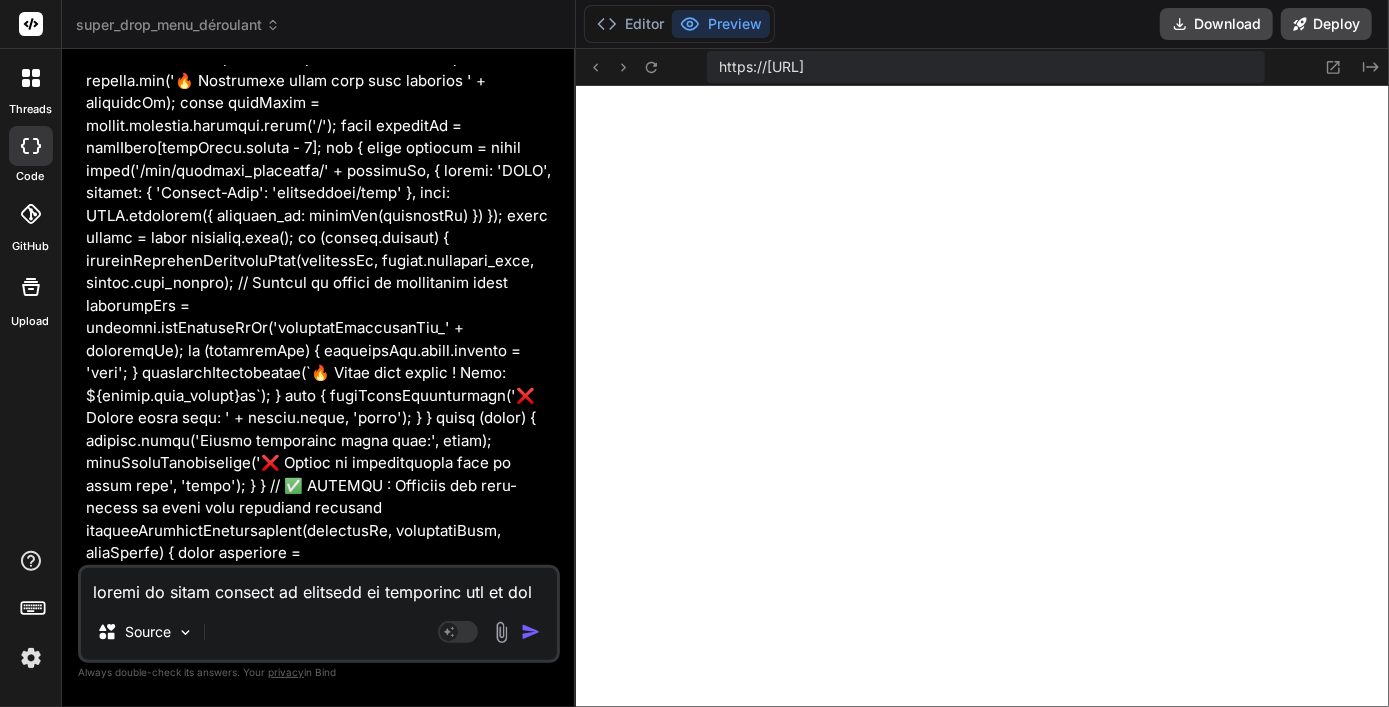 click at bounding box center (321, 2669) 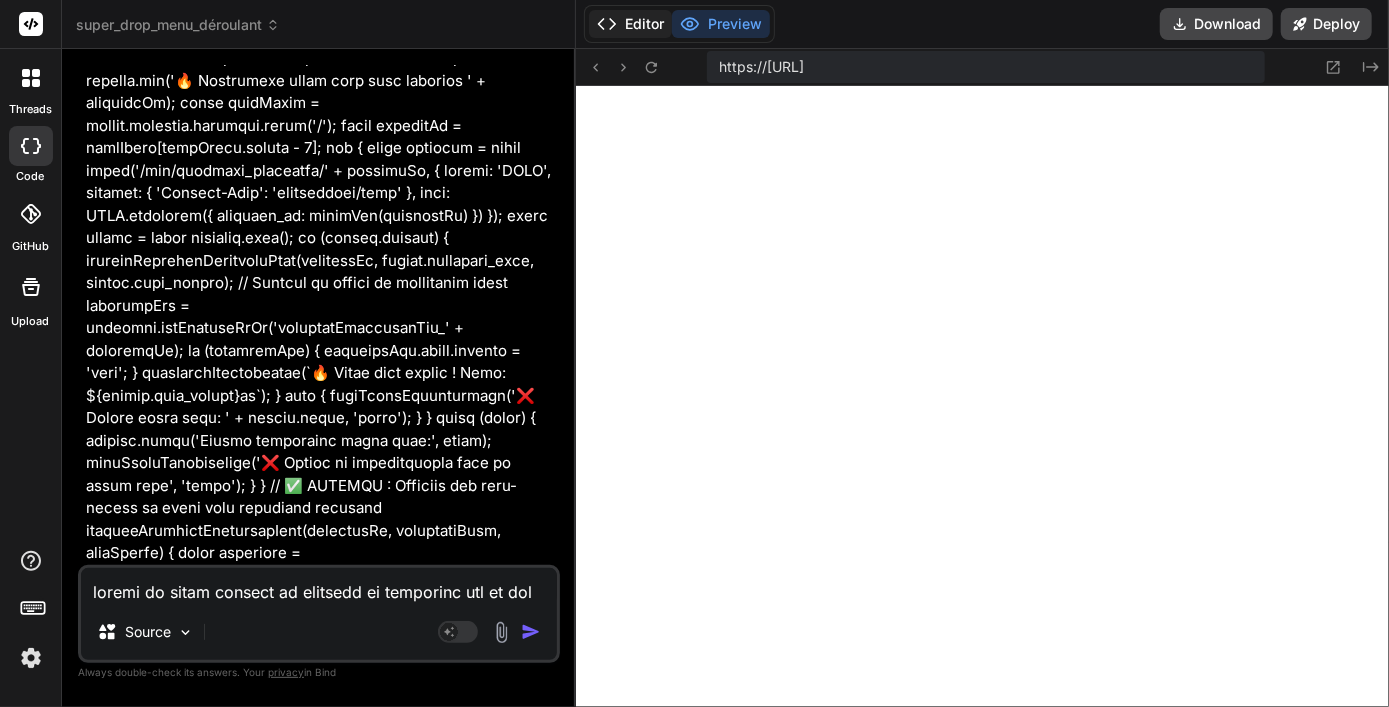 click on "Editor" at bounding box center (630, 24) 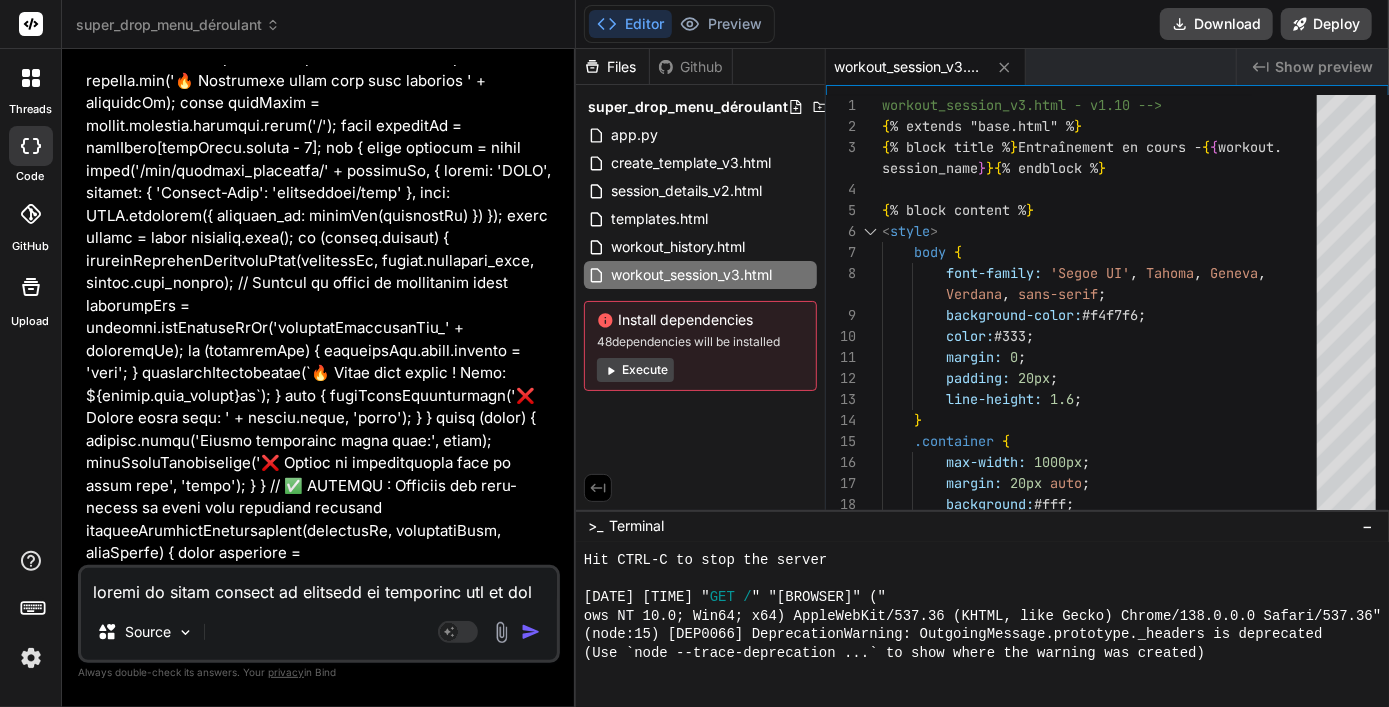 click at bounding box center (321, 2669) 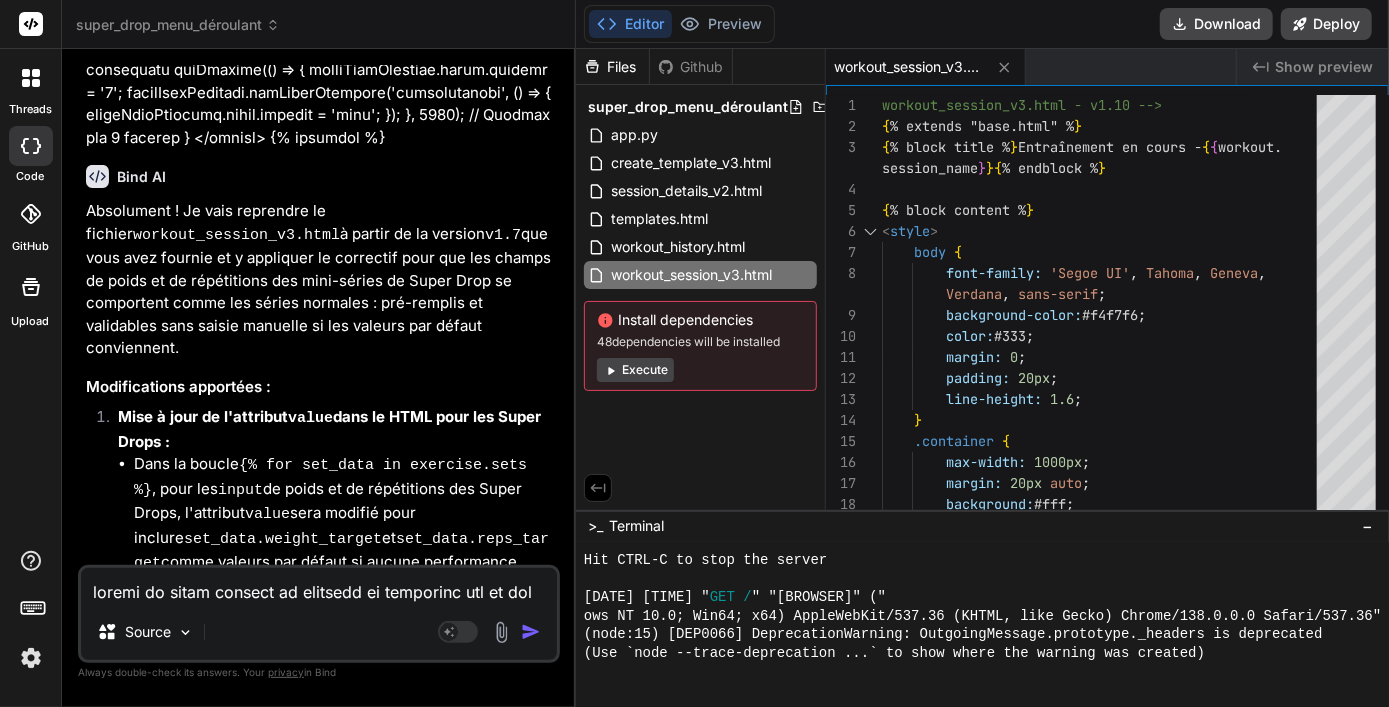 scroll, scrollTop: 34762, scrollLeft: 0, axis: vertical 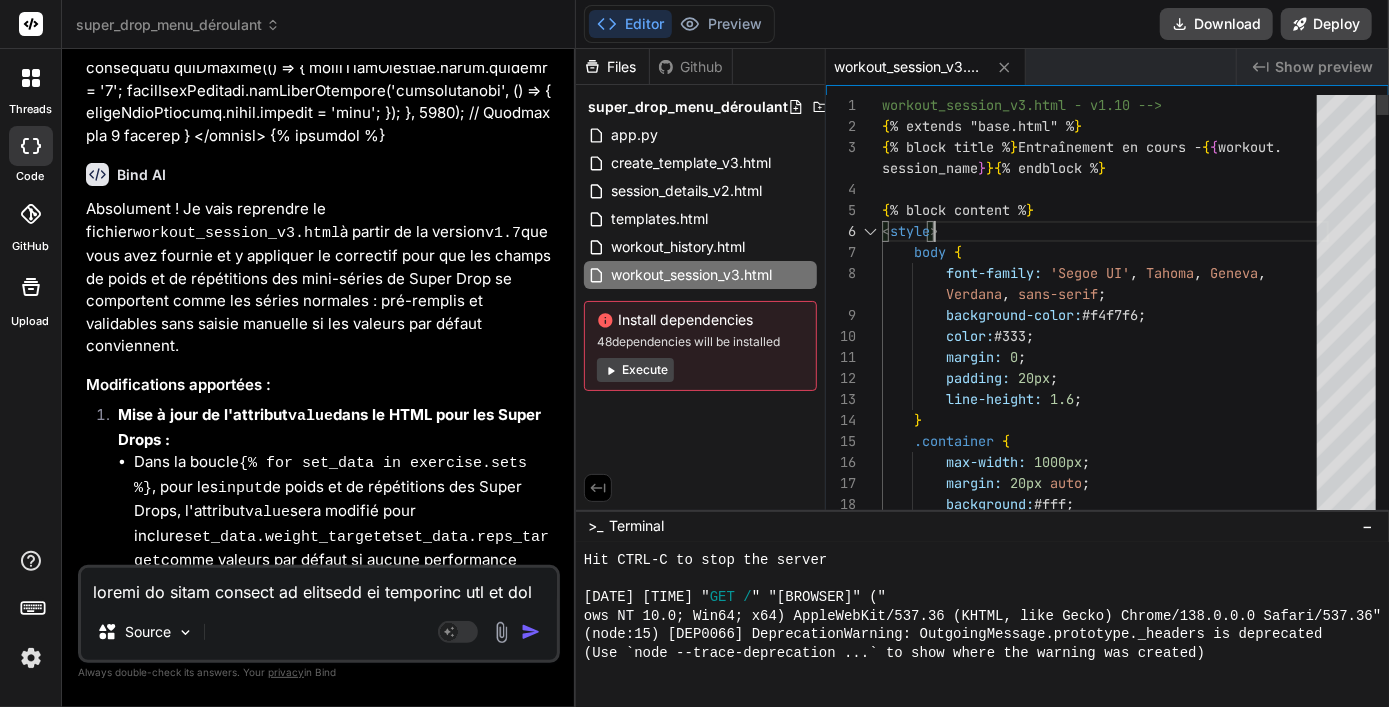 click on "<!-- workout_session_v3.html - v1.10 --> { % extends "base.html" % } { % block title % } Entraînement en cours -  { {  workout. session_name  } } { % endblock % } { % block content % } < style >      body   {          font-family:   'Segoe UI' ,   Tahoma ,   Geneva ,            Verdana ,   sans-serif ;          background-color:  #f4f7f6 ;          color:  #333 ;          margin:   0 ;          padding:   20px ;          line-height:   1.6 ;      }      .container   {          max-width:   1000px ;          margin:   20px   auto ;          background:  #fff ;          padding:   30px ;" at bounding box center [1105, 25725] 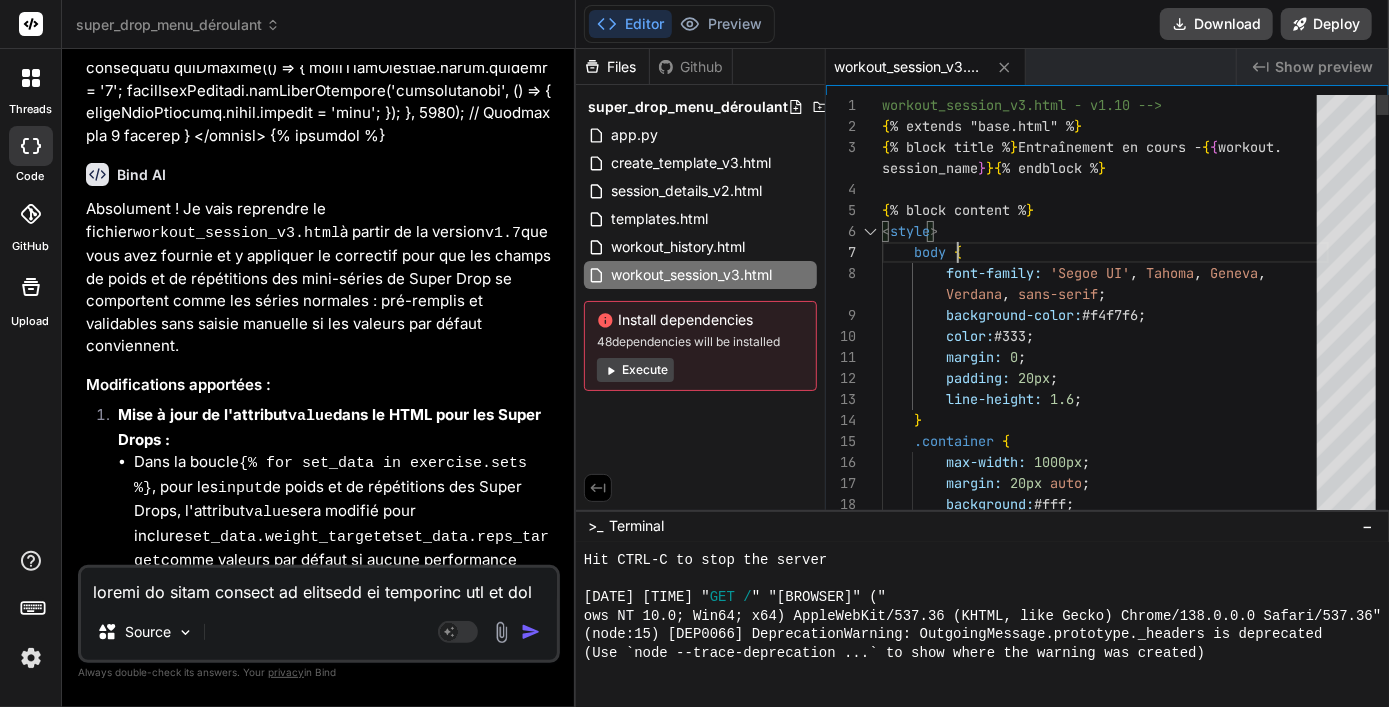 click on "<!-- workout_session_v3.html - v1.10 --> { % extends "base.html" % } { % block title % } Entraînement en cours -  { {  workout. session_name  } } { % endblock % } { % block content % } < style >      body   {          font-family:   'Segoe UI' ,   Tahoma ,   Geneva ,            Verdana ,   sans-serif ;          background-color:  #f4f7f6 ;          color:  #333 ;          margin:   0 ;          padding:   20px ;          line-height:   1.6 ;      }      .container   {          max-width:   1000px ;          margin:   20px   auto ;          background:  #fff ;          padding:   30px ;" at bounding box center (1105, 25725) 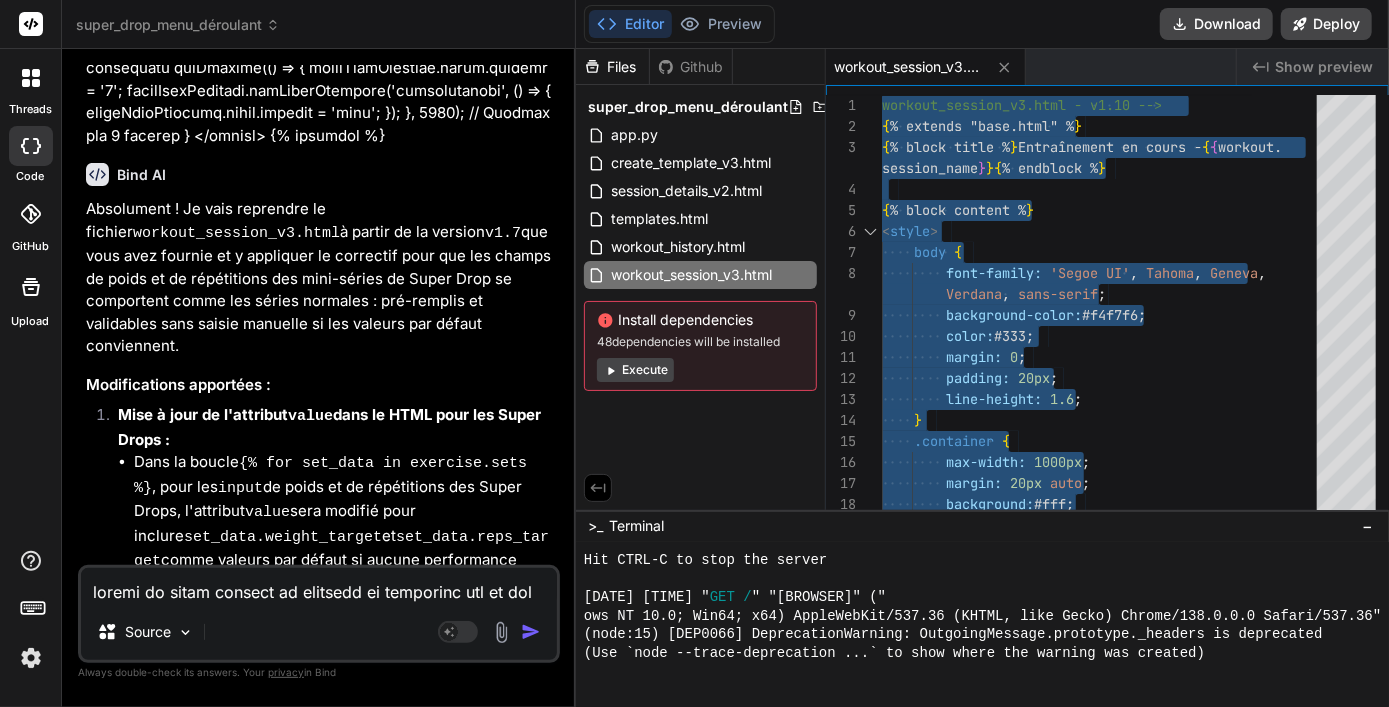 click at bounding box center (319, 586) 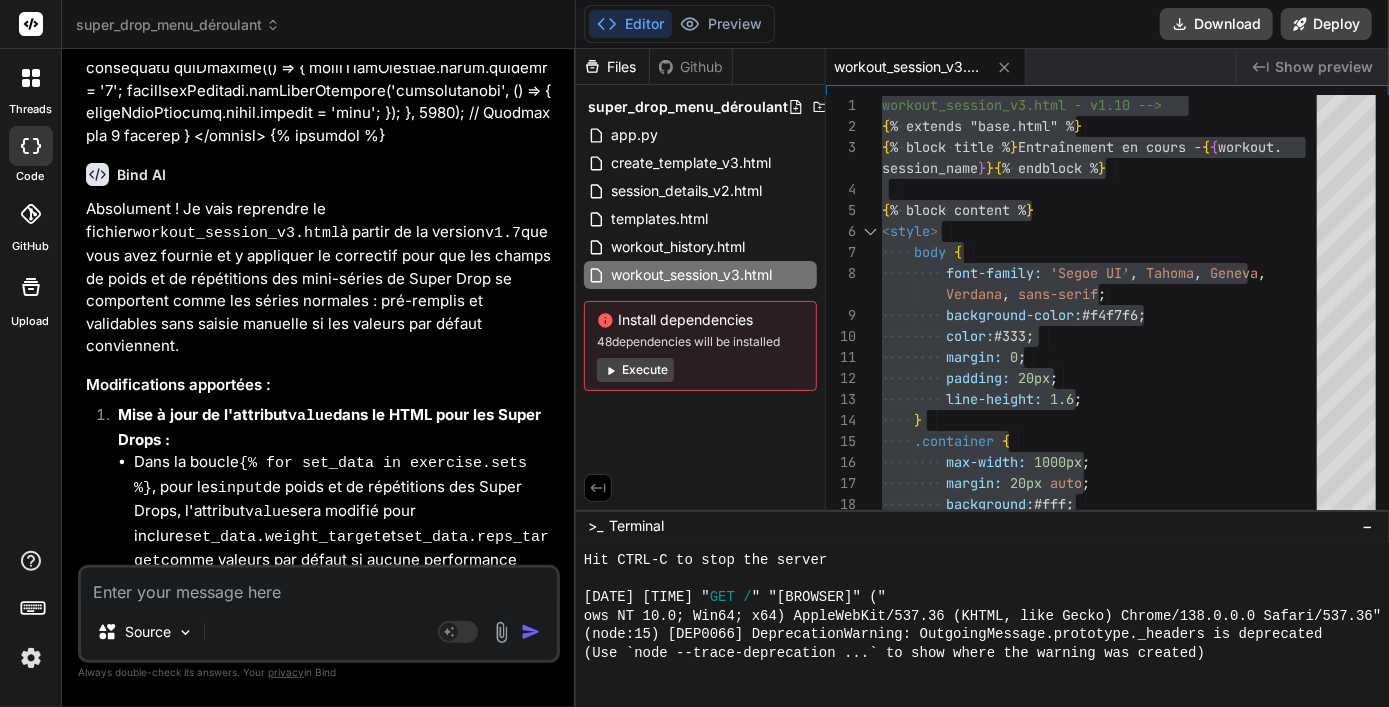 scroll, scrollTop: 35015, scrollLeft: 0, axis: vertical 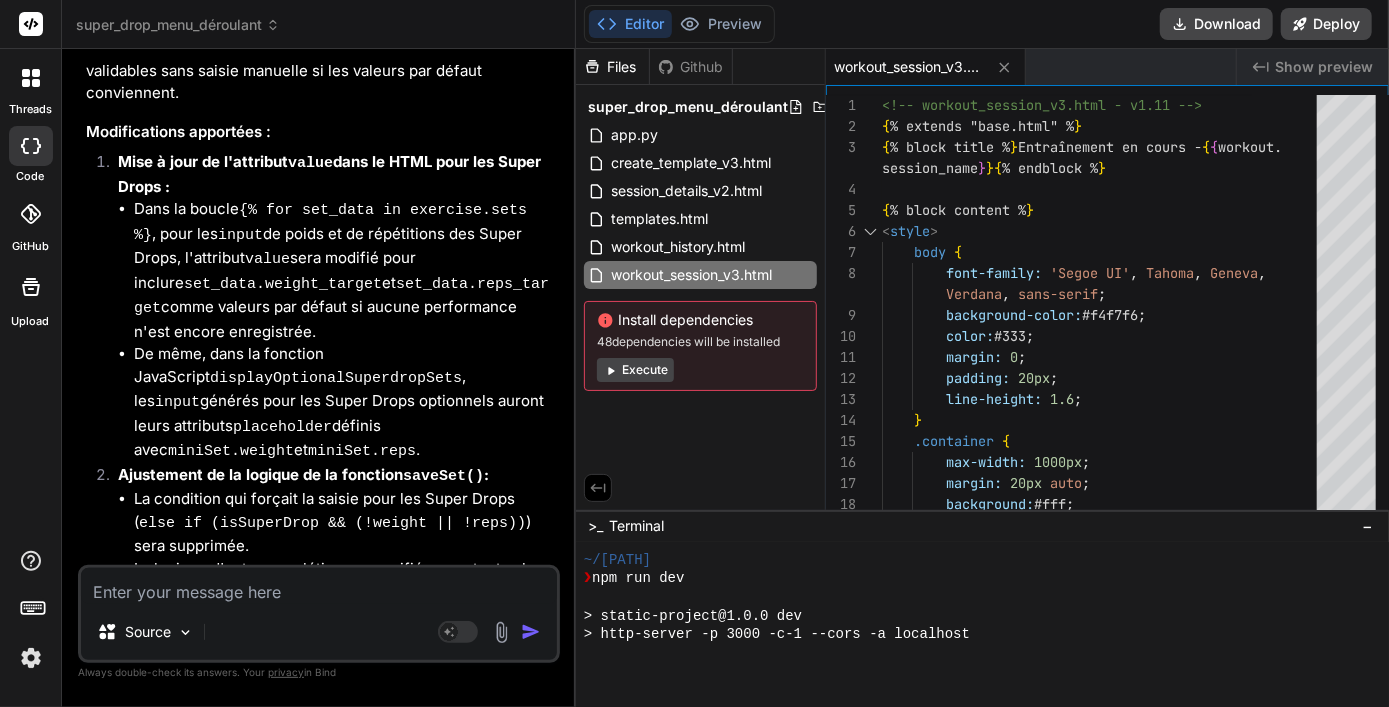 click on "Absolument ! Pour améliorer l'expérience utilisateur lors de la modification d'une série, je vais m'assurer que les champs de poids et de répétitions affichent bien les valeurs actuelles (qu'elles soient par défaut ou déjà saisies) et ajouter un effet visuel de "clignotement" pour les rendre plus visibles." at bounding box center [321, 1972] 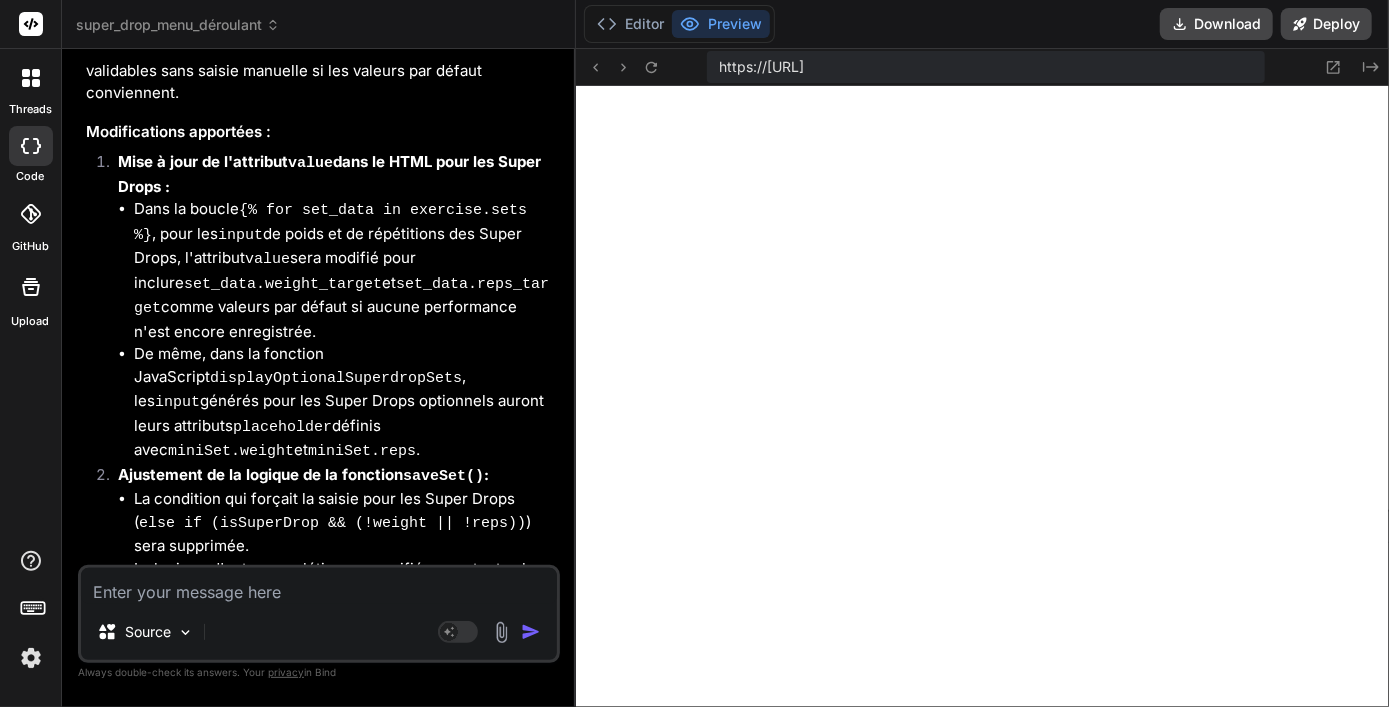 scroll, scrollTop: 2352, scrollLeft: 0, axis: vertical 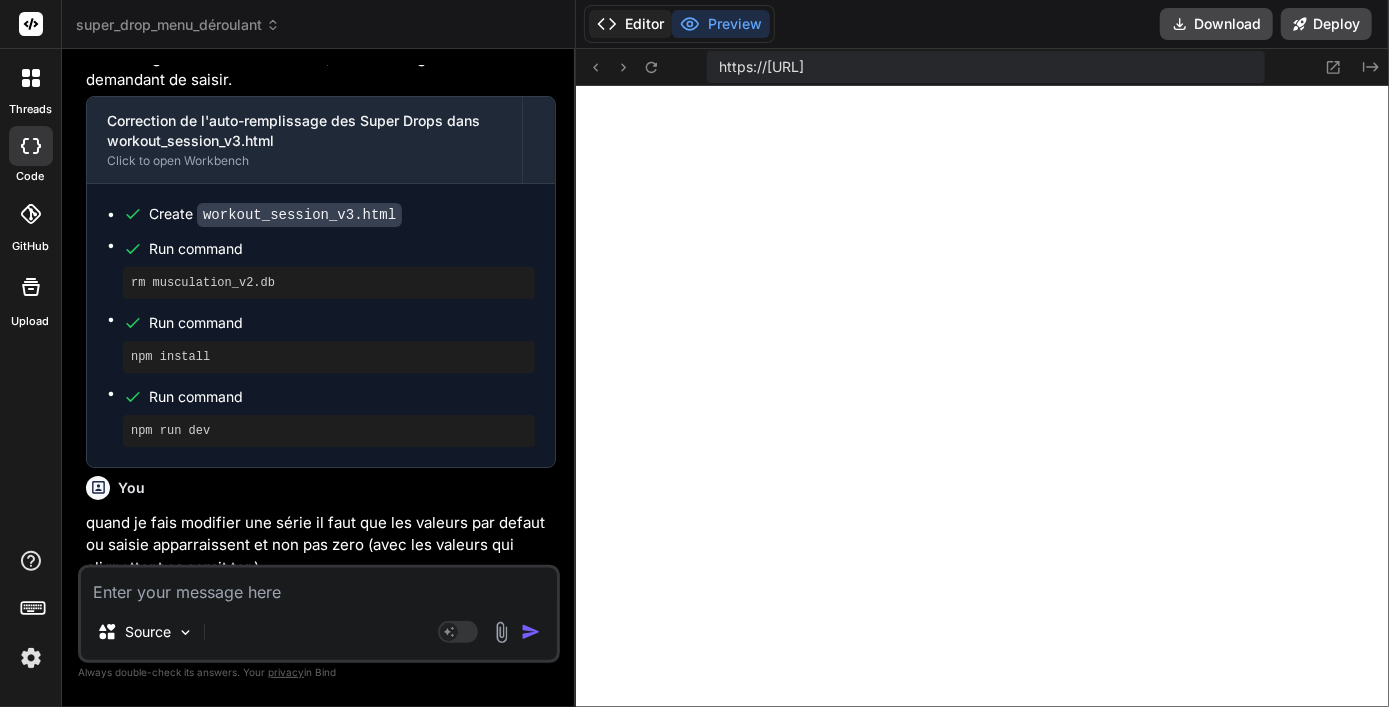 click on "Editor" at bounding box center [630, 24] 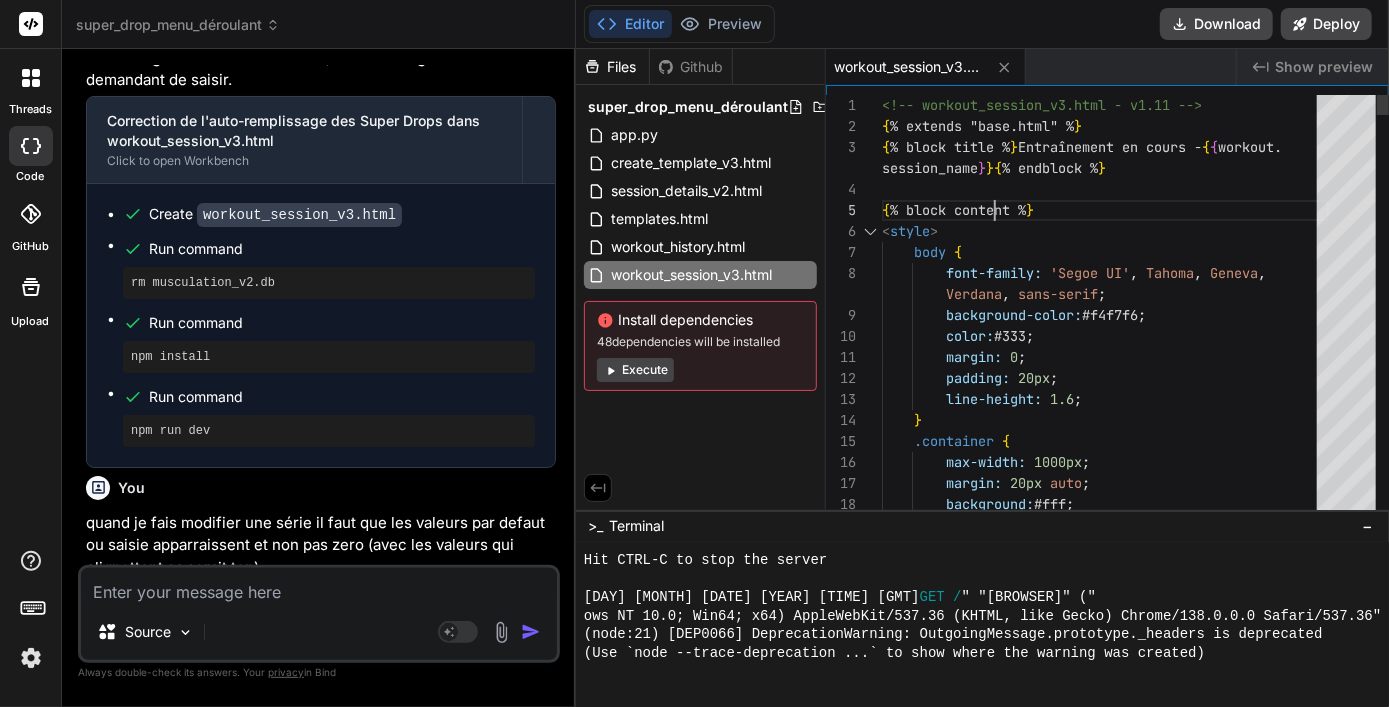 scroll, scrollTop: 0, scrollLeft: 0, axis: both 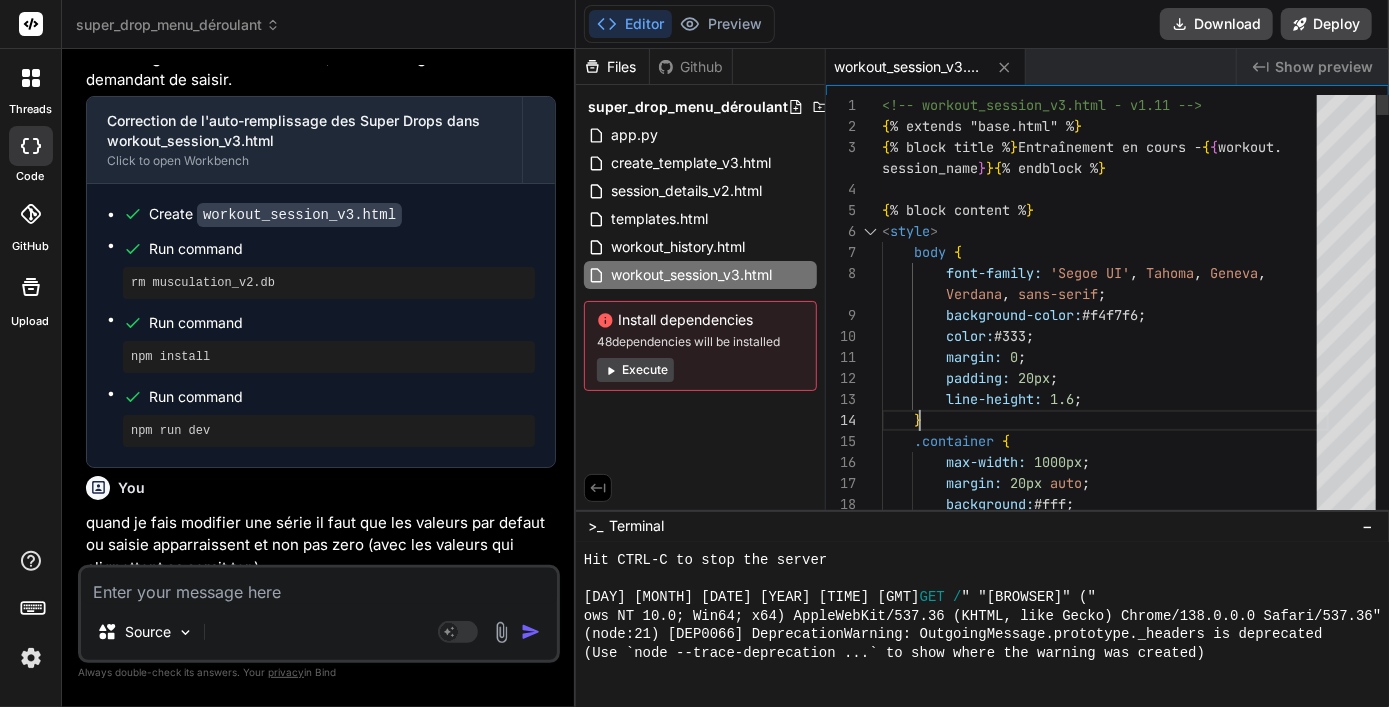 click on "<!-- workout_session_v3.html - v1.11 --> { % extends "base.html" % } { % block title % } Entraînement en cours -  { {  workout. session_name  } } { % endblock % } { % block content % } < style >      body   {          font-family:   'Segoe UI' ,   Tahoma ,   Geneva ,            Verdana ,   sans-serif ;          background-color:  #f4f7f6 ;          color:  #333 ;          margin:   0 ;          padding:   20px ;          line-height:   1.6 ;      }      .container   {          max-width:   1000px ;          margin:   20px   auto ;          background:  #fff ;          padding:   30px ;" at bounding box center (1105, 25862) 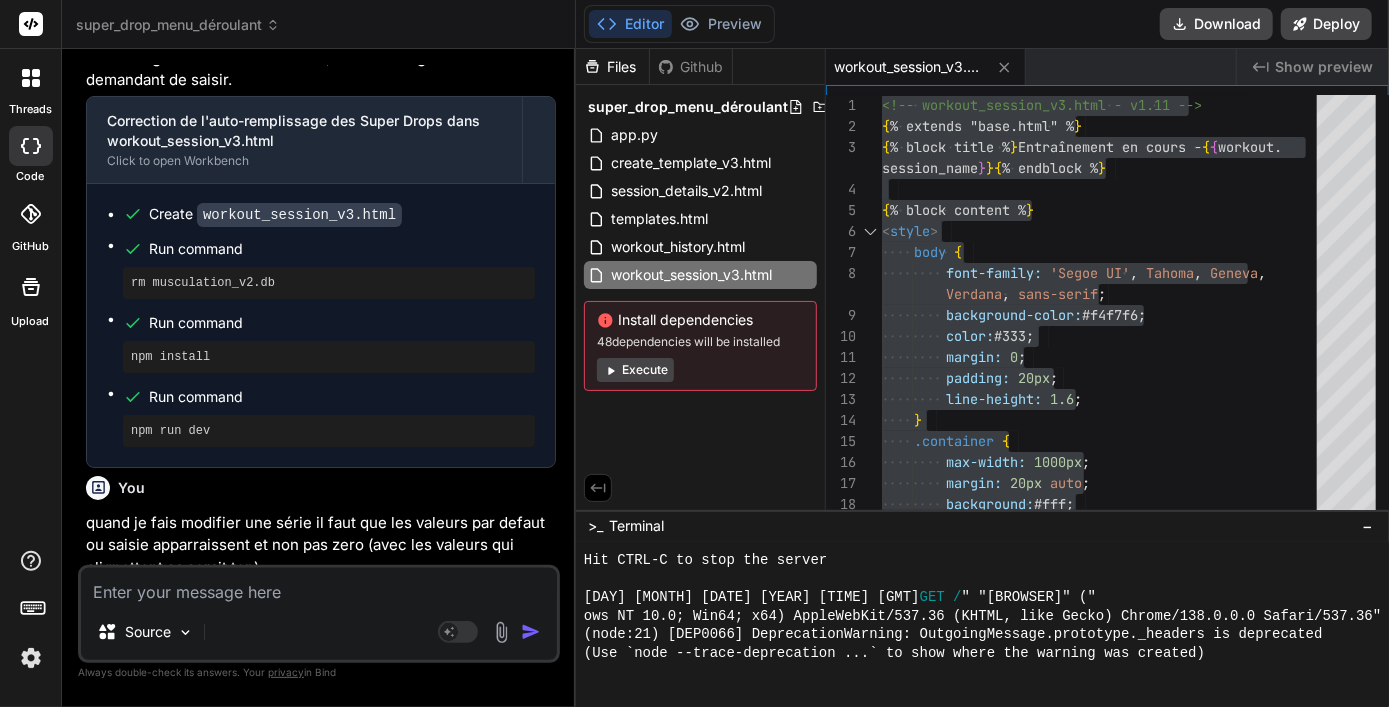 click at bounding box center [319, 586] 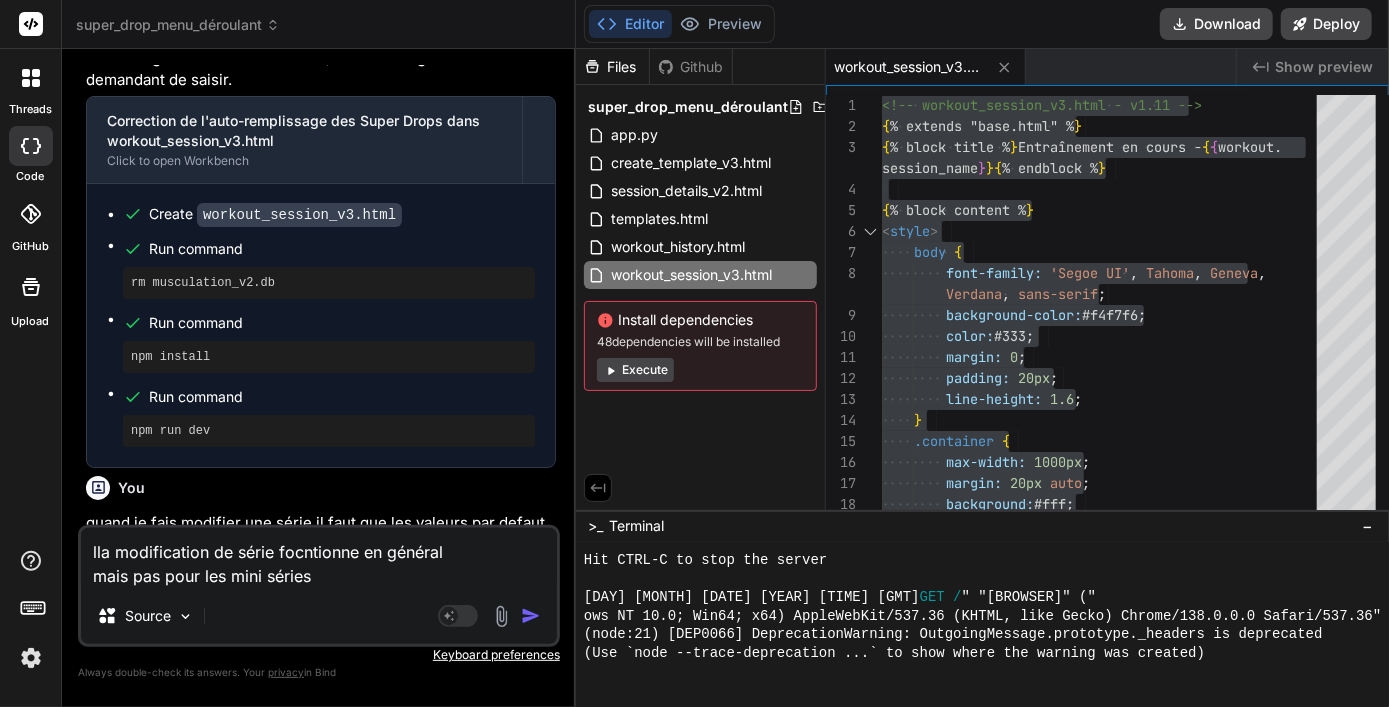 click at bounding box center (531, 616) 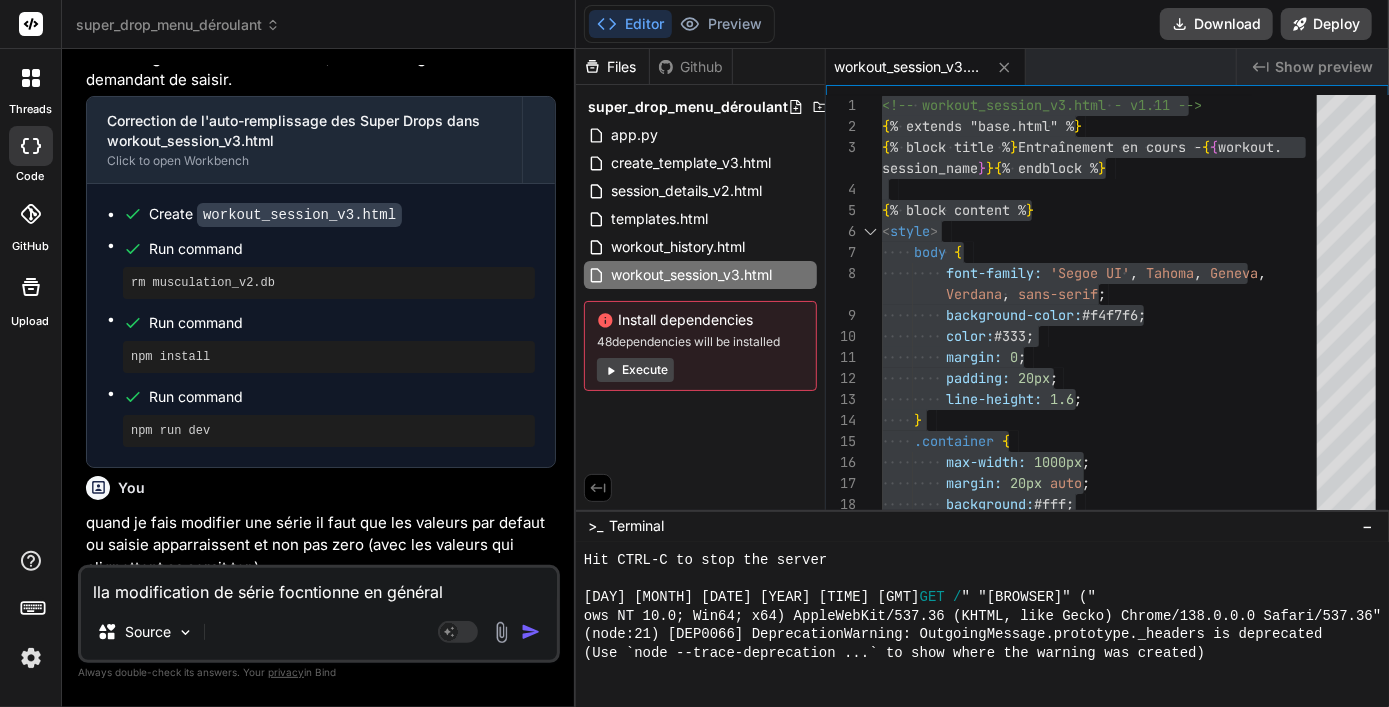 scroll, scrollTop: 36531, scrollLeft: 0, axis: vertical 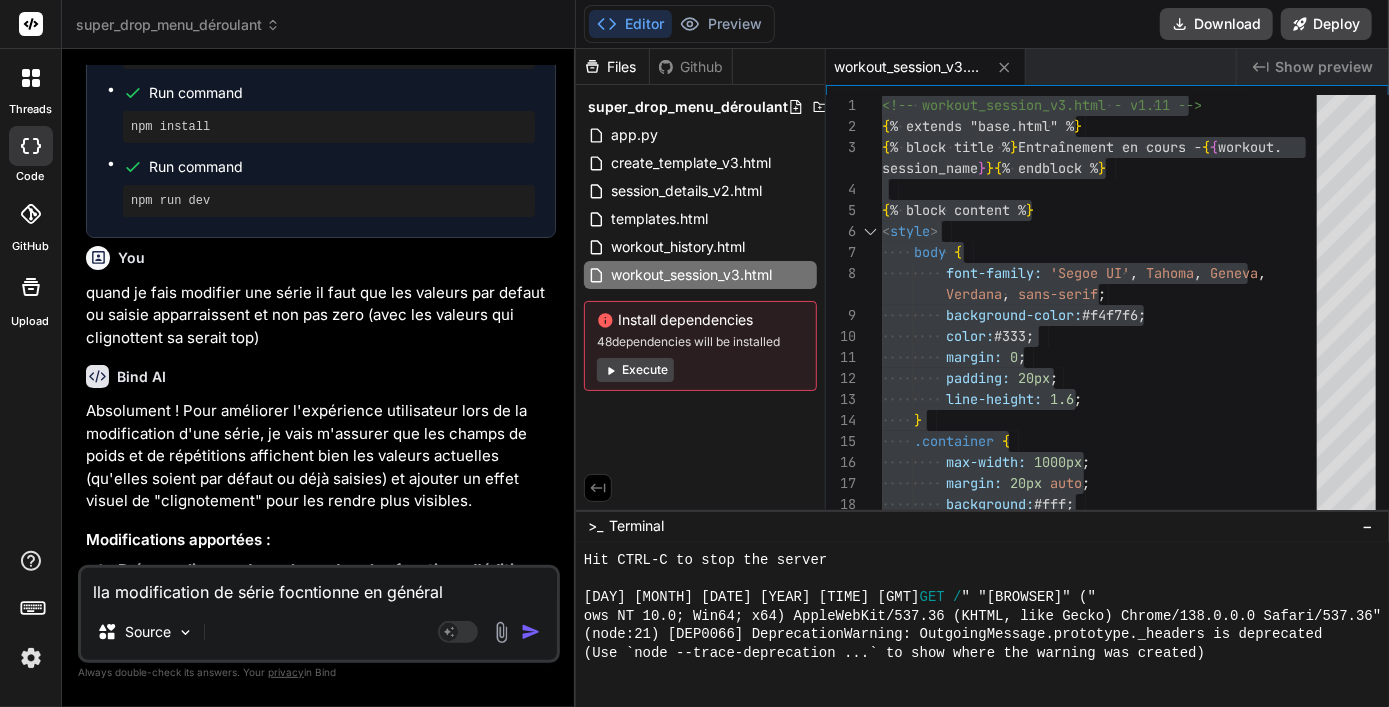 click on "‌" at bounding box center (227, 2005) 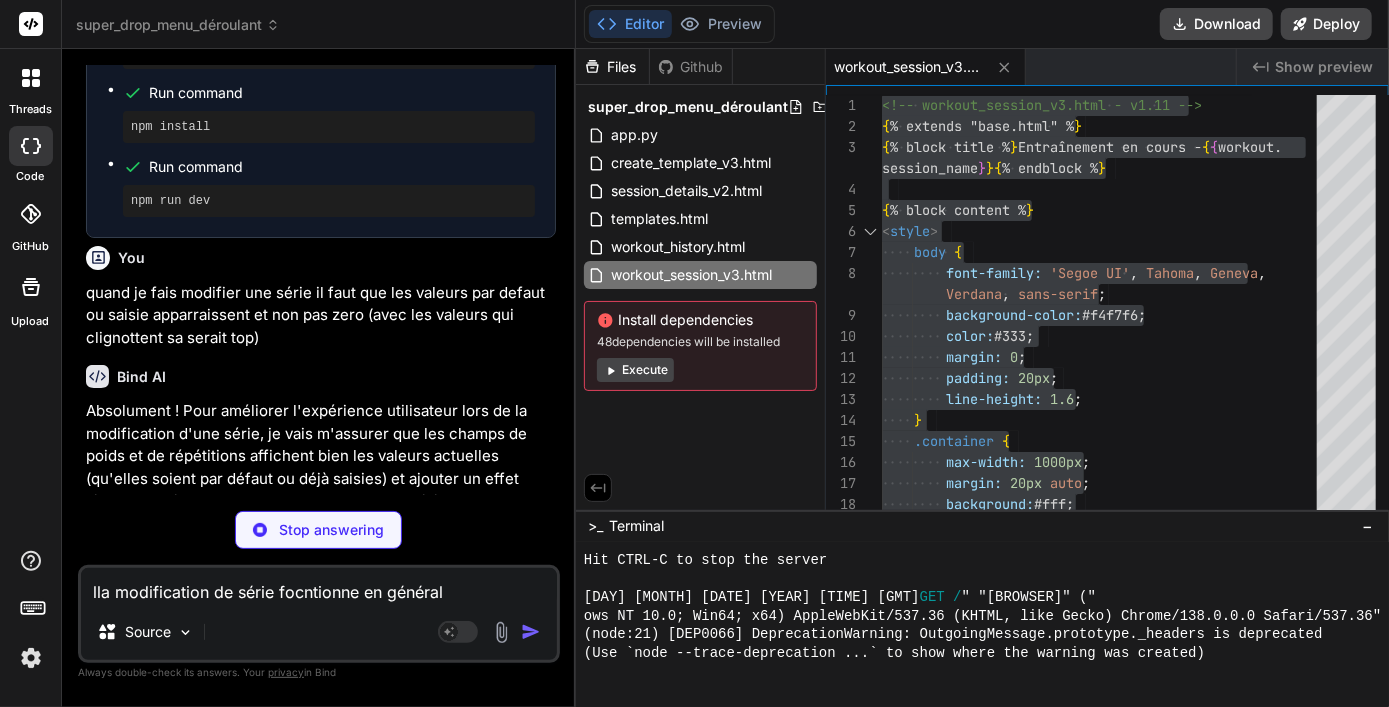 click on "lla modification de série focntionne en général
mais pas pour les mini séries" at bounding box center (319, 586) 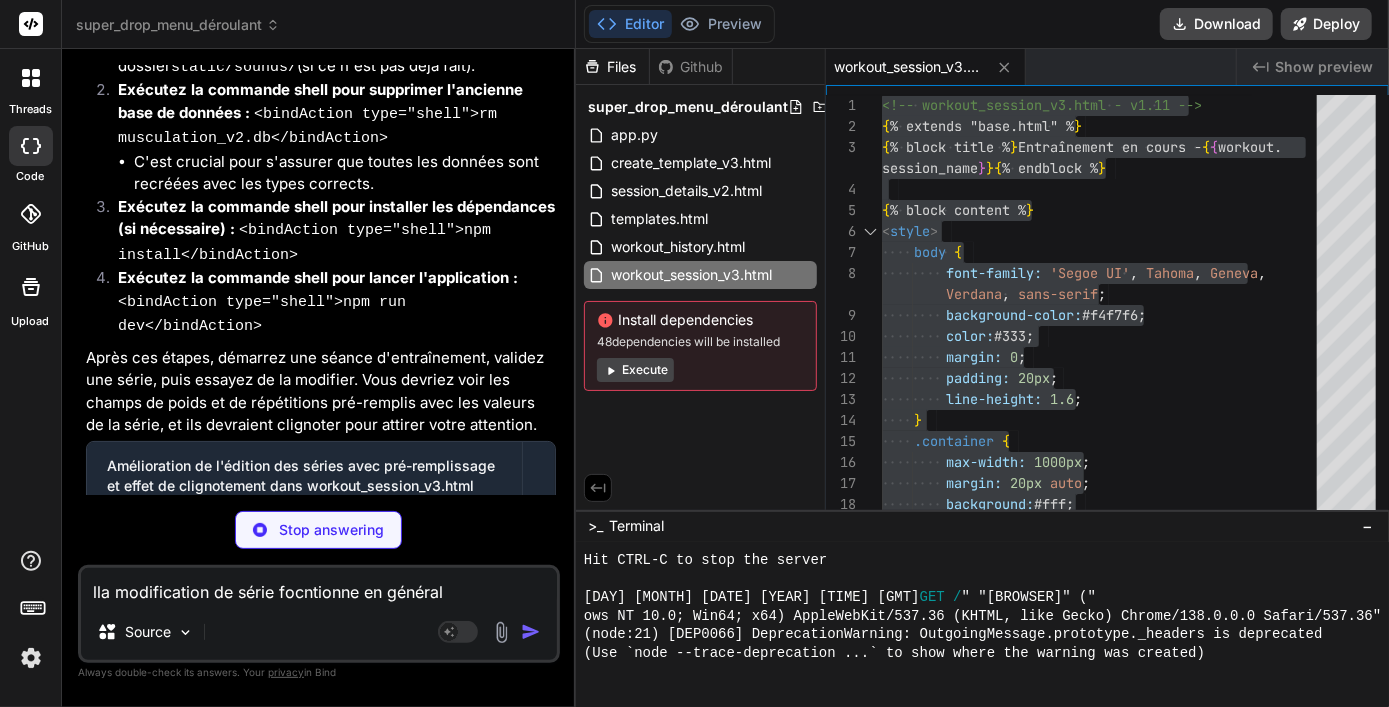 scroll, scrollTop: 37700, scrollLeft: 0, axis: vertical 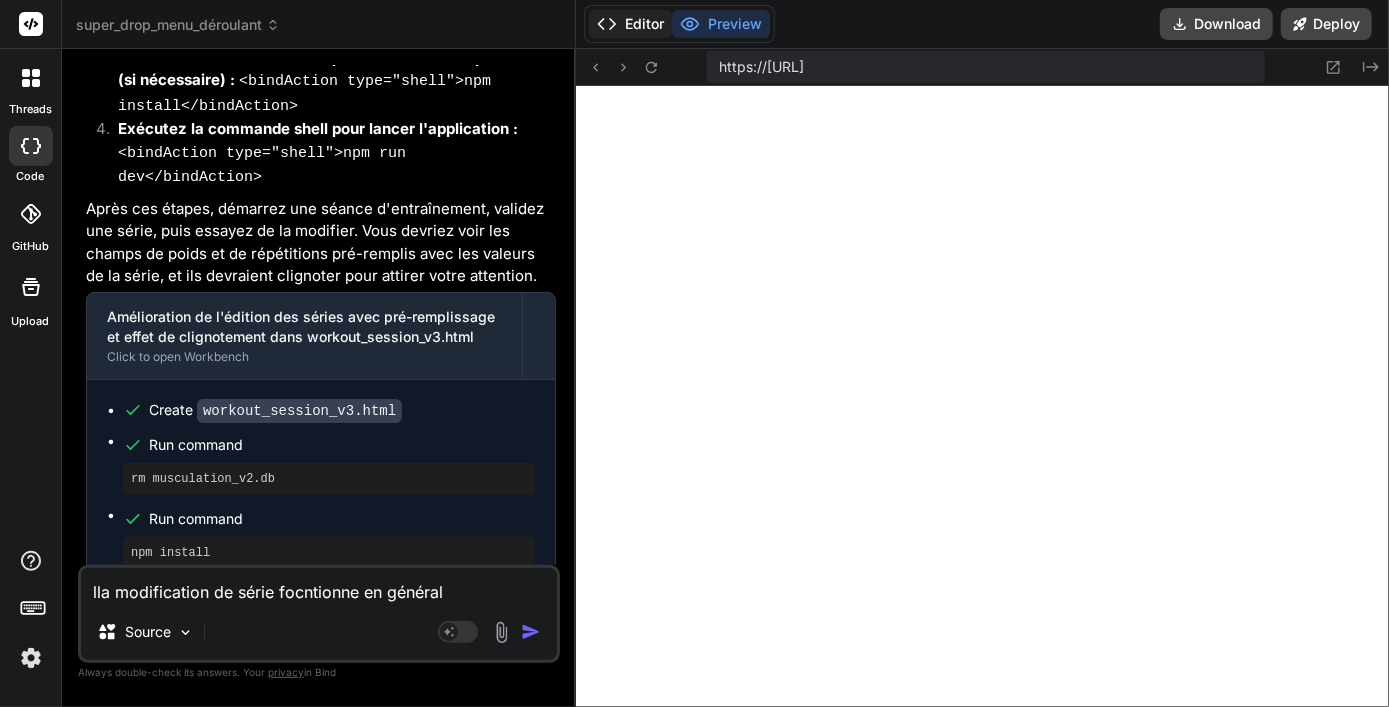 click on "Editor" at bounding box center [630, 24] 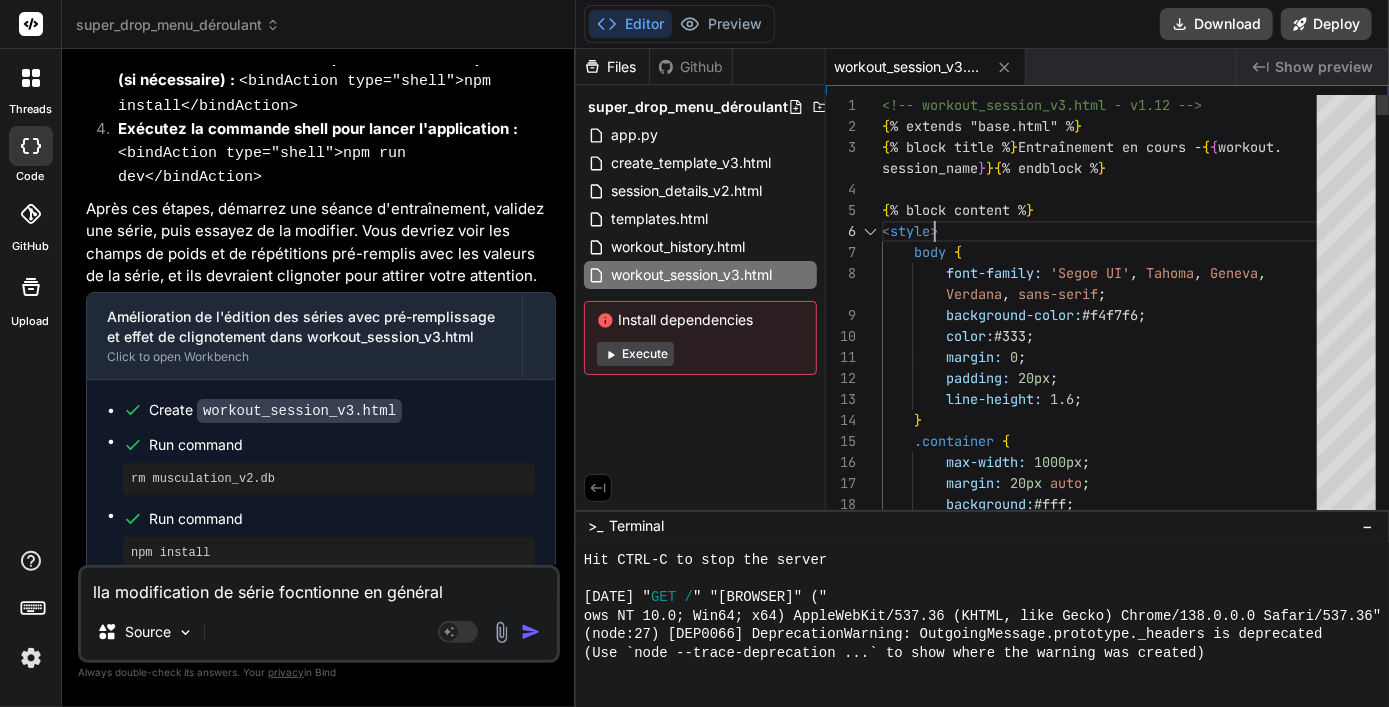 scroll, scrollTop: 0, scrollLeft: 0, axis: both 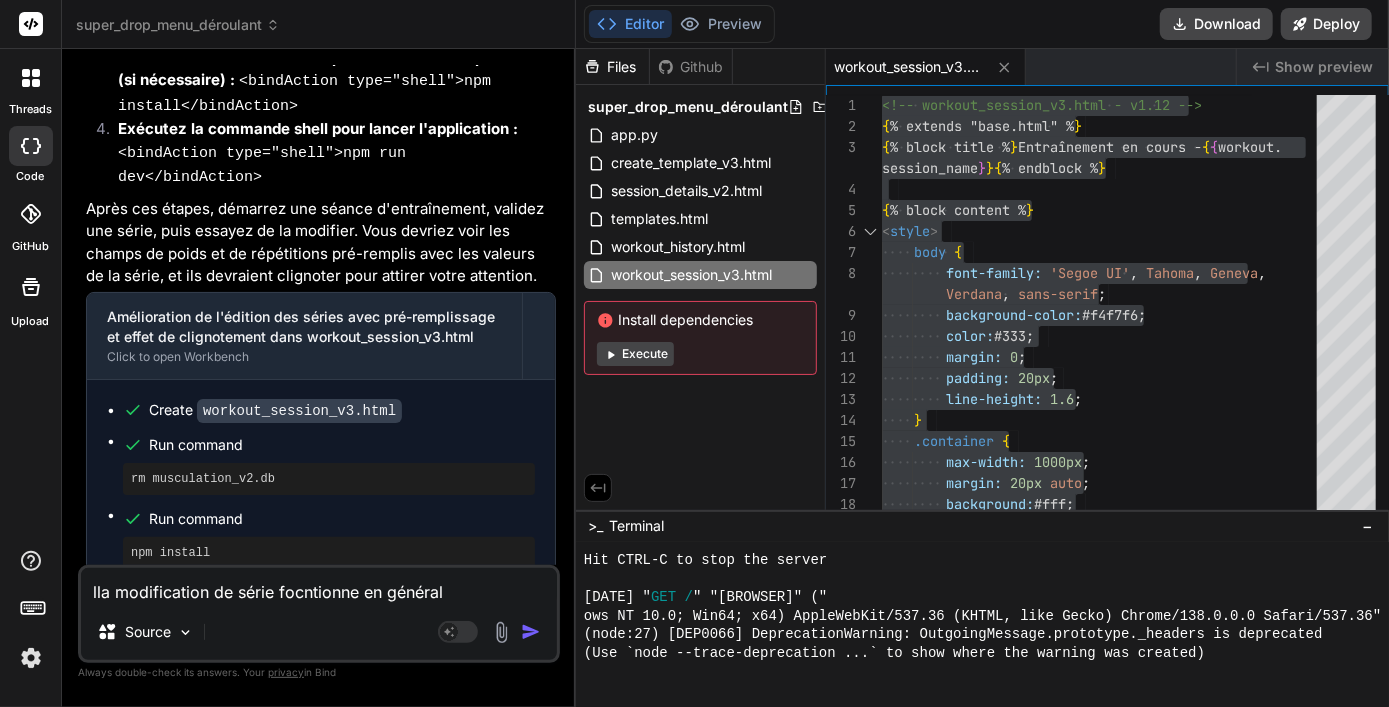 click on "lla modification de série focntionne en général
mais pas pour les mini séries" at bounding box center (319, 586) 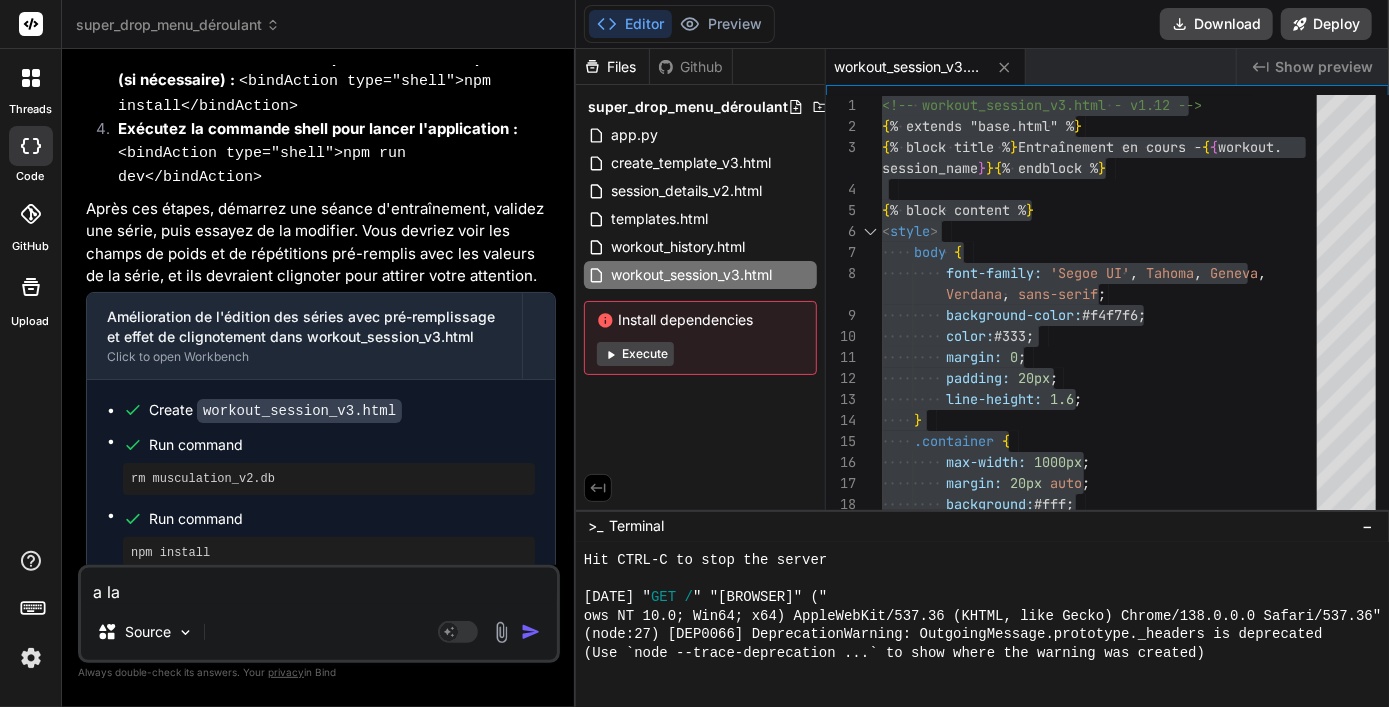 drag, startPoint x: 134, startPoint y: 594, endPoint x: -7, endPoint y: 553, distance: 146.84004 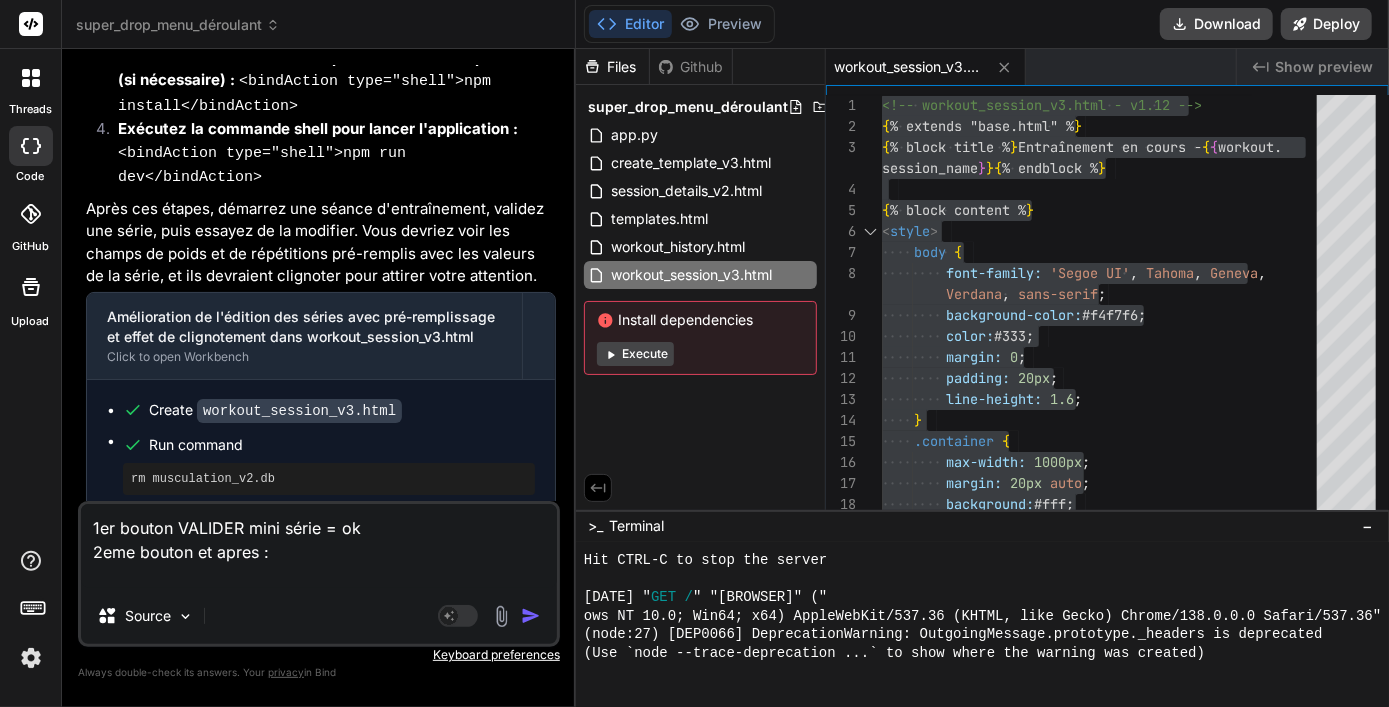 paste on "❌ Erreur: UNIQUE constraint failed: performed_sets.session_id, performed_sets.exercise_id, performed_sets.set_number
192.168.227.39 - - [07/Aug/2025 12:41:44] "POST /api/save_set/52 HTTP/1.1" 200 -" 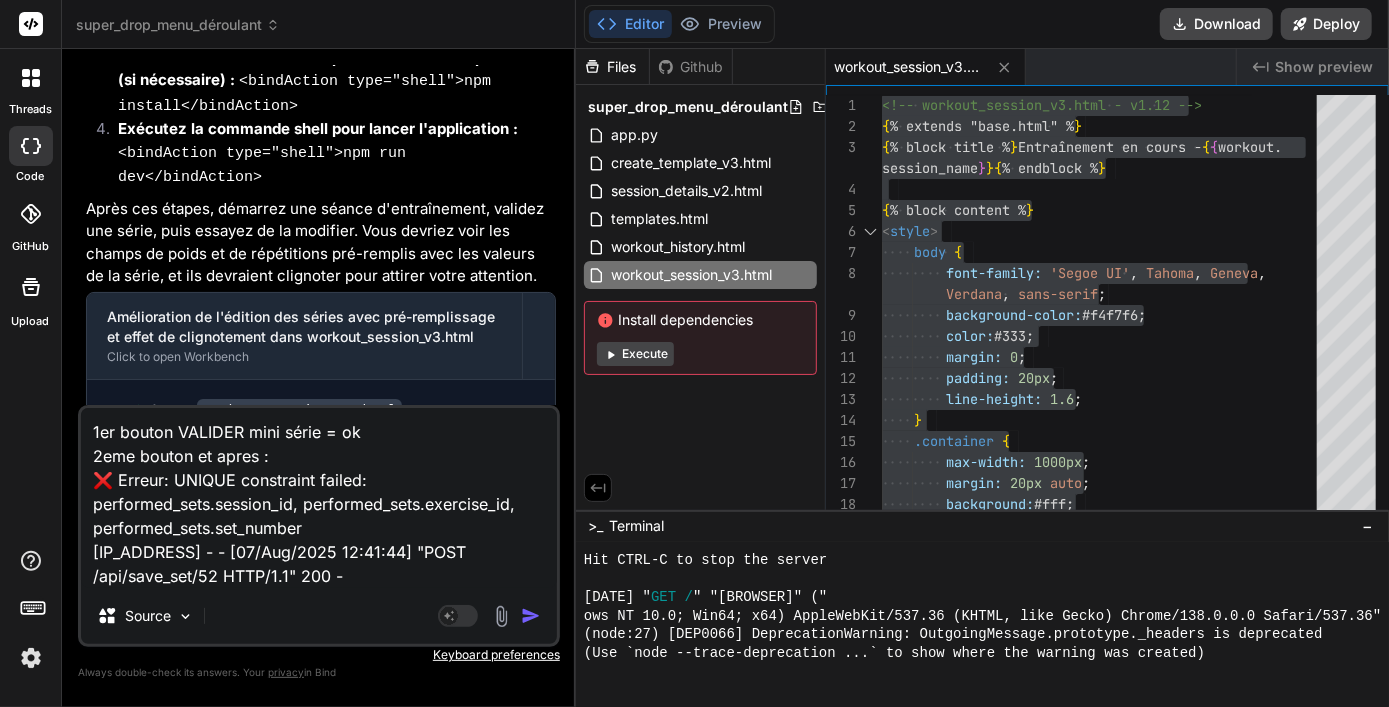 click at bounding box center [531, 616] 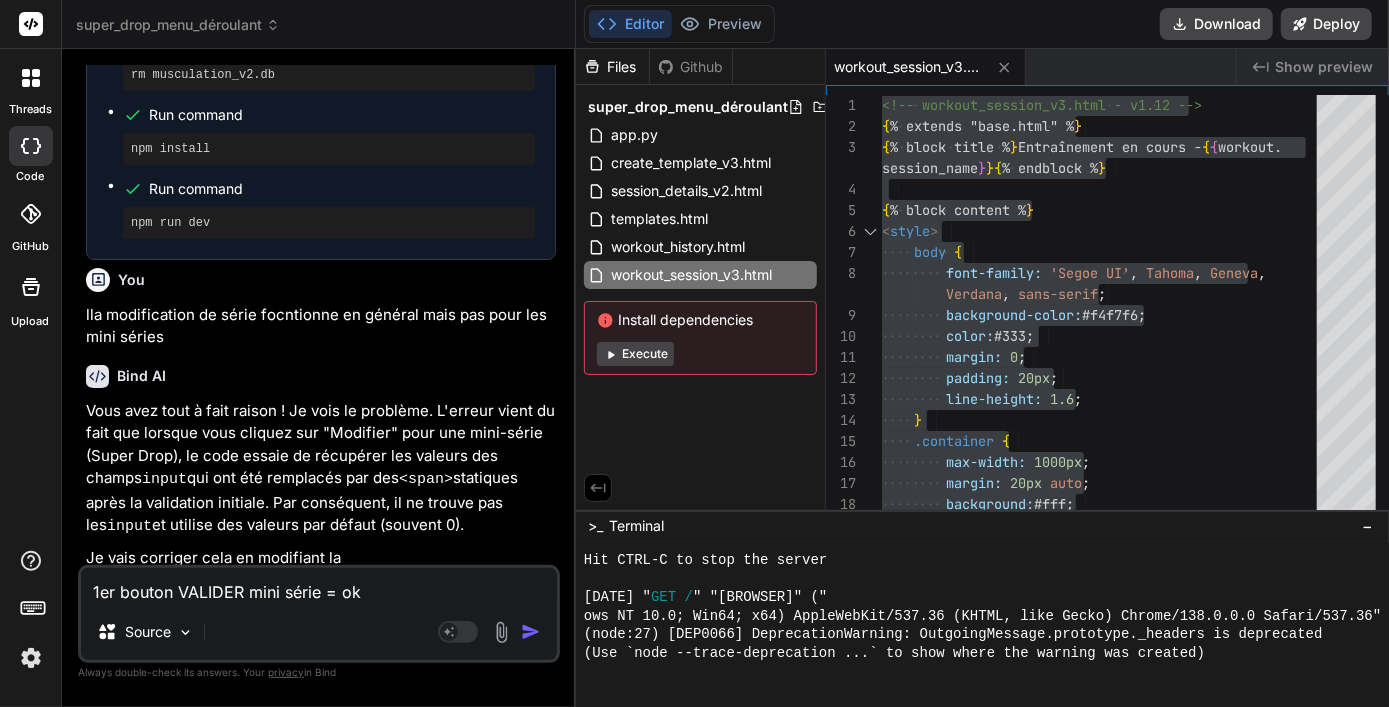scroll, scrollTop: 38150, scrollLeft: 0, axis: vertical 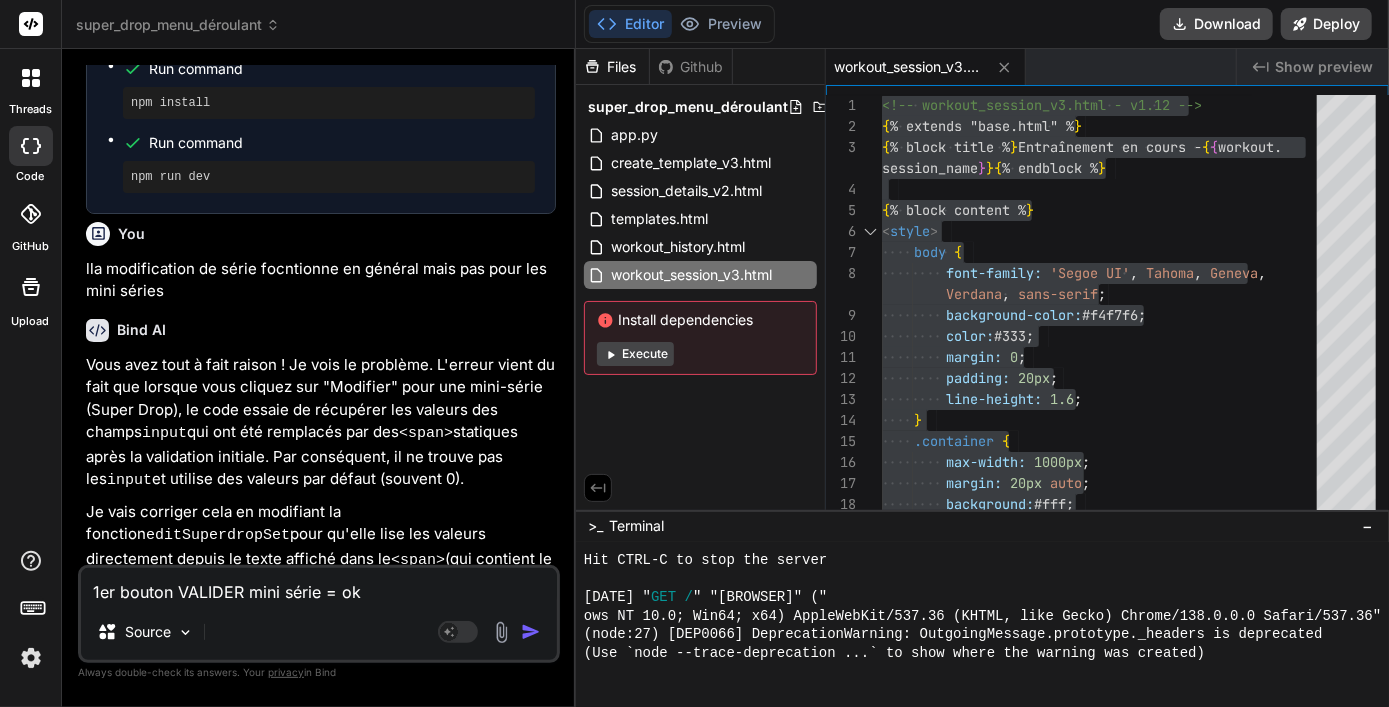 click on "‌" at bounding box center [321, 2117] 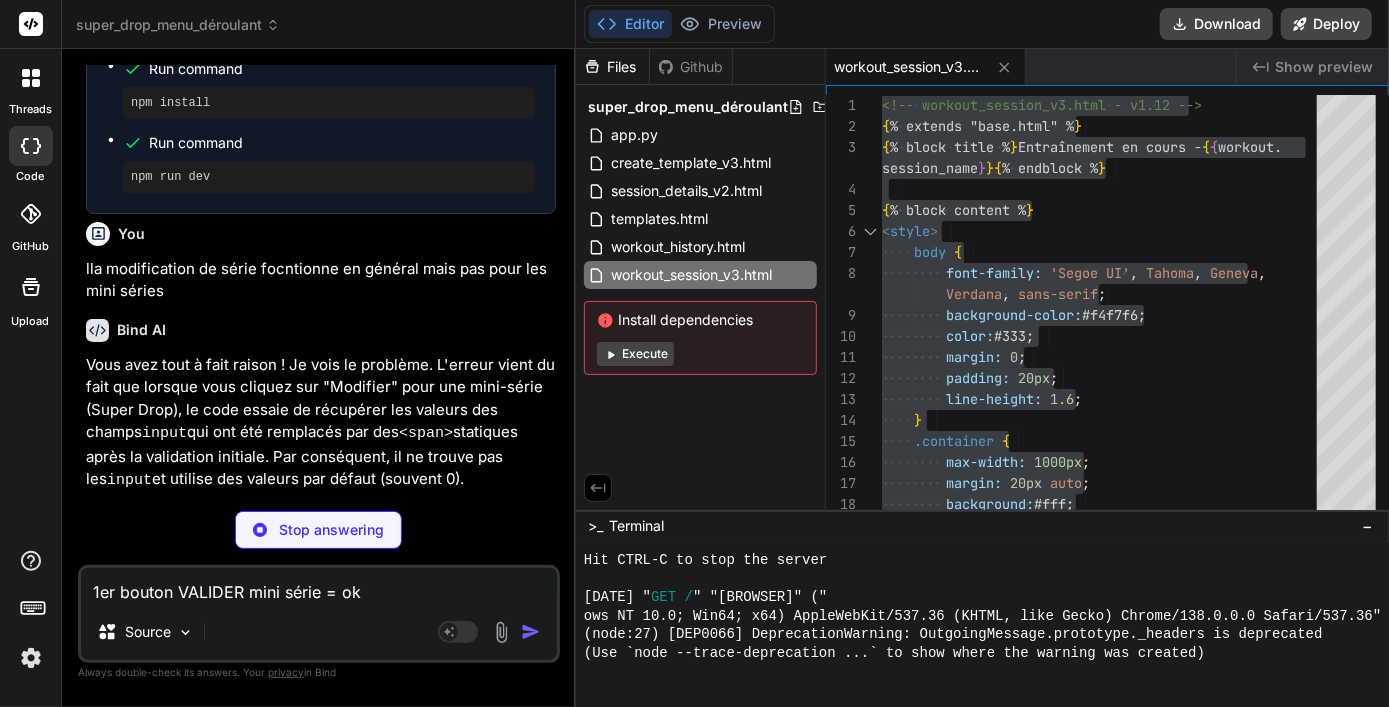 click on "1er bouton VALIDER mini série = ok
2eme bouton et apres :
❌ Erreur: UNIQUE constraint failed: performed_sets.session_id, performed_sets.exercise_id, performed_sets.set_number
192.168.227.39 - - [07/Aug/2025 12:41:44] "POST /api/save_set/52 HTTP/1.1" 200 -" at bounding box center [319, 586] 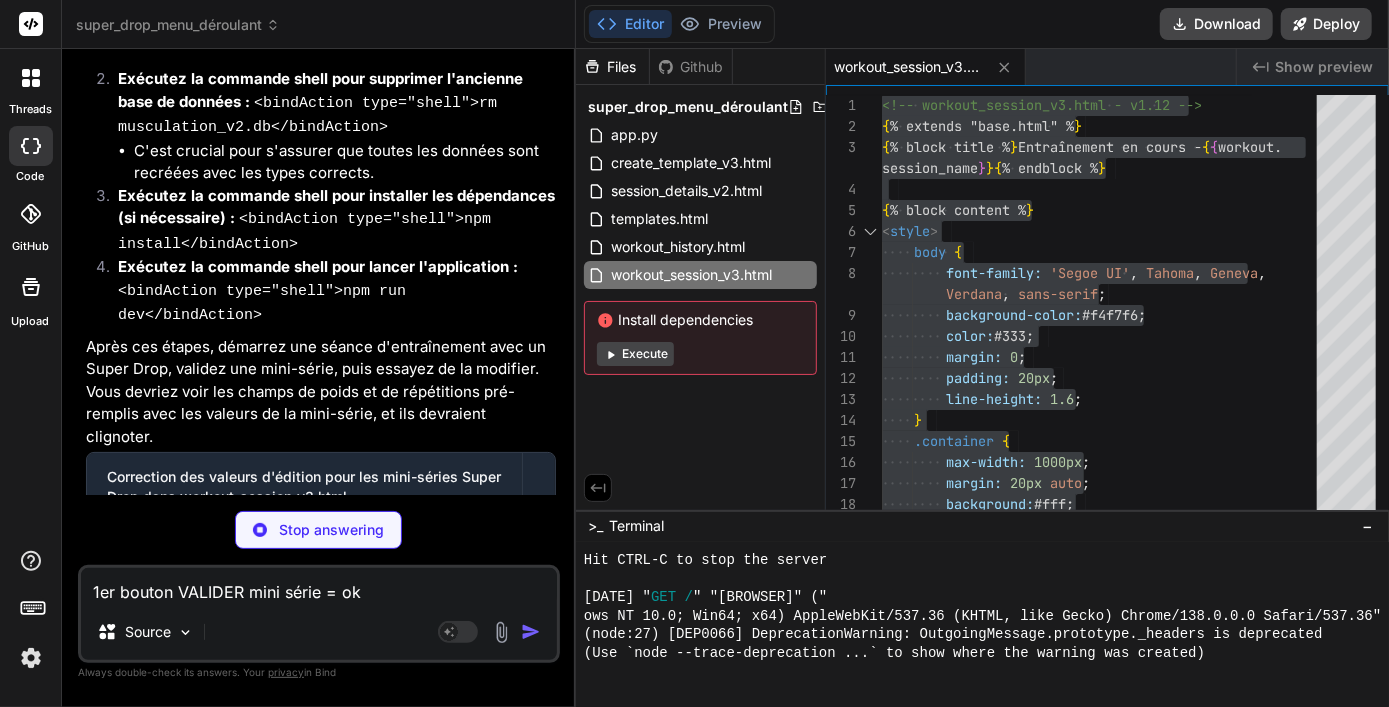 scroll, scrollTop: 39229, scrollLeft: 0, axis: vertical 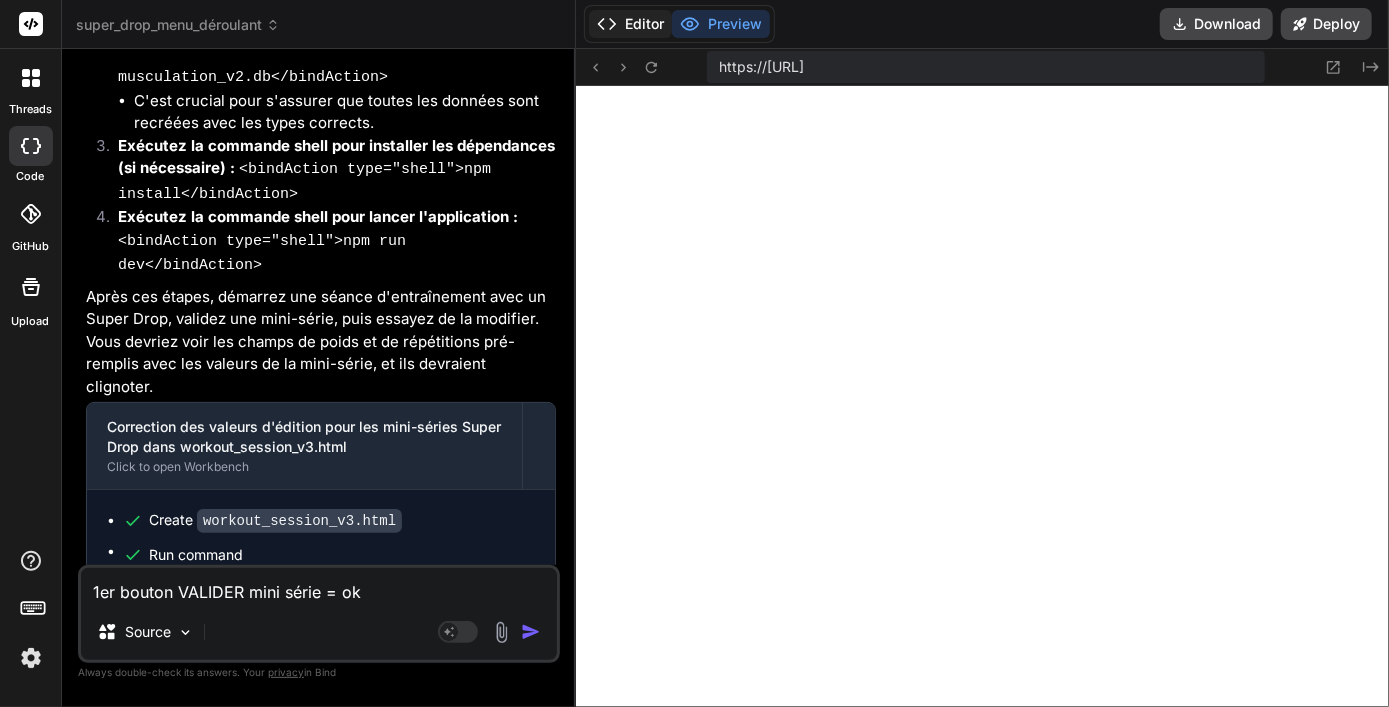 click on "Editor" at bounding box center (630, 24) 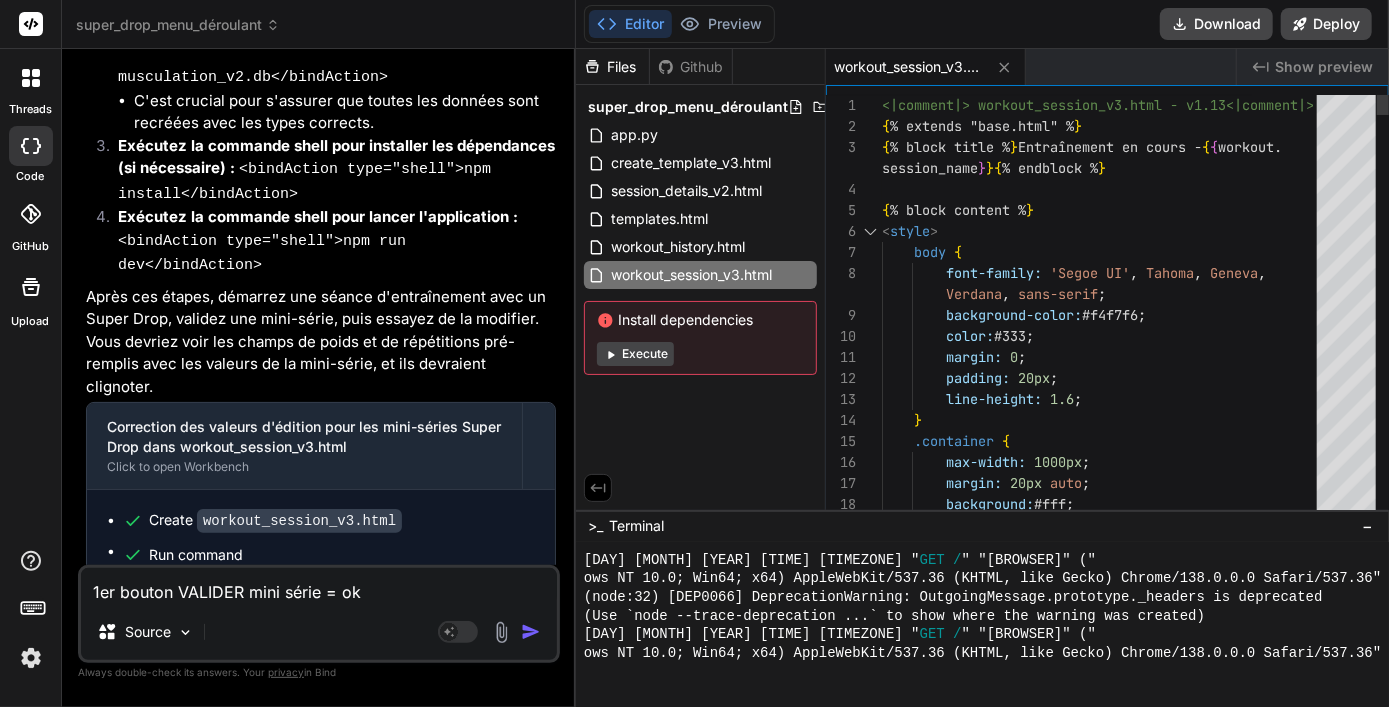 scroll, scrollTop: 0, scrollLeft: 0, axis: both 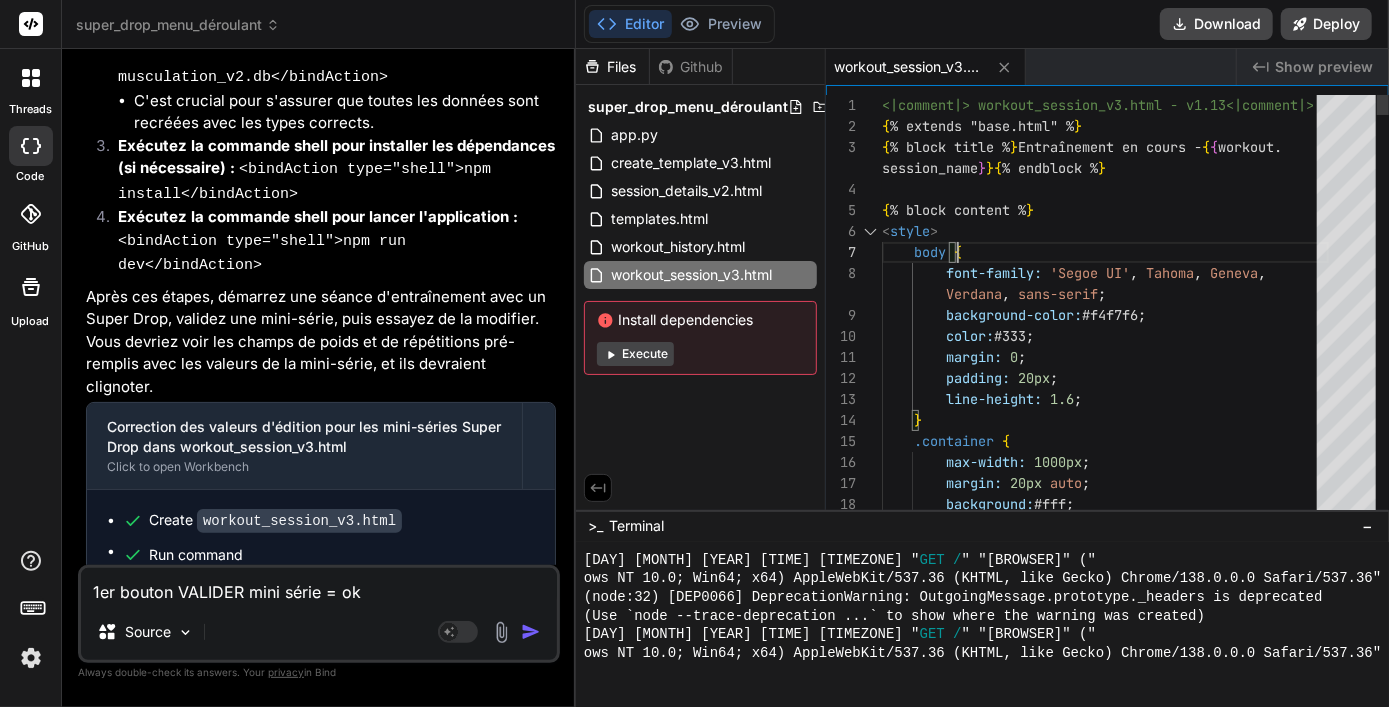 click on "<!-- workout_session_v3.html - v1.13 --> { % extends "base.html" % } { % block title % } Entraînement en cours -  { {  workout. session_name  } } { % endblock % } { % block content % } < style >      body   {          font-family:   'Segoe UI' ,   Tahoma ,   Geneva ,            Verdana ,   sans-serif ;          background-color:  #f4f7f6 ;          color:  #333 ;          margin:   0 ;          padding:   20px ;          line-height:   1.6 ;      }      .container   {          max-width:   1000px ;          margin:   20px   auto ;          background:  #fff ;          padding:   30px ;" at bounding box center [1105, 25956] 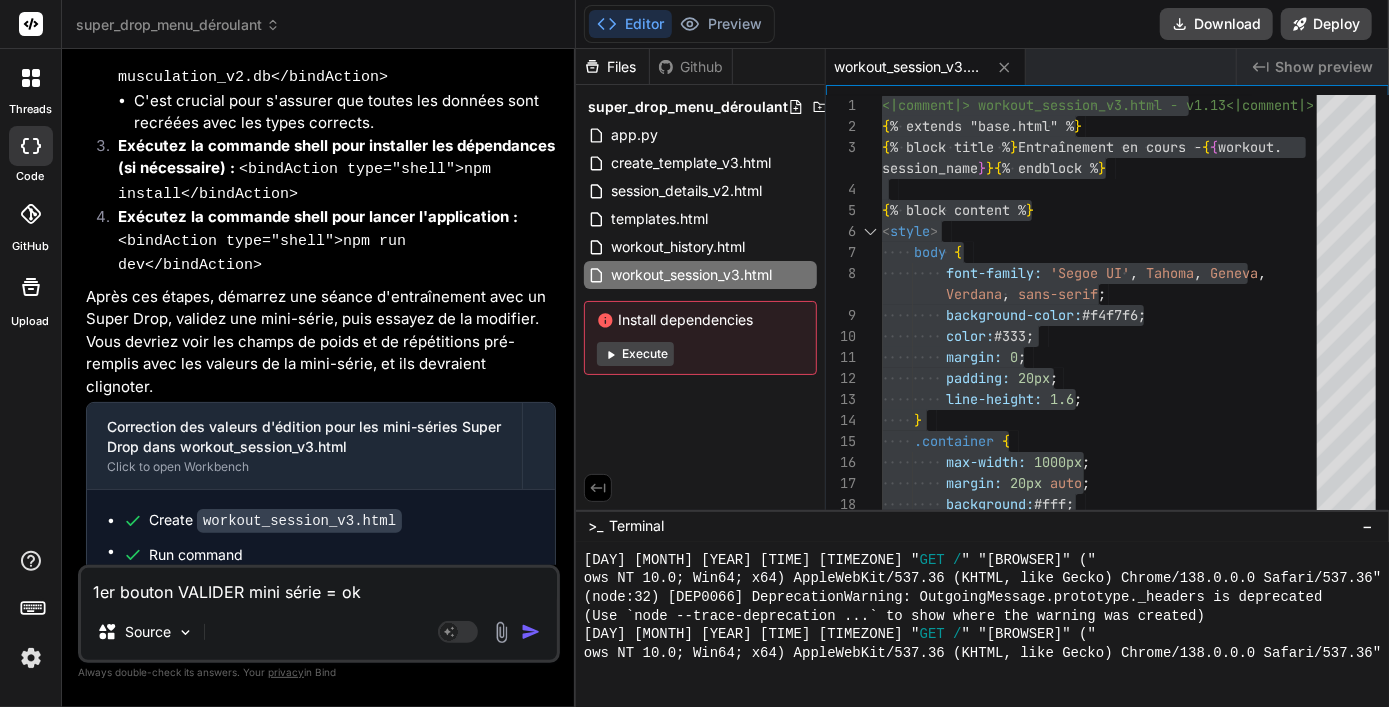 click on "Exécutez la commande shell pour installer les dépendances (si nécessaire) :   <bindAction type="shell">npm install</bindAction>" at bounding box center [329, 1835] 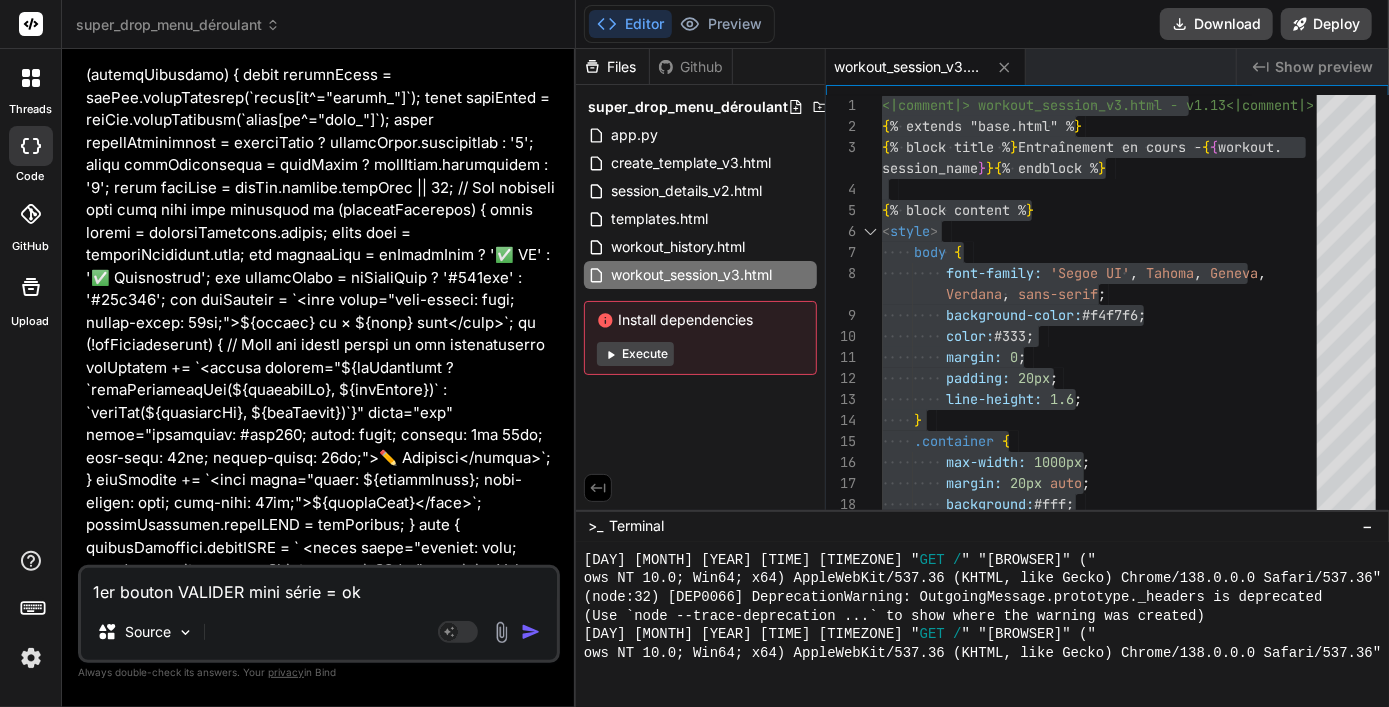 scroll, scrollTop: 32784, scrollLeft: 0, axis: vertical 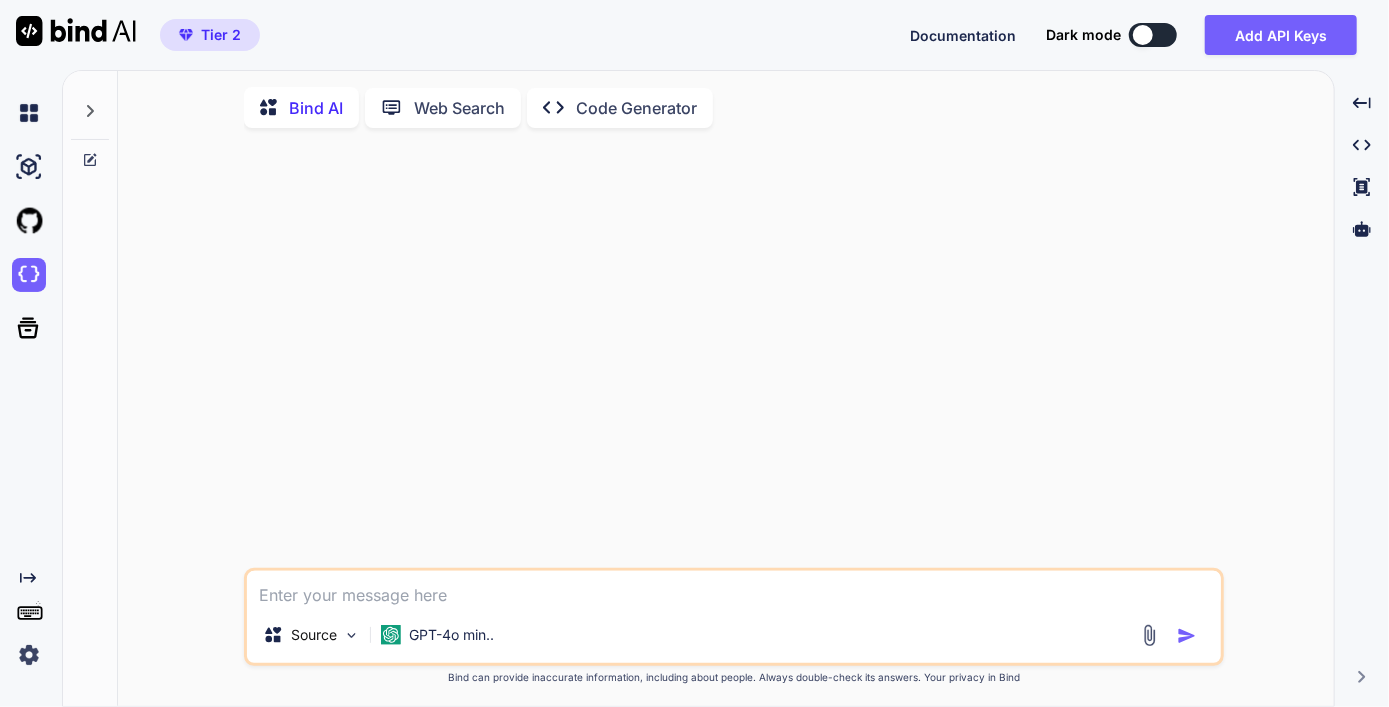 type on "x" 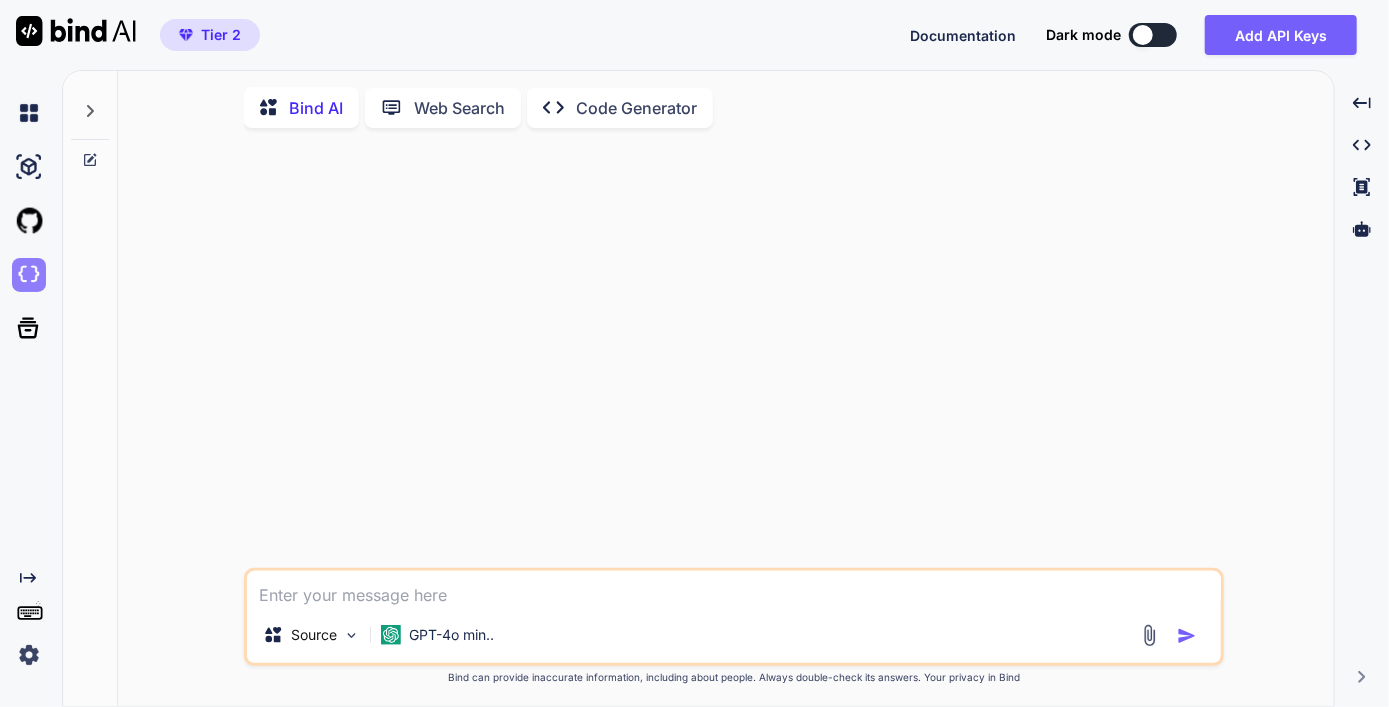 click at bounding box center (29, 275) 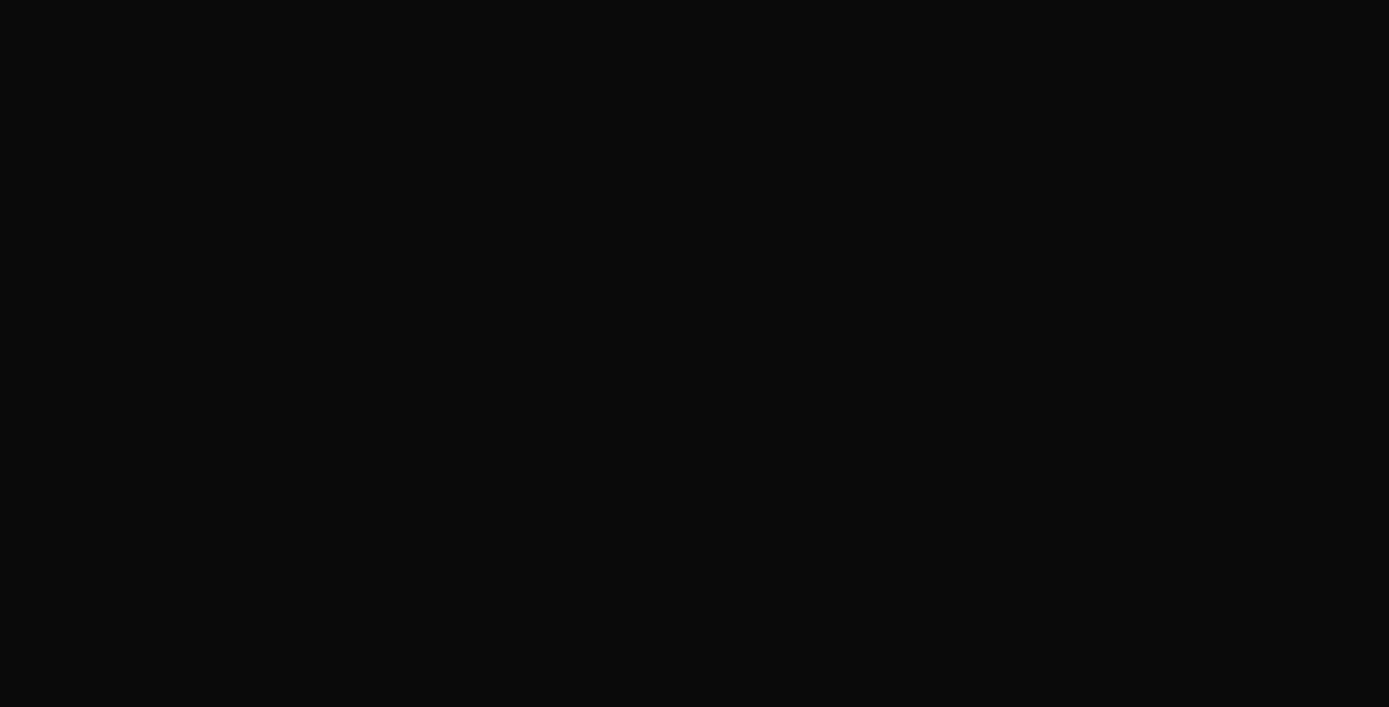 scroll, scrollTop: 0, scrollLeft: 0, axis: both 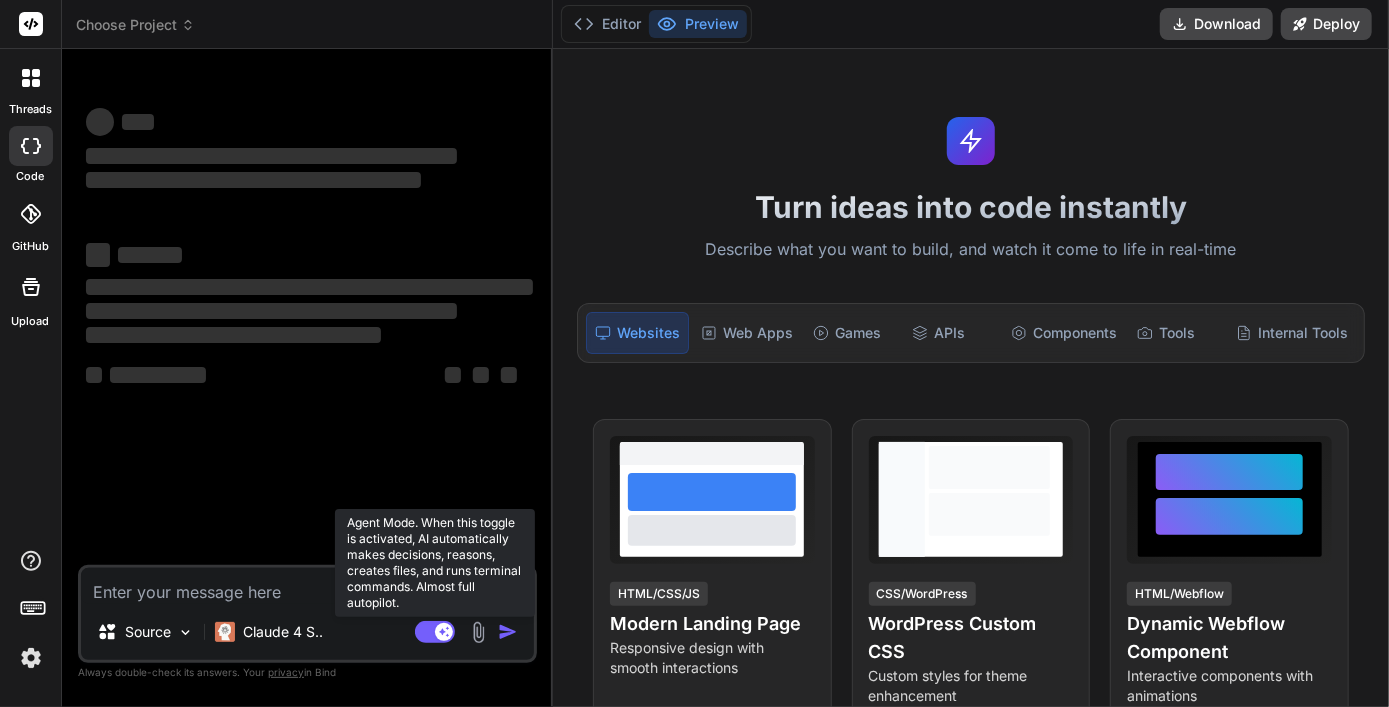 click 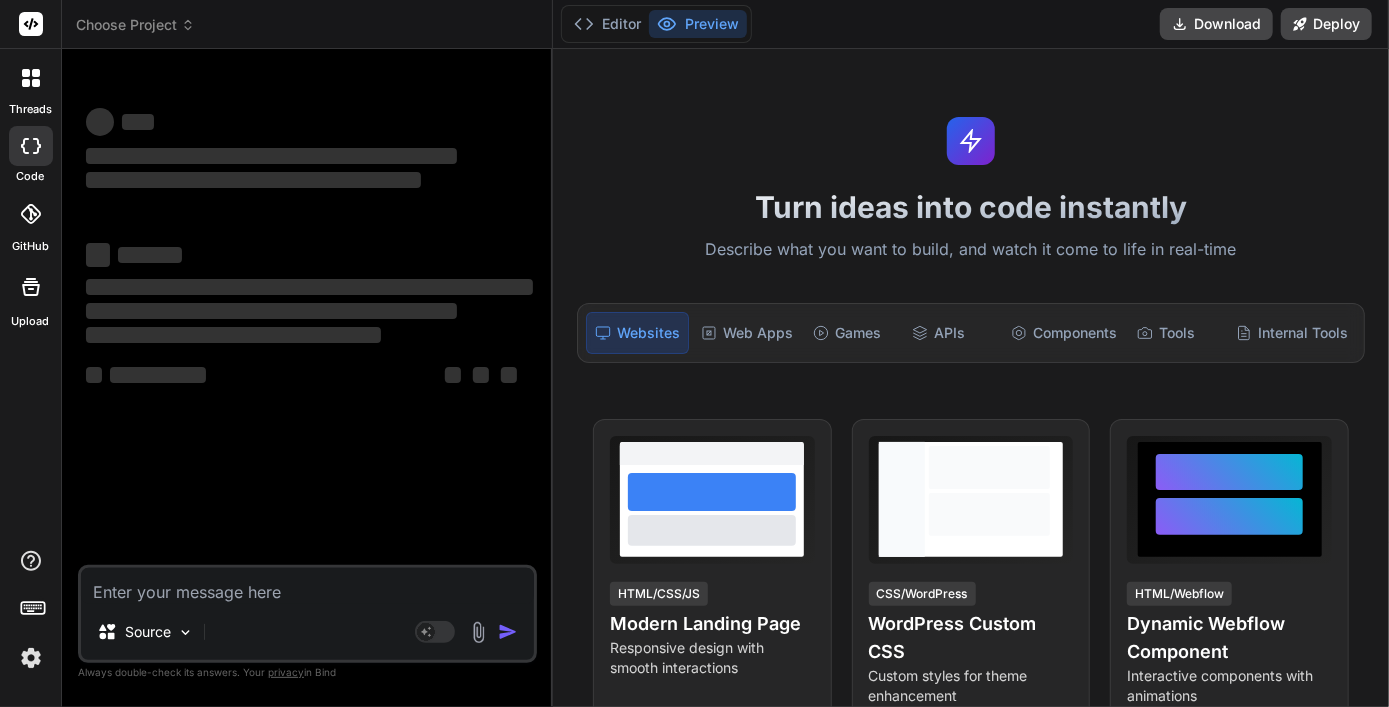 click at bounding box center (307, 586) 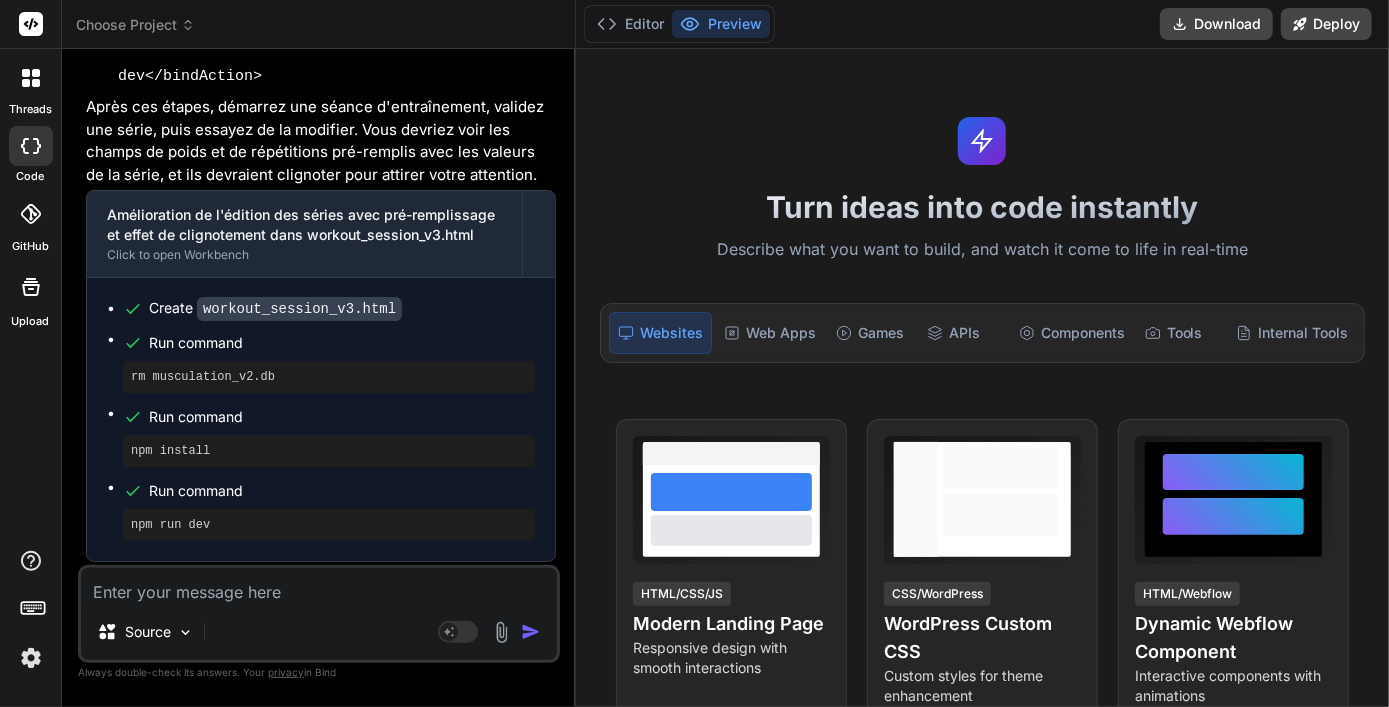 scroll, scrollTop: 28999, scrollLeft: 0, axis: vertical 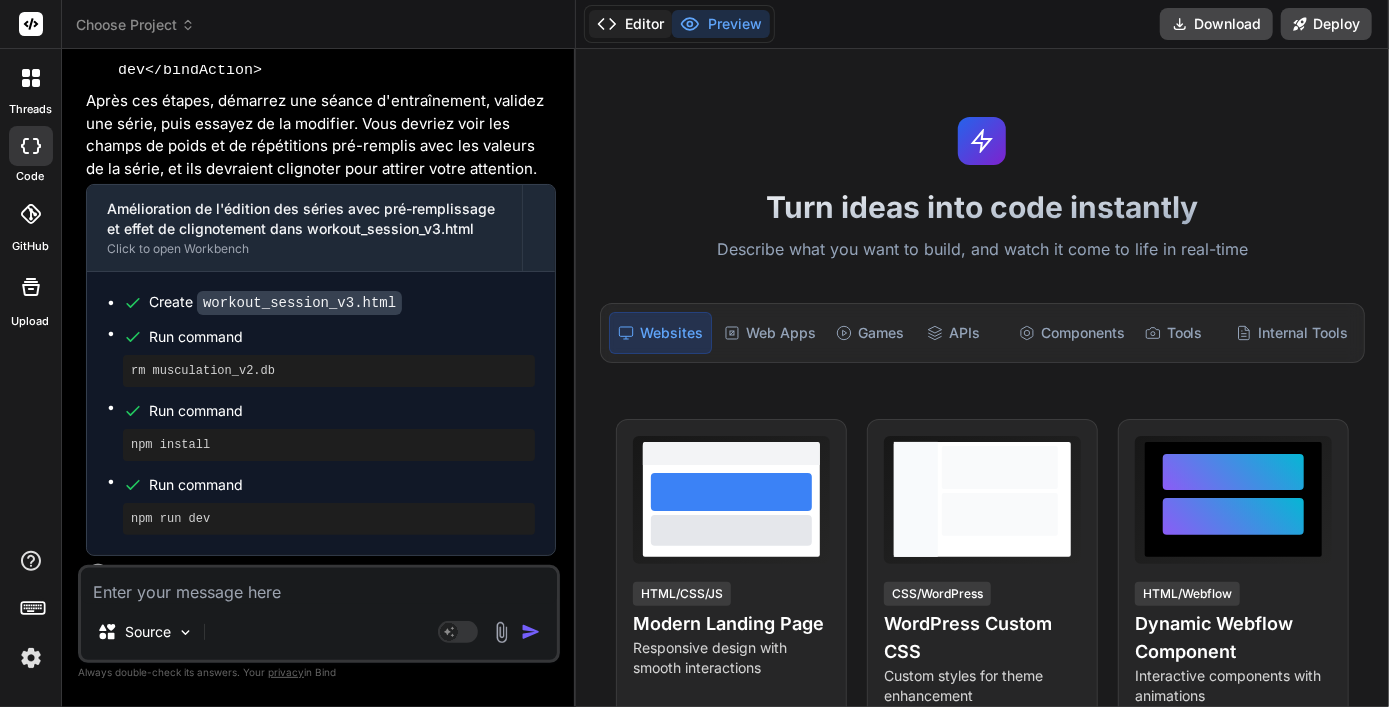 click on "Editor" at bounding box center [630, 24] 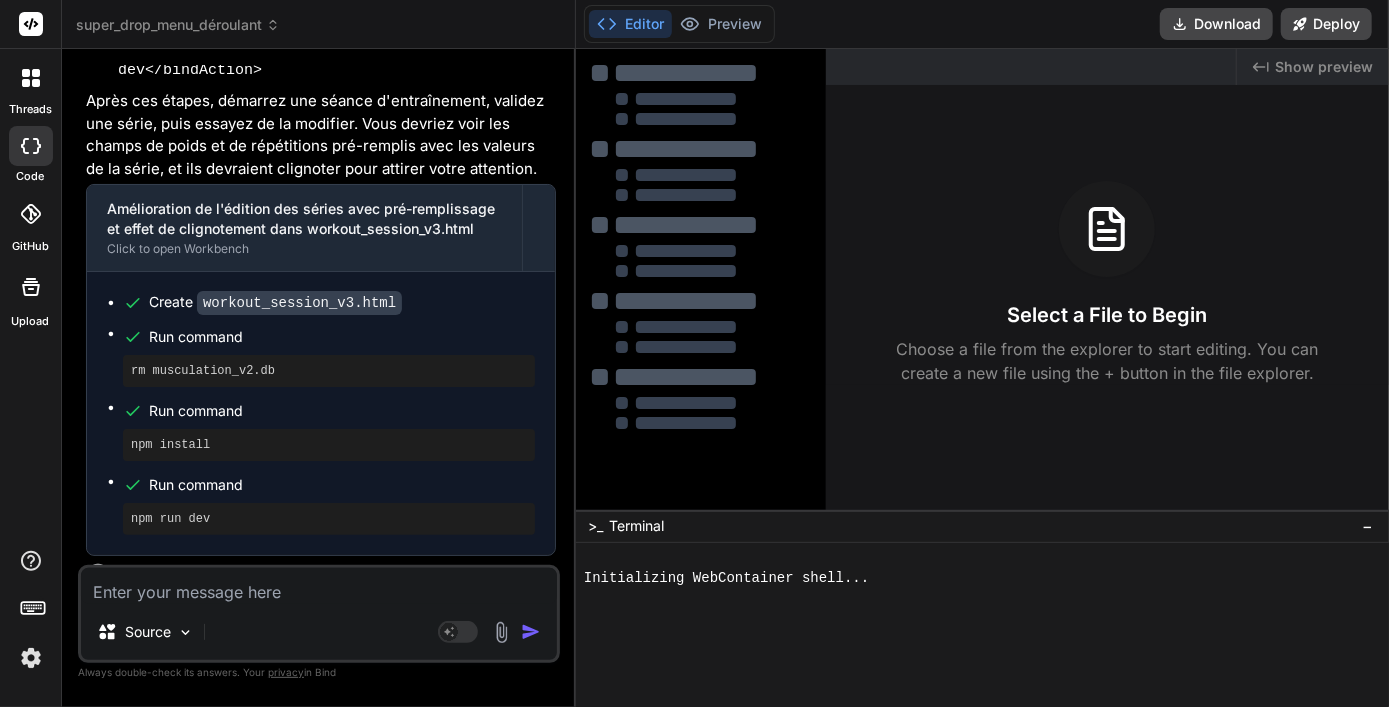 type on "x" 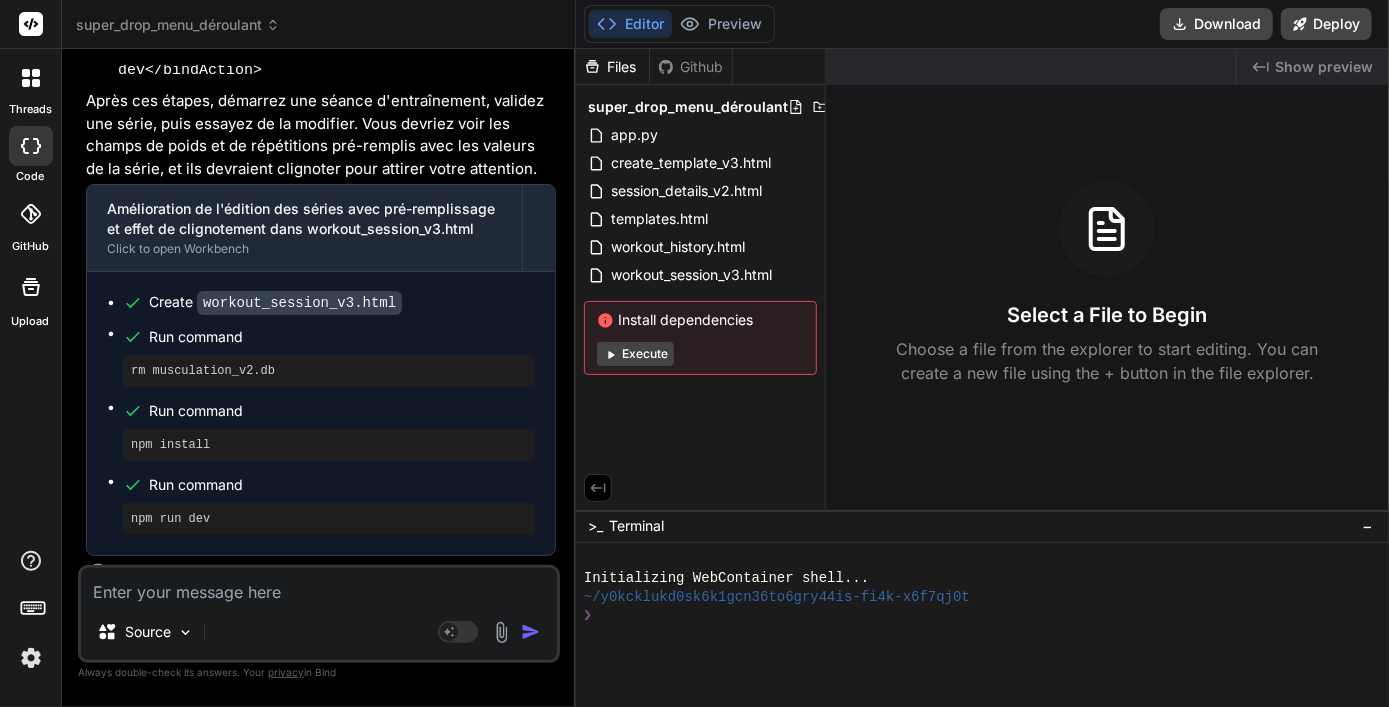click at bounding box center (319, 586) 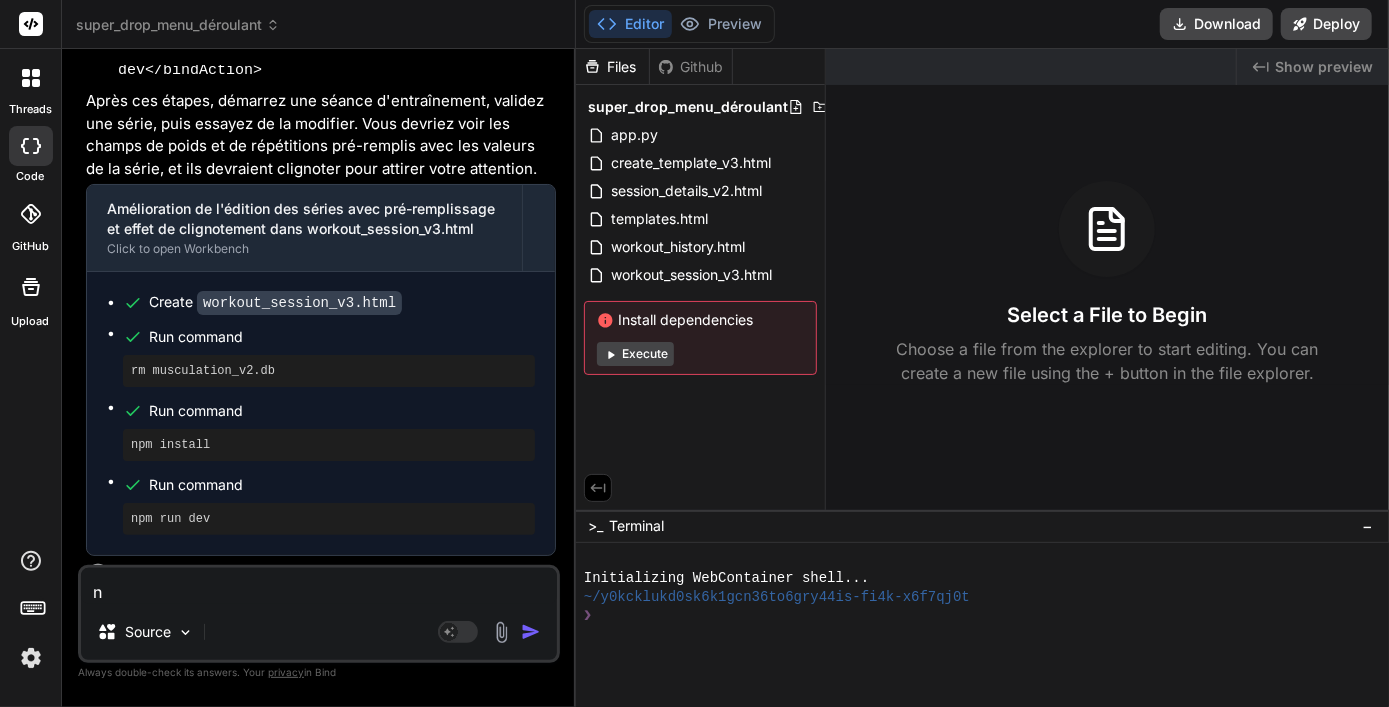 type on "na" 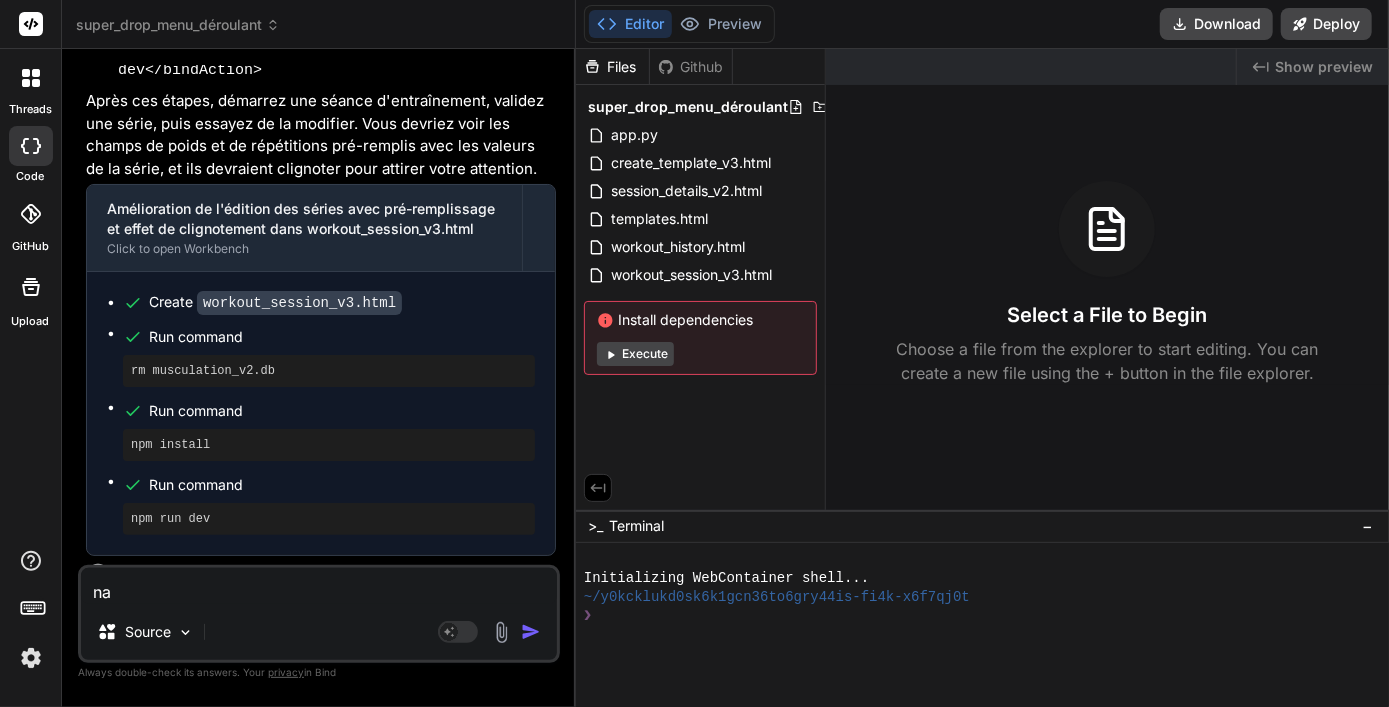 type on "nan" 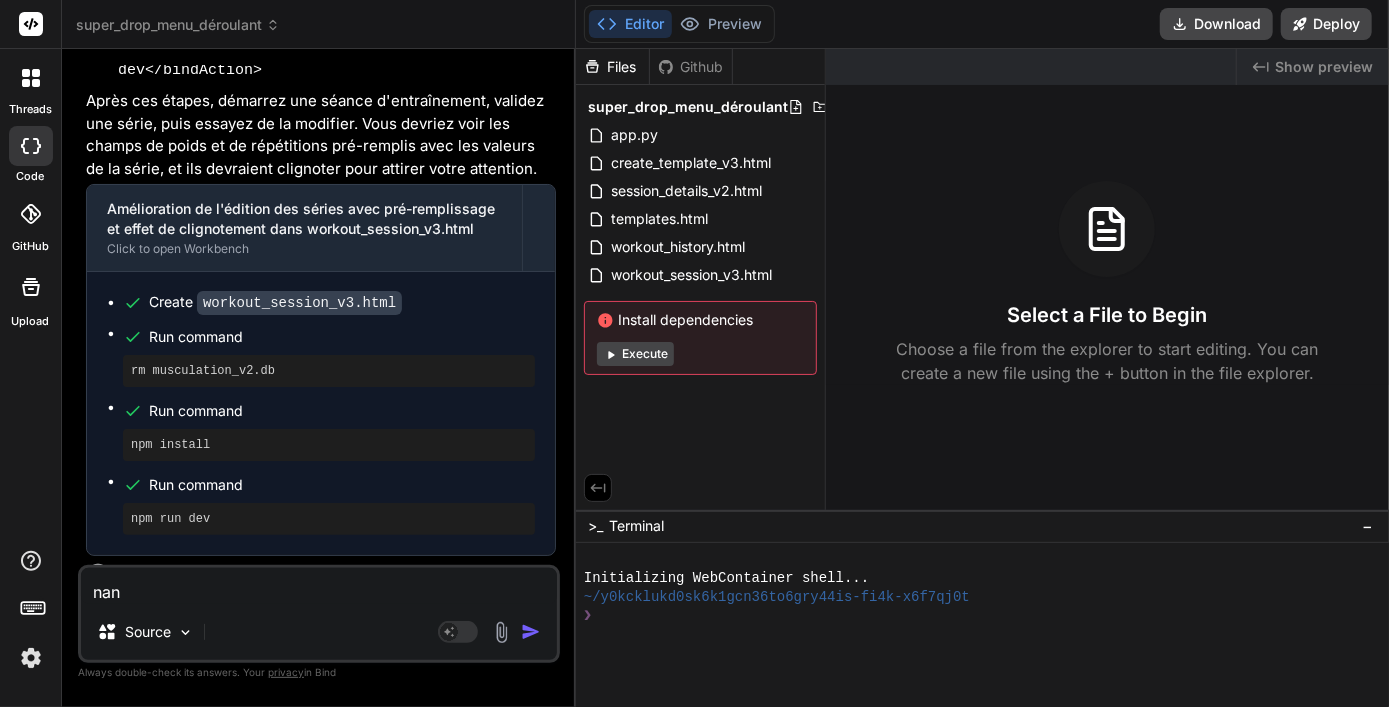 type on "nan" 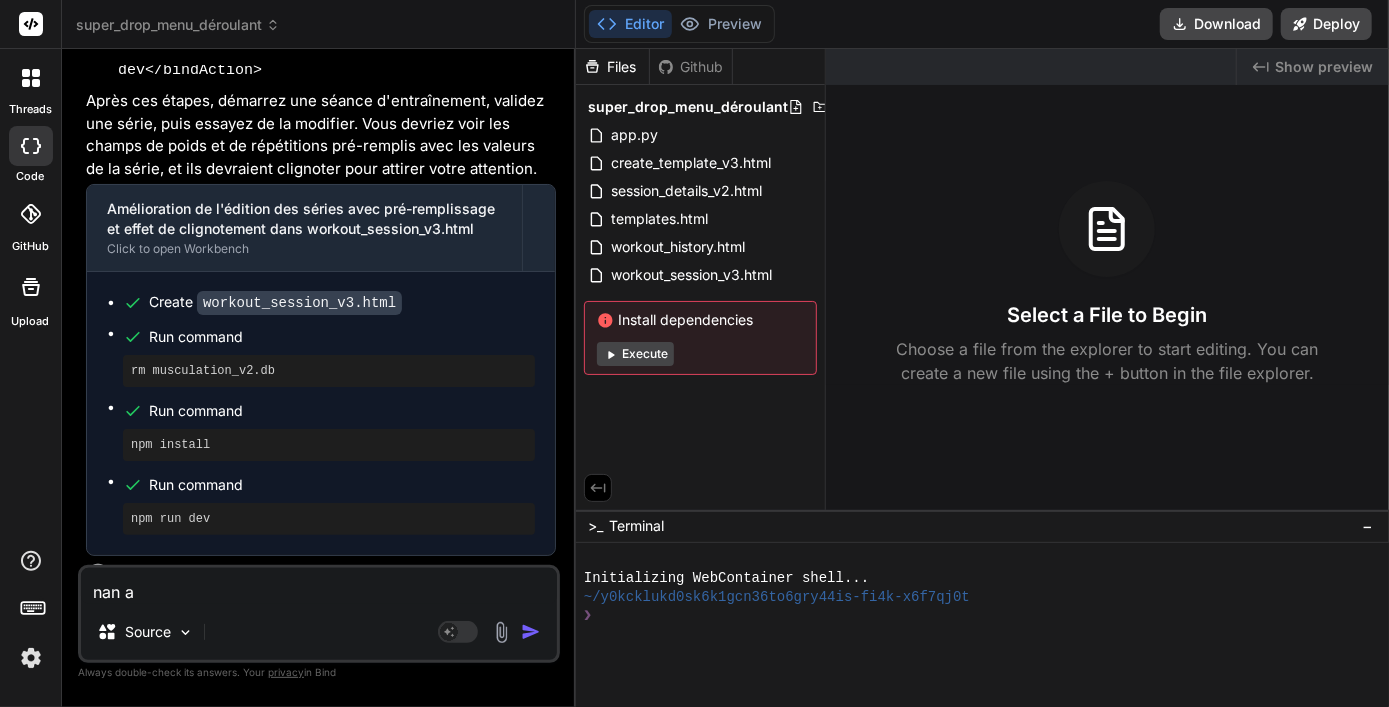 type on "nan au" 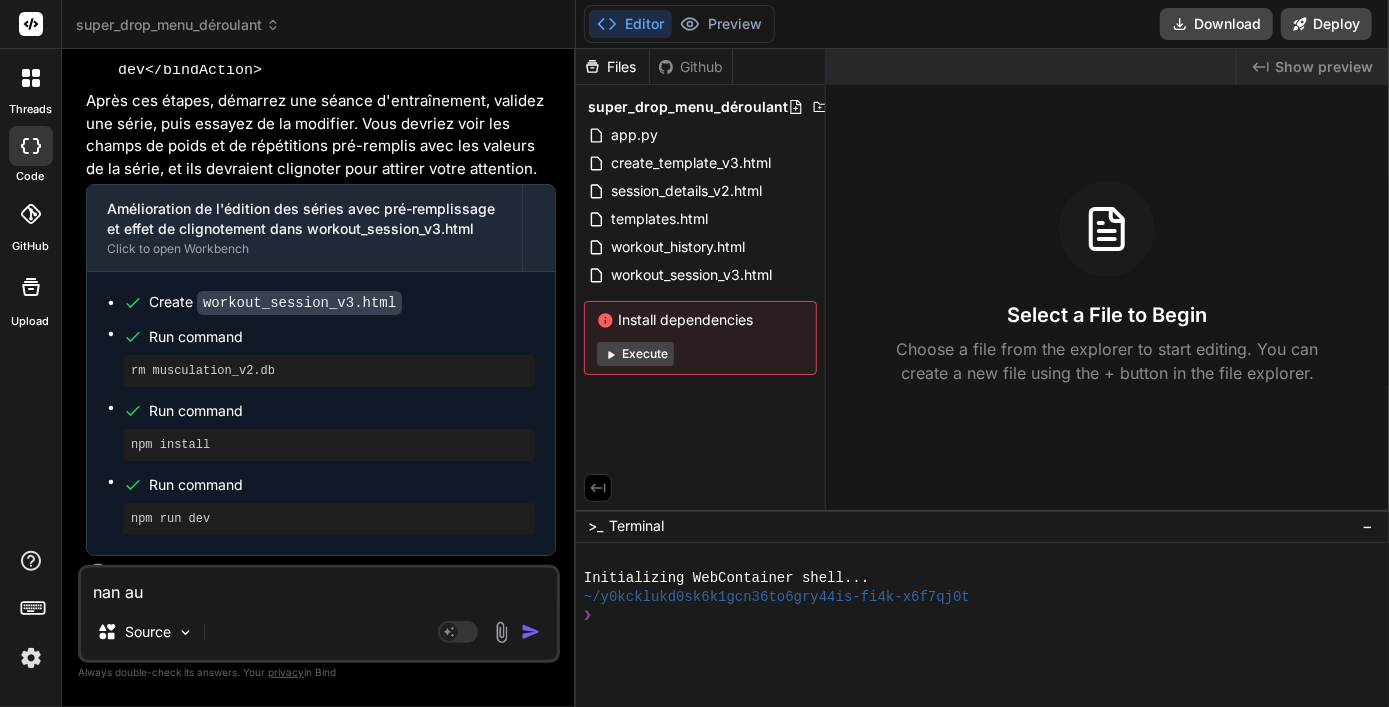 type on "nan auc" 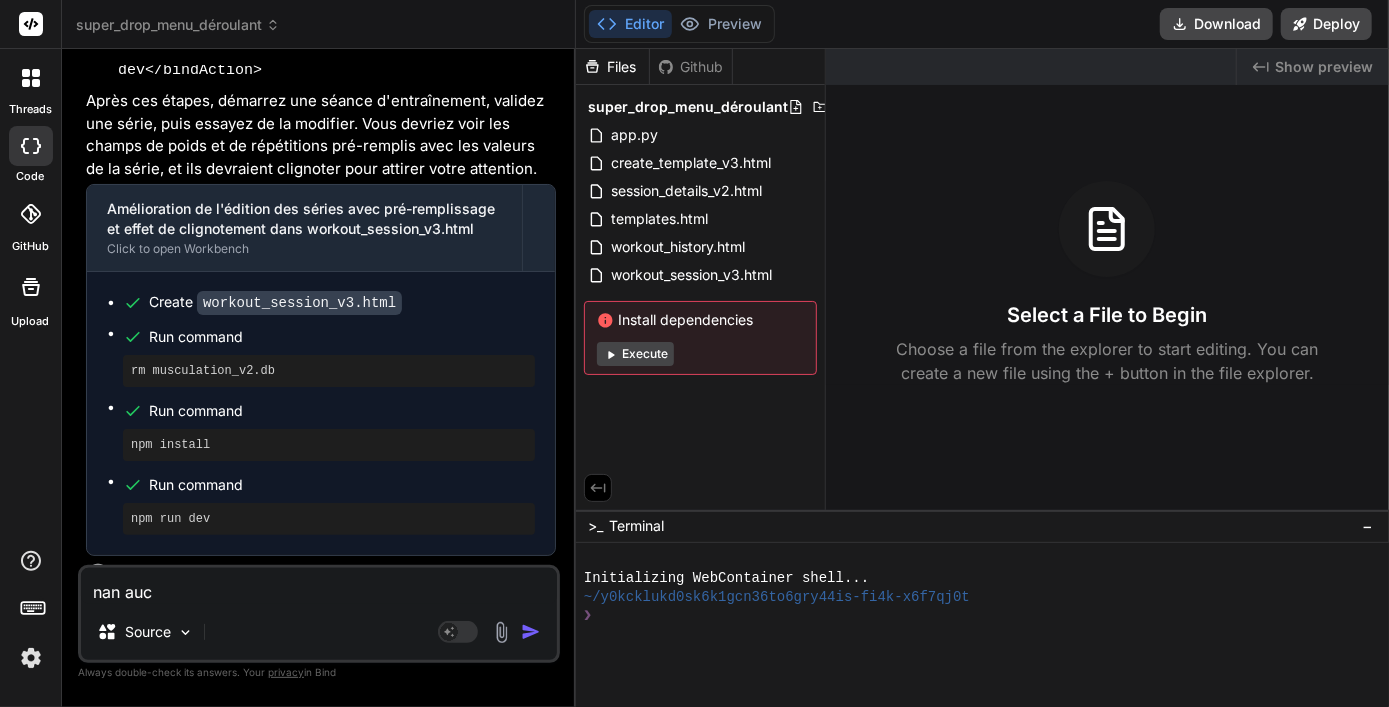 type on "nan aucu" 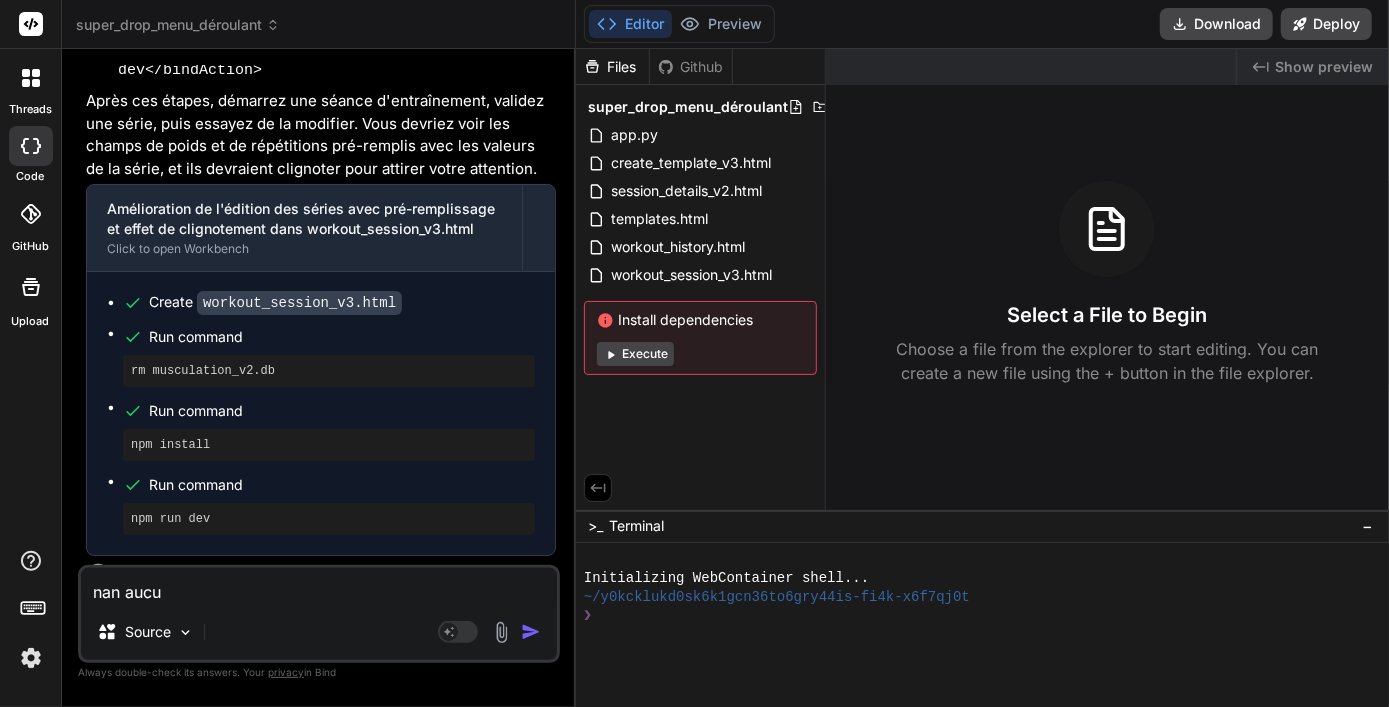 type on "nan aucun" 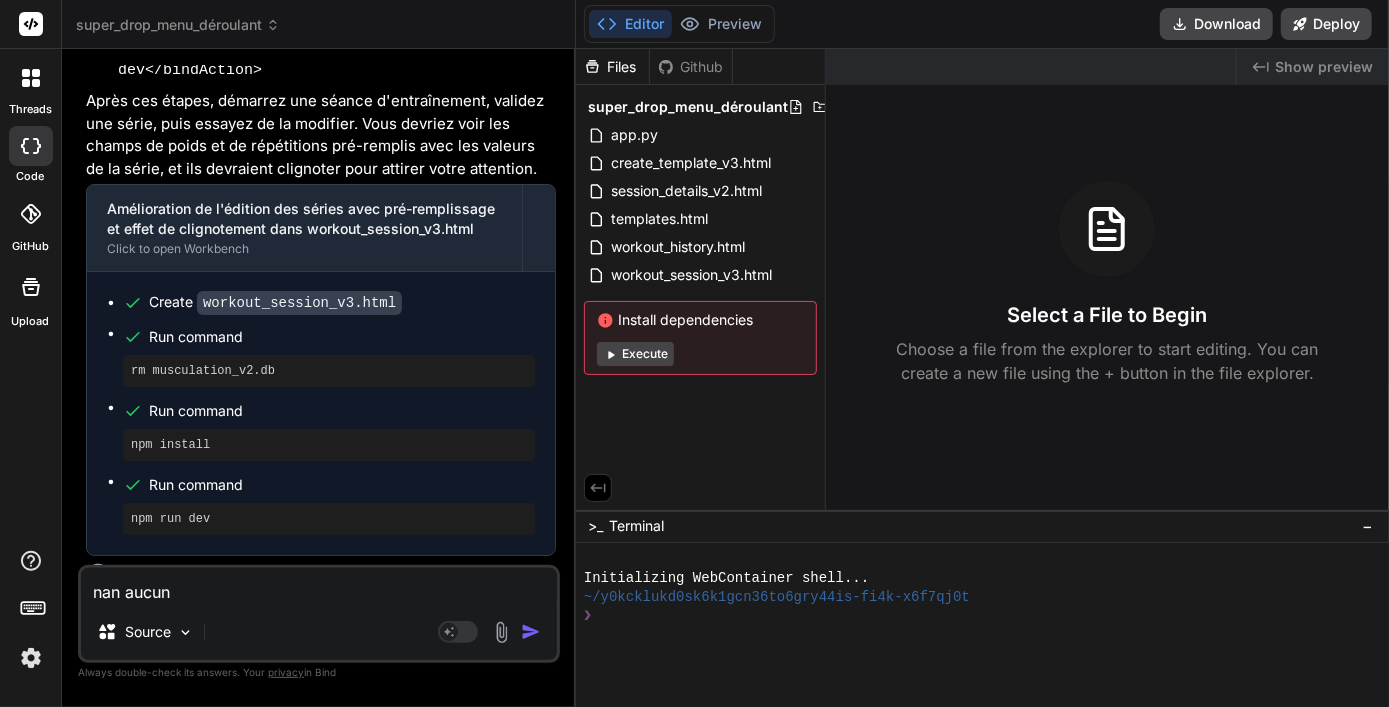 type on "nan aucun" 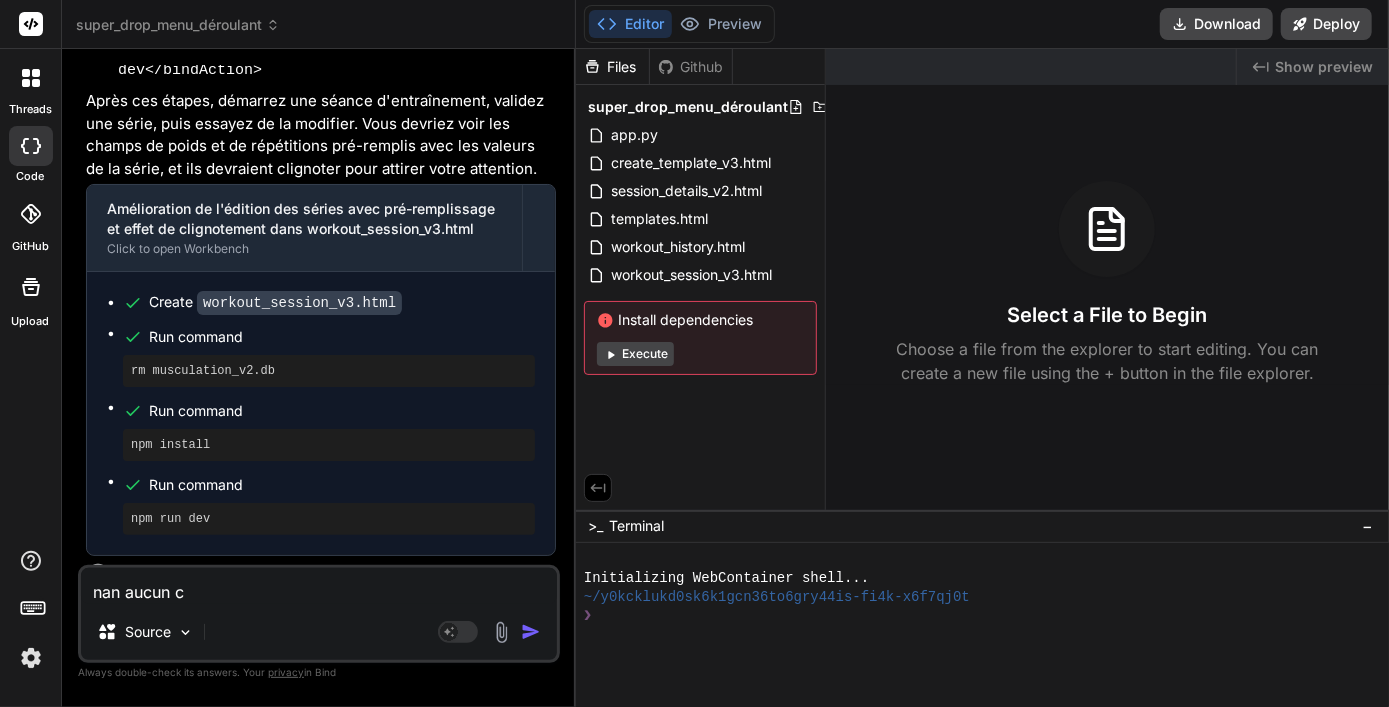 type on "nan aucun ch" 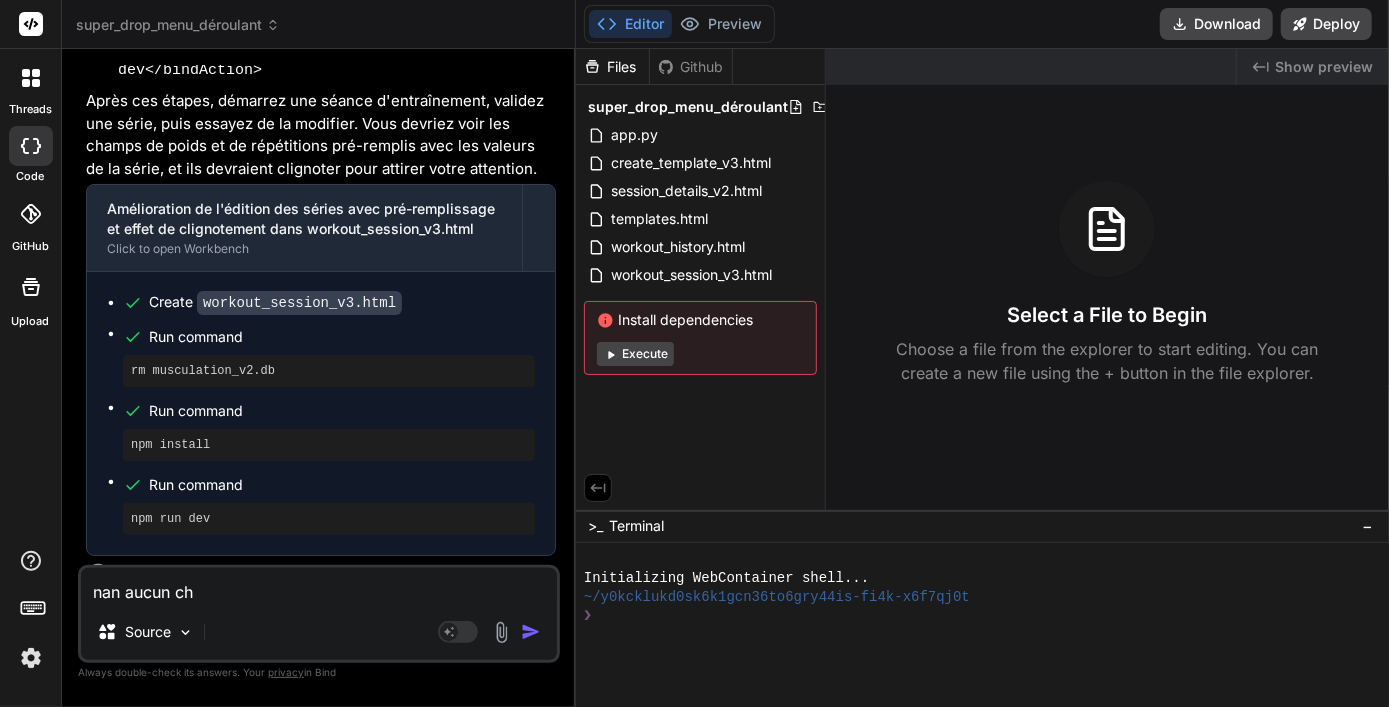 type on "nan aucun cha" 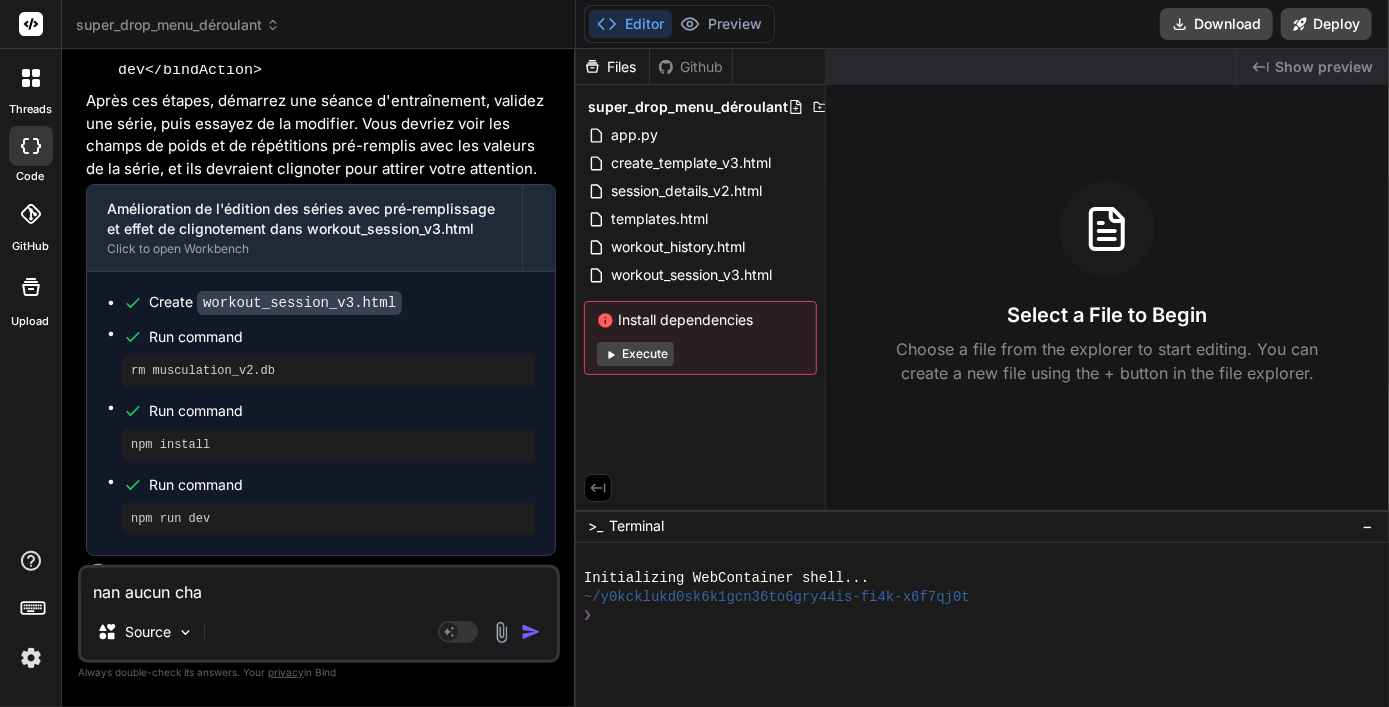 type on "nan aucun chan" 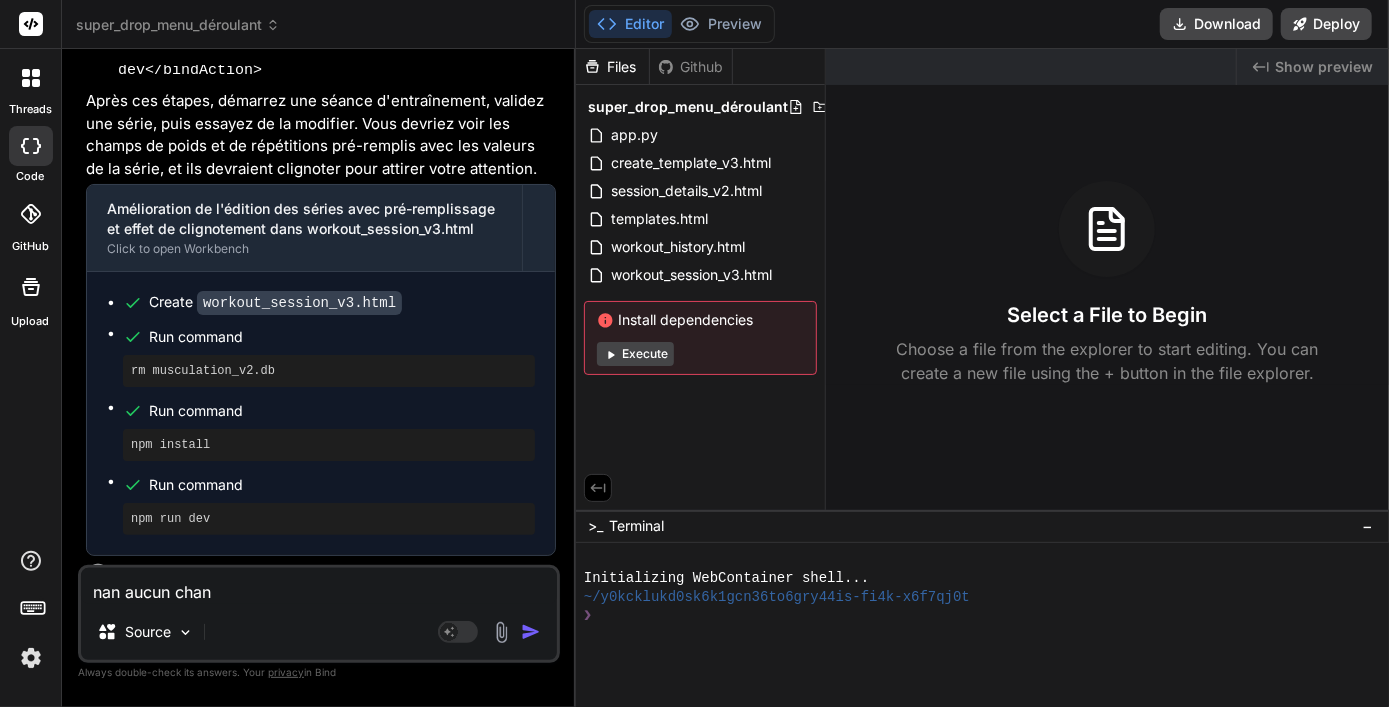 type on "nan aucun chang" 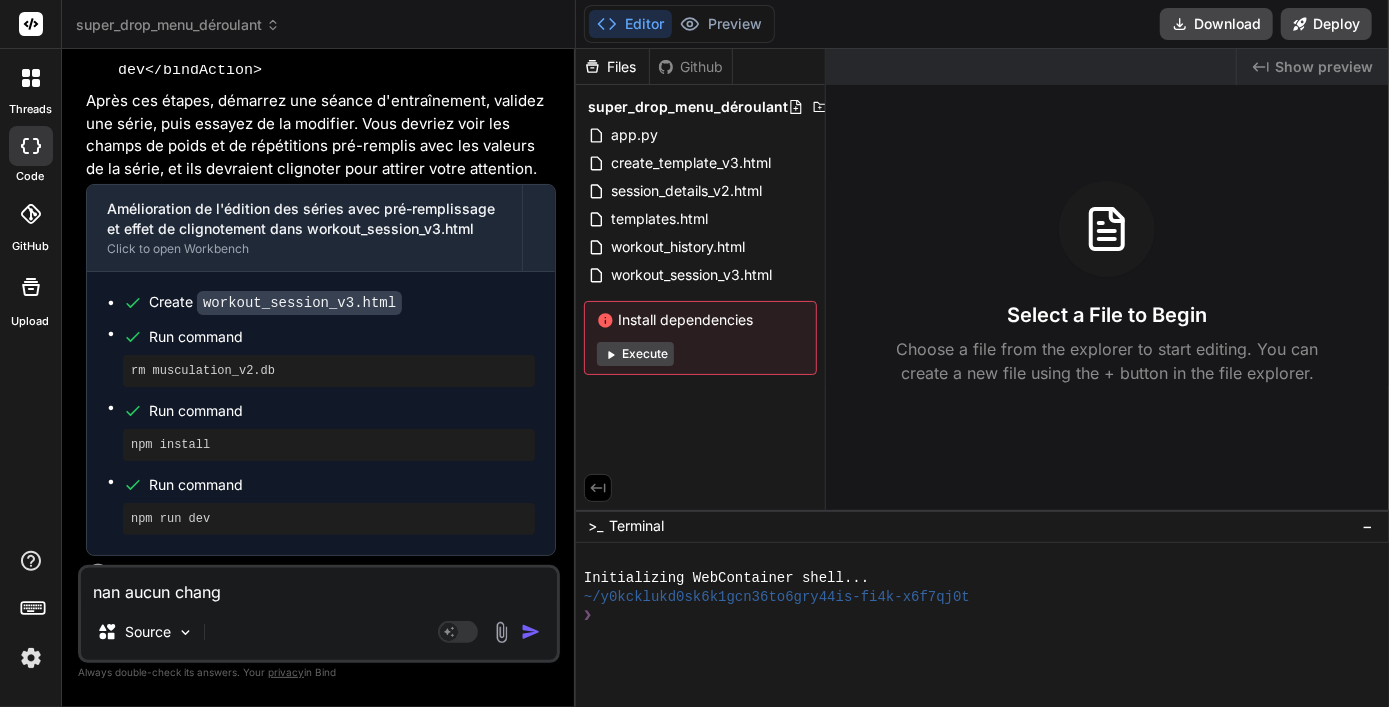 type on "nan aucun change" 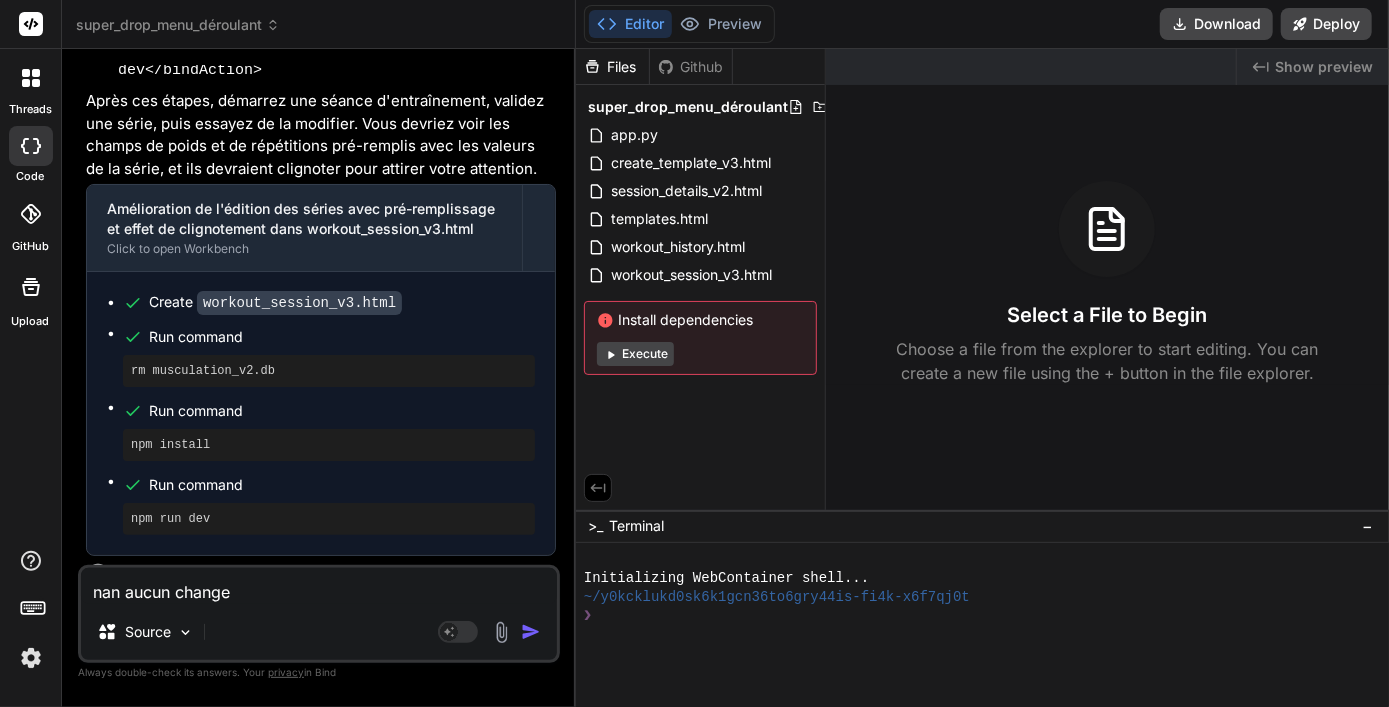 type on "nan aucun changem" 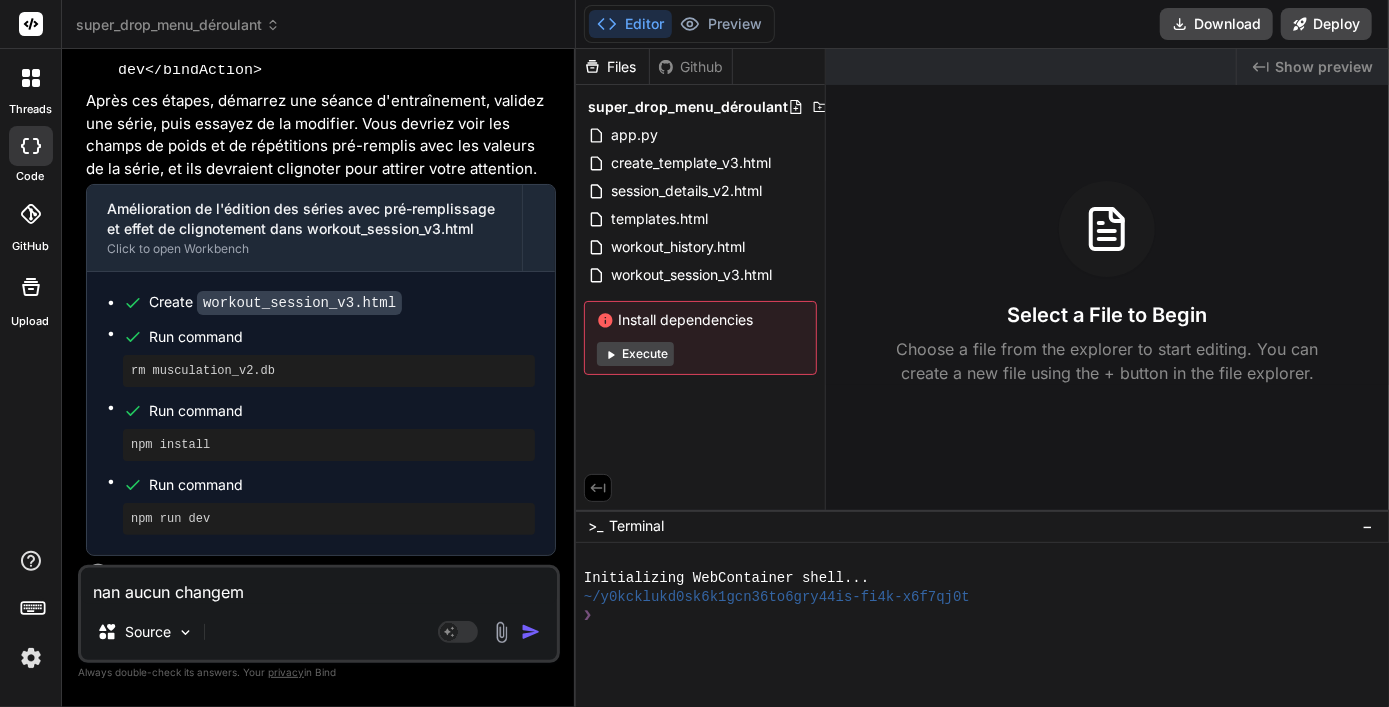 type on "nan aucun changeme" 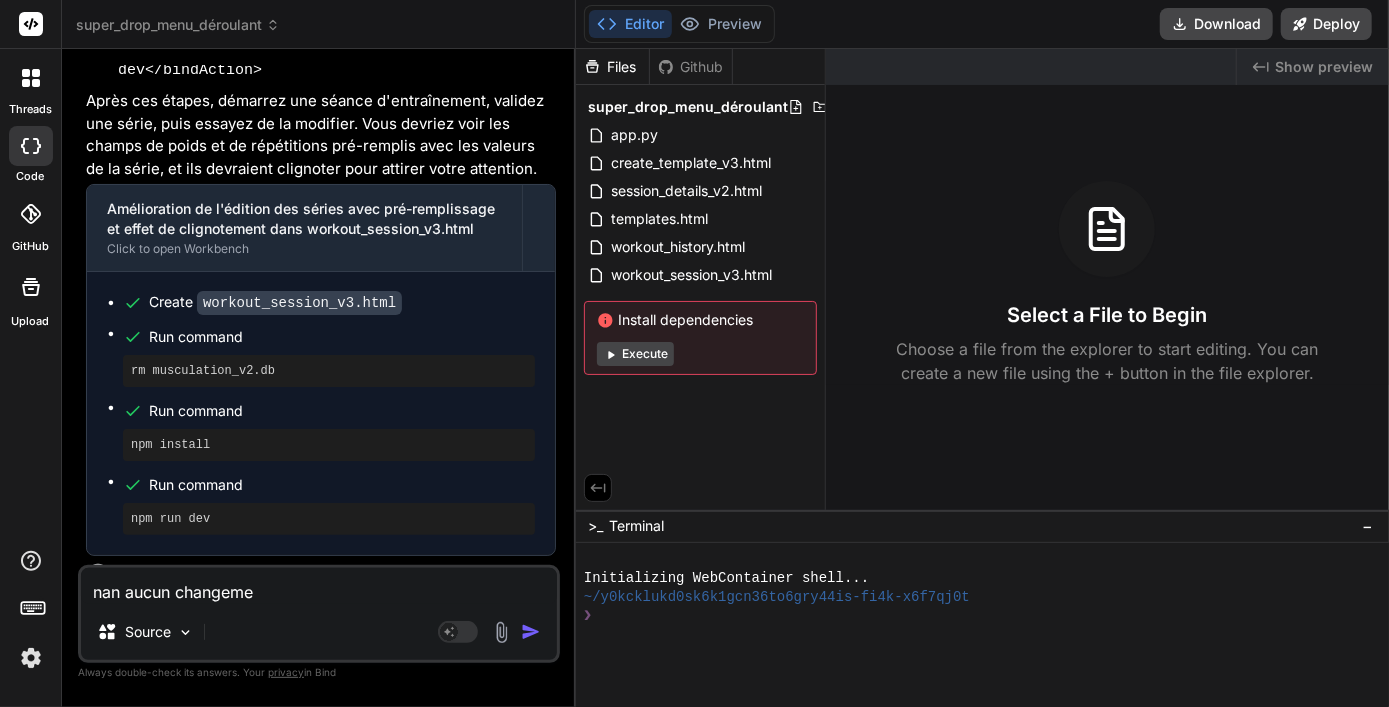 type on "nan aucun changemen" 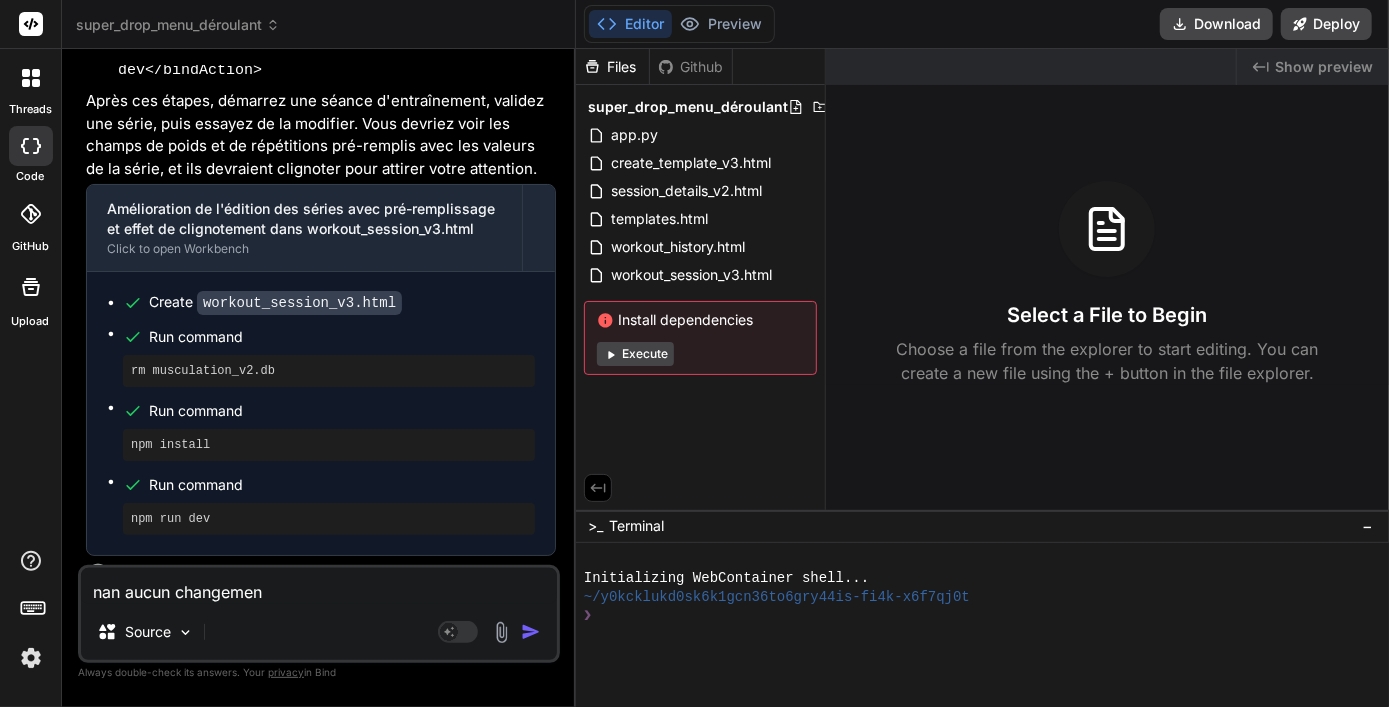 type on "nan aucun changement" 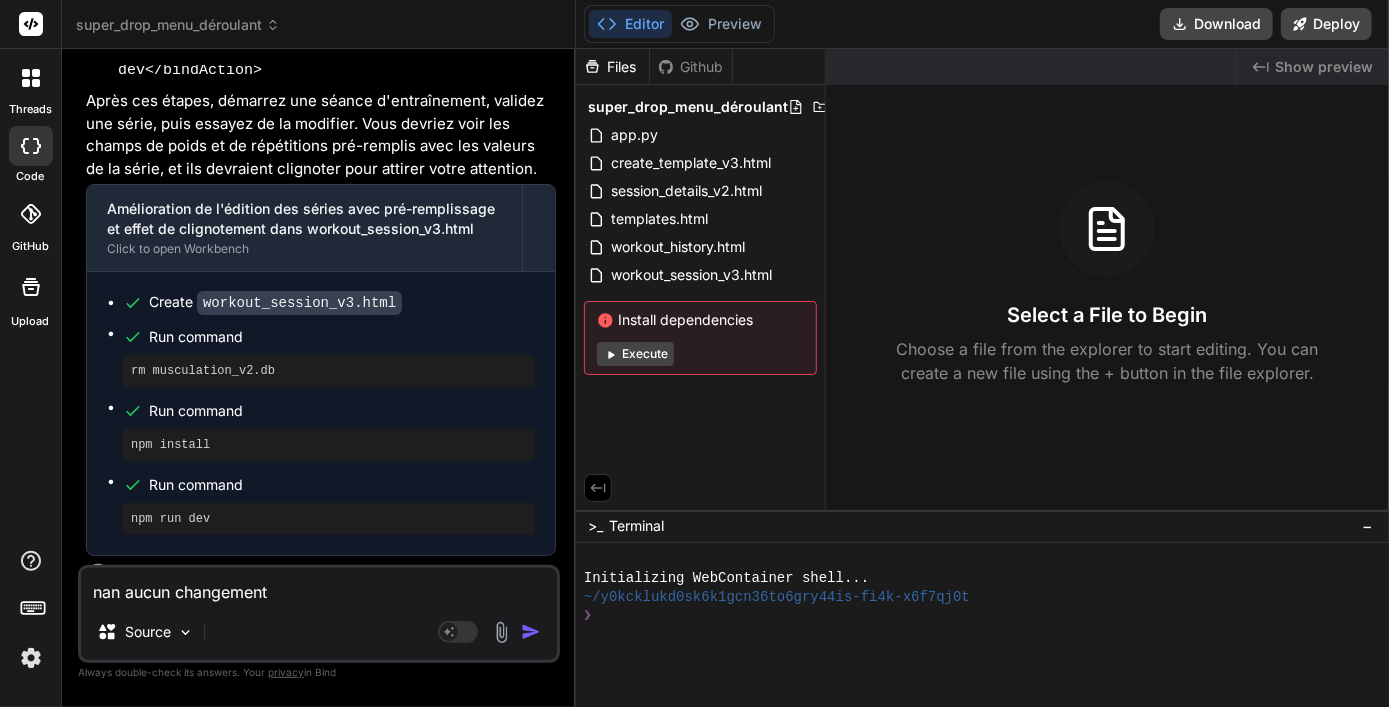type on "nan aucun changement" 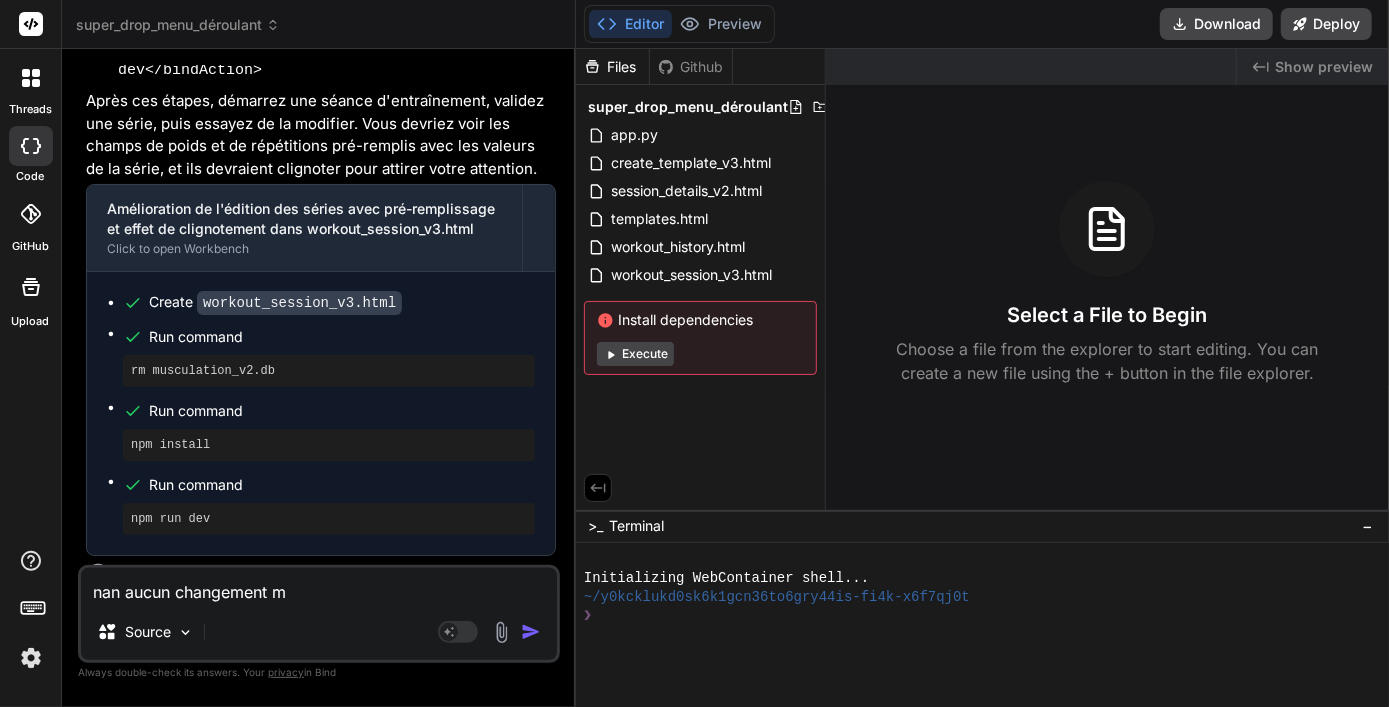 type on "nan aucun changement me" 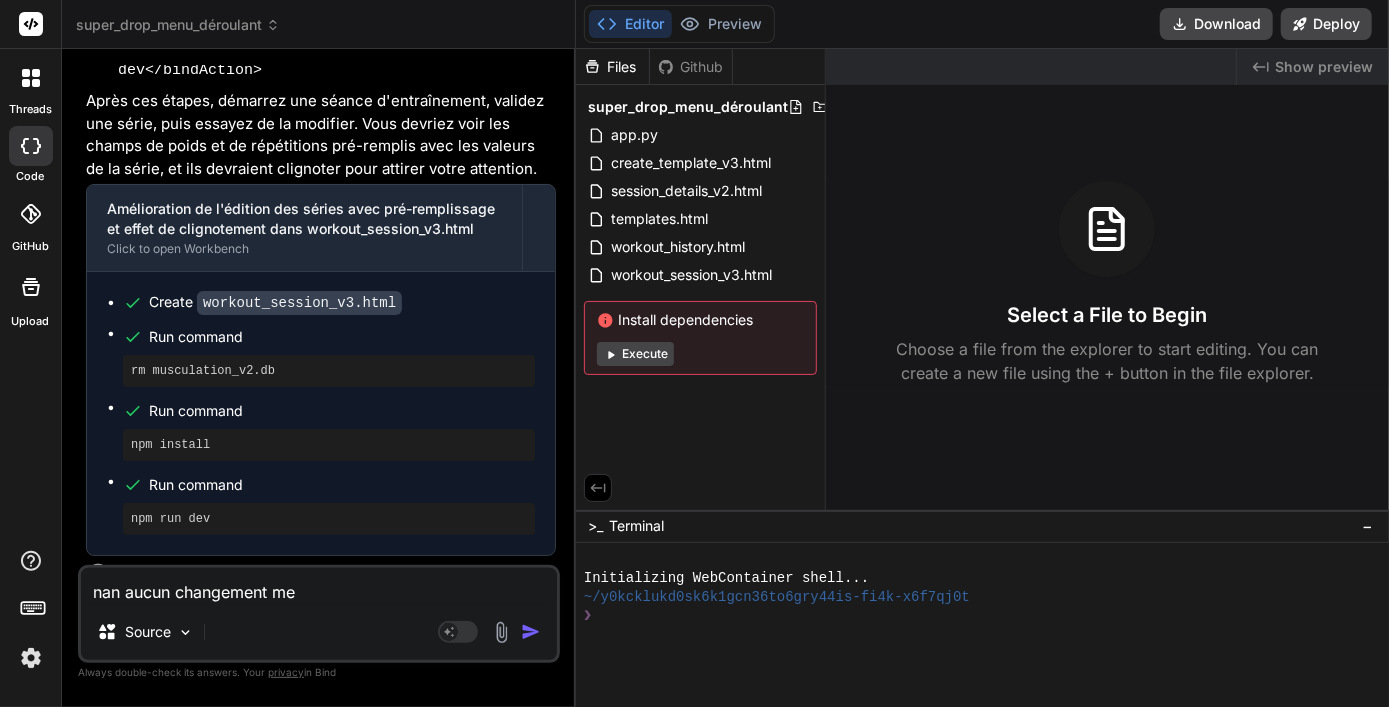 type on "nan aucun changement mem" 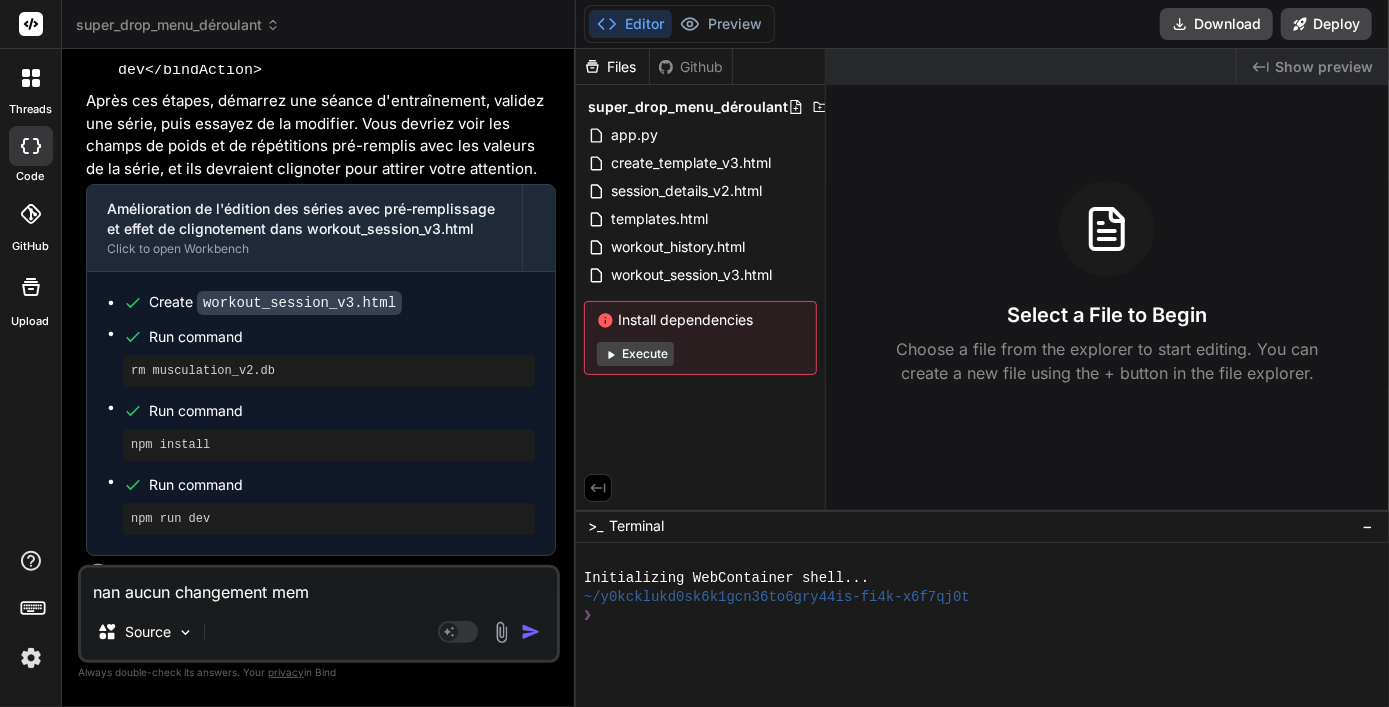 type on "nan aucun changement meme" 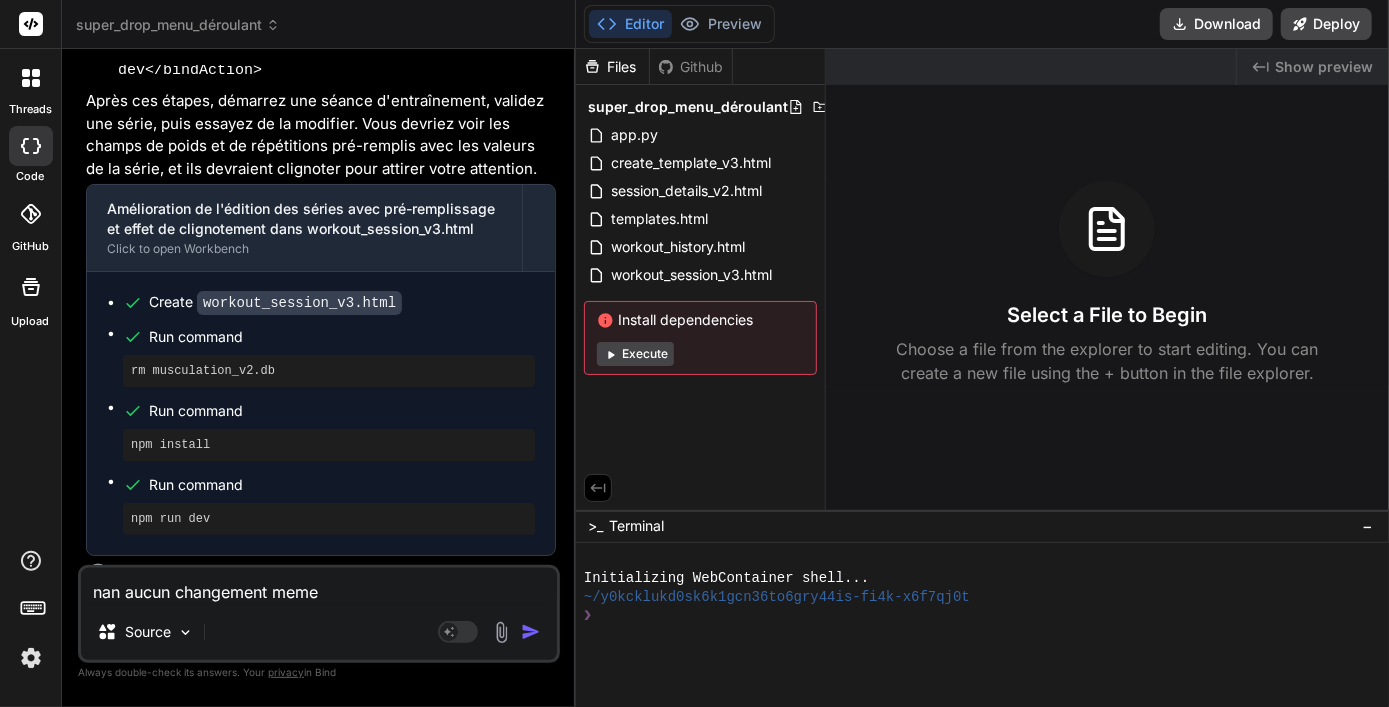 type on "x" 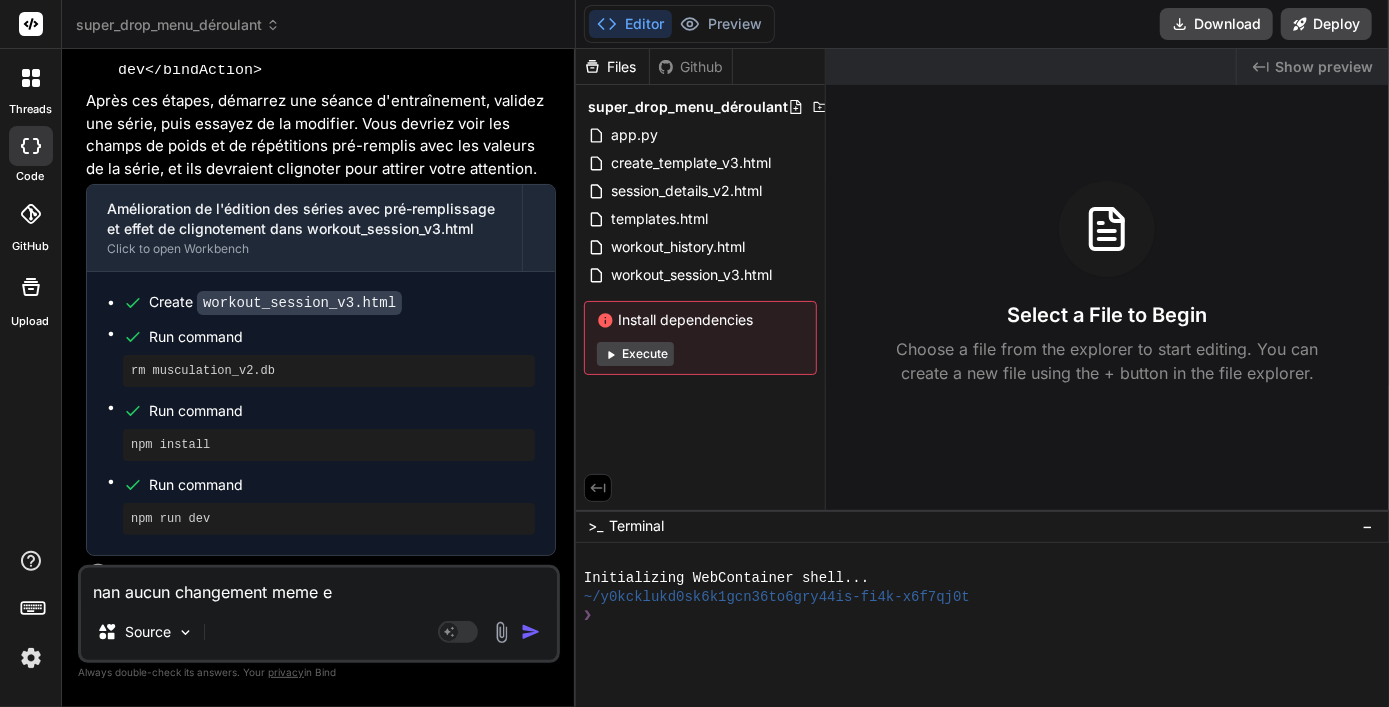 type on "x" 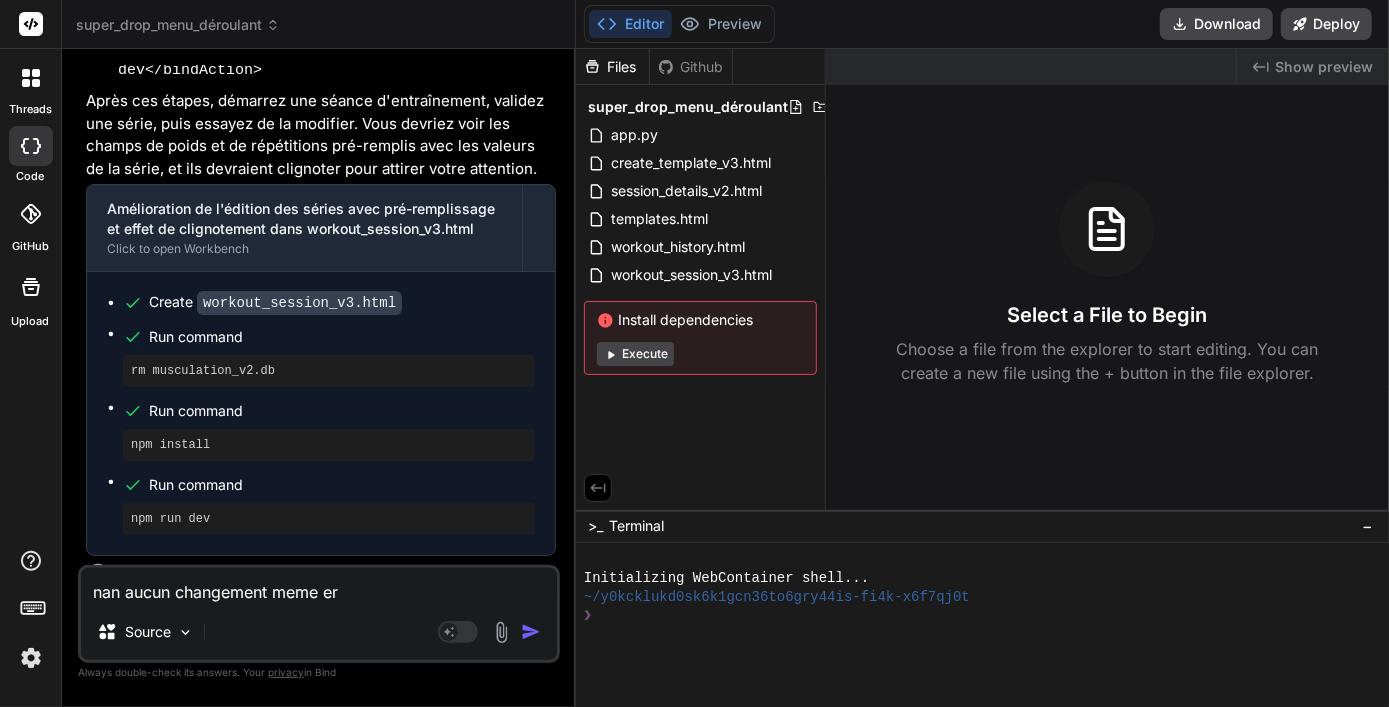 type on "nan aucun changement meme err" 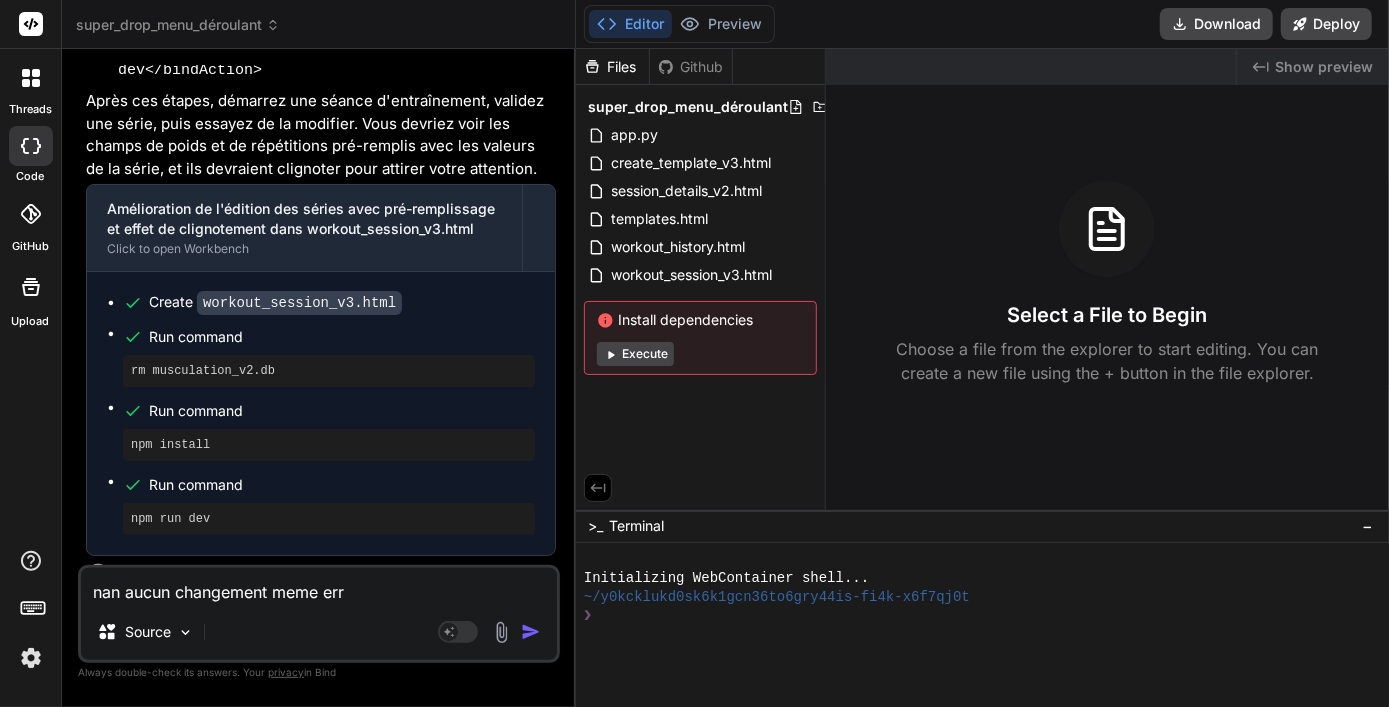 type on "nan aucun changement meme erre" 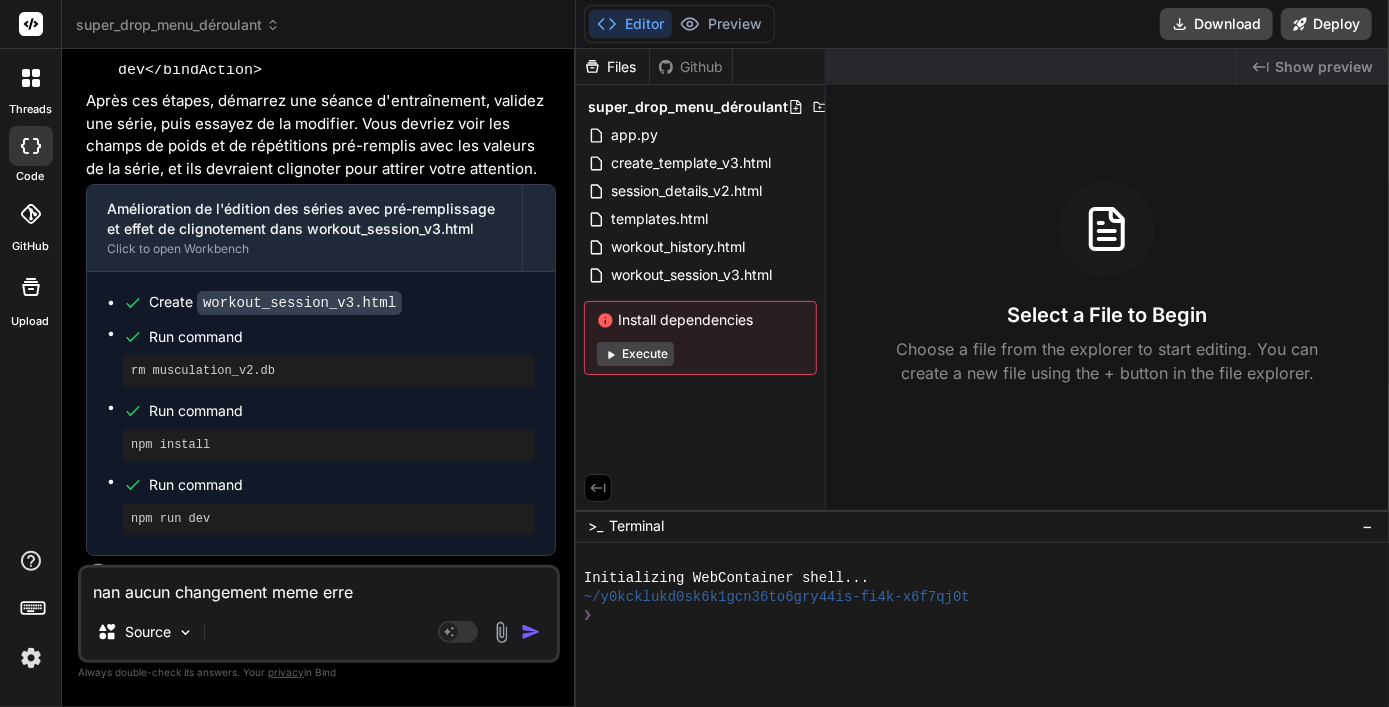 type on "nan aucun changement meme erreu" 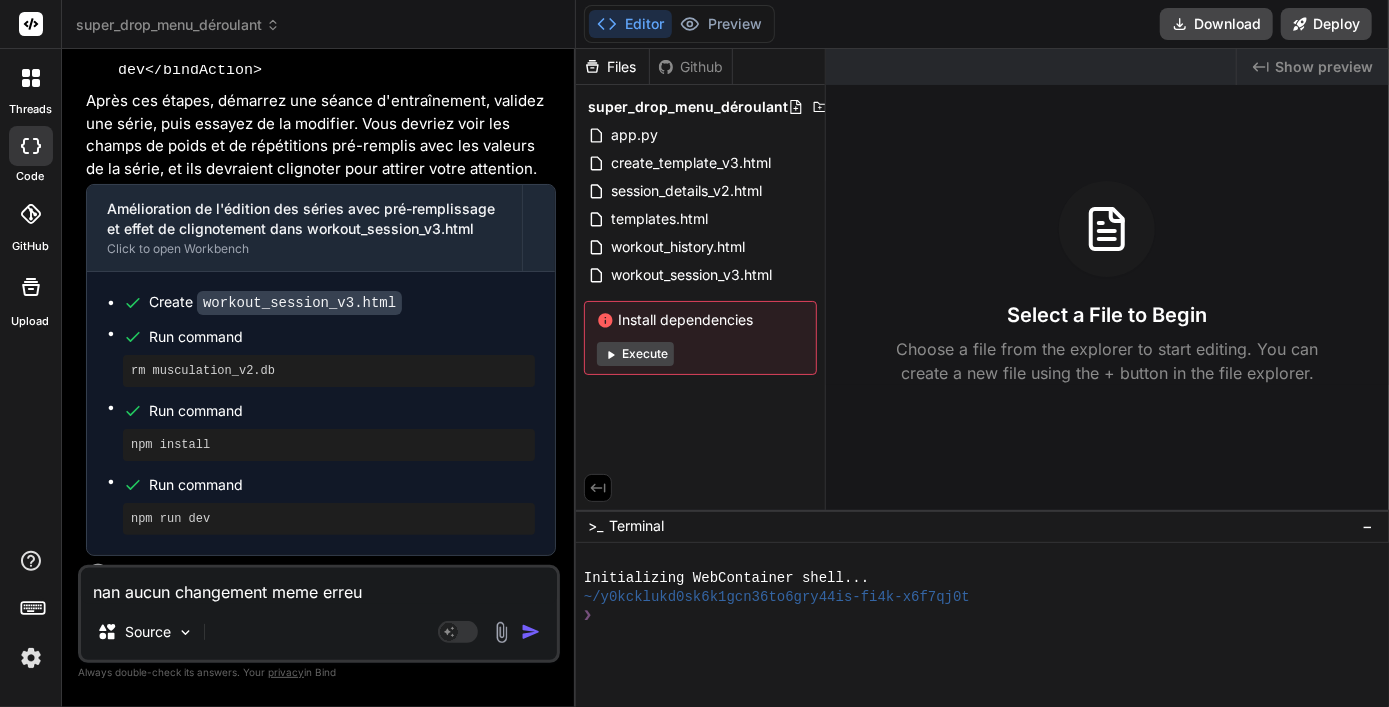 type on "nan aucun changement meme erreur" 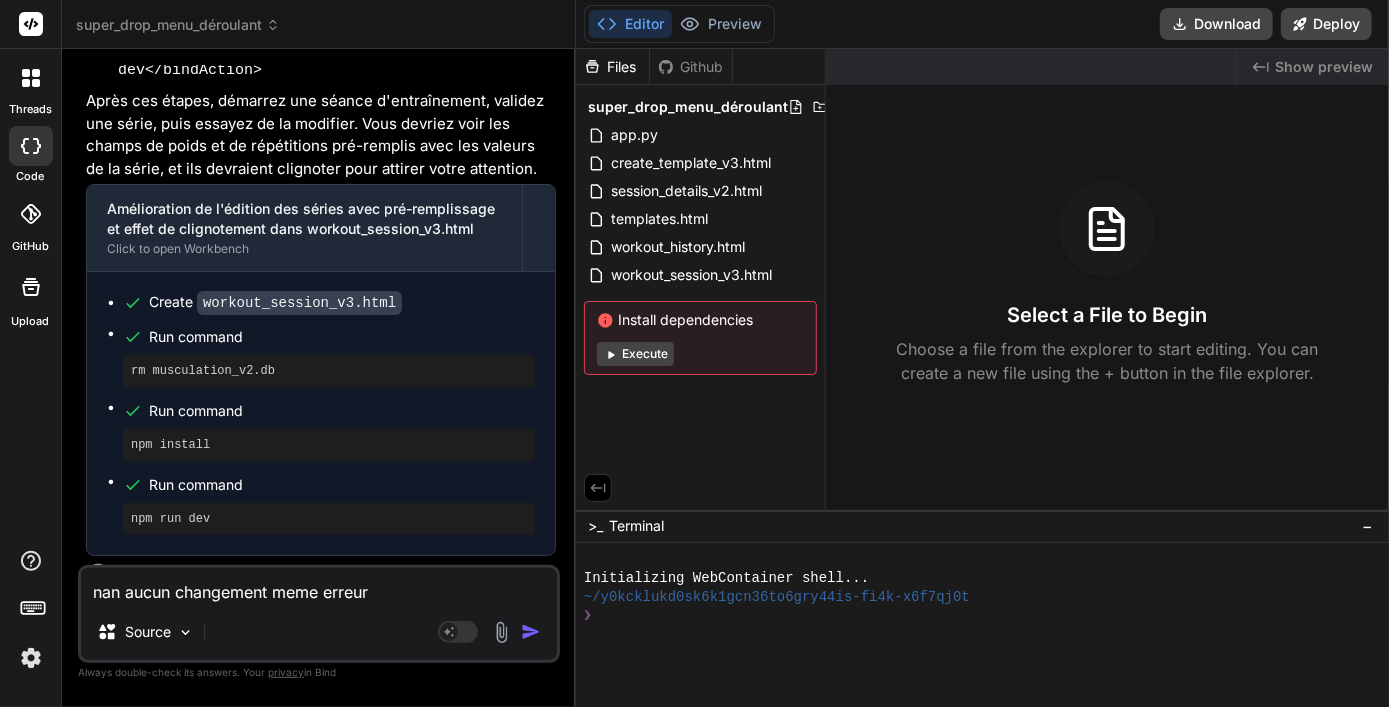 type on "x" 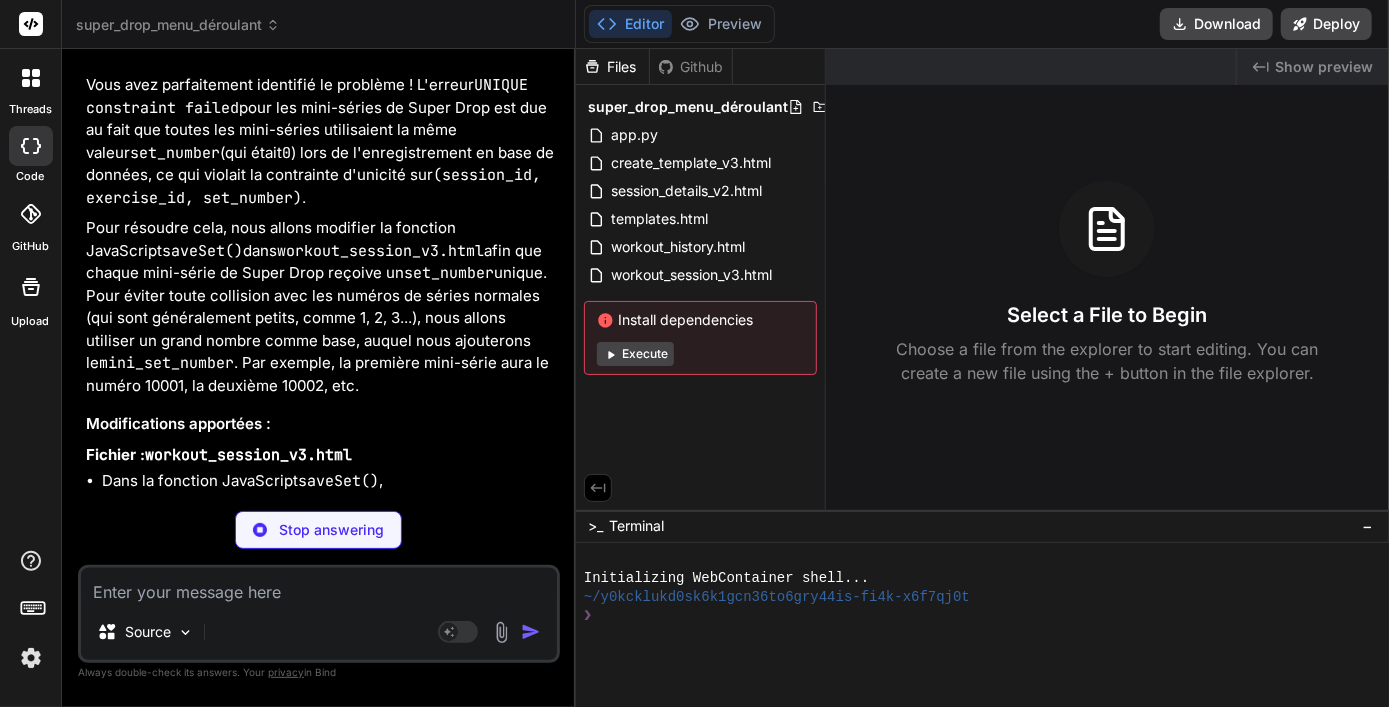 scroll, scrollTop: 31257, scrollLeft: 0, axis: vertical 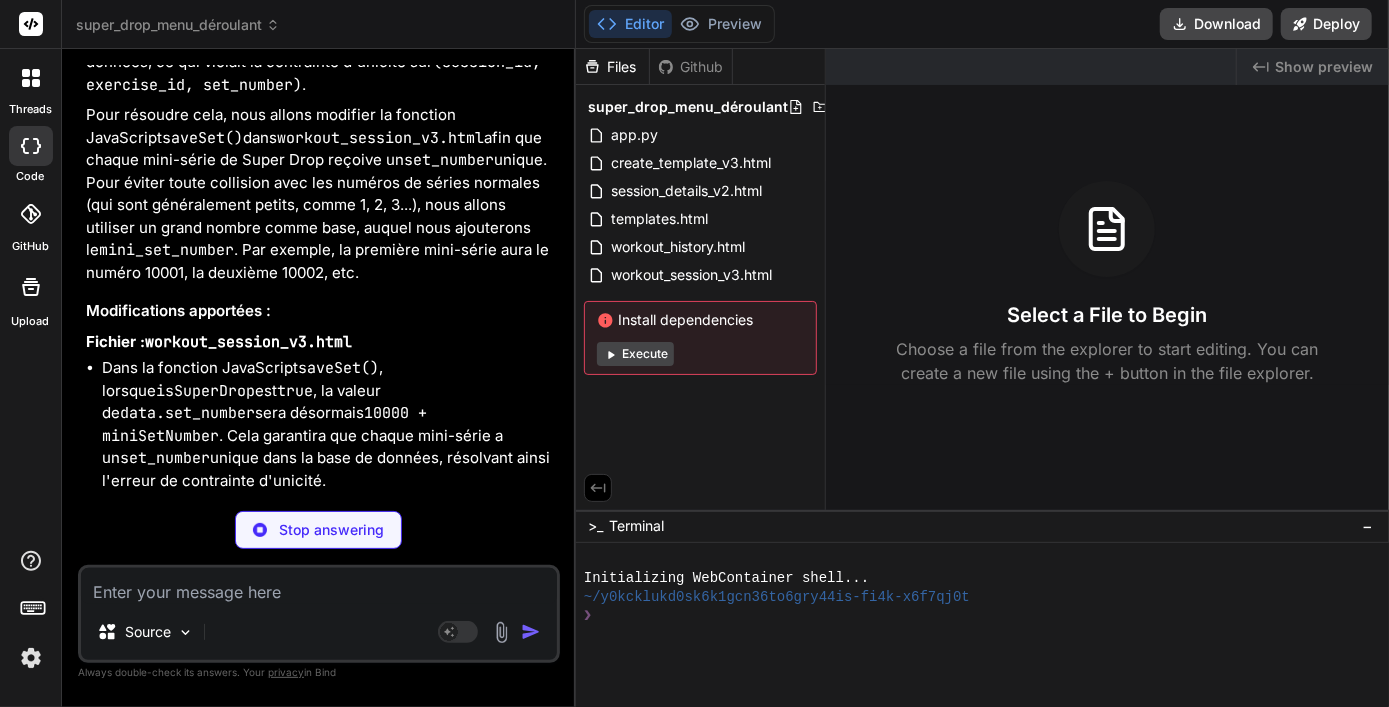 click on "Bind AI Vous avez tout à fait raison de me relancer ! Je m'excuse pour cette persistance de l'erreur. J'ai identifié la cause profonde du problème : bien que la logique côté client (JavaScript dans  workout_session_v3.html ) calculait correctement un  set_number  unique pour chaque mini-série de Super Drop, le code côté serveur (Python dans  app.py ) ignorait cette valeur lors de l'insertion d'une nouvelle mini-série, en la forçant à  0 . C'est ce  0  répété qui provoquait la violation de la contrainte d'unicité.
Explication du problème et de la correction :
L'erreur  UNIQUE constraint failed: performed_sets.session_id, performed_sets.exercise_id, performed_sets.set_number  signifie que la combinaison de  session_id ,  exercise_id  et  set_number  doit être unique pour chaque enregistrement dans la table  performed_sets .
Mon précédent correctif dans  workout_session_v3.html  s'assurait que l'objet  data  envoyé au serveur contenait bien un  set_number 10001 ,  10002 app.py
Python" at bounding box center (321, 1752) 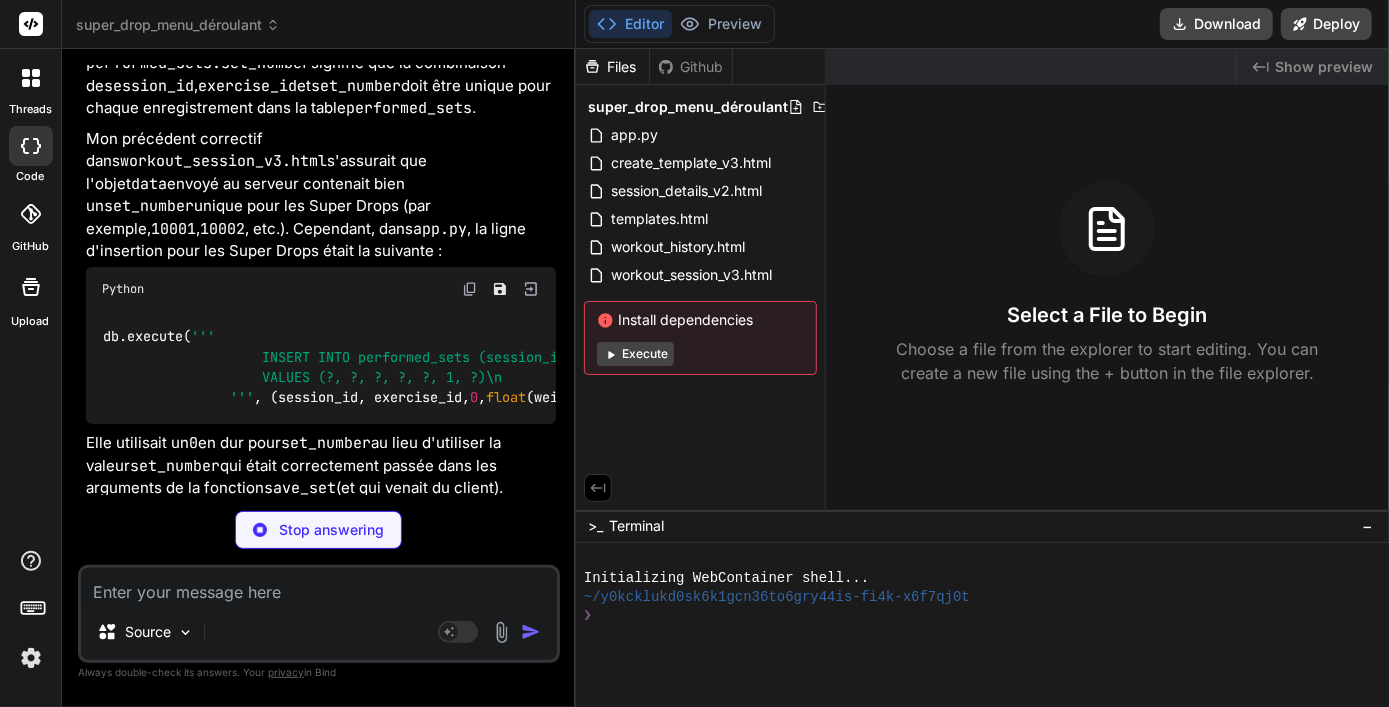 scroll, scrollTop: 32948, scrollLeft: 0, axis: vertical 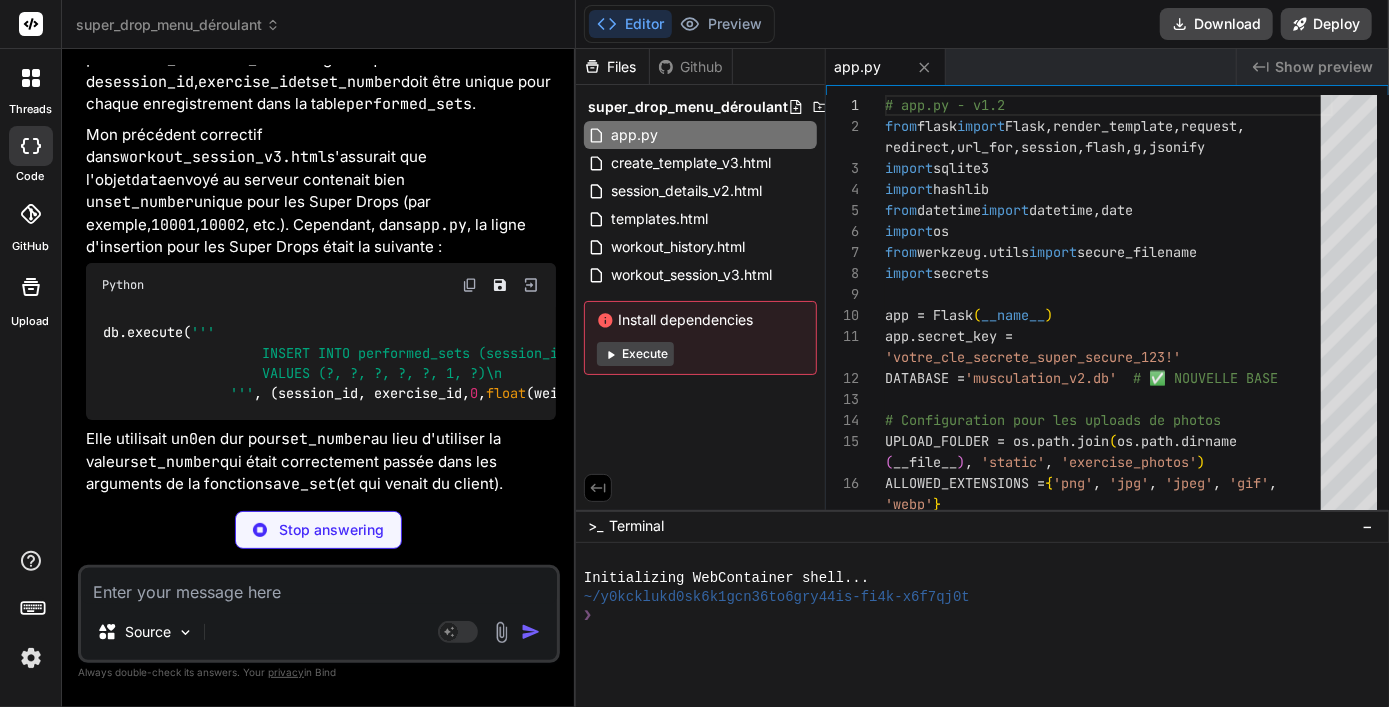 type on "x" 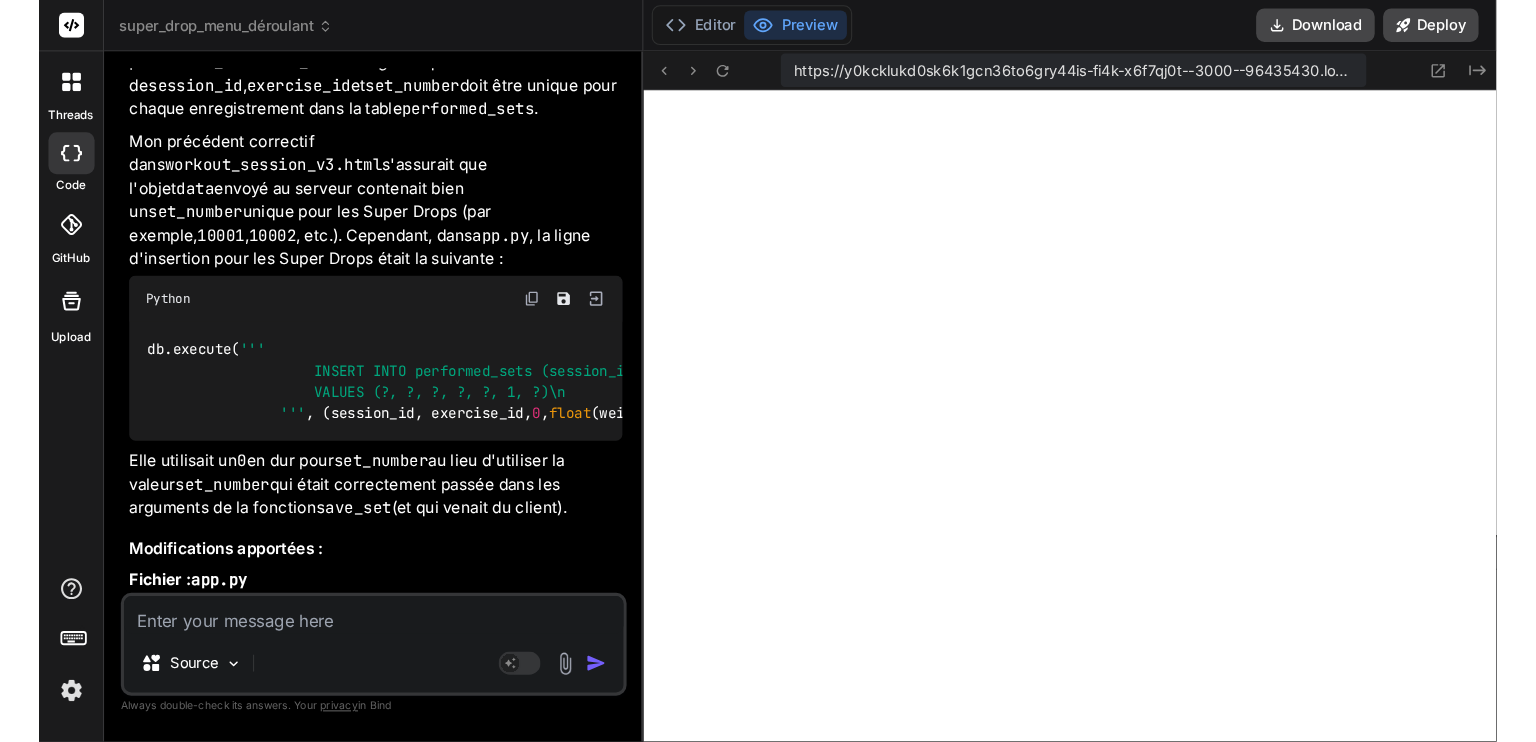 scroll, scrollTop: 988, scrollLeft: 0, axis: vertical 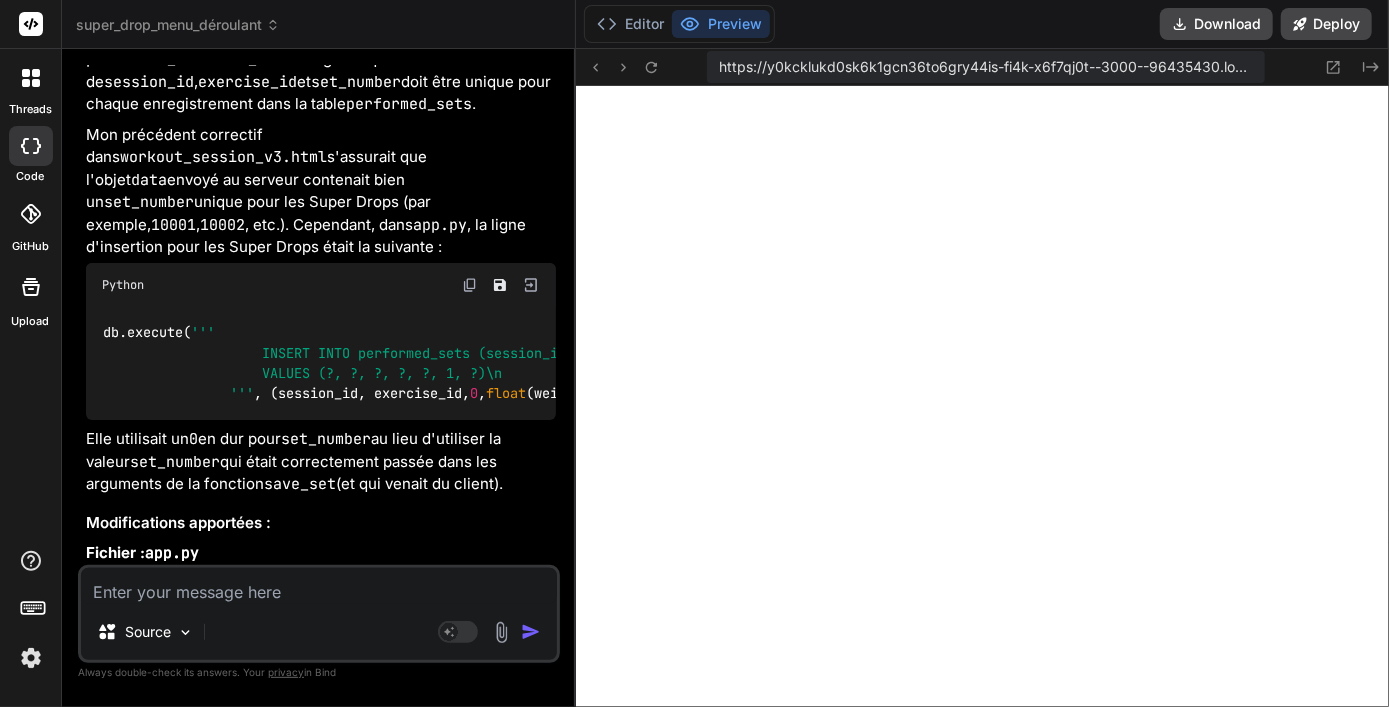 type on "x" 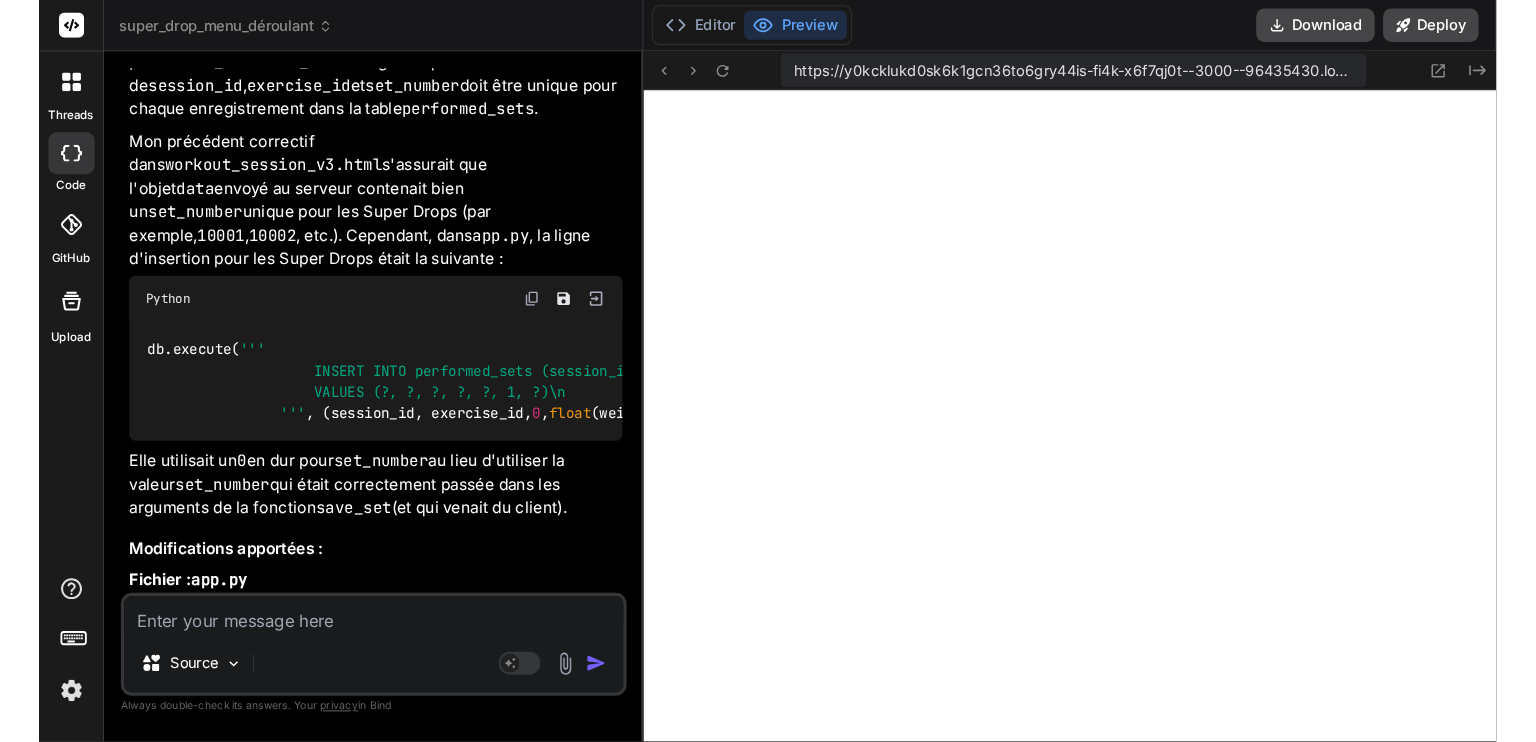 scroll, scrollTop: 29740, scrollLeft: 0, axis: vertical 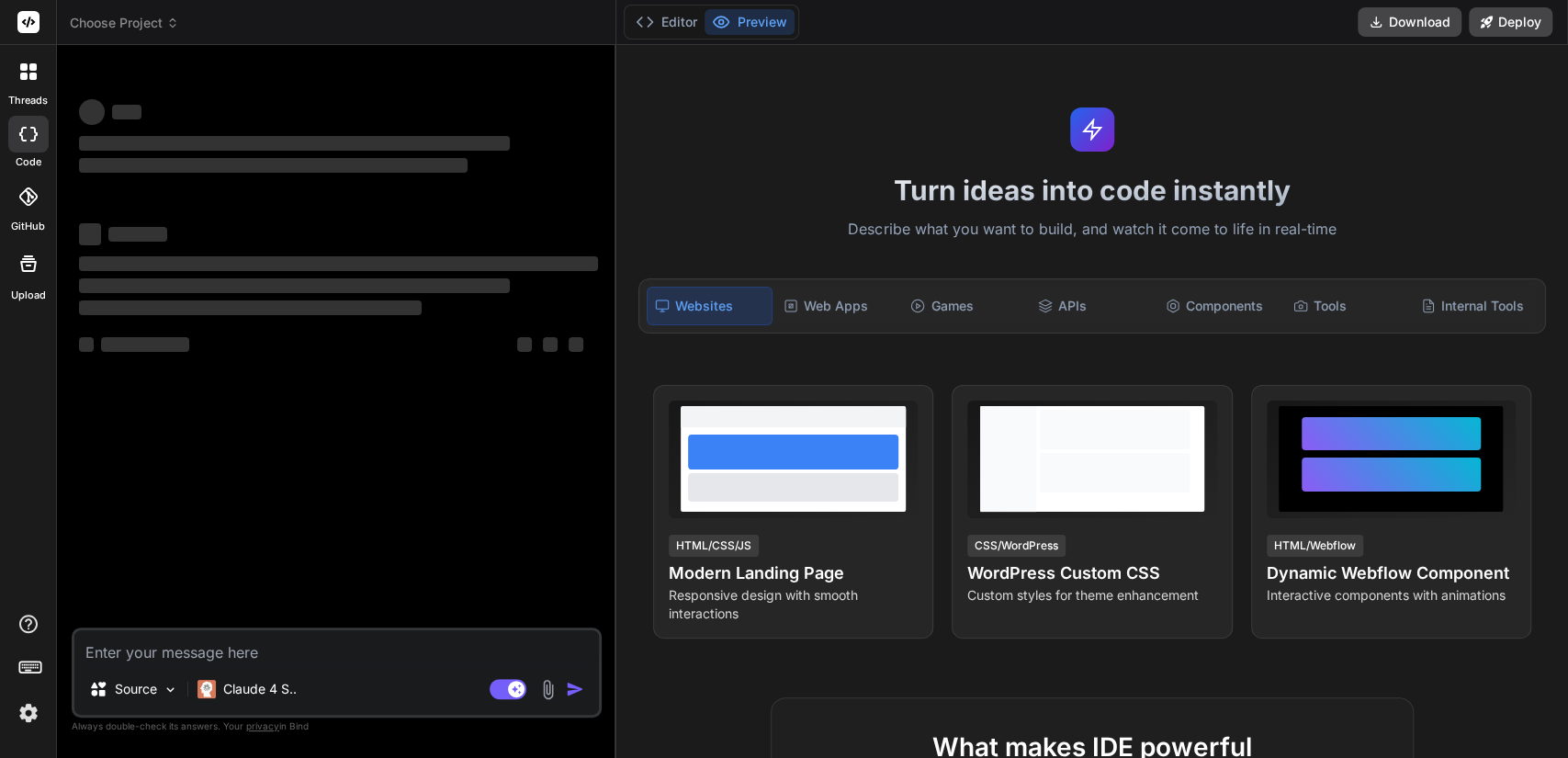 click at bounding box center (336, 647) 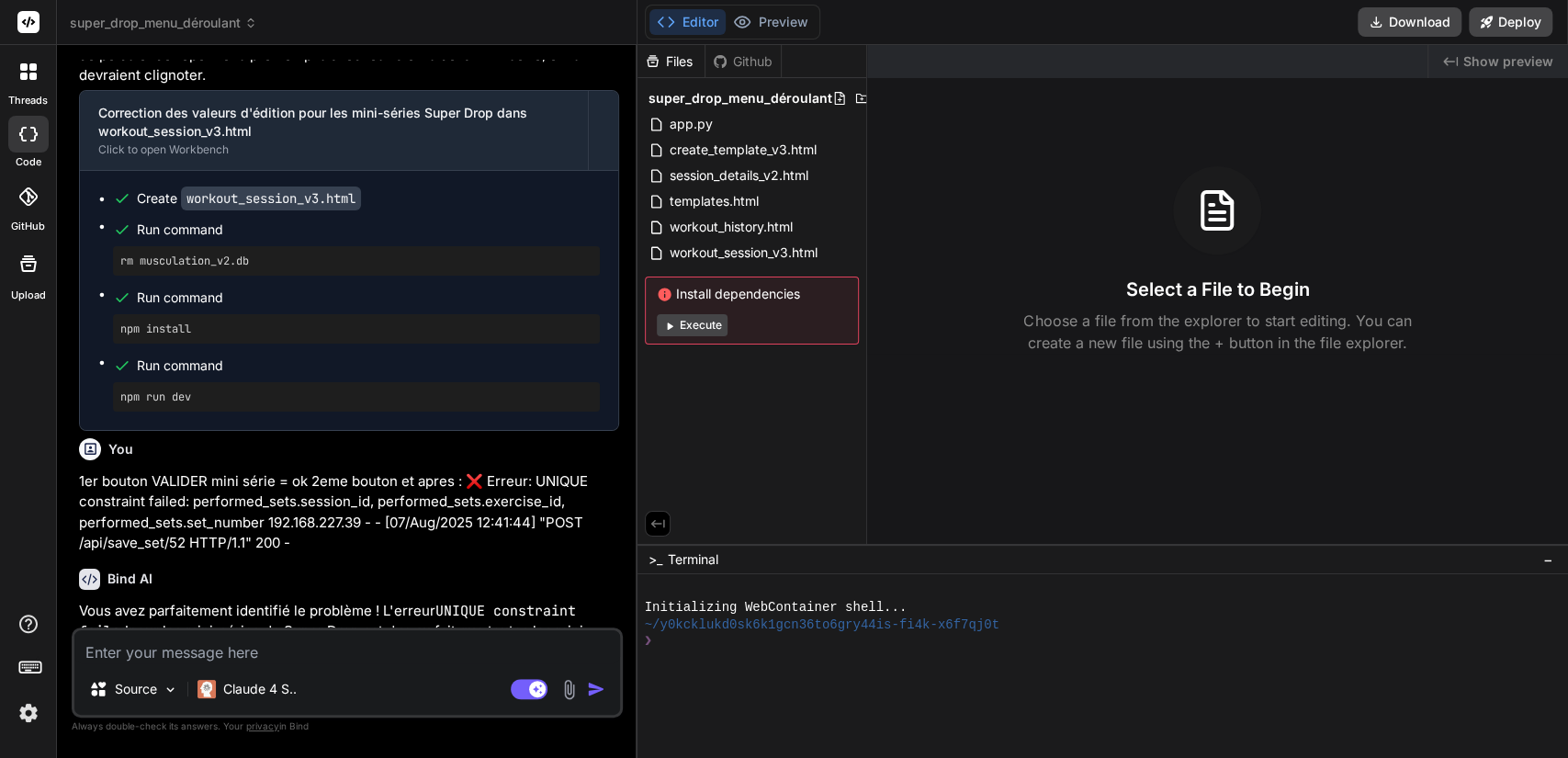 scroll, scrollTop: 20496, scrollLeft: 0, axis: vertical 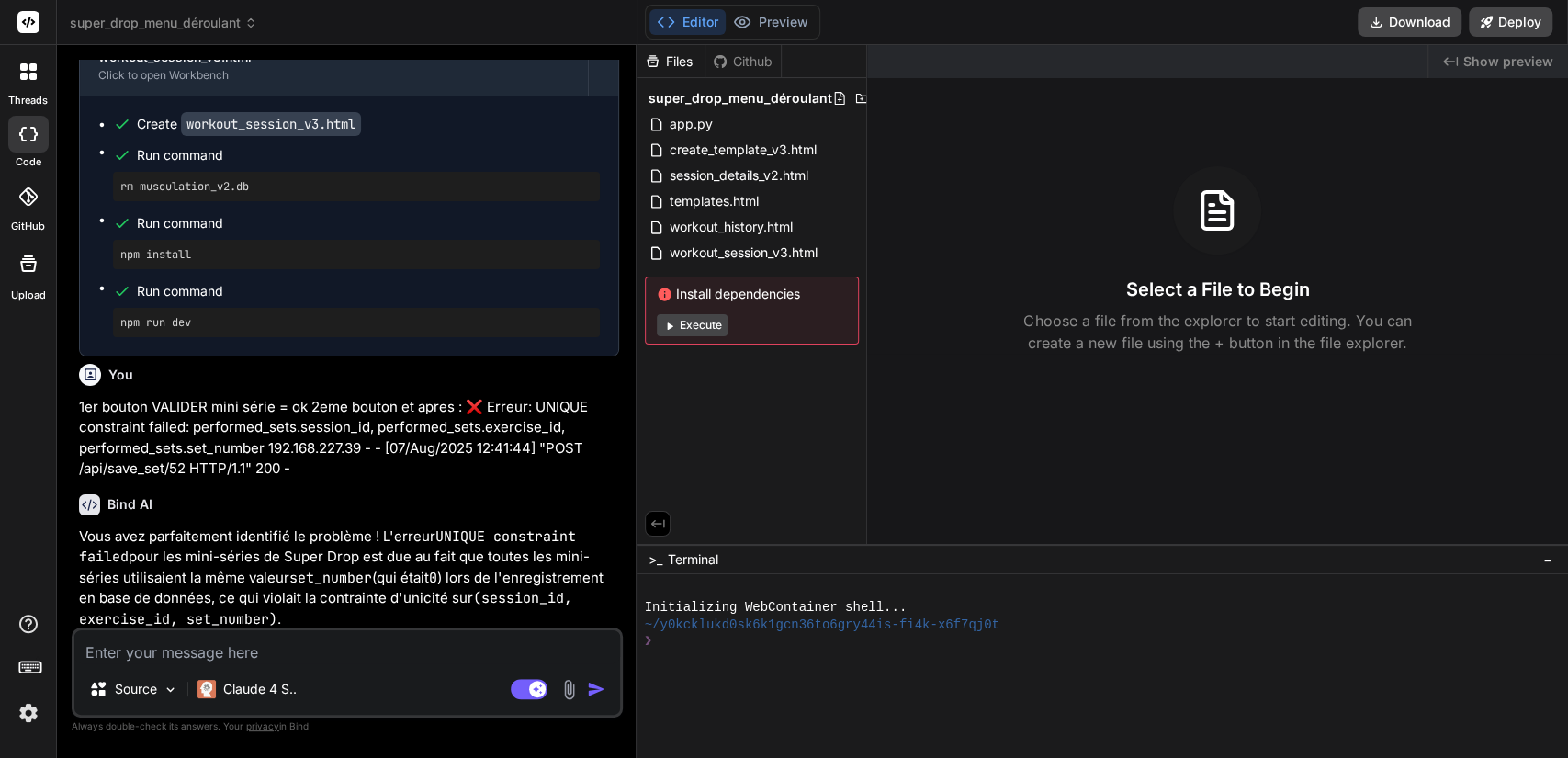 click on "Assurez-vous d'avoir votre fichier audio bip.mp3 dans le dossier static/sounds/ (si ce n'est pas déjà fait)." at bounding box center (356, 1036) 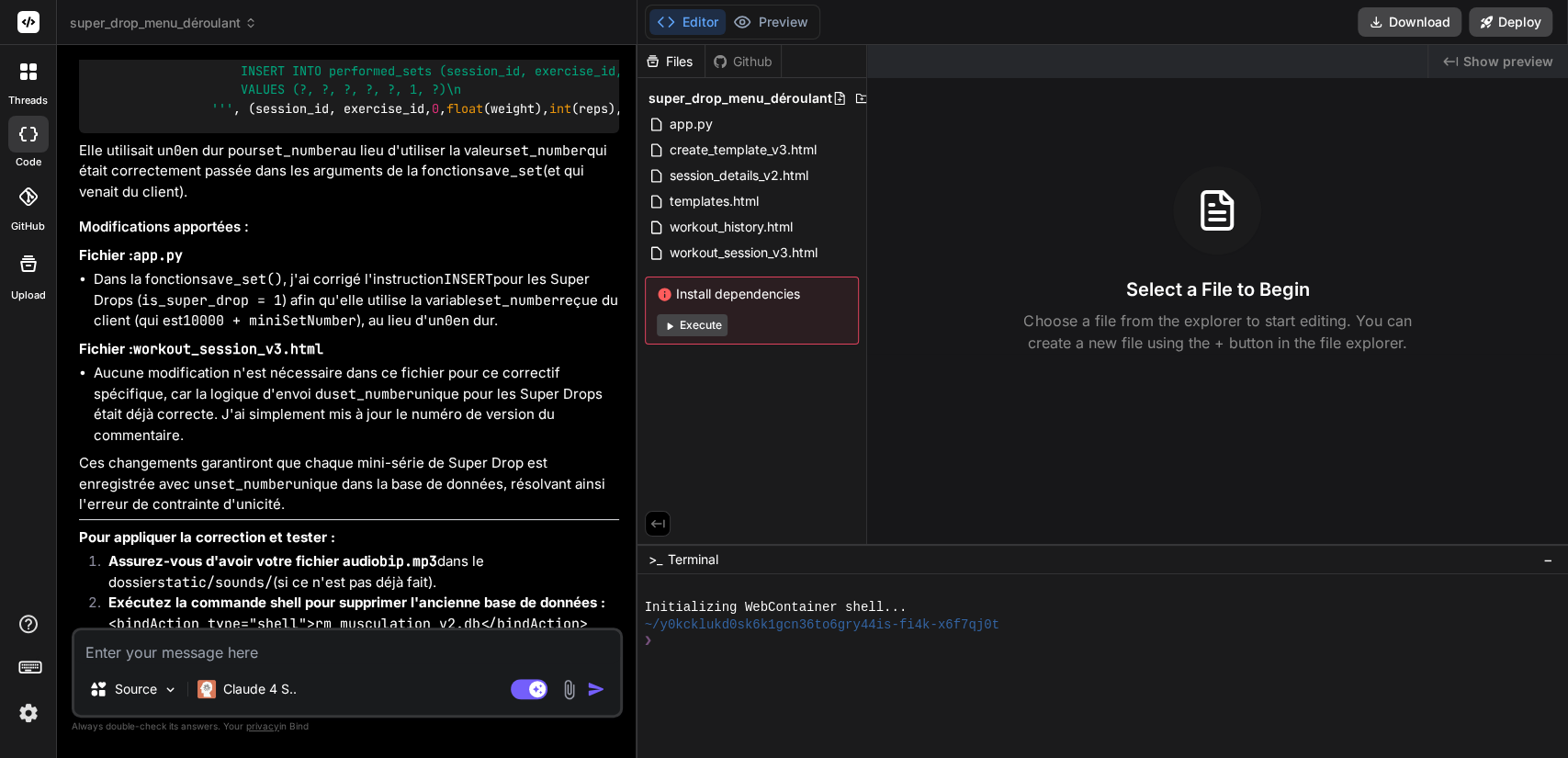 scroll, scrollTop: 22712, scrollLeft: 0, axis: vertical 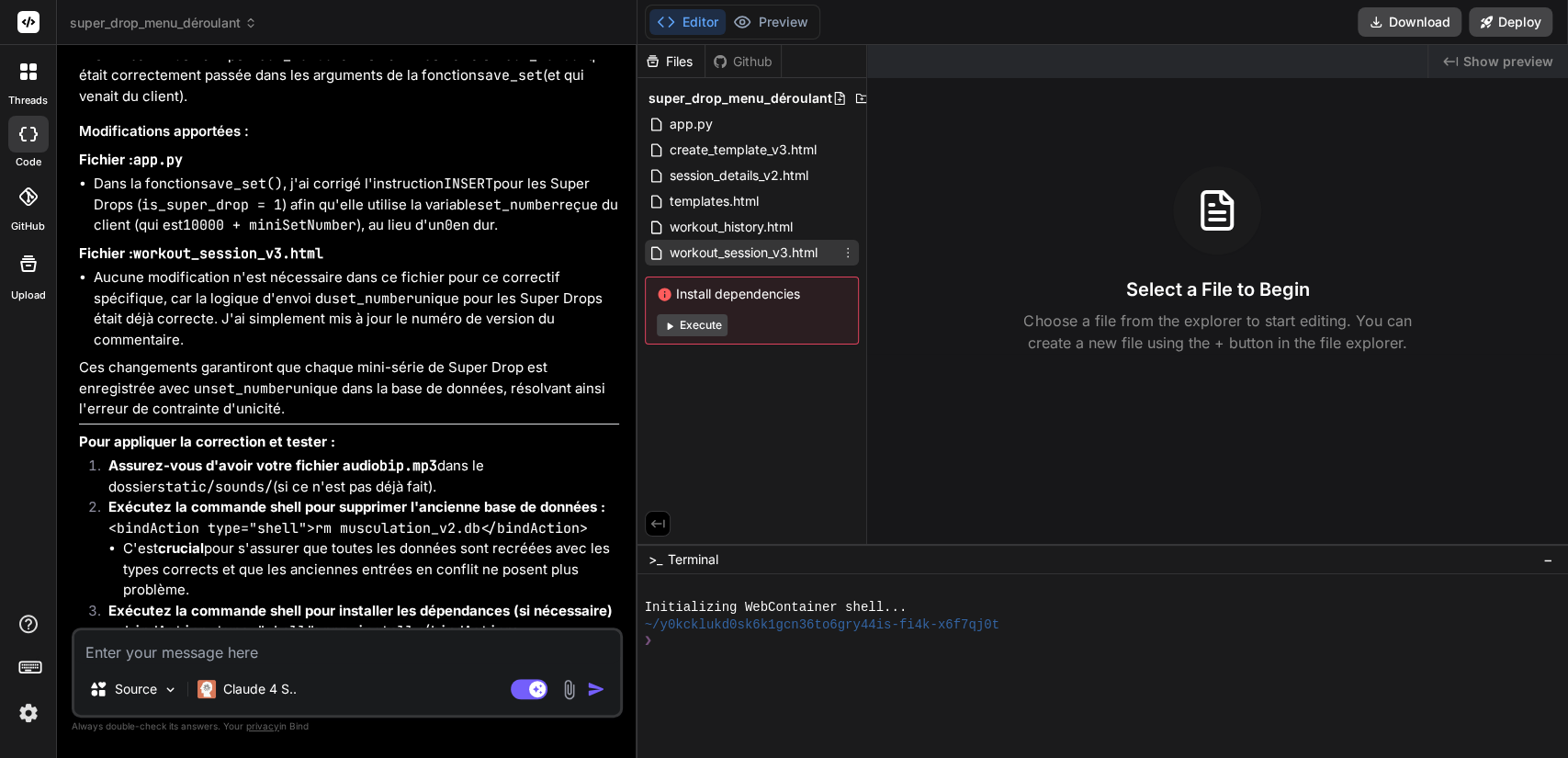 click on "workout_session_v3.html" at bounding box center [743, 253] 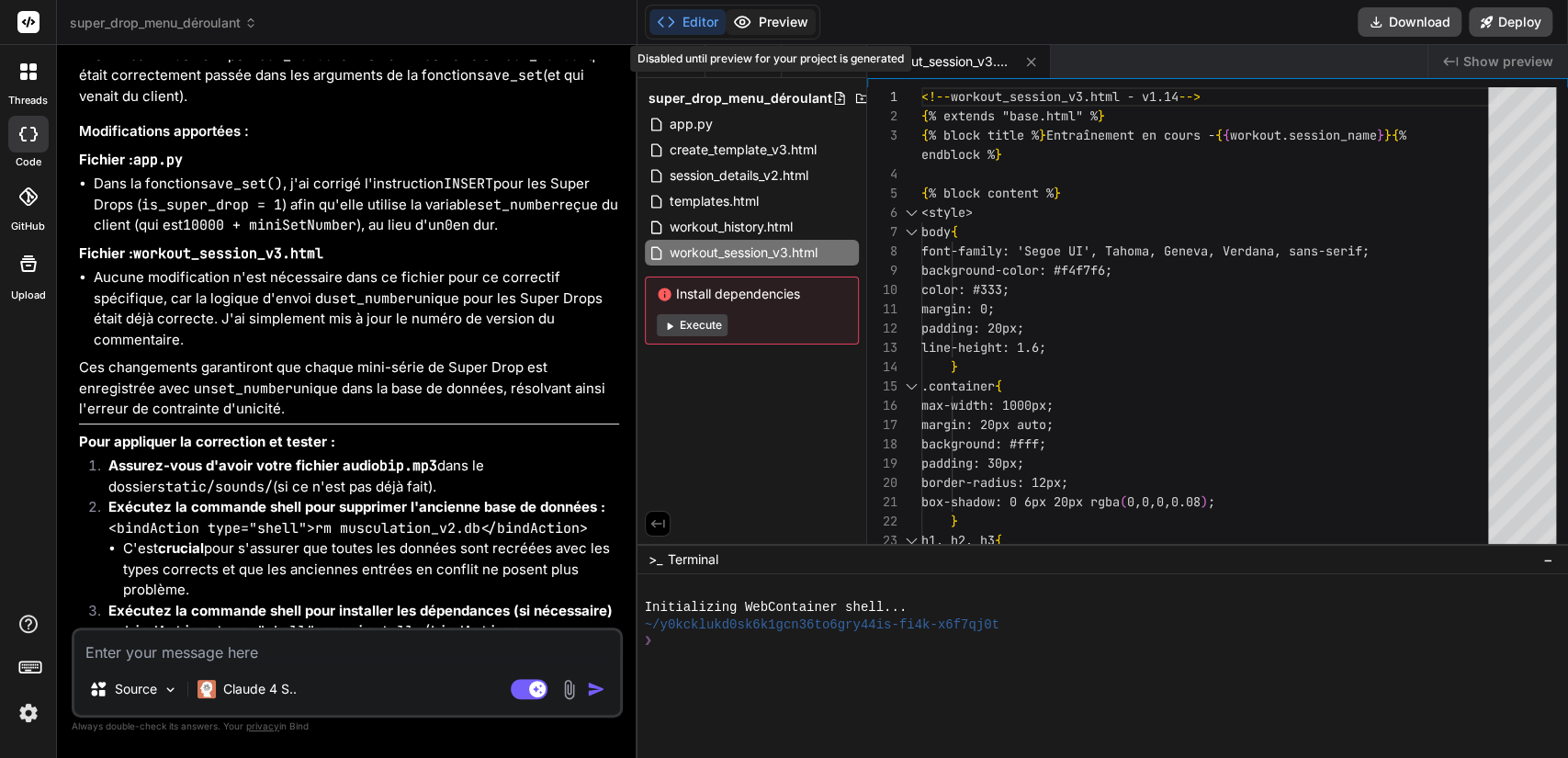 type on "x" 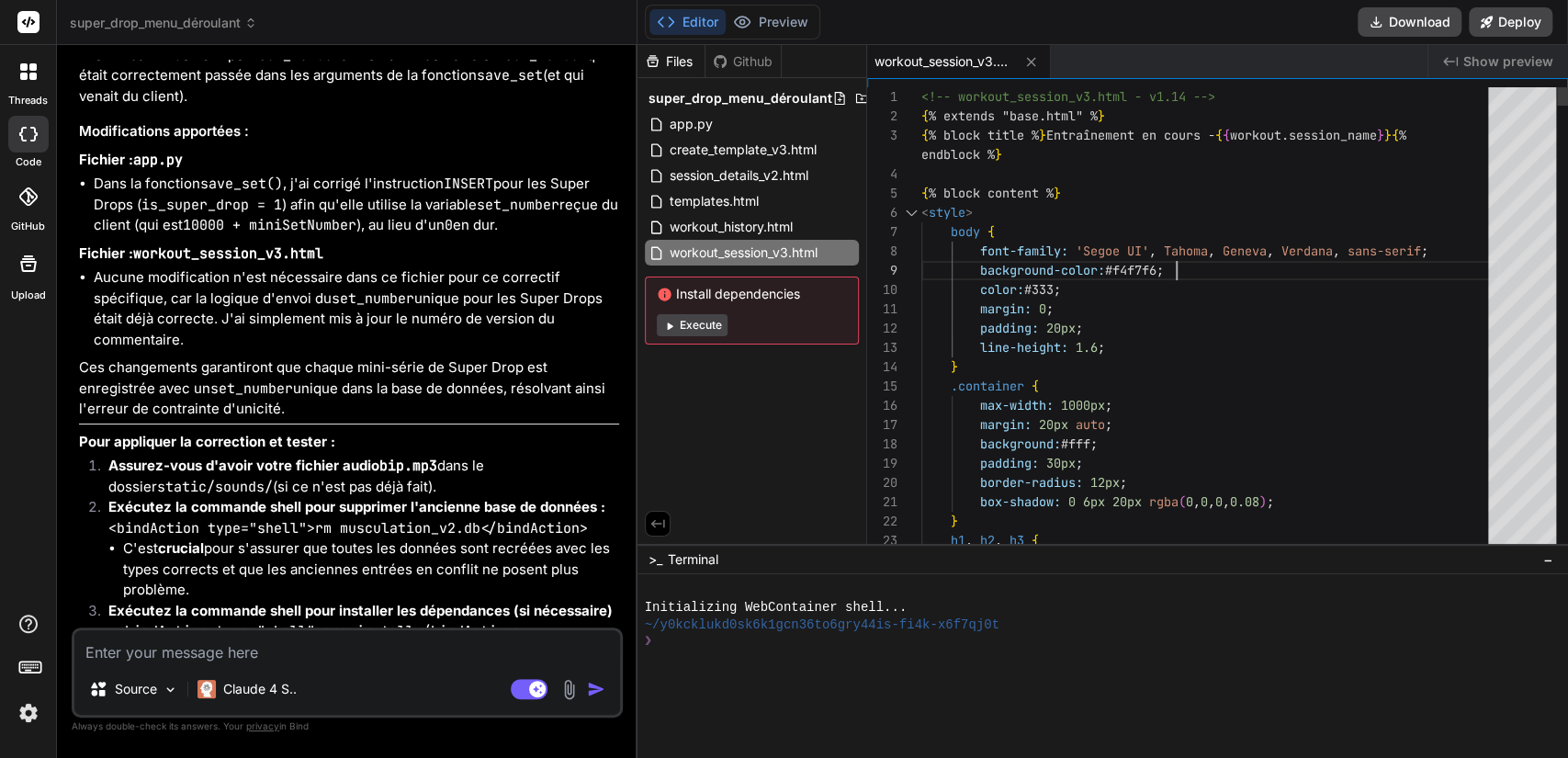 scroll, scrollTop: 0, scrollLeft: 0, axis: both 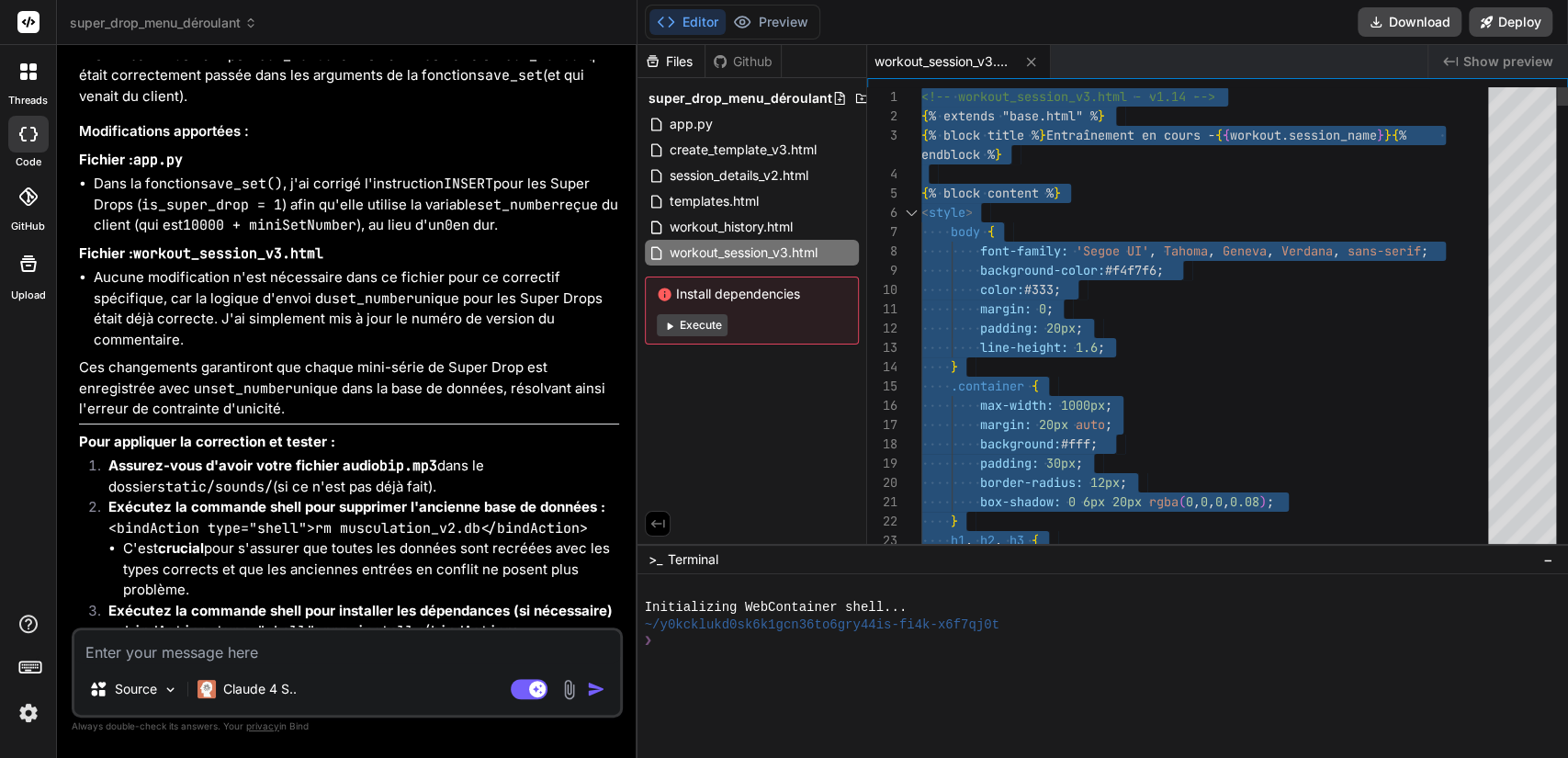 click on "<!-- workout_session_v3.html - v1.14 --> { extends "base.html" } { block title } Entraînement en cours -  { workout.session_name } {  endblock } { block content } < style >    body    {      font-family: 'Segoe UI', Tahoma, Geneva, Verdana, sans-serif;      background-color: #f4f7f6;      color: #333;      margin:  0;      padding:  20px;      line-height:  1.6;    }    .container    {      max-width:  1000px;      margin:  20px auto;      background: #fff;      padding:  30px;      border-radius:  12px;      box-shadow:  0  6px  20px  rgba( 0, 0, 0, 0.08)    }    h1 ,  h2 ,  h3    {      color: #2c3e50;    }" at bounding box center [1210, 20510] 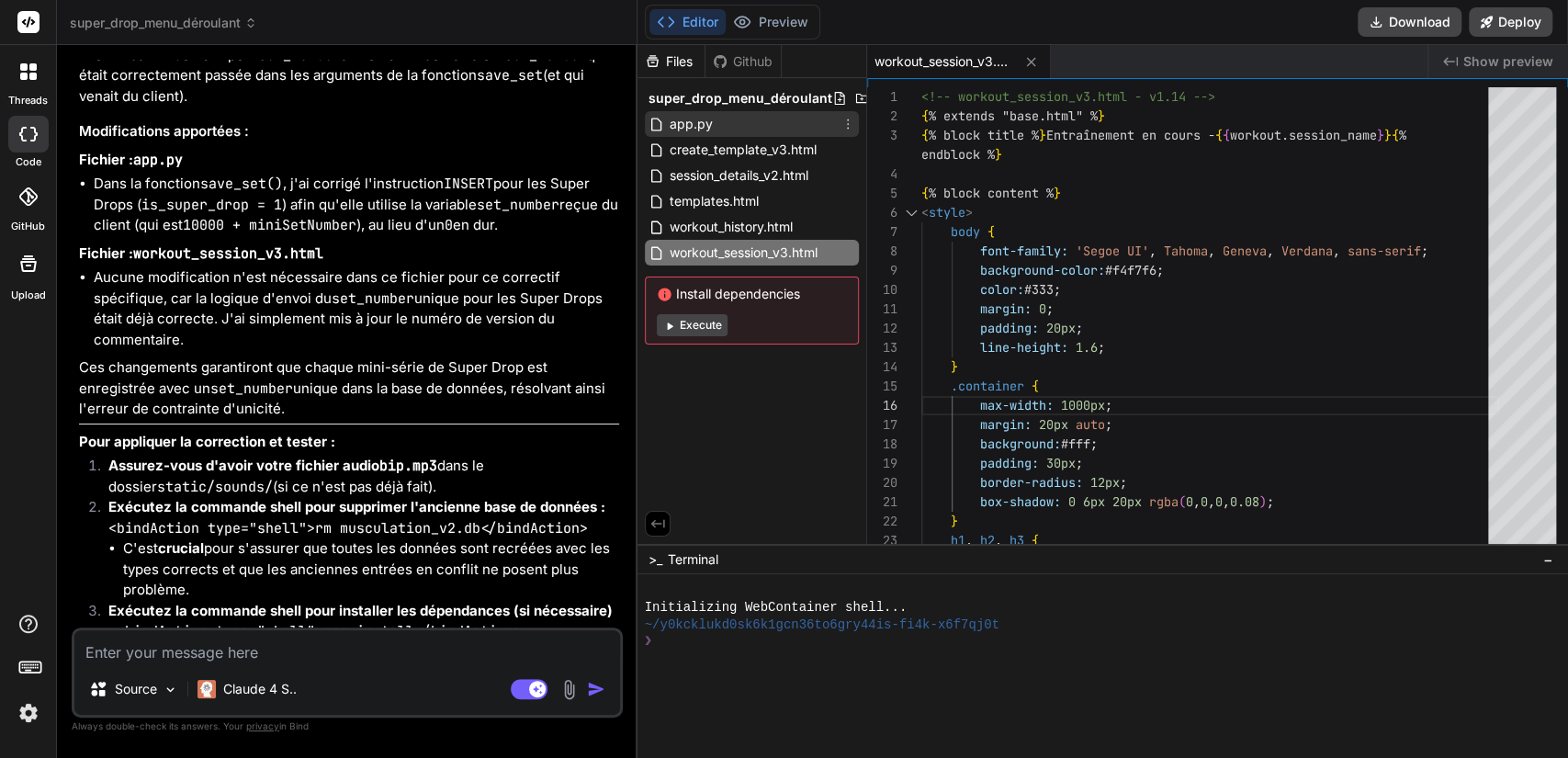 click on "app.py" at bounding box center [691, 124] 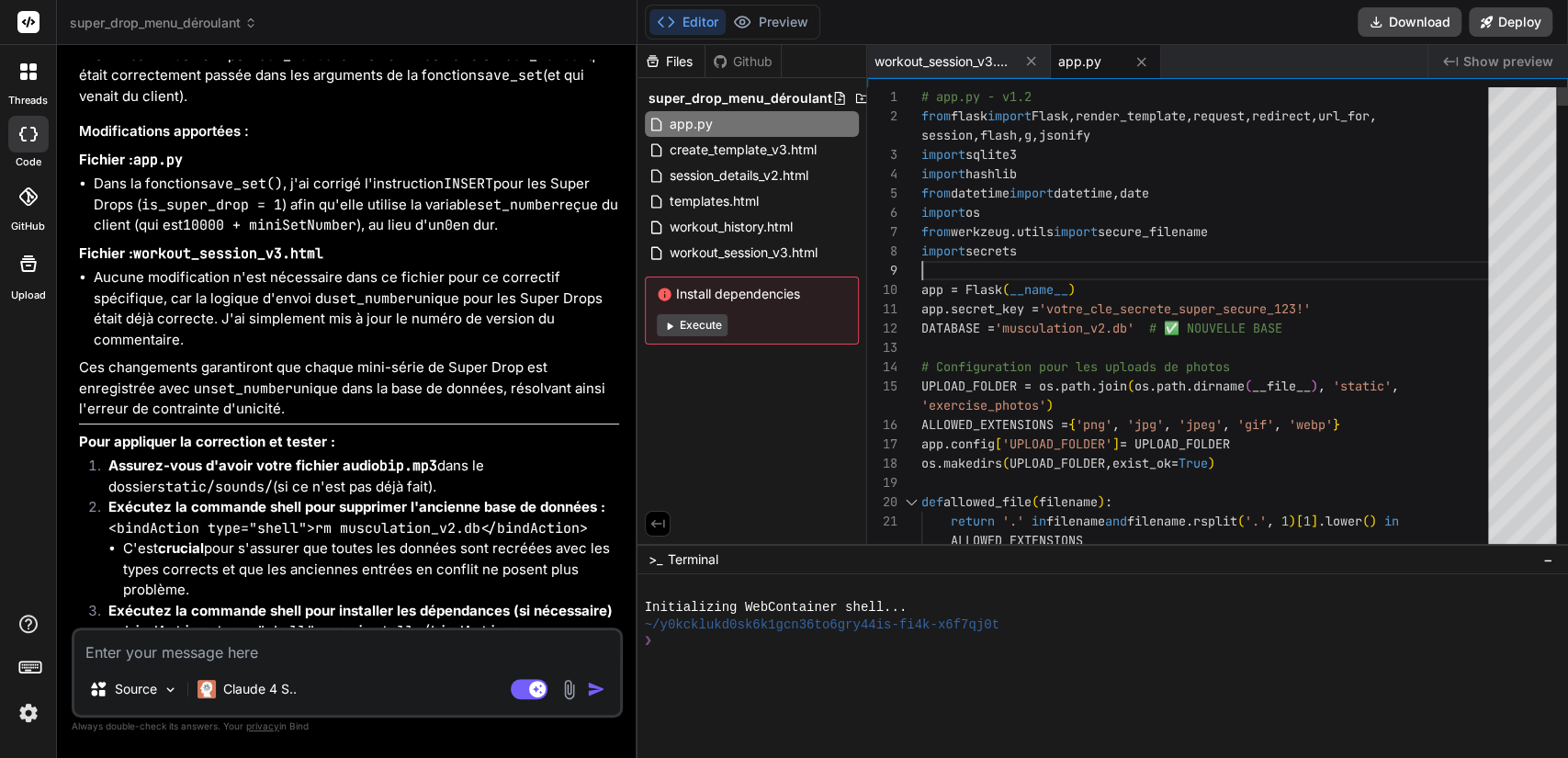 click on "# app.py - v1.2 from  flask  import  Flask ,  render_template ,  request ,  redirect ,  url_for ,   import  sqlite3 import  hashlib from  datetime  import  datetime ,  date import  os from  werkzeug.utils  import  secure_filename import  secrets app = Flask ( __name__ ) app.secret_key =  'votre_cle_secrete_super_secure_123!' DATABASE =  'musculation_v2.db'    # ✅ NOUVELLE BASE # Configuration pour les uploads de photos UPLOAD_FOLDER = os.path.join ( os.path.dirname ( __file__ ) ,   'static' ,   ALLOWED_EXTENSIONS =  { 'png' ,   'jpg' ,   'jpeg' ,   'gif' ,   'webp' } app.config [ 'UPLOAD_FOLDER' ]  = UPLOAD_FOLDER os.makedirs ( UPLOAD_FOLDER ,  exist_ok= True ) def  allowed_file ( filename ) :      return   '.'   in  filename  and  filename.rsplit ( '.' ,   1 ) [ 1 ] .lower ( )   in   session ,  flash ,  g ,  jsonify 'exercise_photos' )      ALLOWED_EXTENSIONS" at bounding box center (1210, 13941) 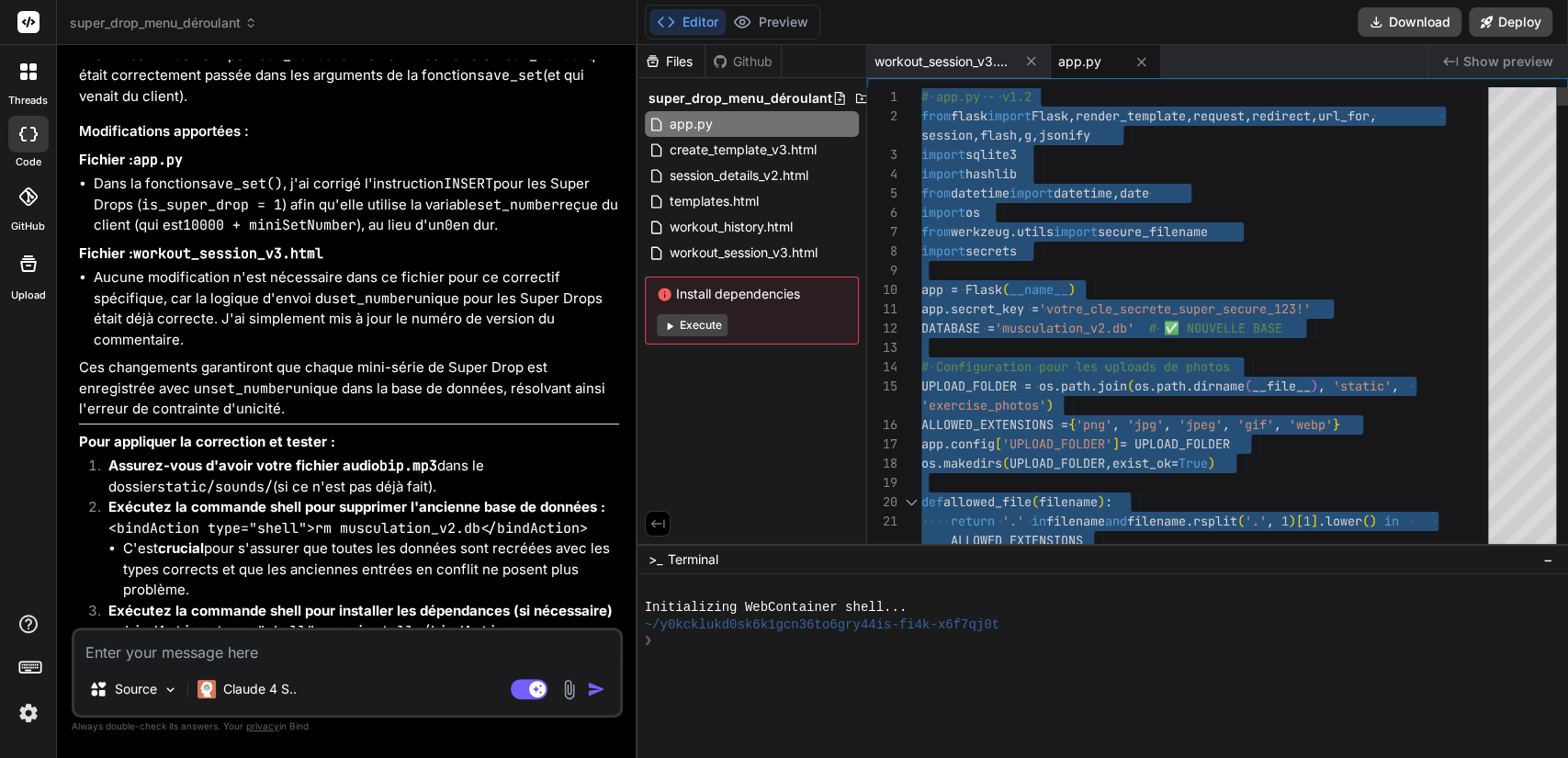 click on "# app.py - v1.2 from  flask  import  Flask ,  render_template ,  request ,  redirect ,  url_for ,   import  sqlite3 import  hashlib from  datetime  import  datetime ,  date import  os from  werkzeug.utils  import  secure_filename import  secrets app = Flask ( __name__ ) app.secret_key =  'votre_cle_secrete_super_secure_123!' DATABASE =  'musculation_v2.db'    # ✅ NOUVELLE BASE # Configuration pour les uploads de photos UPLOAD_FOLDER = os.path.join ( os.path.dirname ( __file__ ) ,   'static' ,   ALLOWED_EXTENSIONS =  { 'png' ,   'jpg' ,   'jpeg' ,   'gif' ,   'webp' } app.config [ 'UPLOAD_FOLDER' ]  = UPLOAD_FOLDER os.makedirs ( UPLOAD_FOLDER ,  exist_ok= True ) def  allowed_file ( filename ) :      return   '.'   in  filename  and  filename.rsplit ( '.' ,   1 ) [ 1 ] .lower ( )   in   session ,  flash ,  g ,  jsonify 'exercise_photos' )      ALLOWED_EXTENSIONS" at bounding box center [1210, 13941] 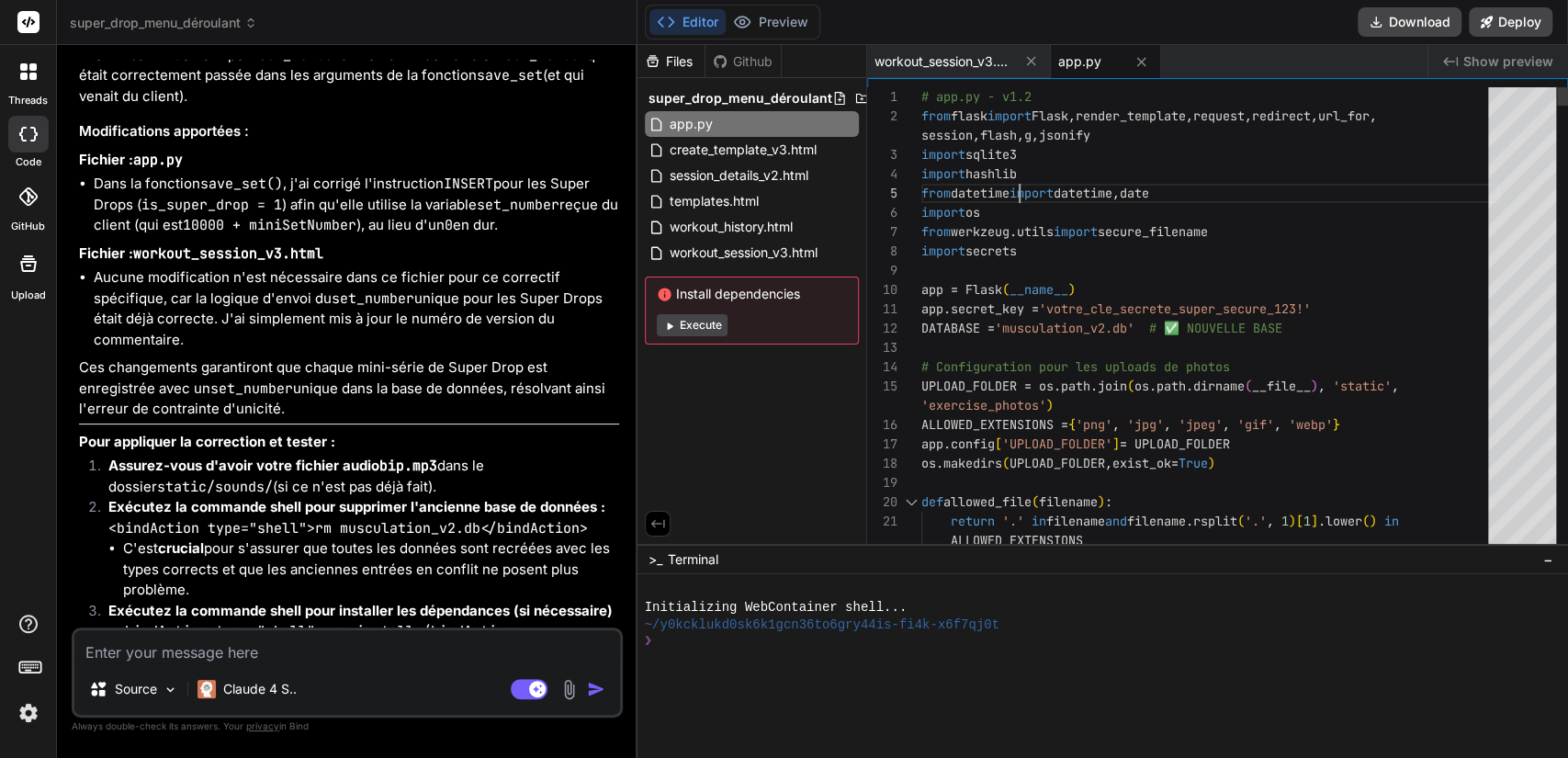 click on "# app.py - v1.2 from  flask  import  Flask ,  render_template ,  request ,  redirect ,  url_for ,   import  sqlite3 import  hashlib from  datetime  import  datetime ,  date import  os from  werkzeug.utils  import  secure_filename import  secrets app = Flask ( __name__ ) app.secret_key =  'votre_cle_secrete_super_secure_123!' DATABASE =  'musculation_v2.db'    # ✅ NOUVELLE BASE # Configuration pour les uploads de photos UPLOAD_FOLDER = os.path.join ( os.path.dirname ( __file__ ) ,   'static' ,   ALLOWED_EXTENSIONS =  { 'png' ,   'jpg' ,   'jpeg' ,   'gif' ,   'webp' } app.config [ 'UPLOAD_FOLDER' ]  = UPLOAD_FOLDER os.makedirs ( UPLOAD_FOLDER ,  exist_ok= True ) def  allowed_file ( filename ) :      return   '.'   in  filename  and  filename.rsplit ( '.' ,   1 ) [ 1 ] .lower ( )   in   session ,  flash ,  g ,  jsonify 'exercise_photos' )      ALLOWED_EXTENSIONS" at bounding box center [1210, 13941] 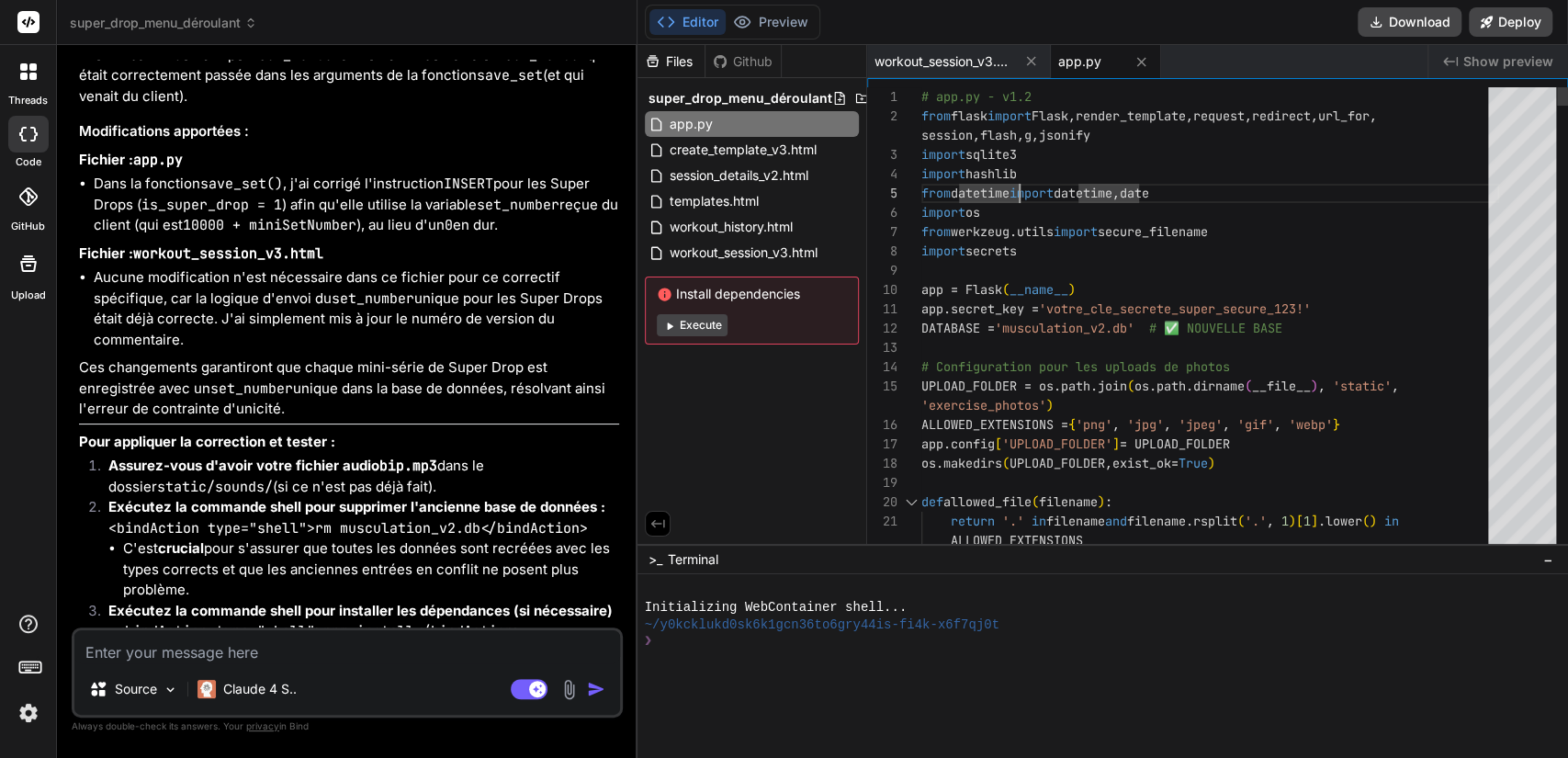 type on "# app.py - v1.2
from flask import Flask, render_template, request, redirect, url_for, session, flash, g, jsonify
import sqlite3
import hashlib
from datetime import datetime, date
import os
from werkzeug.utils import secure_filename
import secrets
…    # Initialiser la base de données au premier lancement
init_database()
print("✅ Base de données initialisée avec support Super Drop")
app.run(debug=True)" 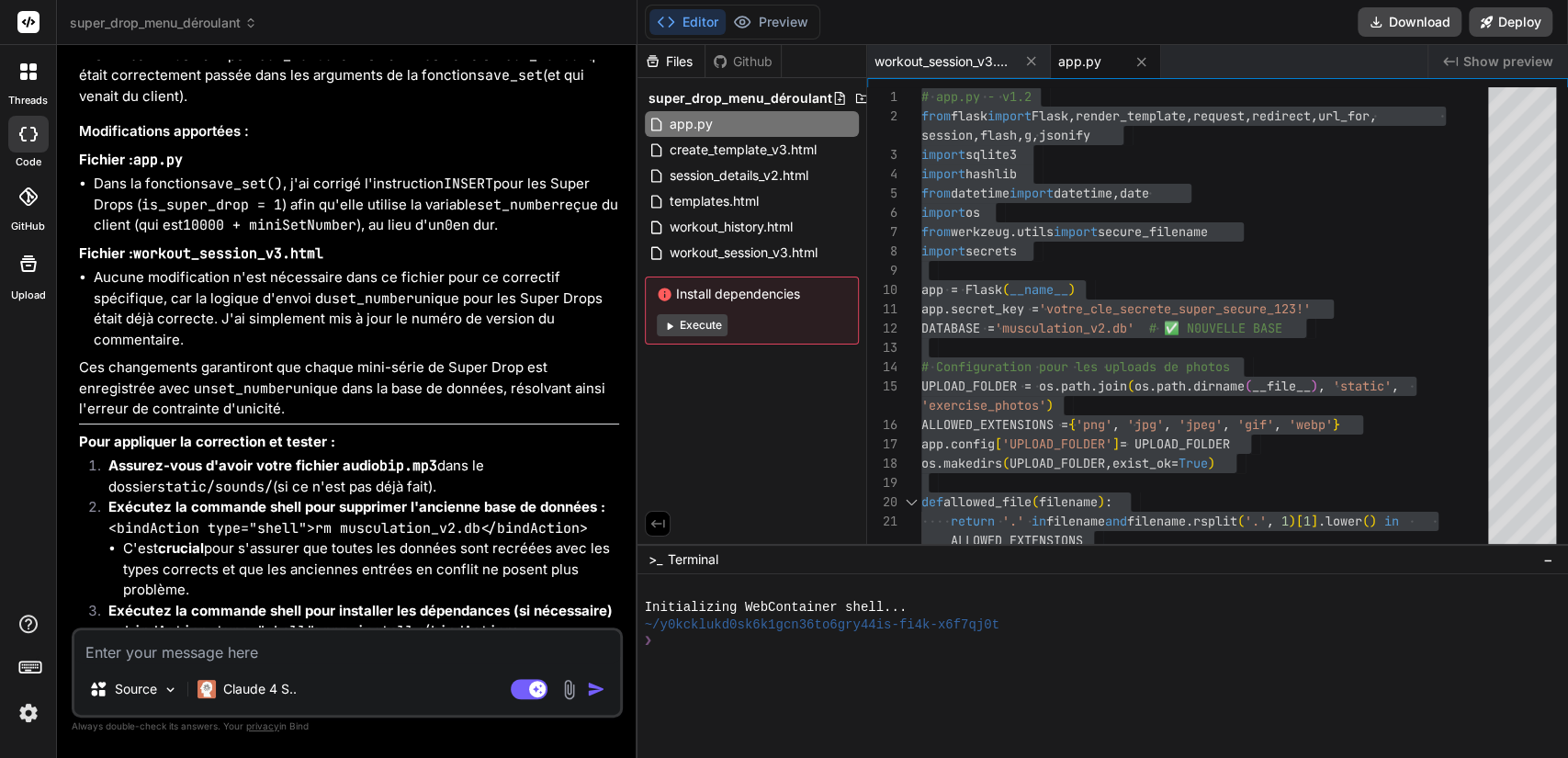 click at bounding box center [347, 647] 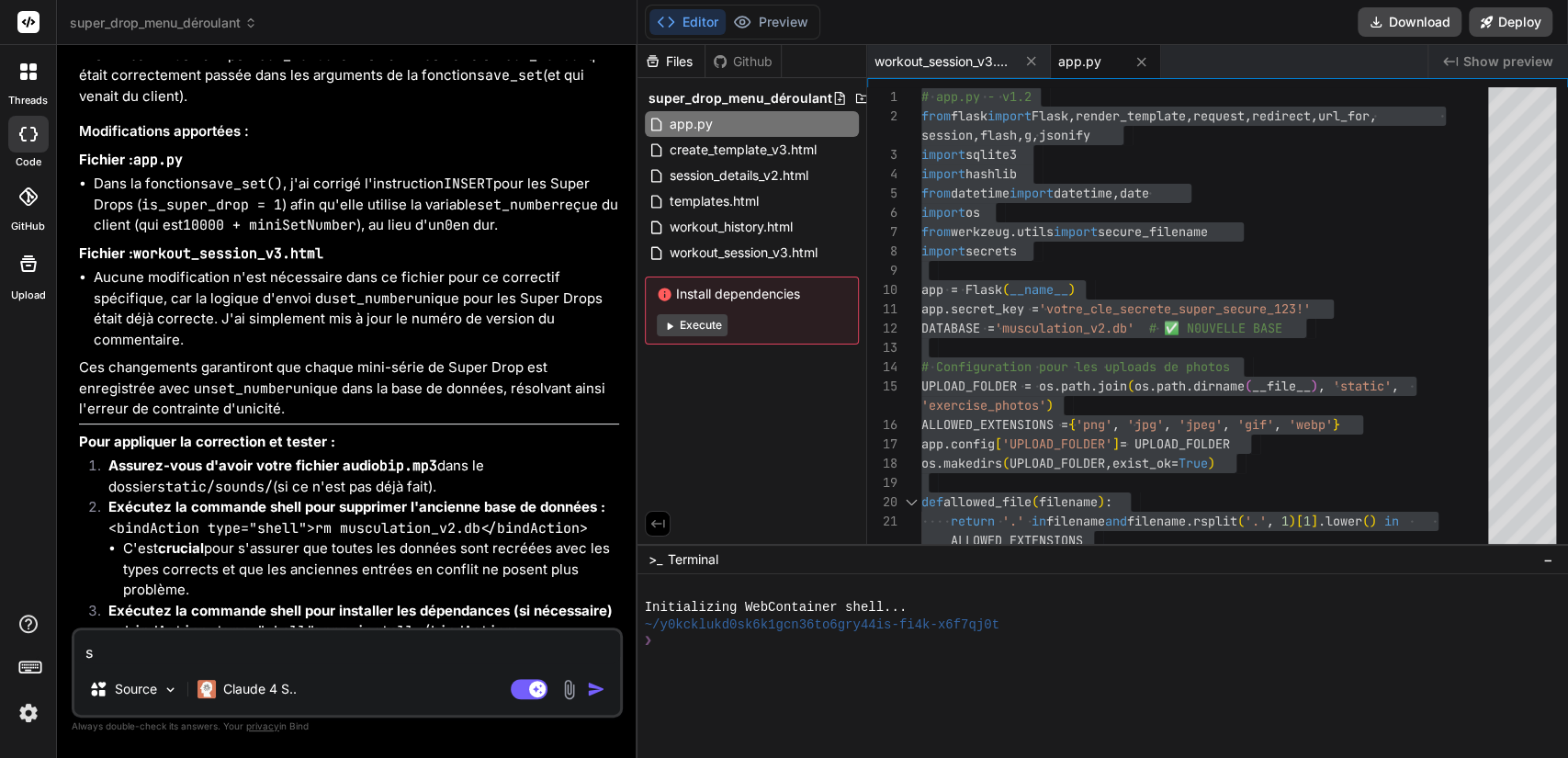 type on "si" 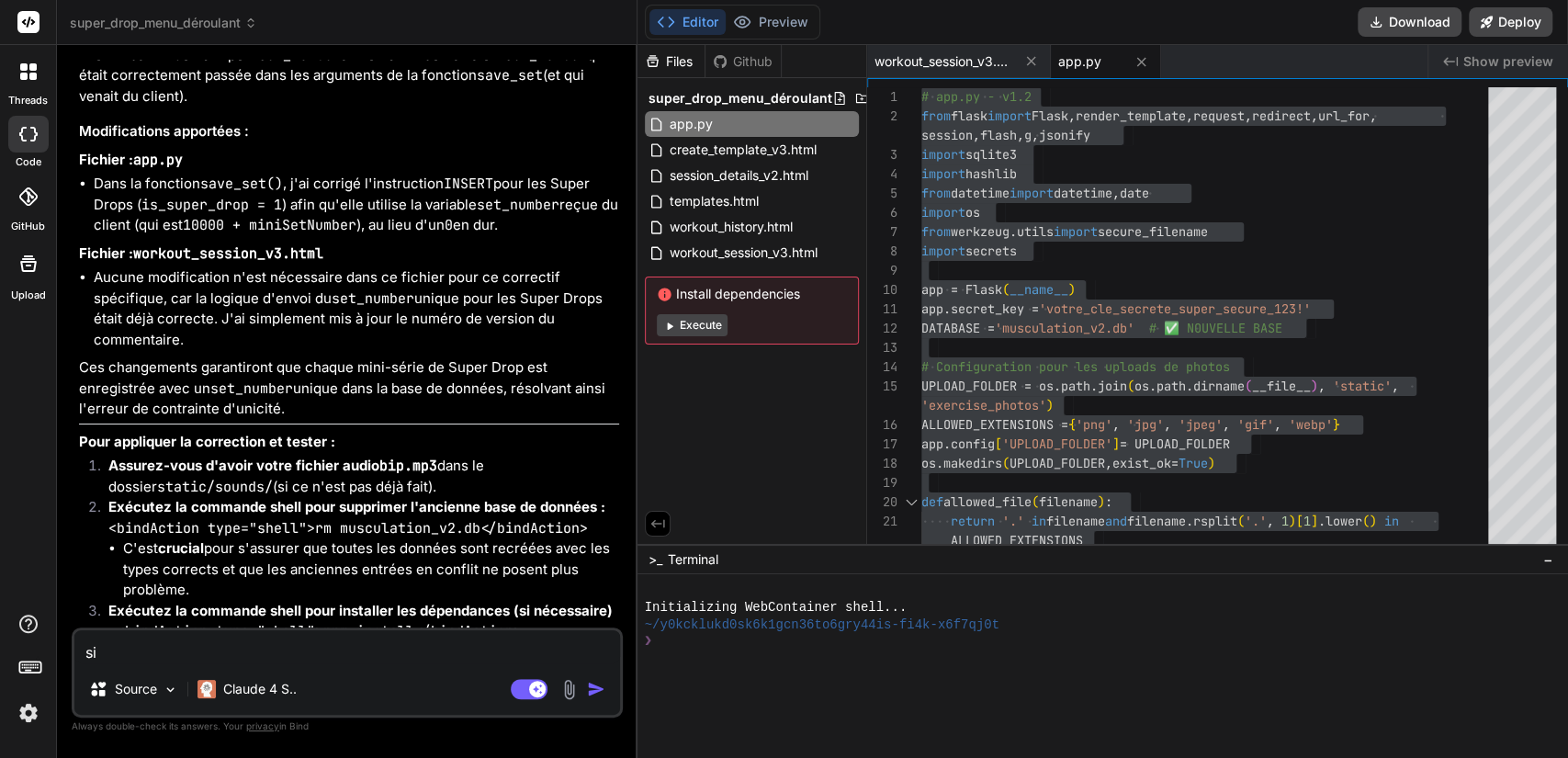 type on "si" 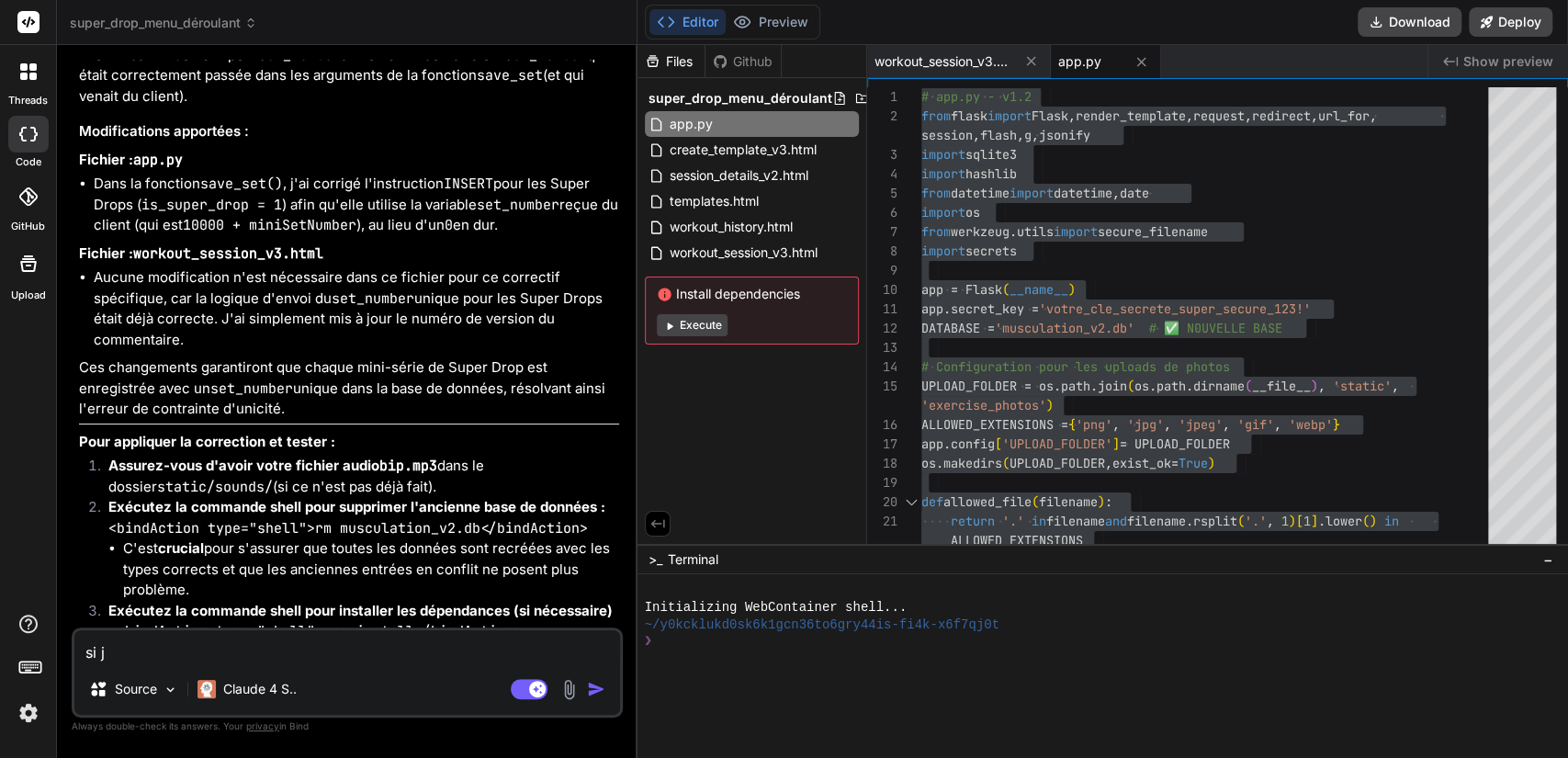 type on "si je" 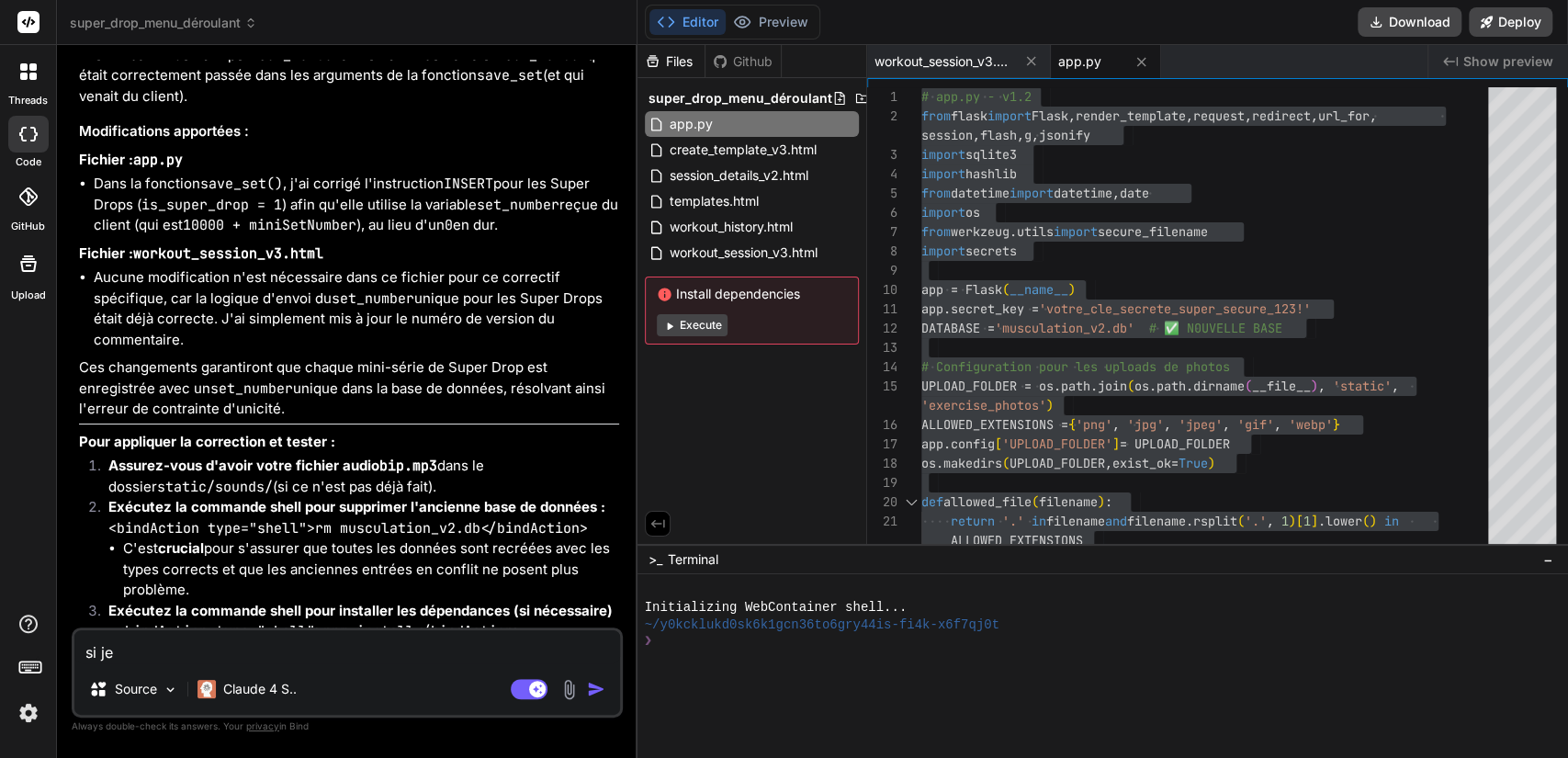 type on "si je" 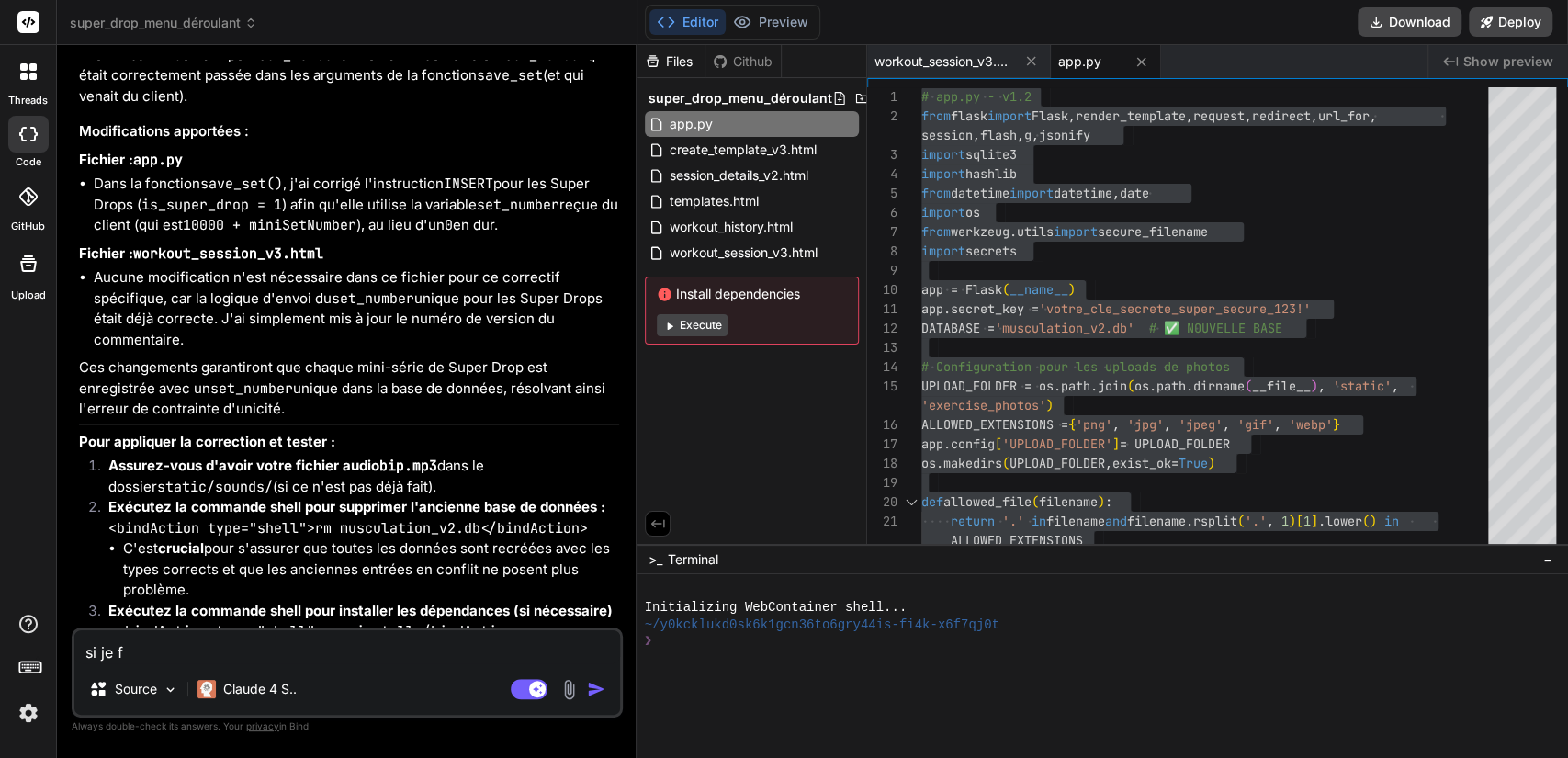 type on "si je fa" 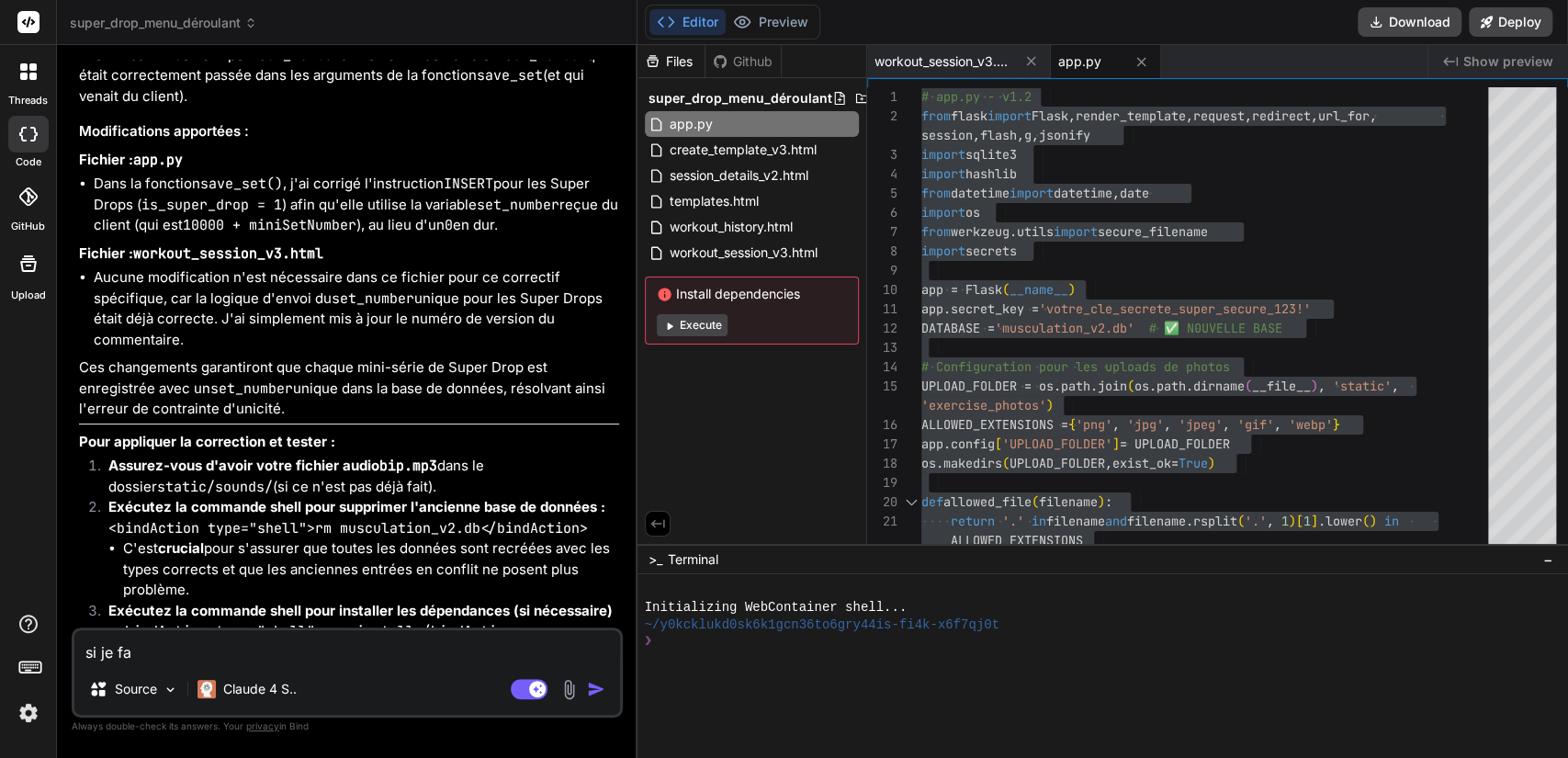 type on "si je fau" 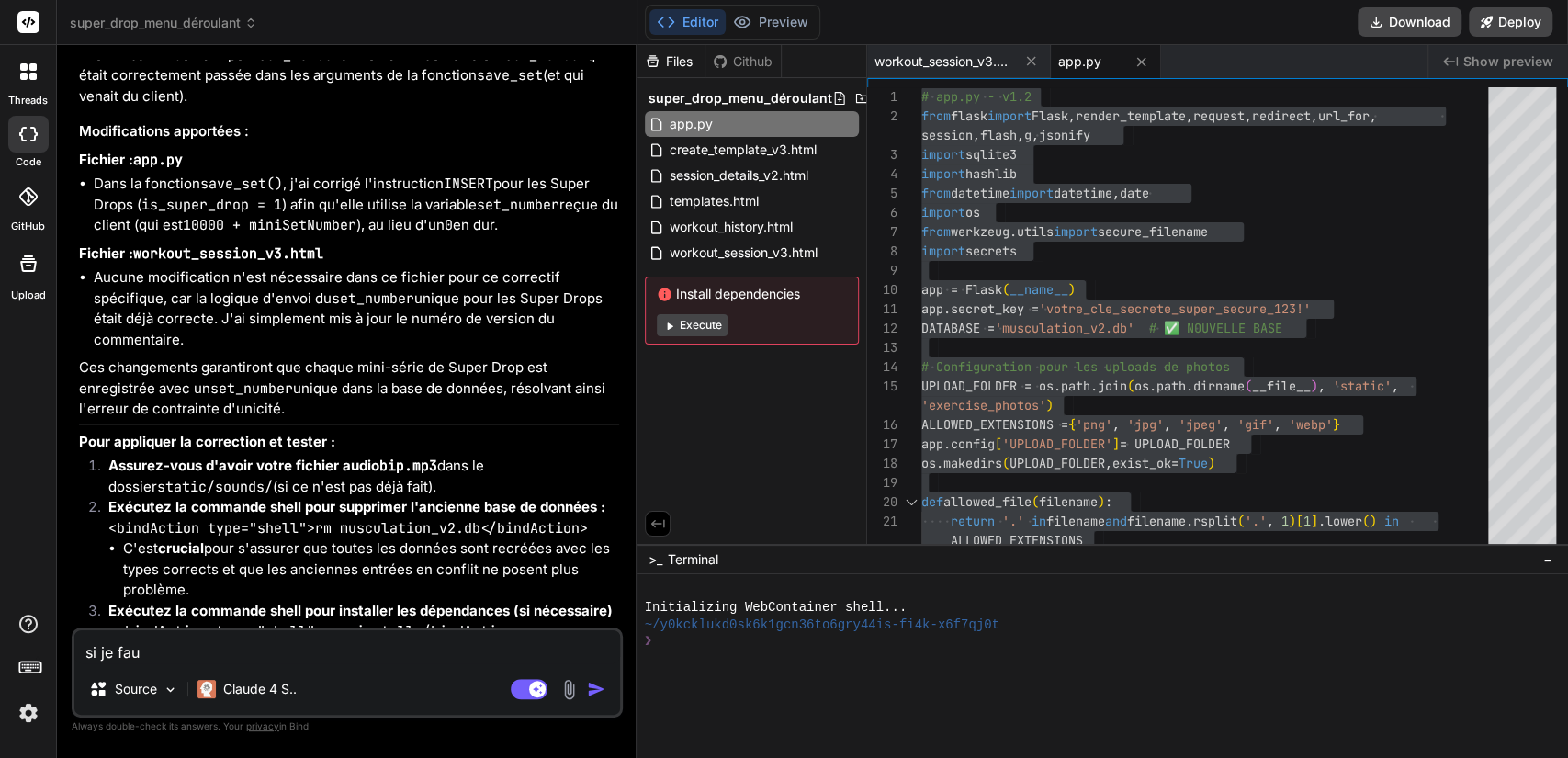 type on "si je faus" 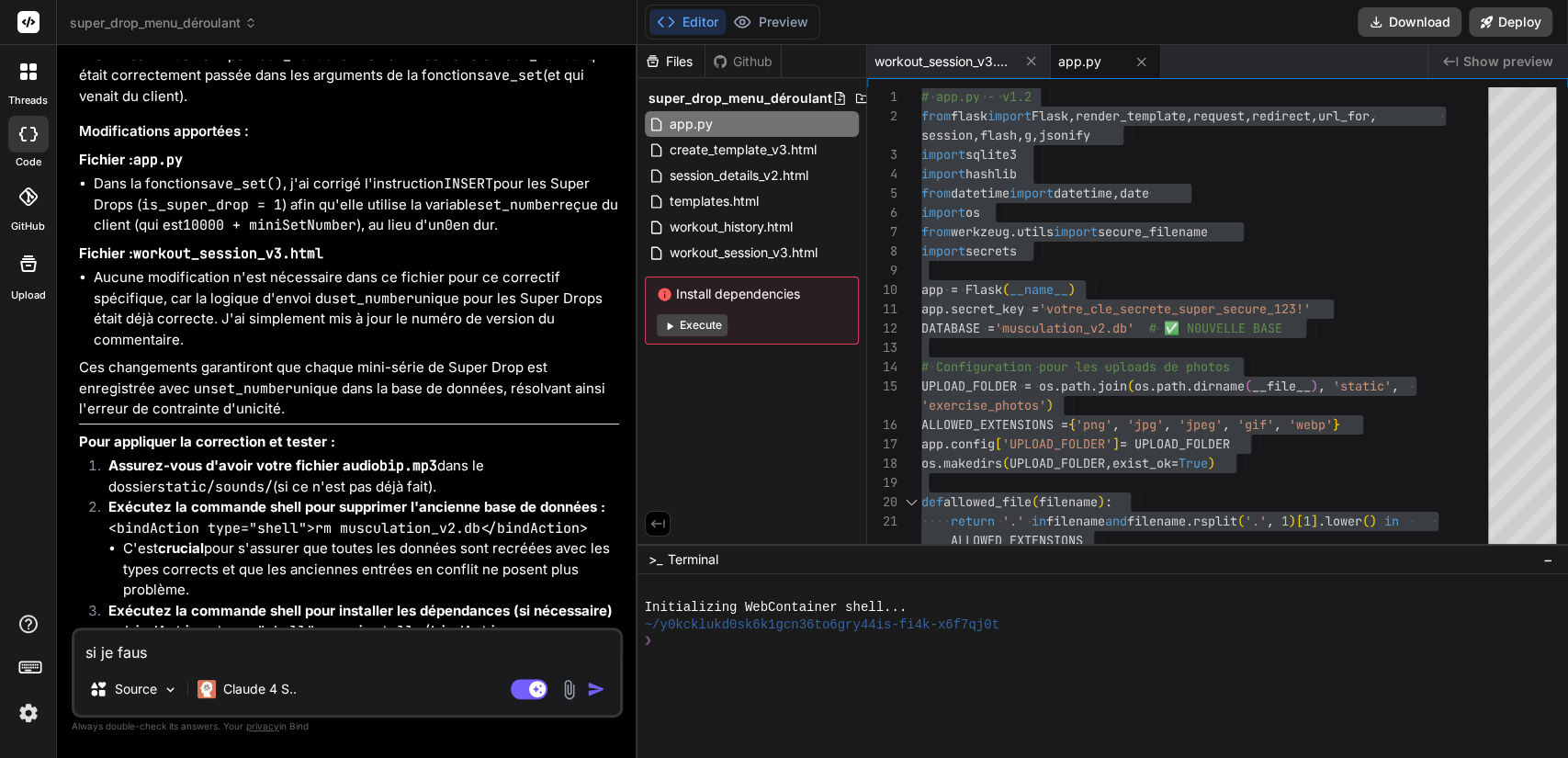 type on "si je faus" 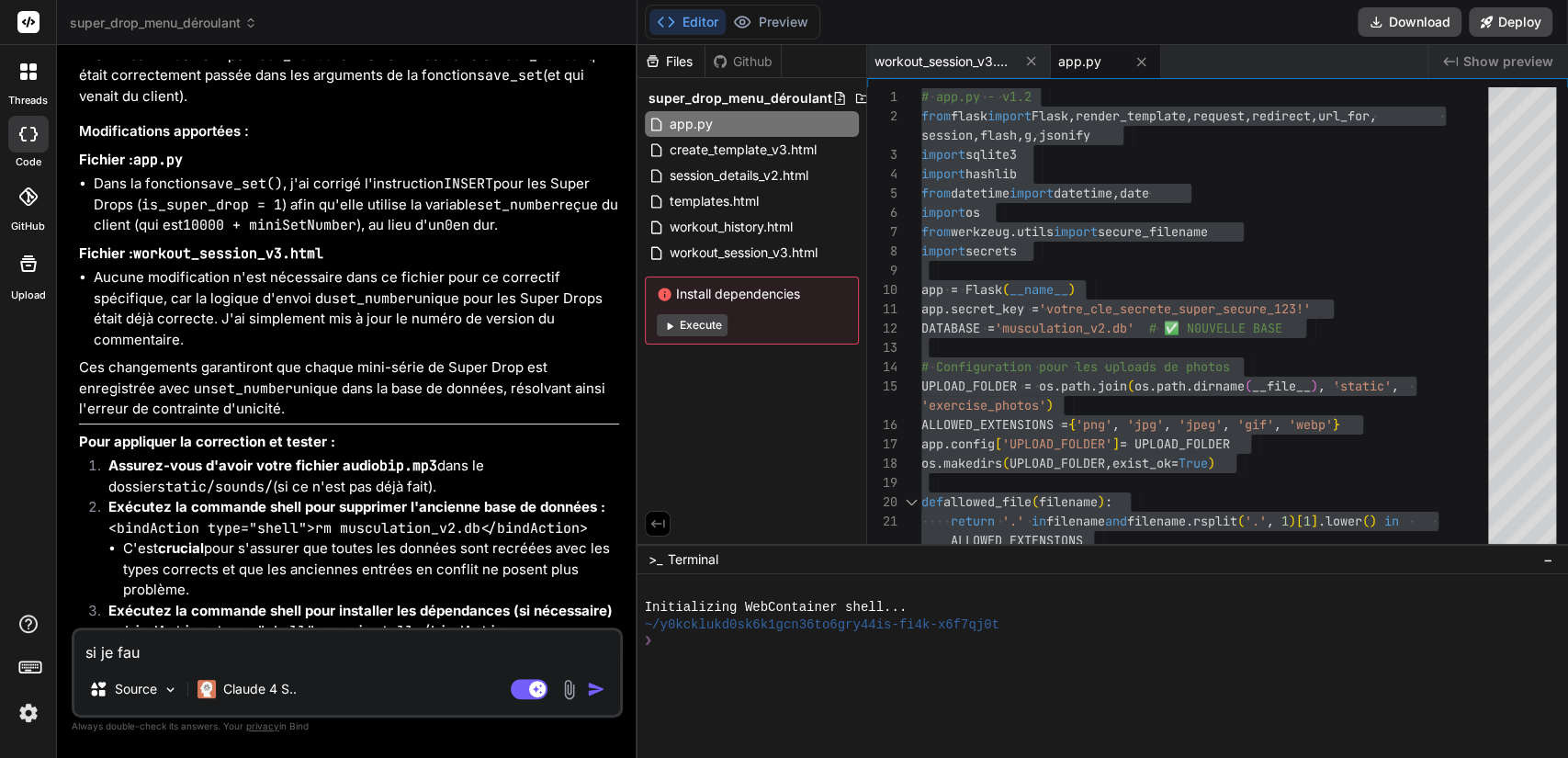 type on "si je fa" 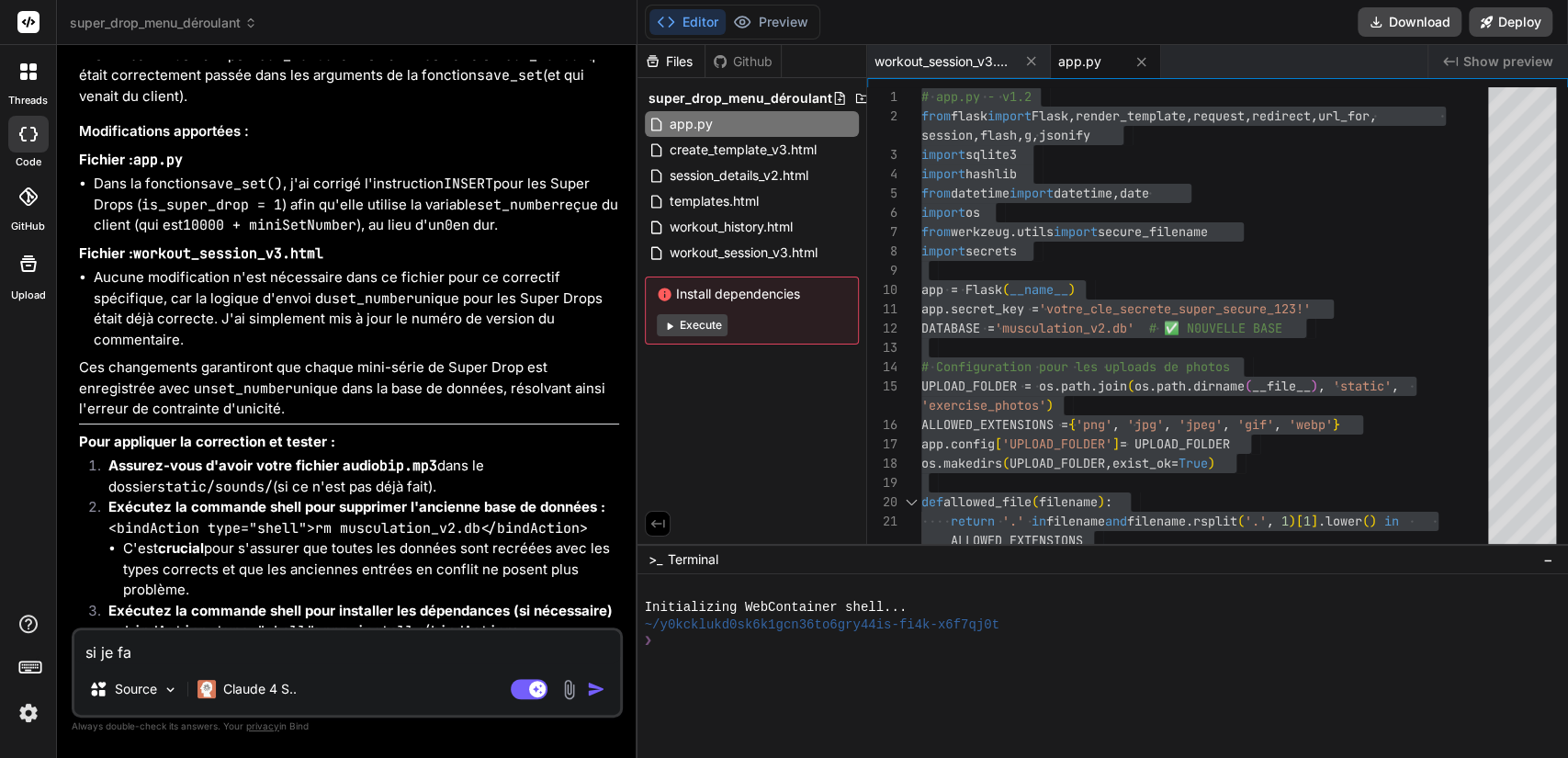 type on "si je fai" 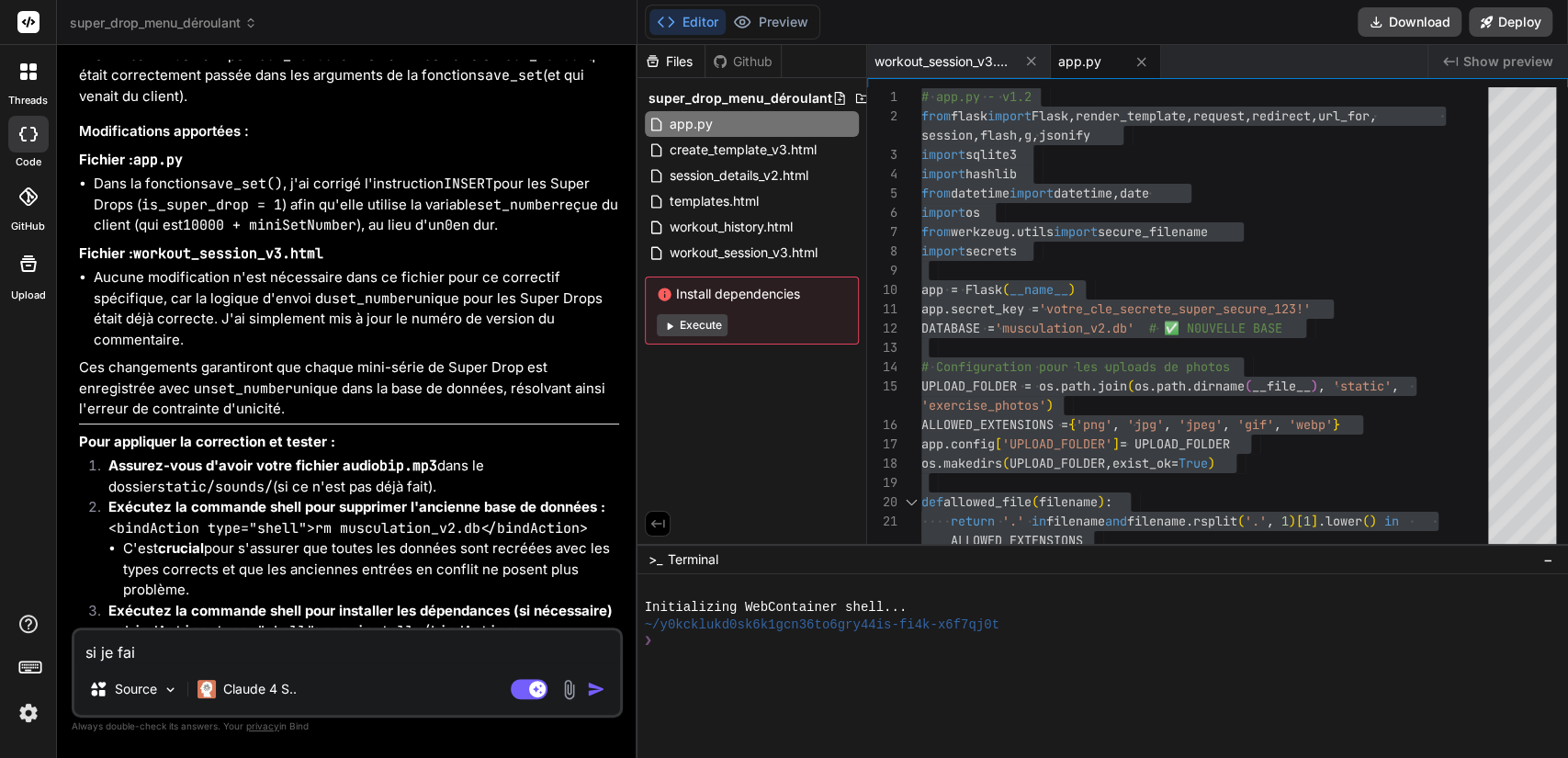 type on "si je fais" 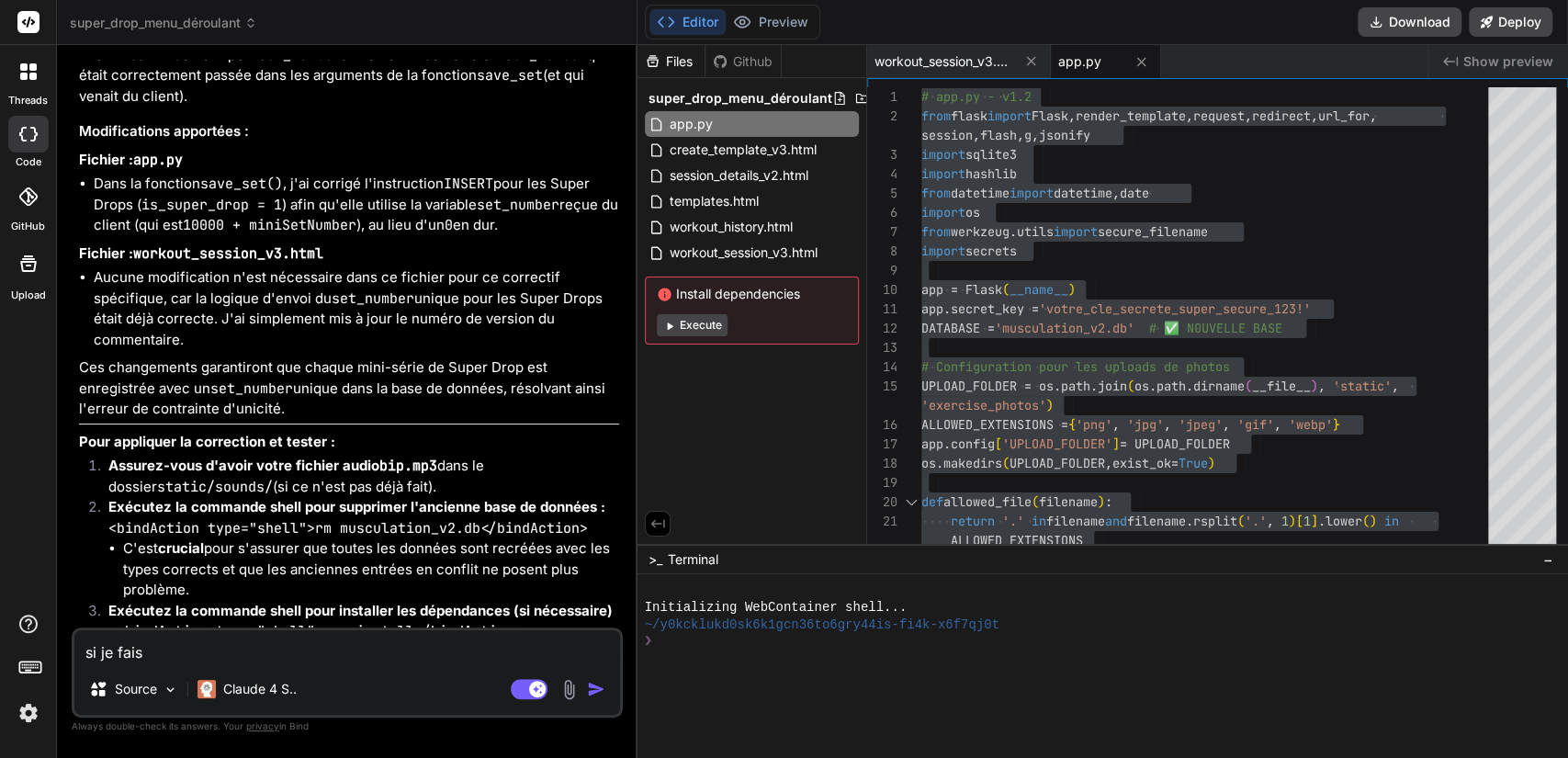 type on "si je fais" 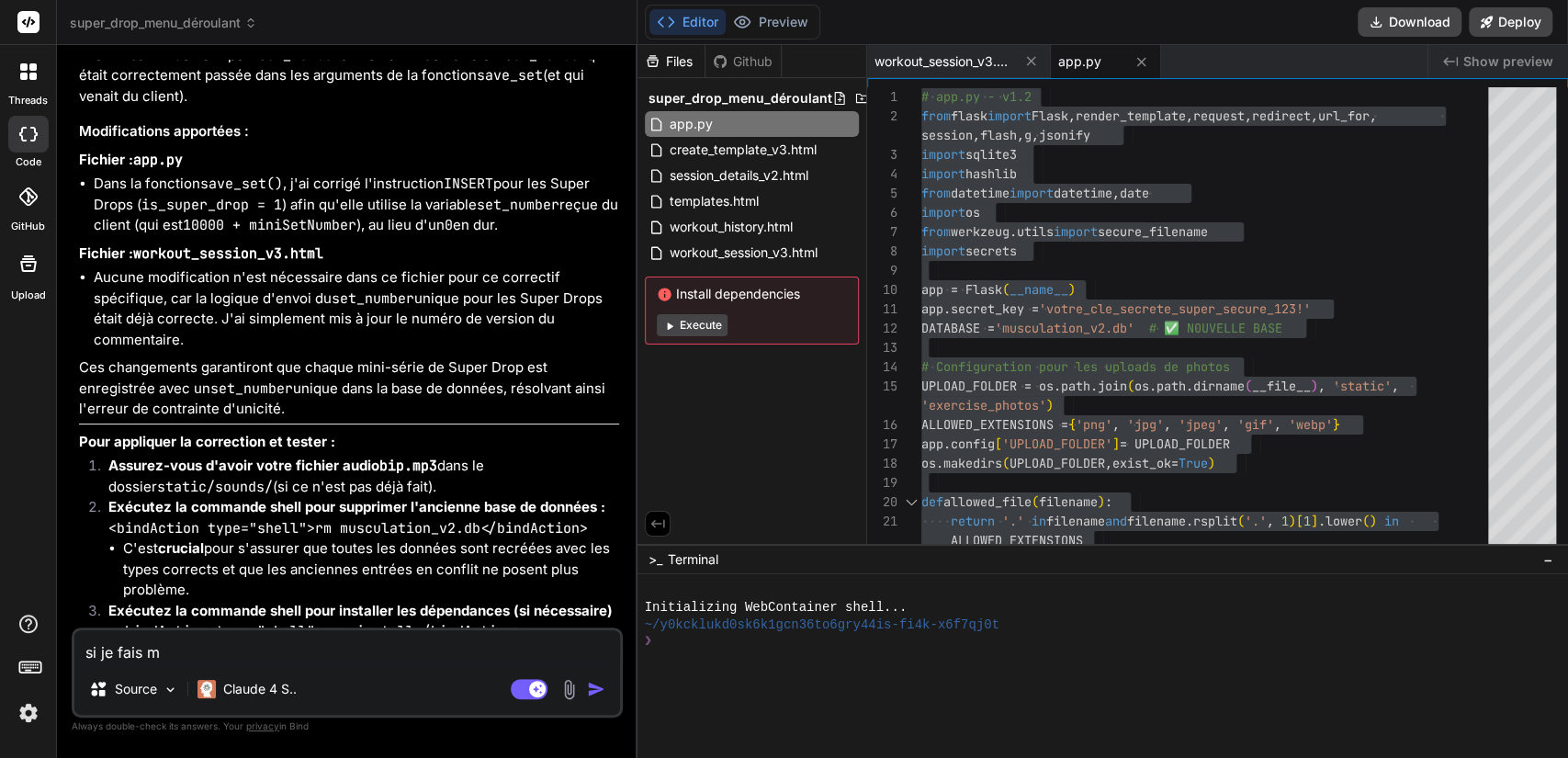 type on "si je fais mo" 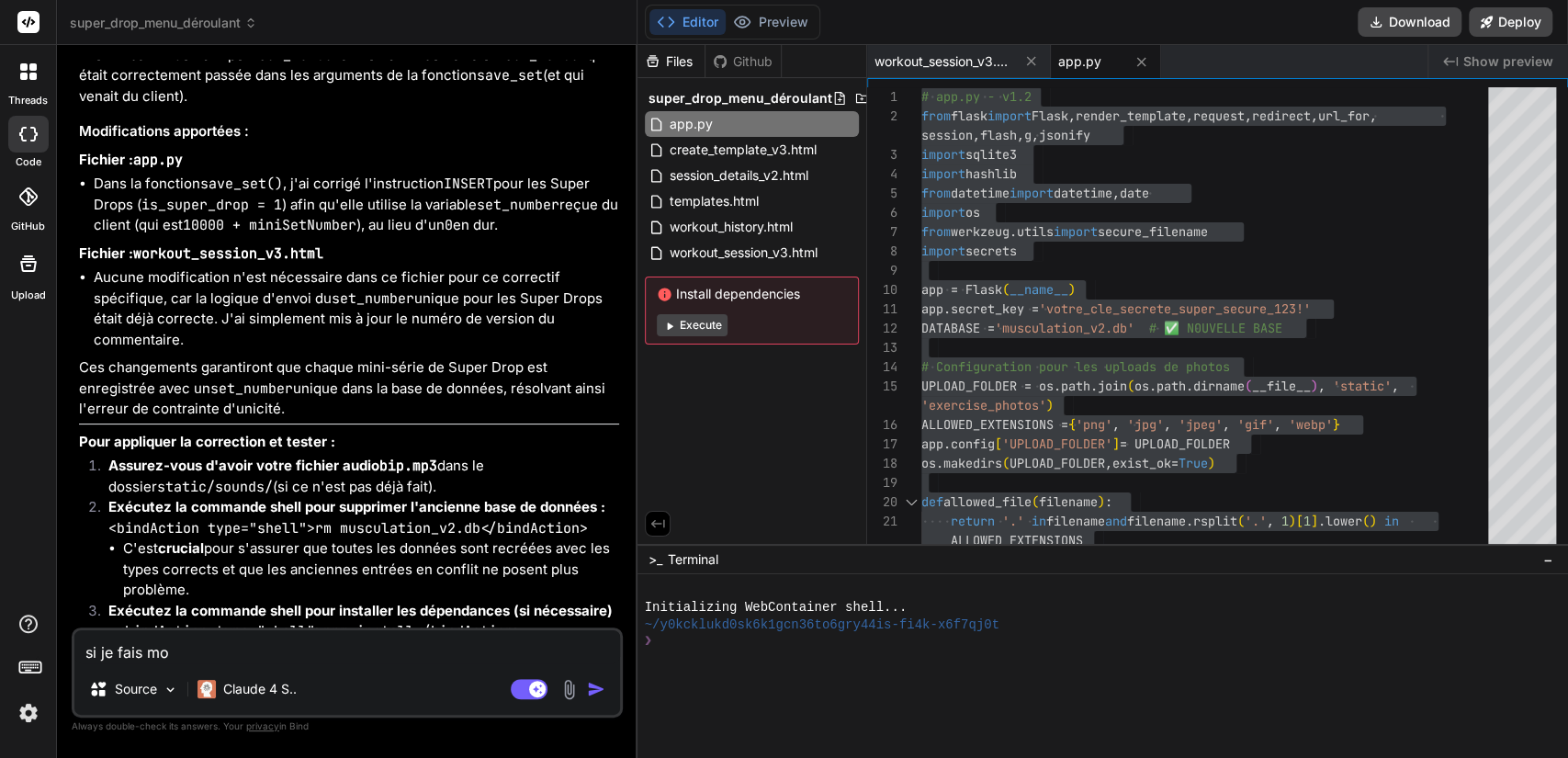 type on "si je fais mod" 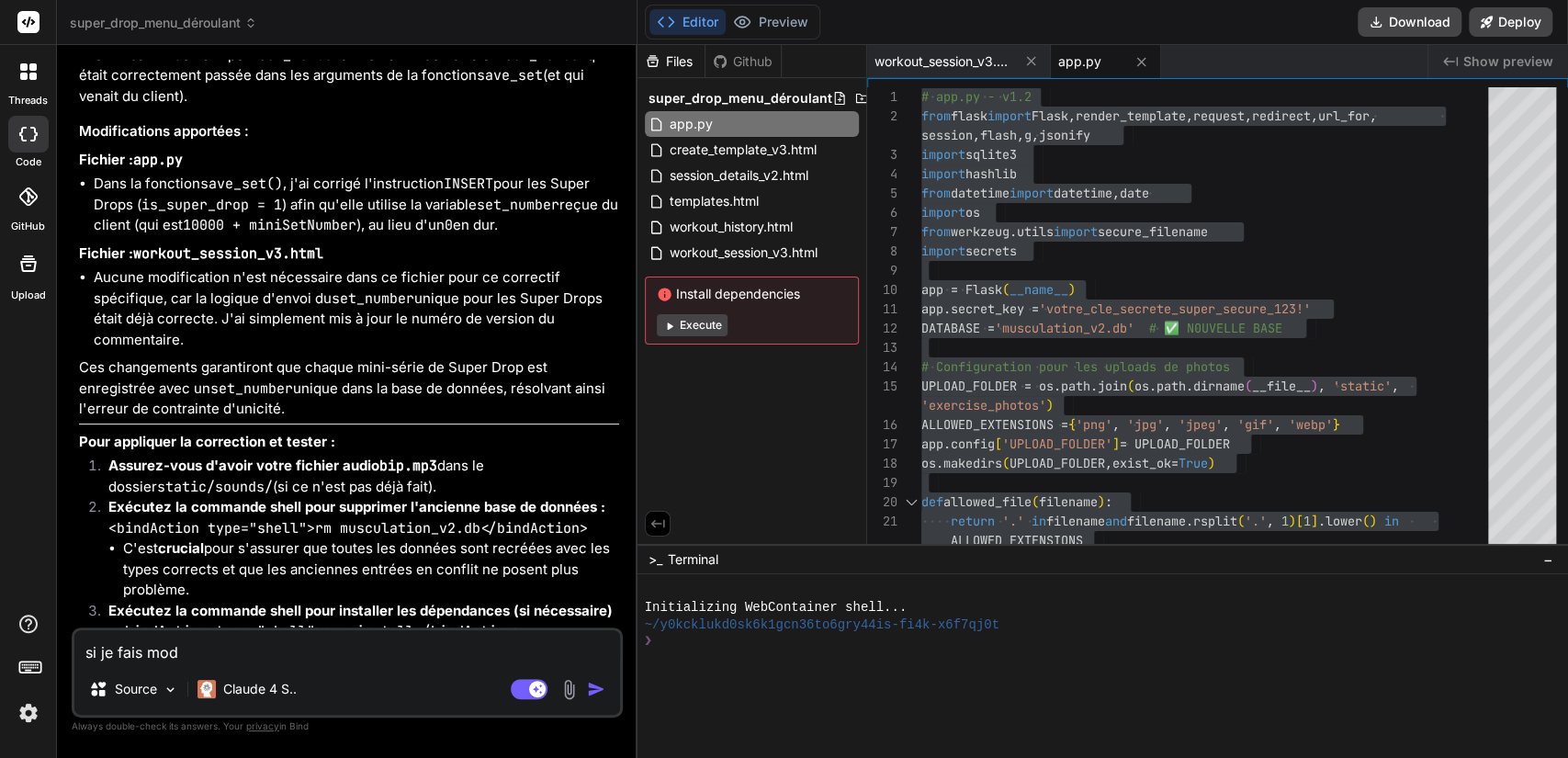 type on "si je fais modi" 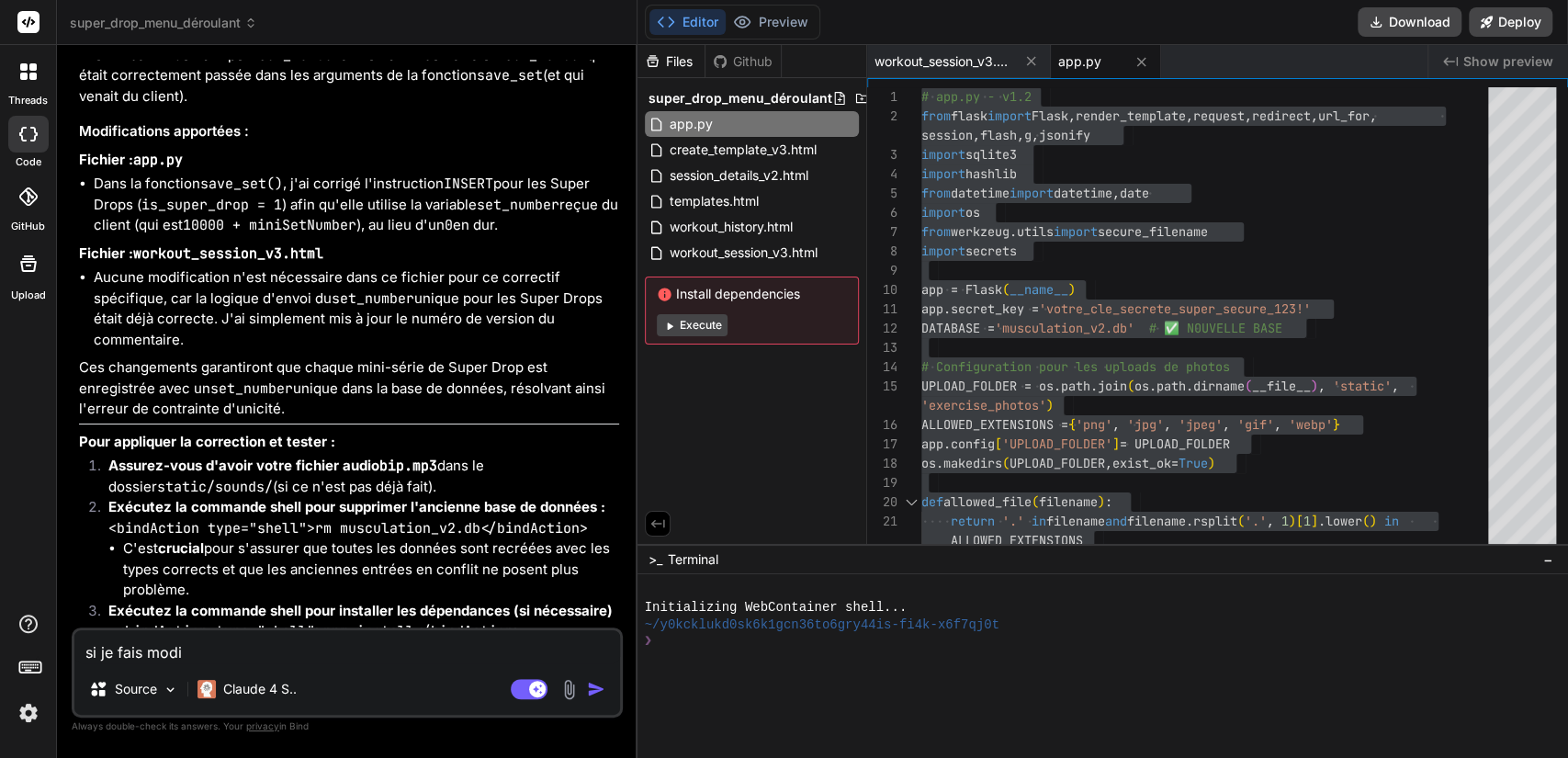 type on "si je fais modif" 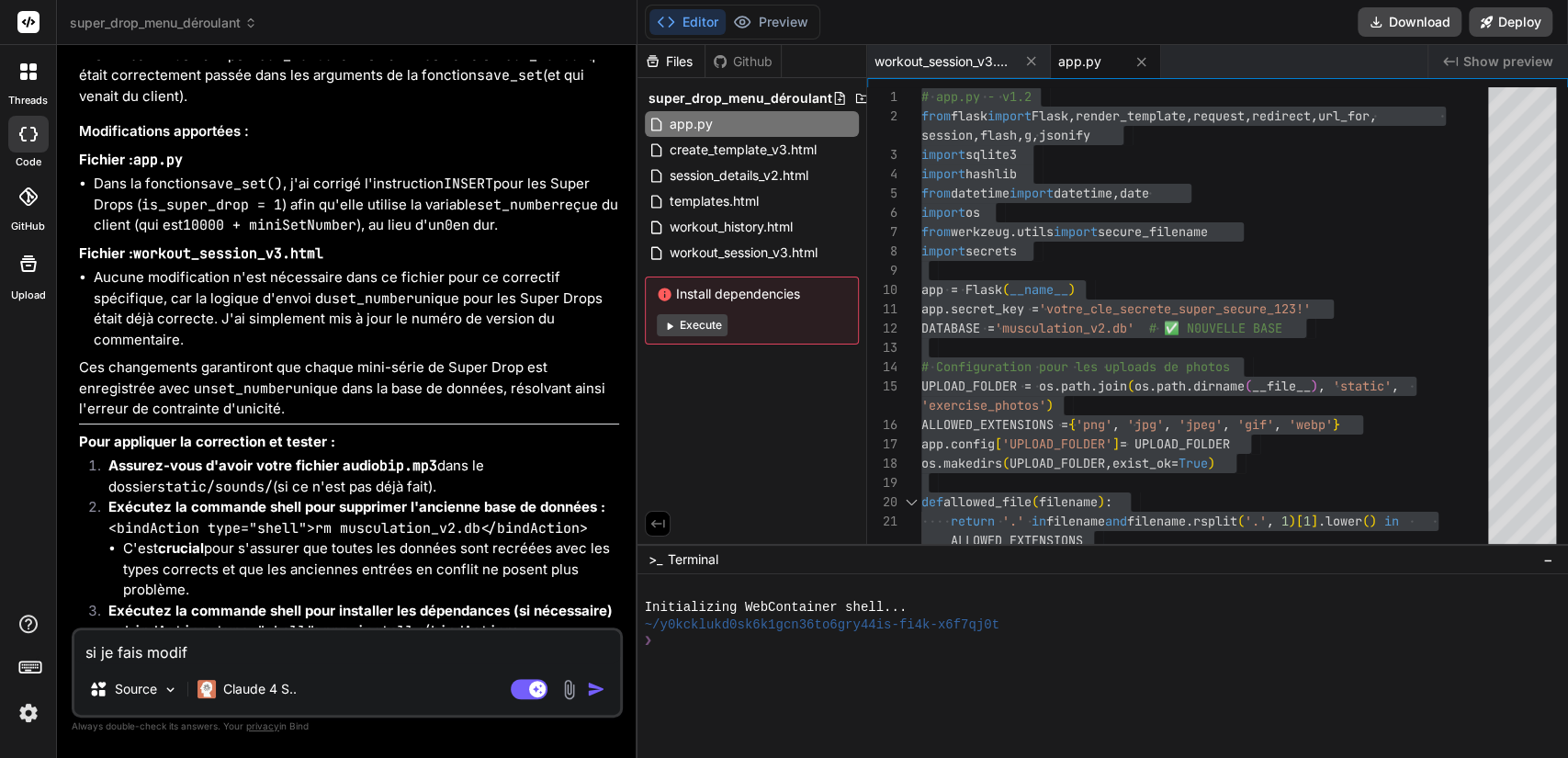 type on "si je fais modifi" 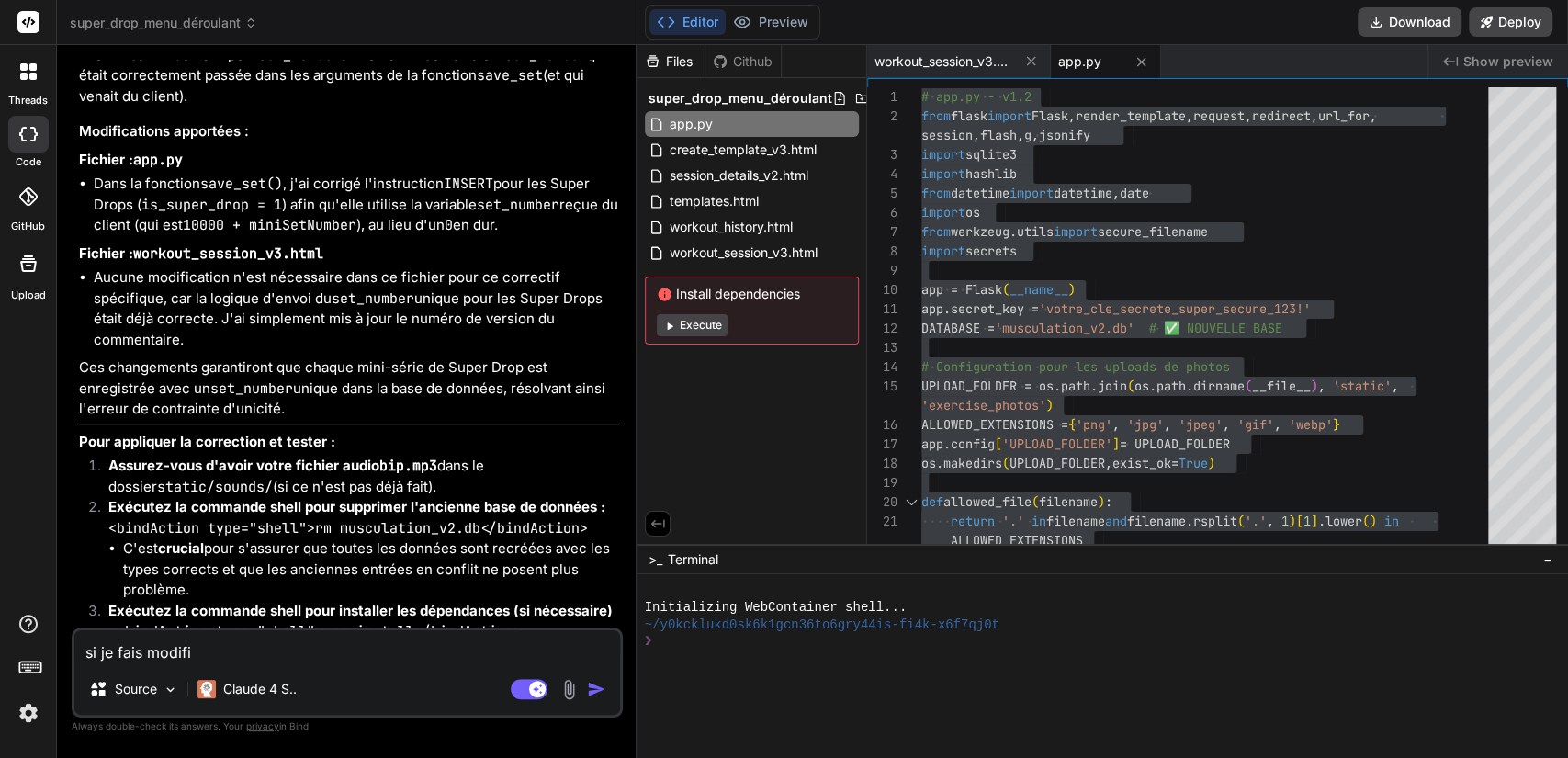 type on "si je fais modifie" 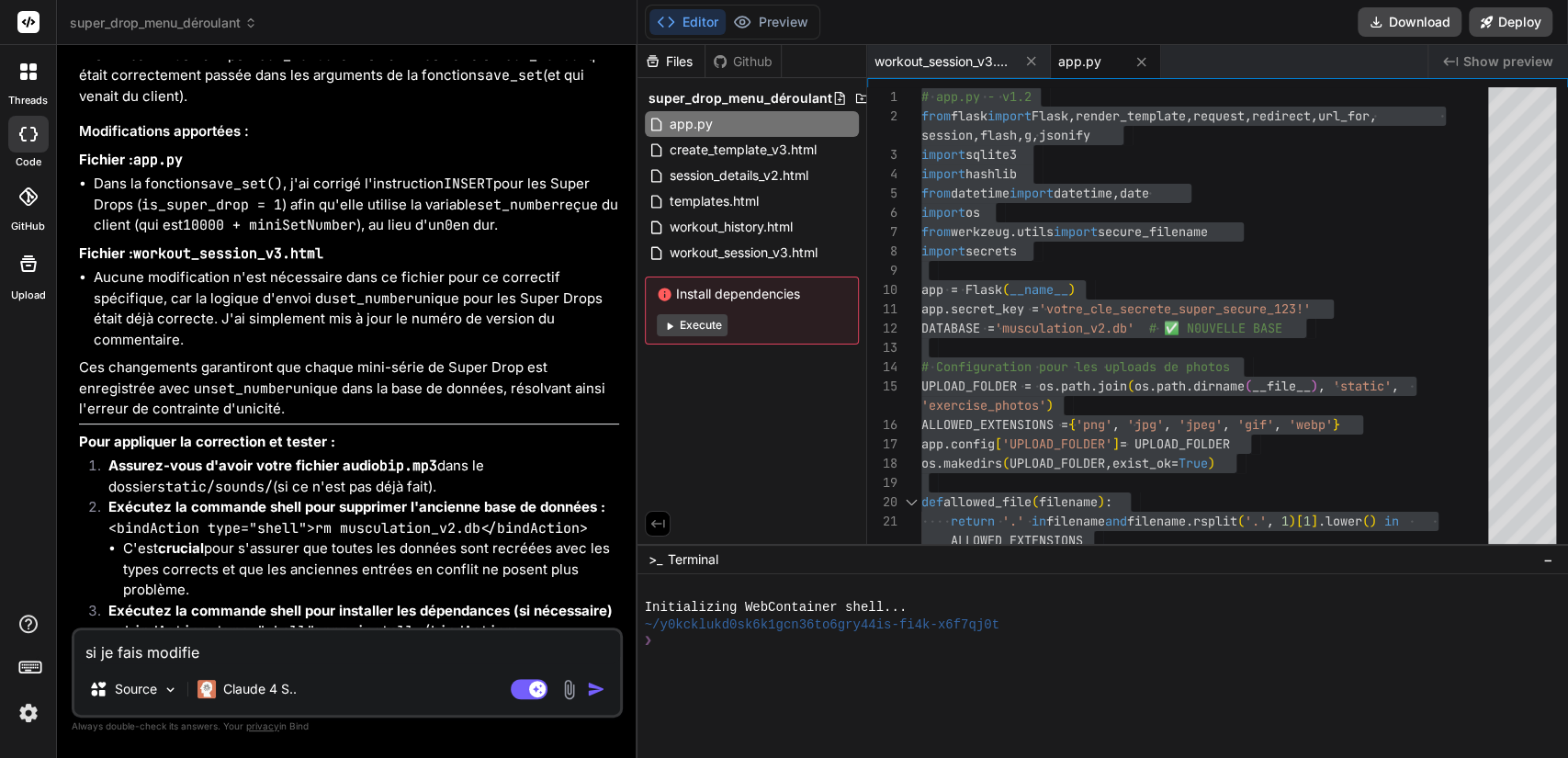 type on "si je fais modifier" 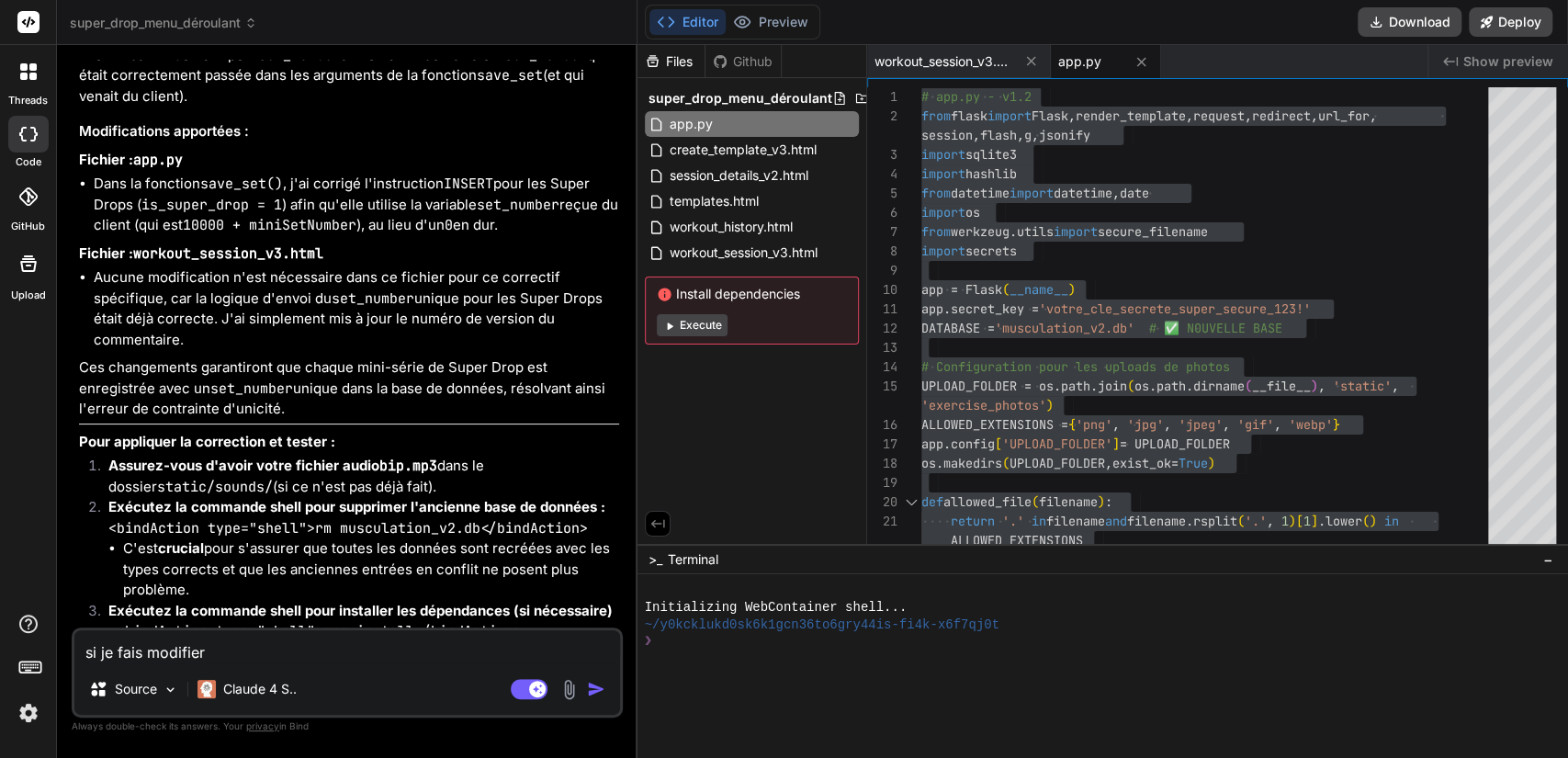 type on "si je fais modifier" 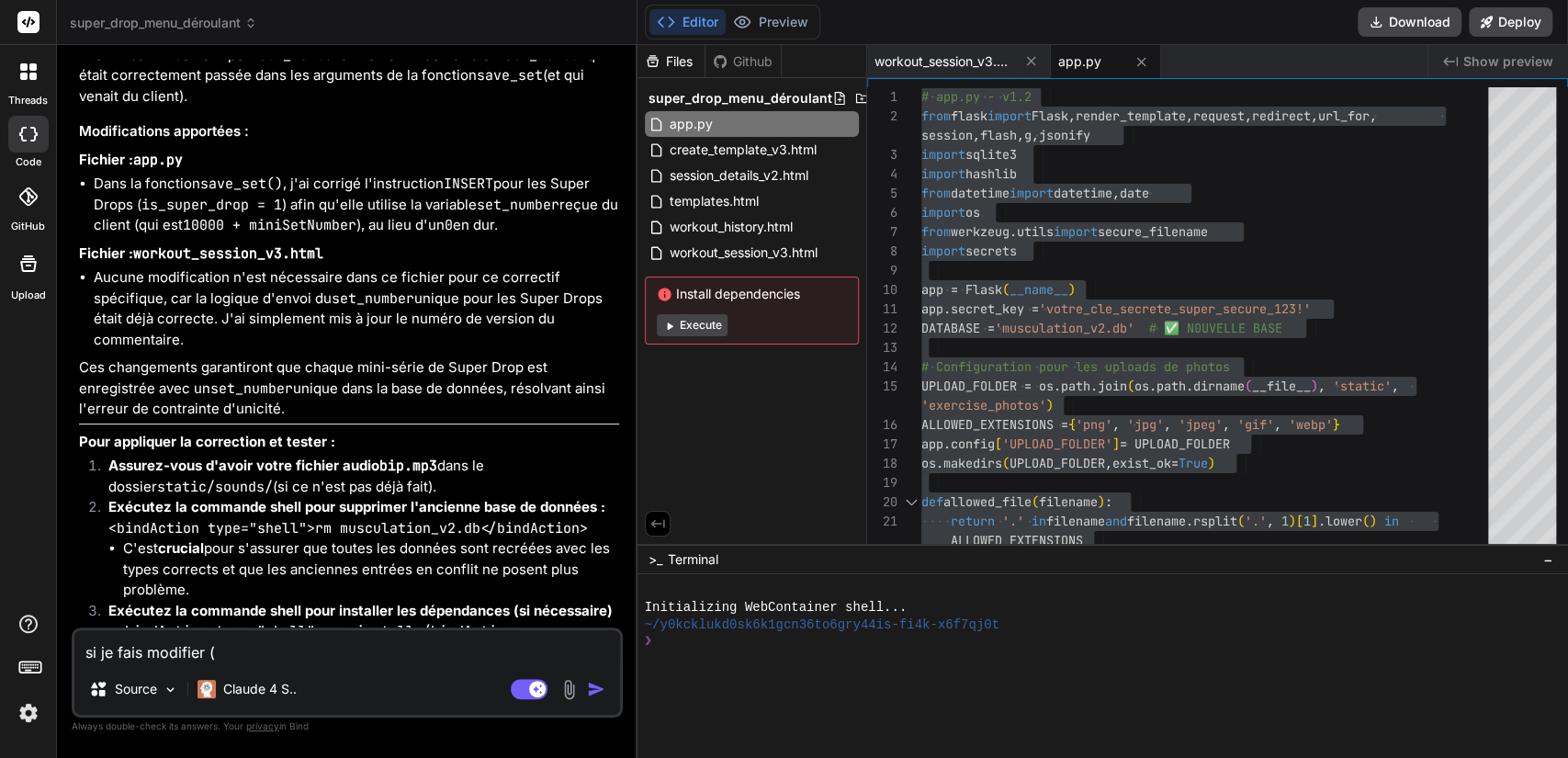 type on "si je fais modifier (s" 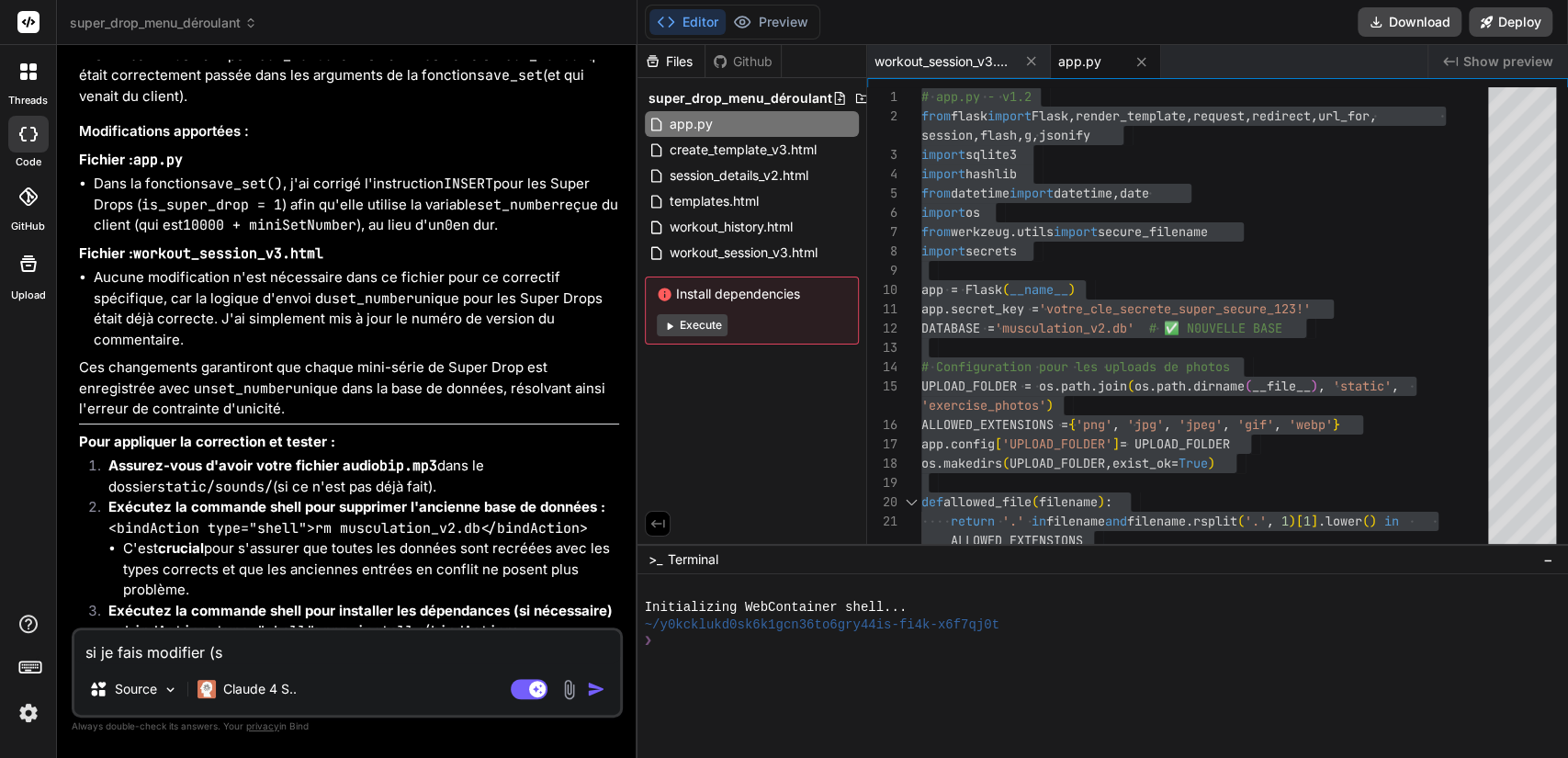 type on "si je fais modifier (se" 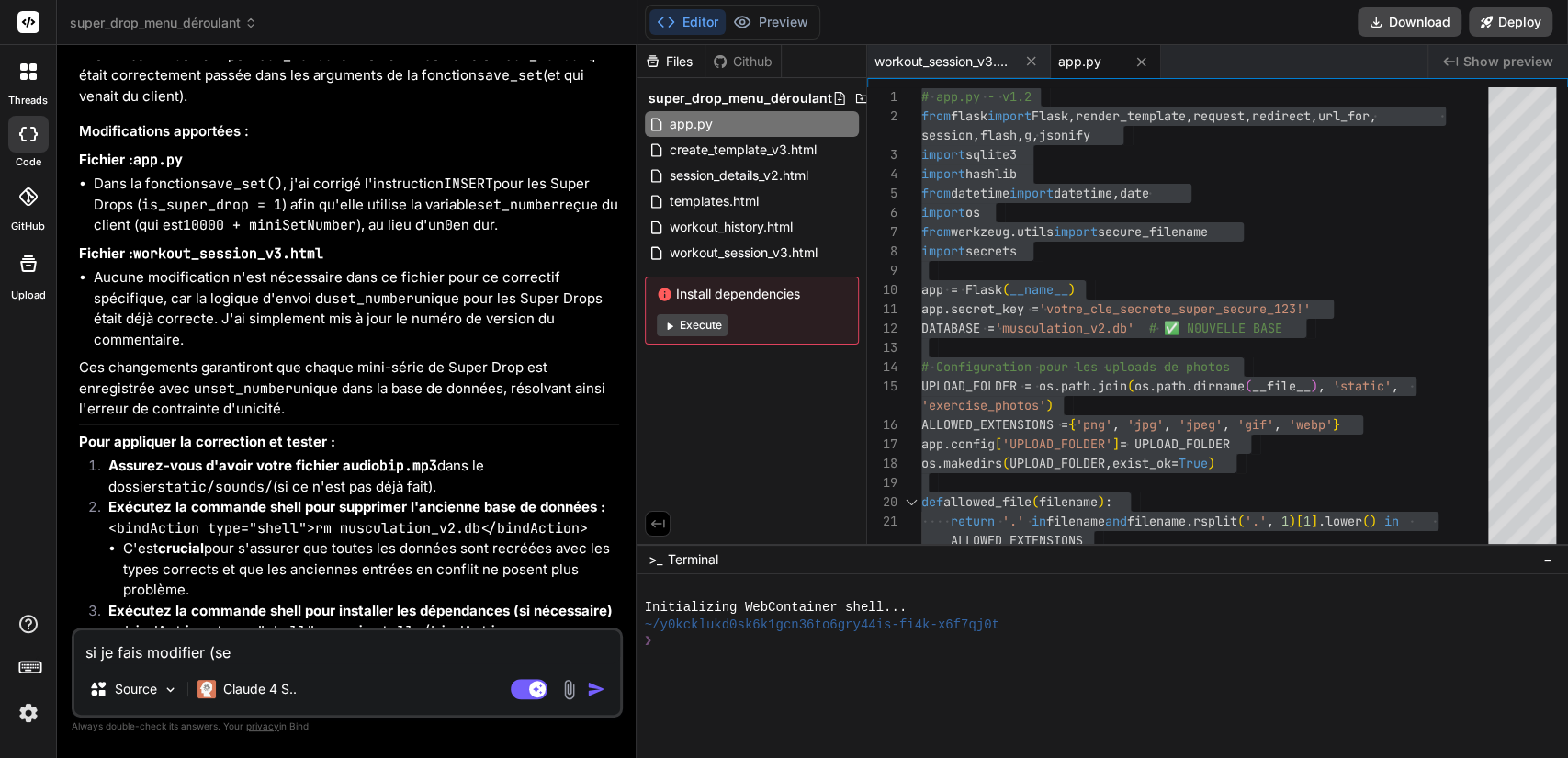 type on "si je fais modifier (ser" 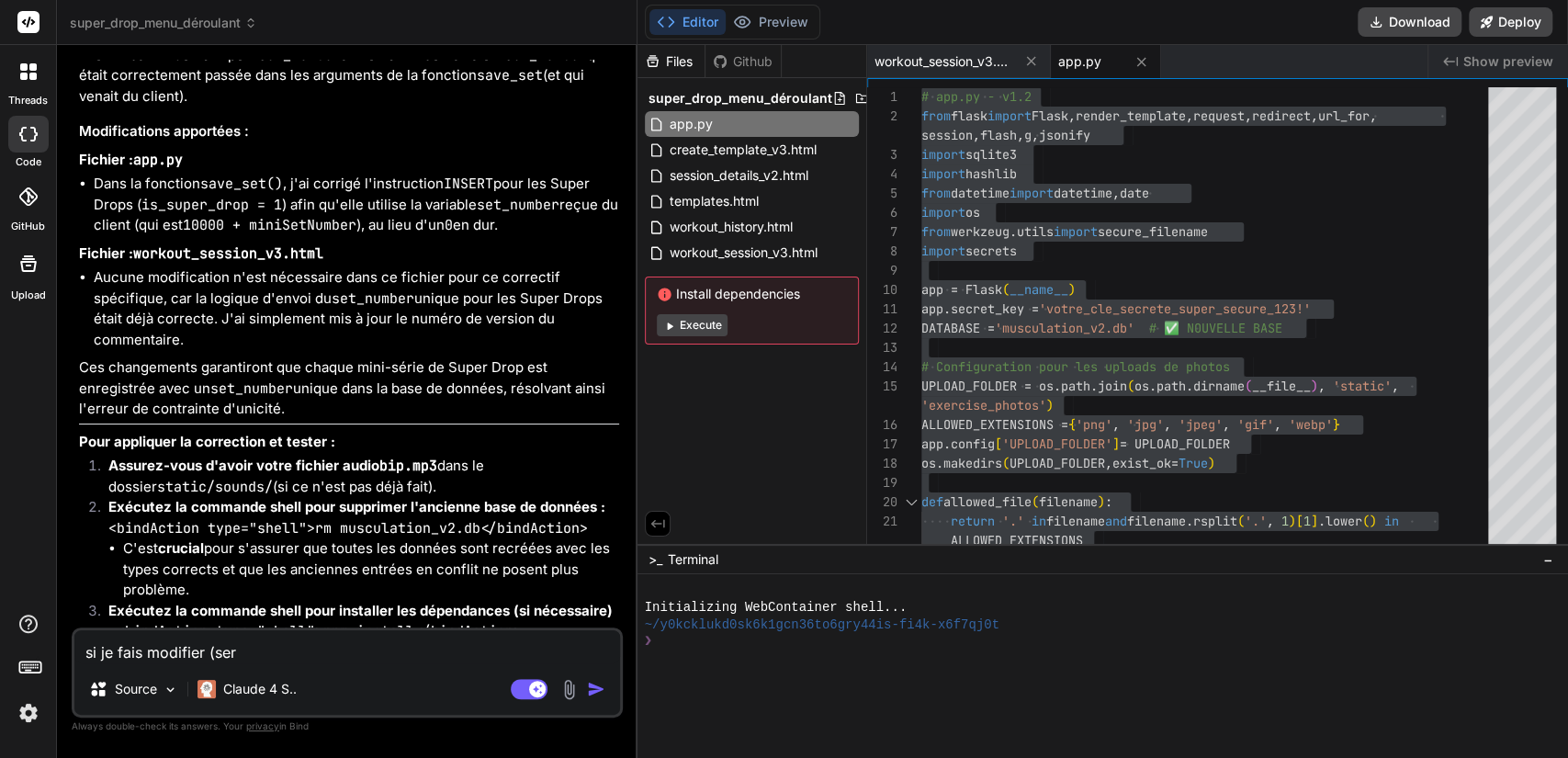 type on "si je fais modifier (seri" 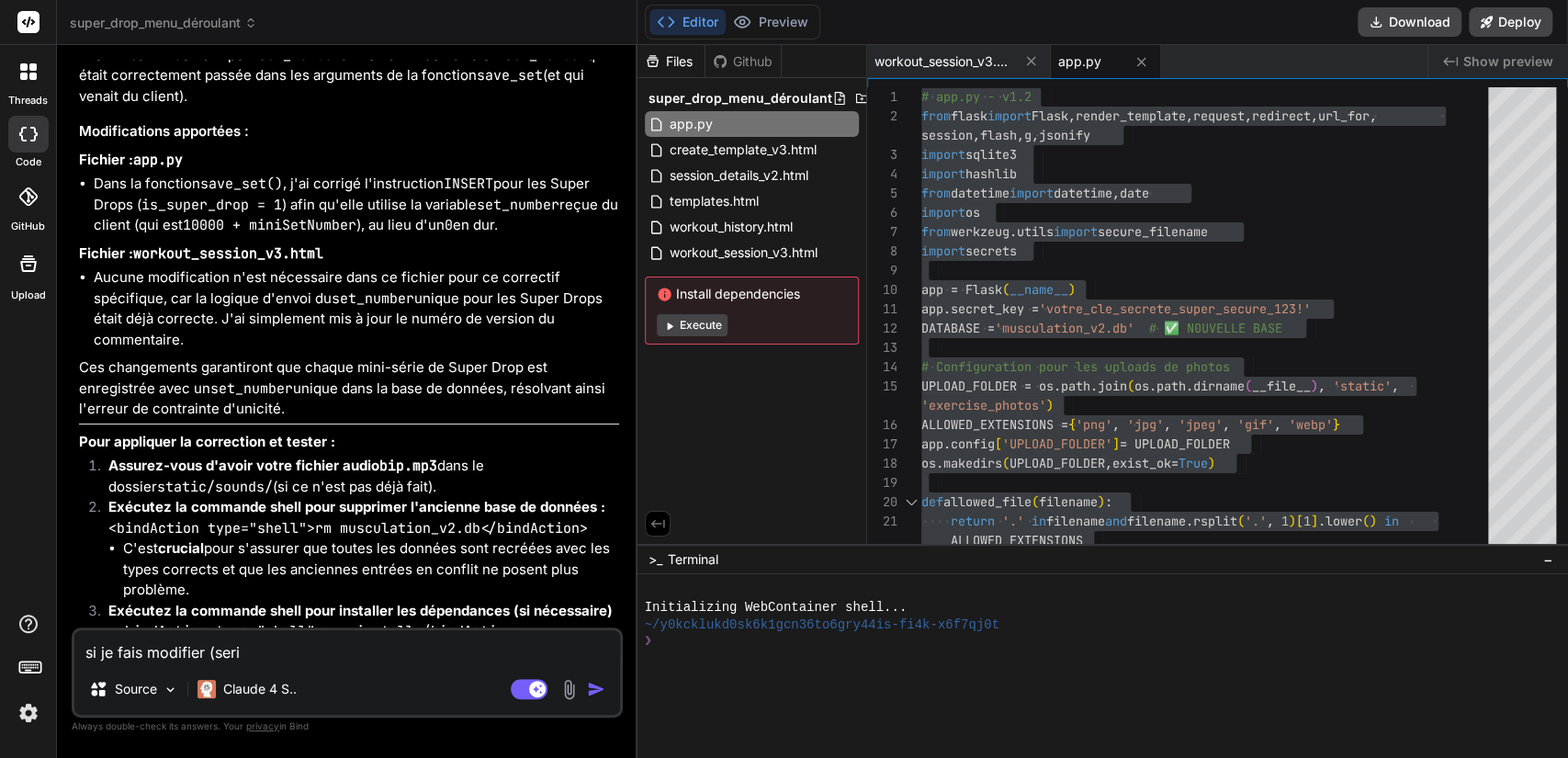 type on "si je fais modifier (serie" 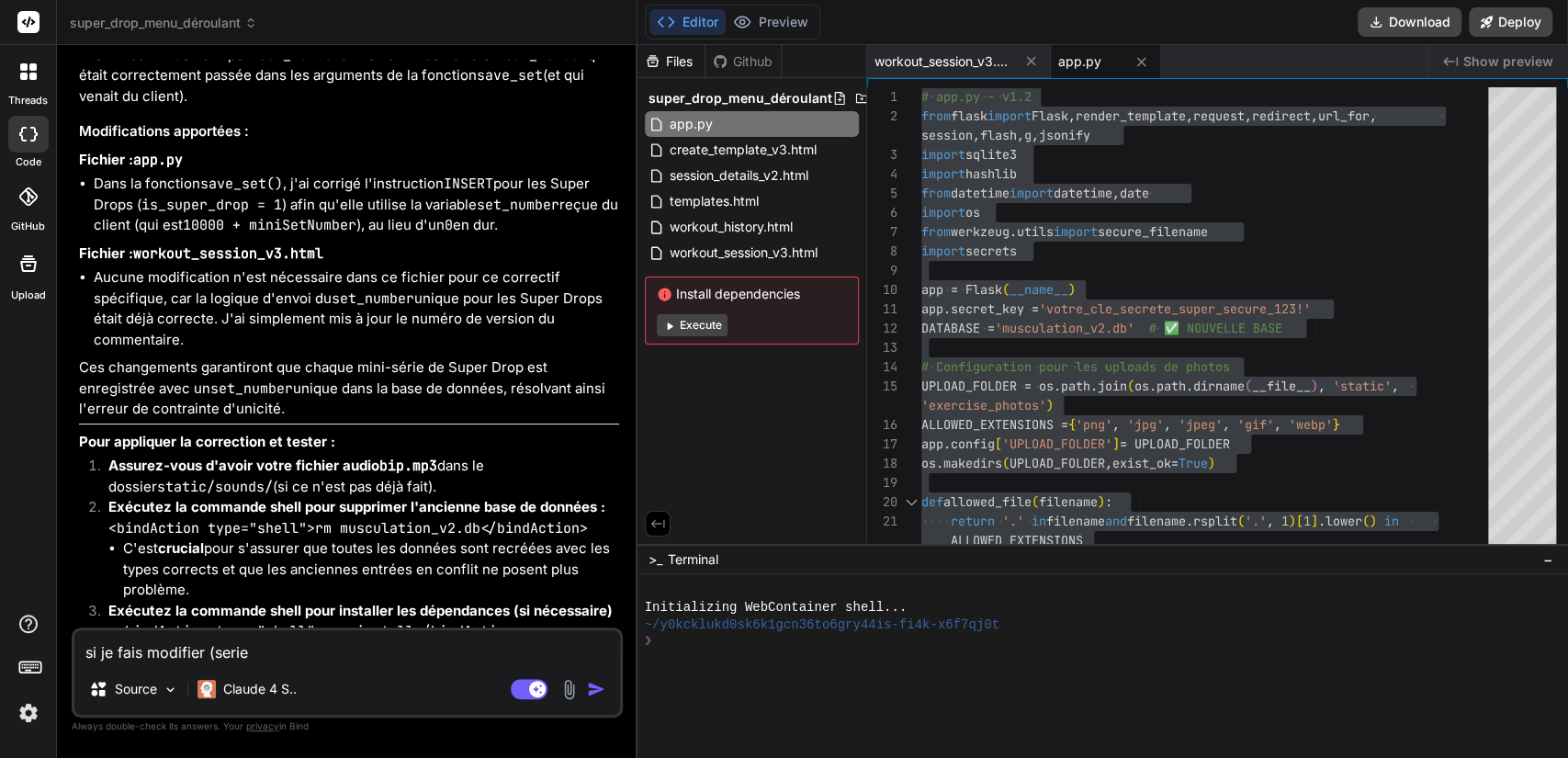 type on "si je fais modifier (serie)" 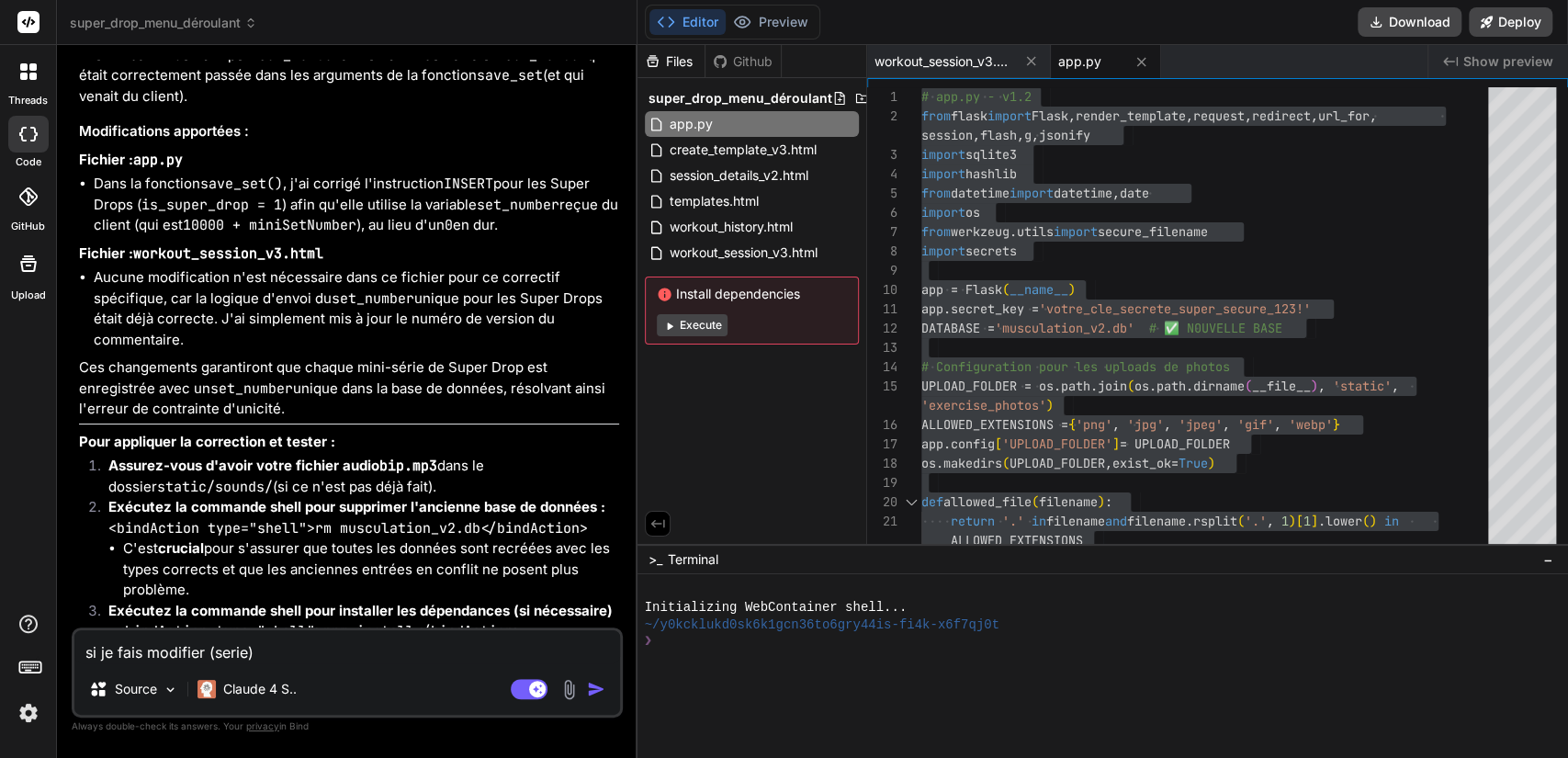 type on "si je fais modifier (serie)" 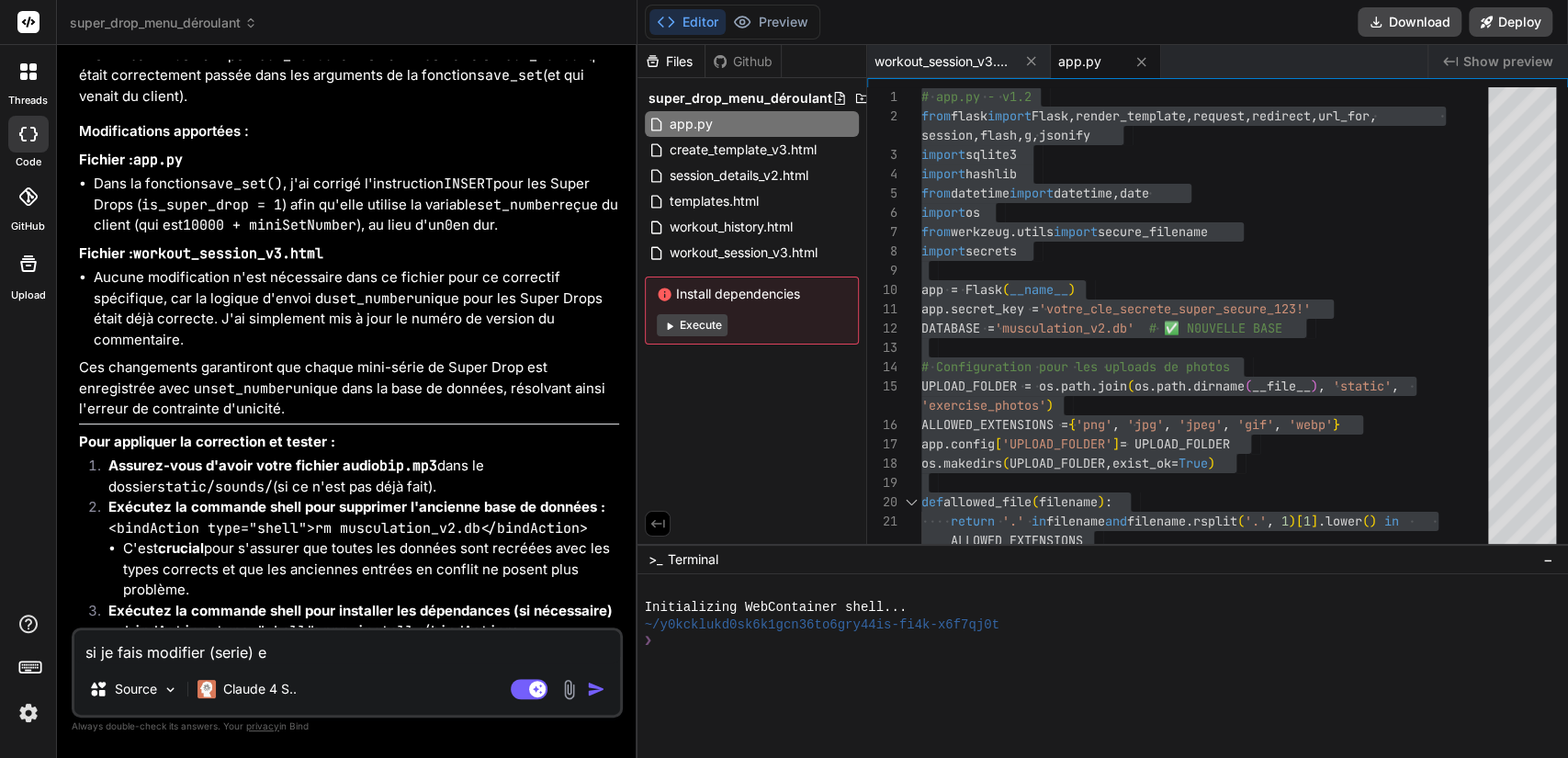 type on "si je fais modifier (serie) et" 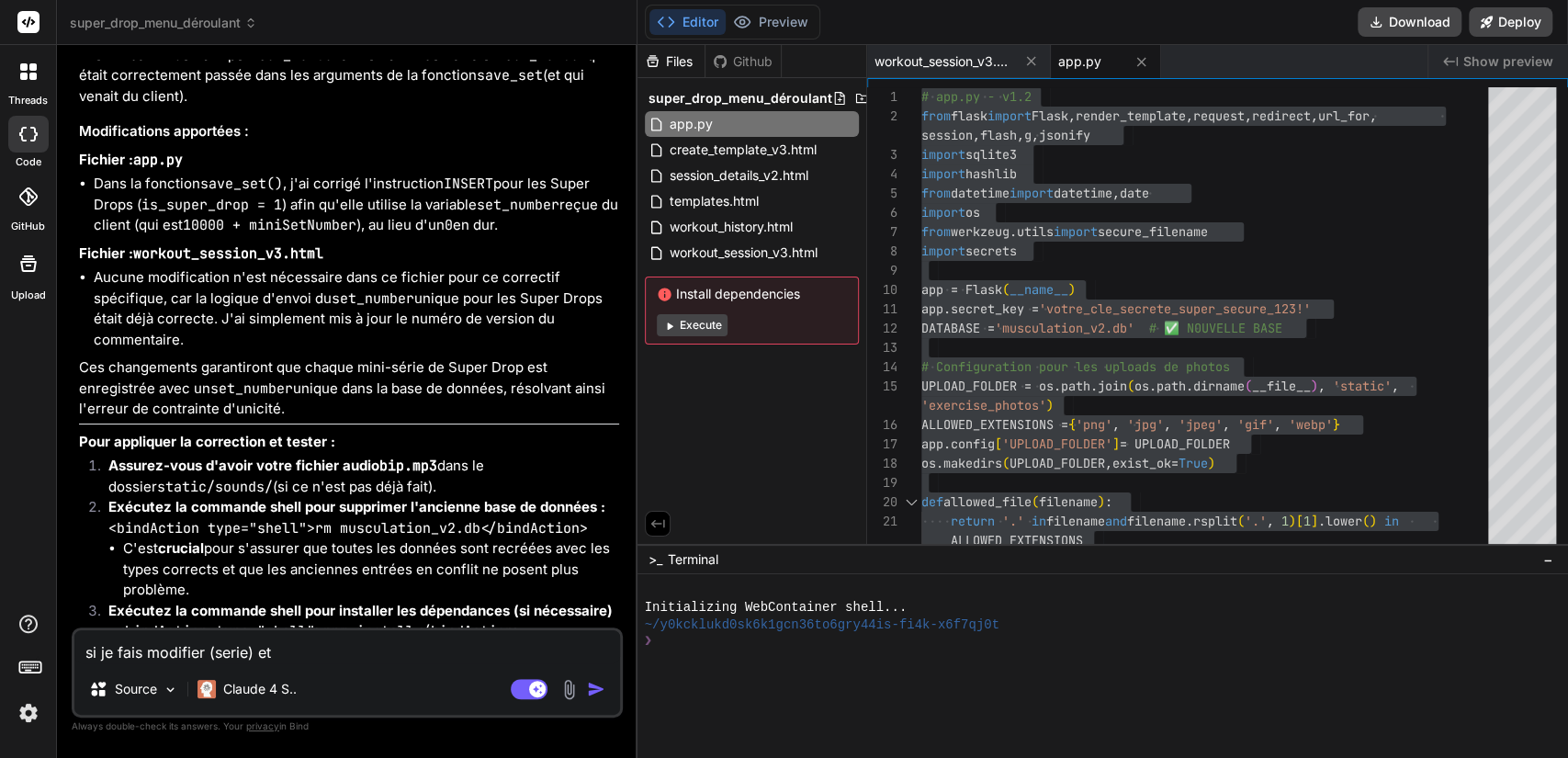 type on "si je fais modifier (serie) et" 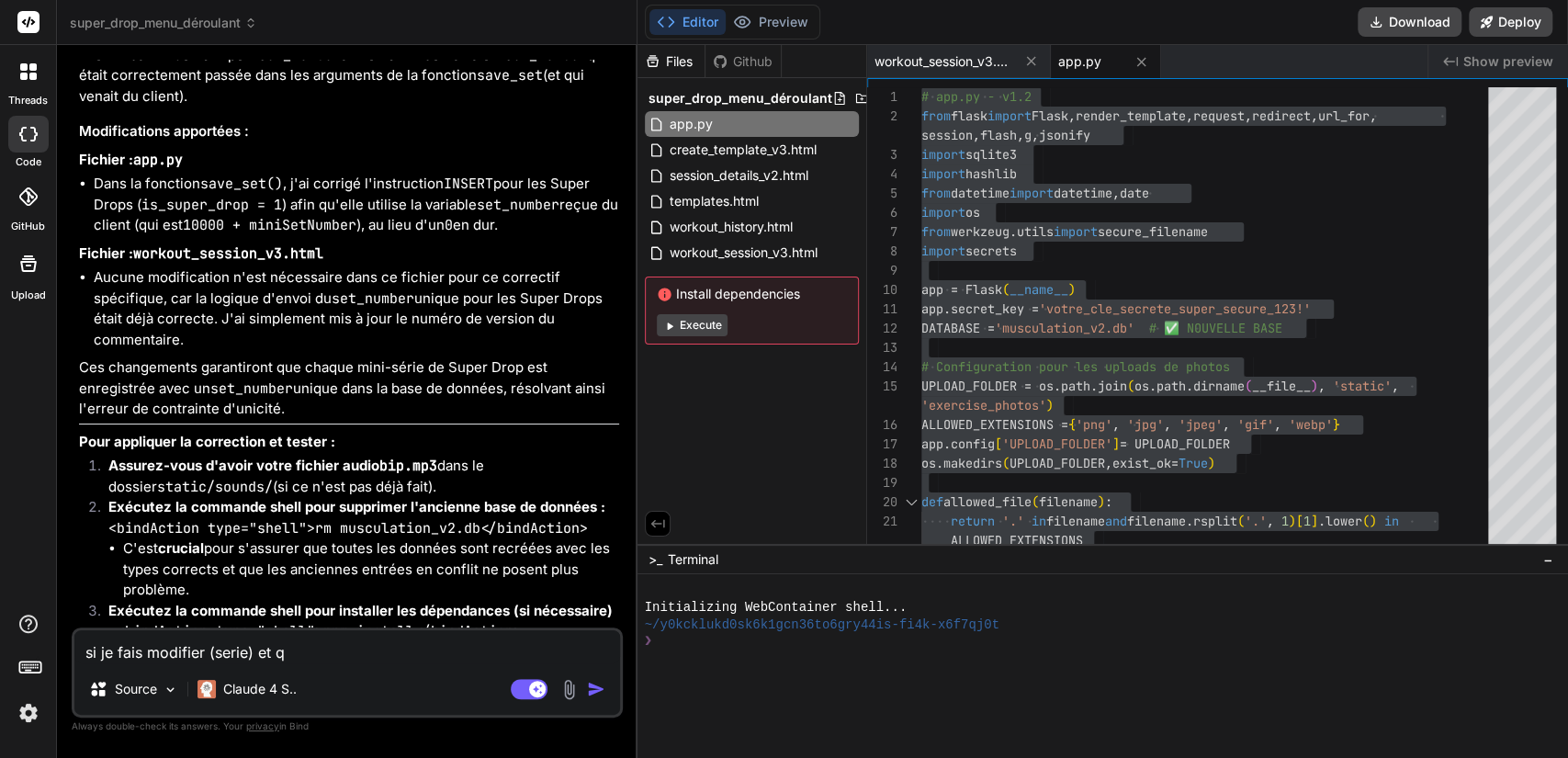 type on "si je fais modifier (serie) et qu" 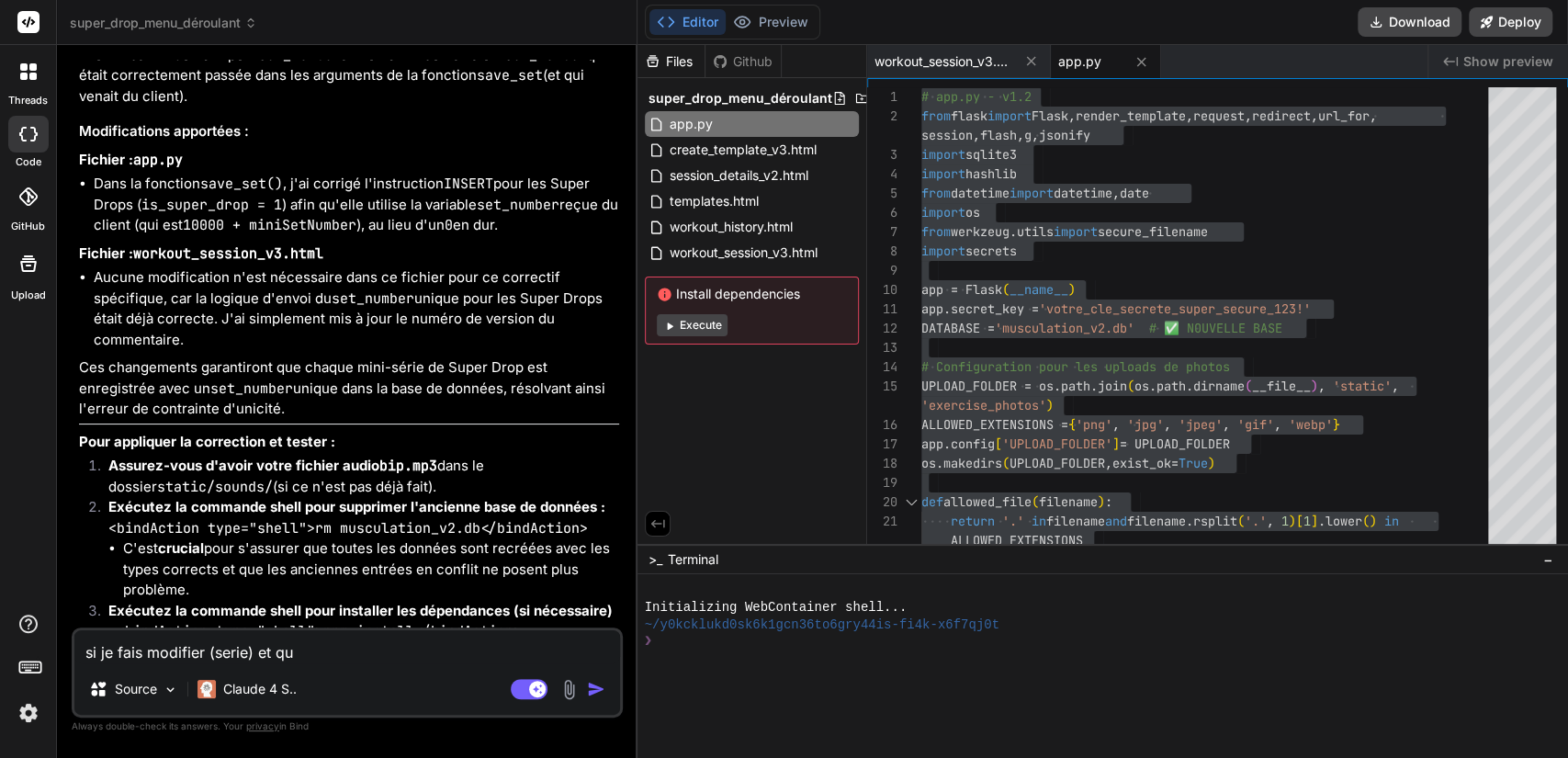 type on "si je fais modifier (serie) et que" 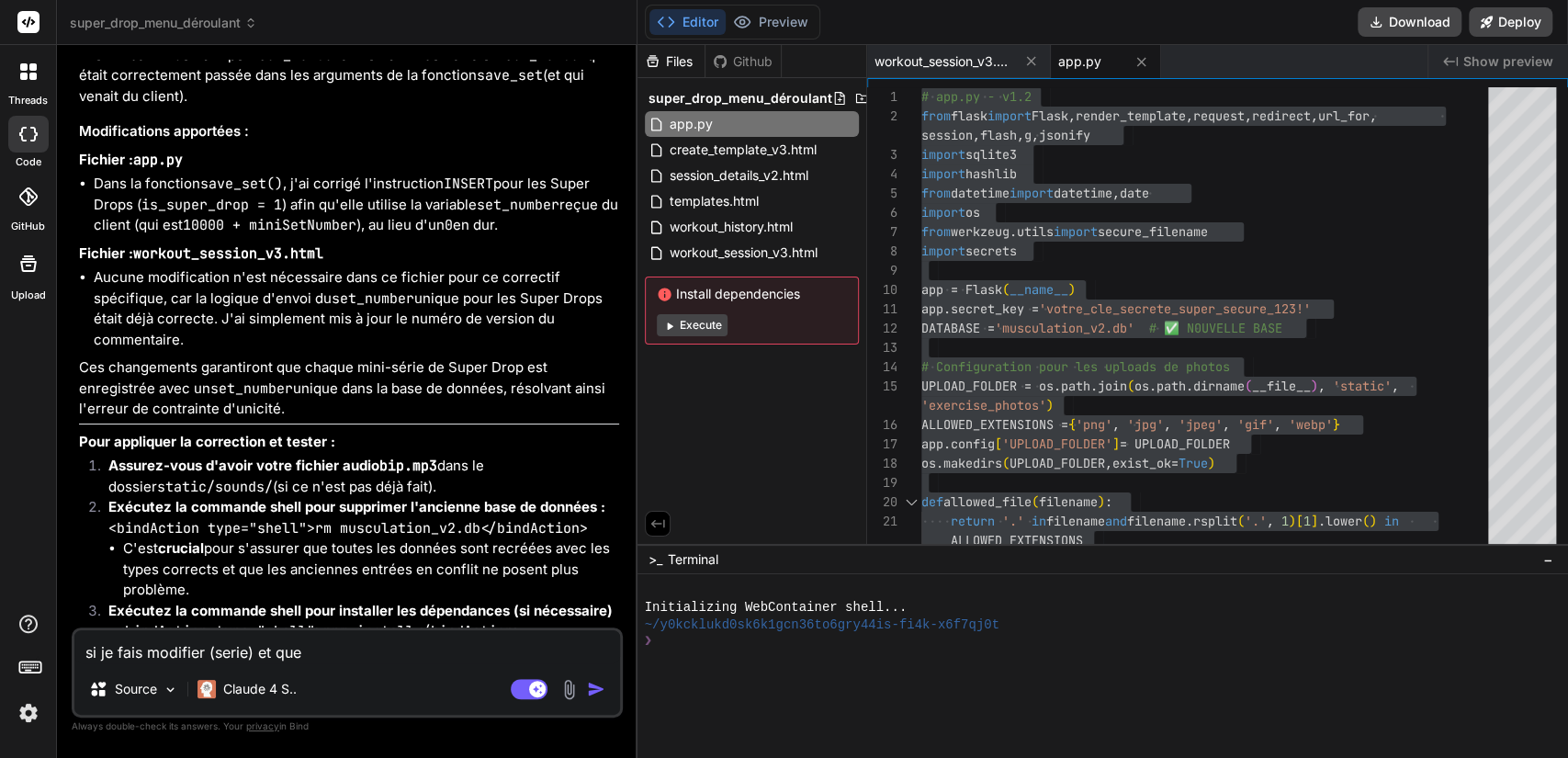 type on "si je fais modifier (serie) et que" 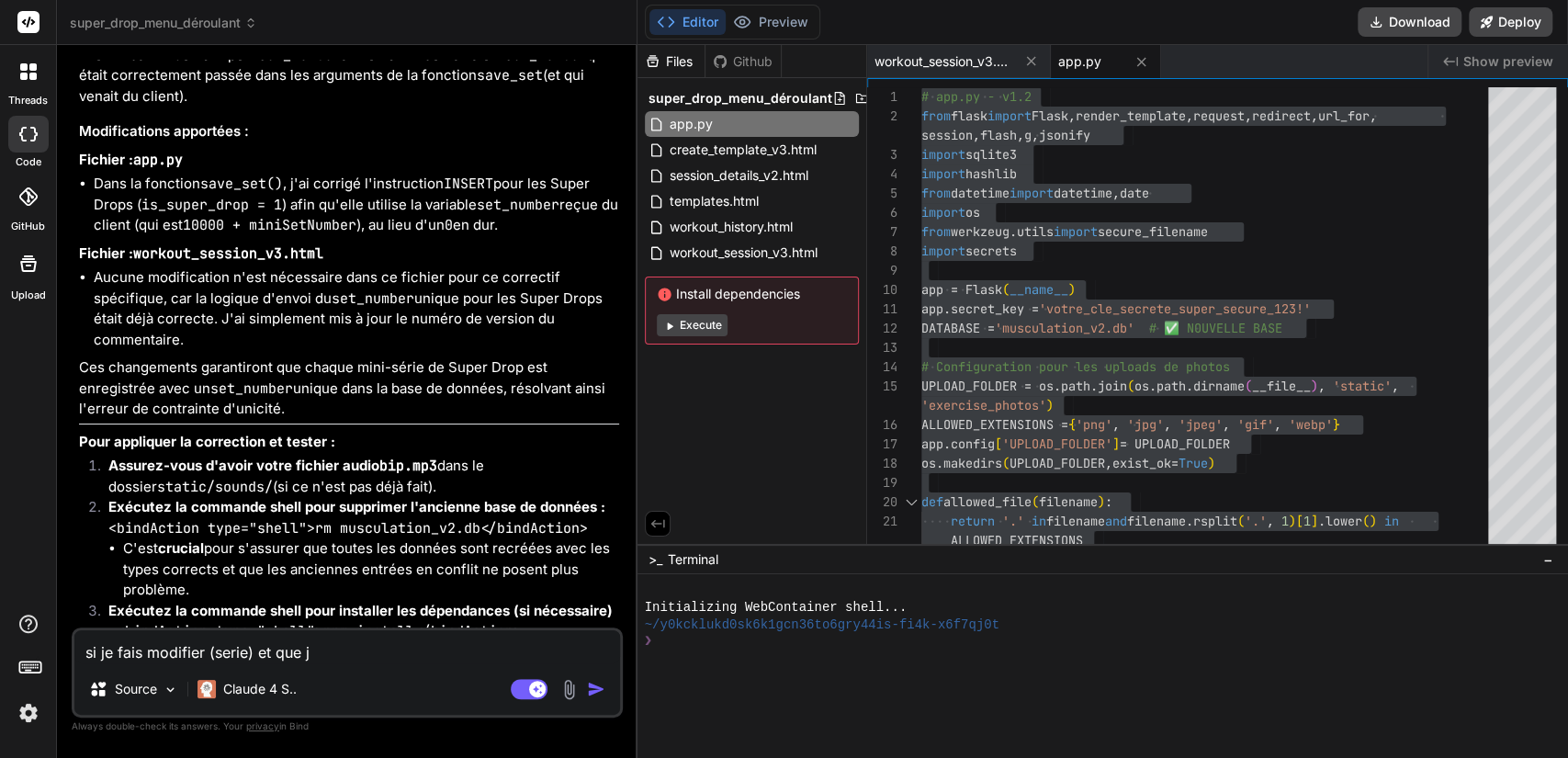 type on "si je fais modifier (serie) et que je" 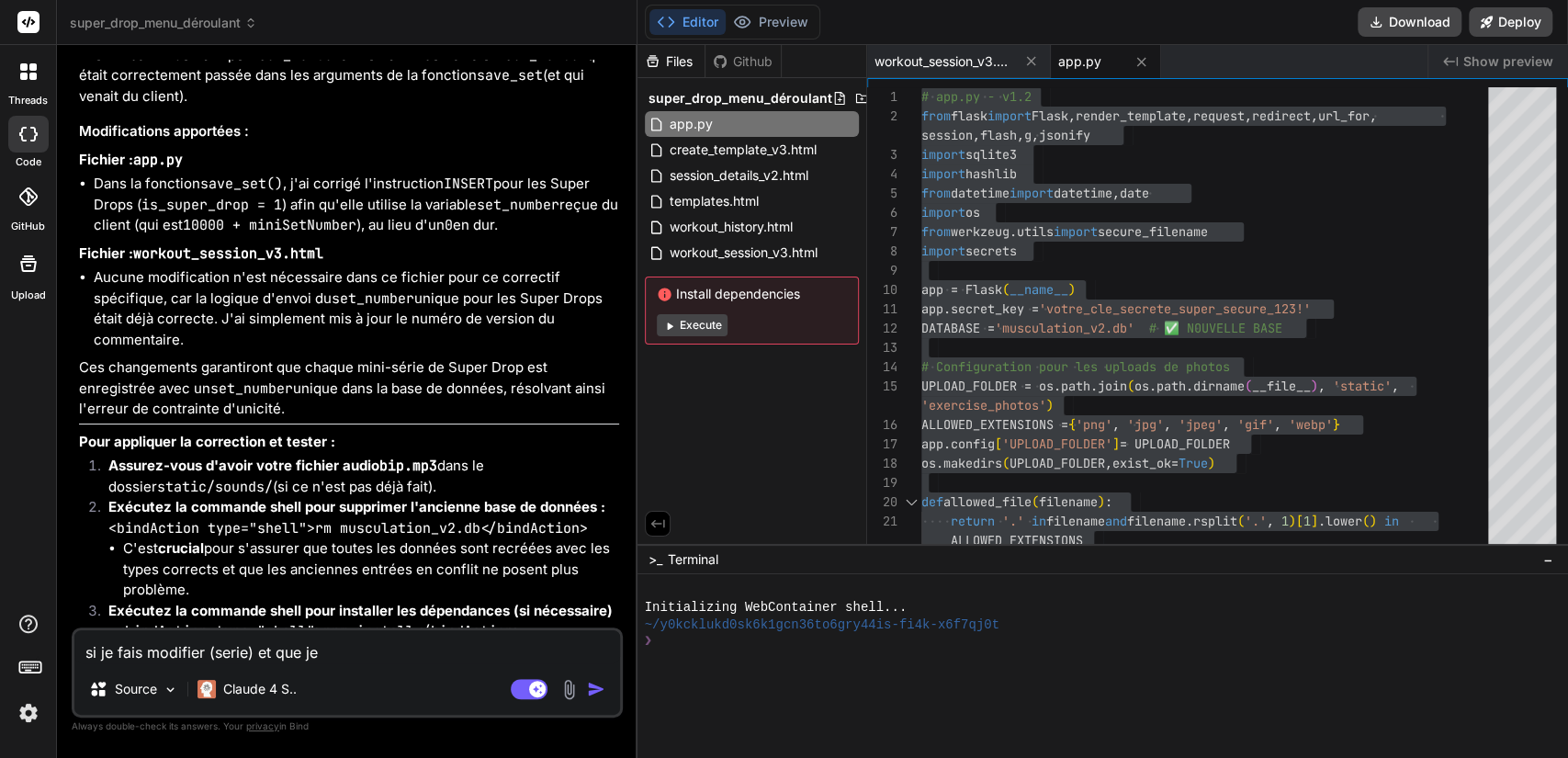 type on "si je fais modifier (serie) et que je" 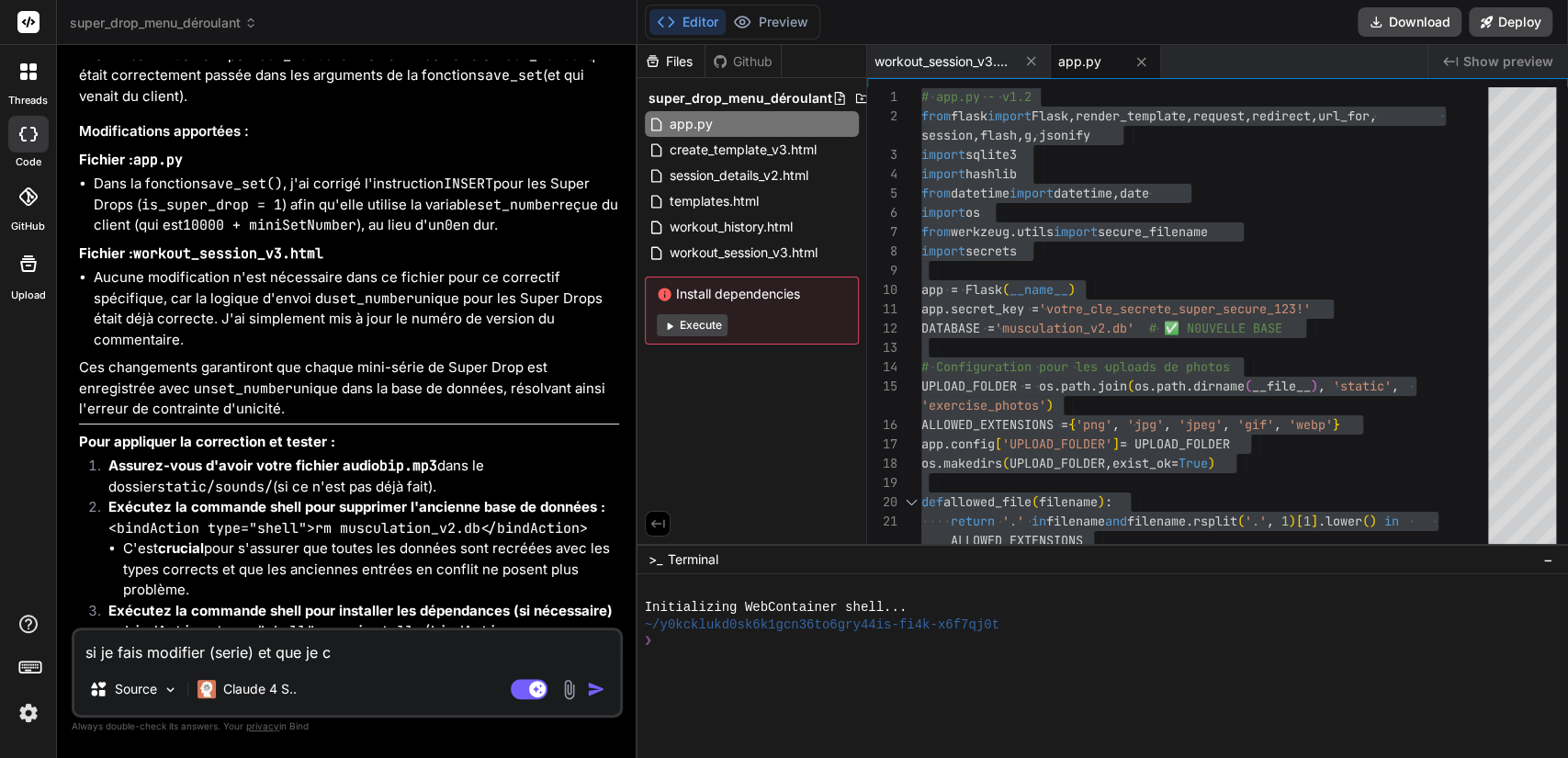 type on "si je fais modifier (serie) et que je cl" 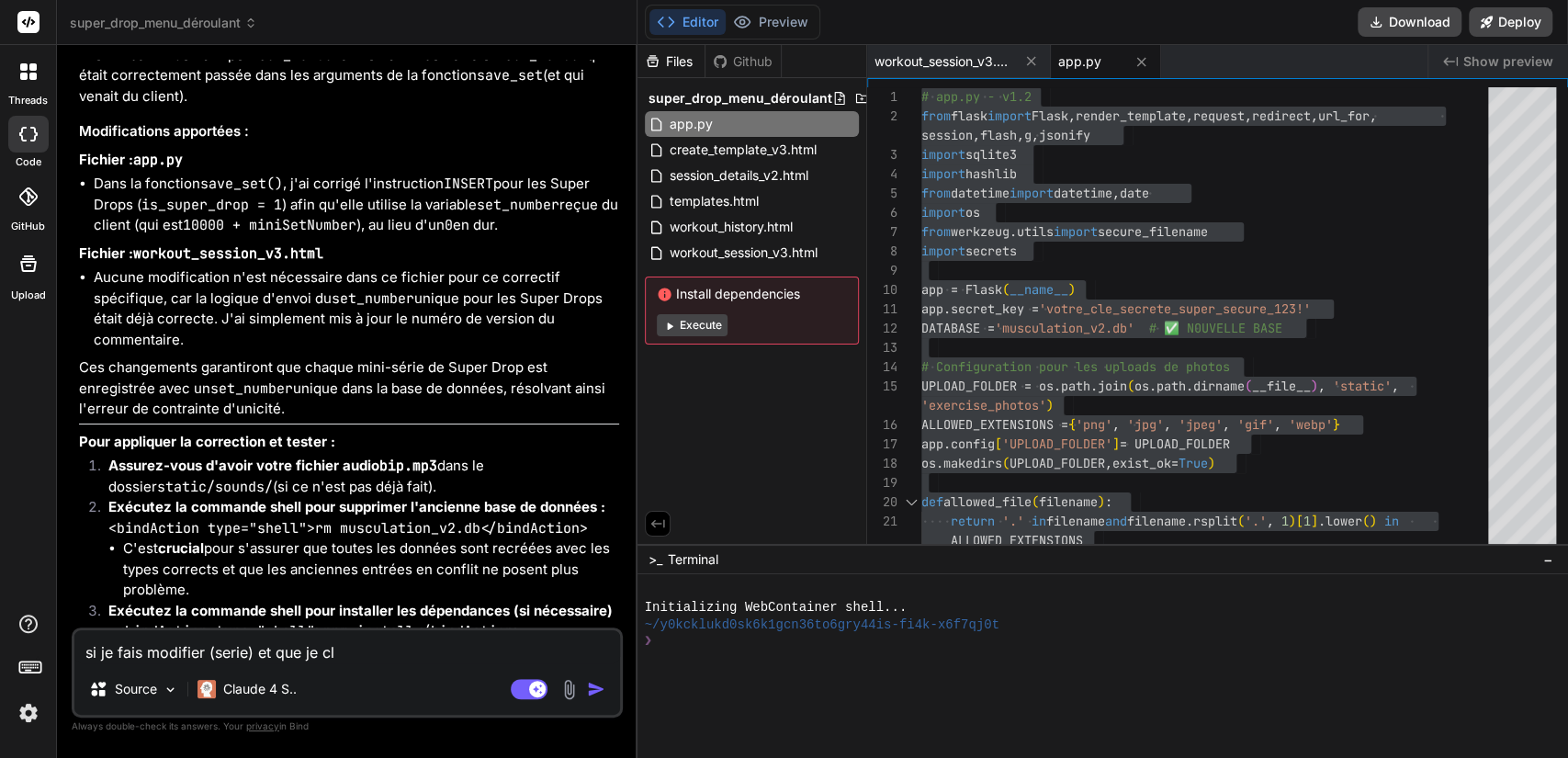 type on "si je fais modifier (serie) et que je clq" 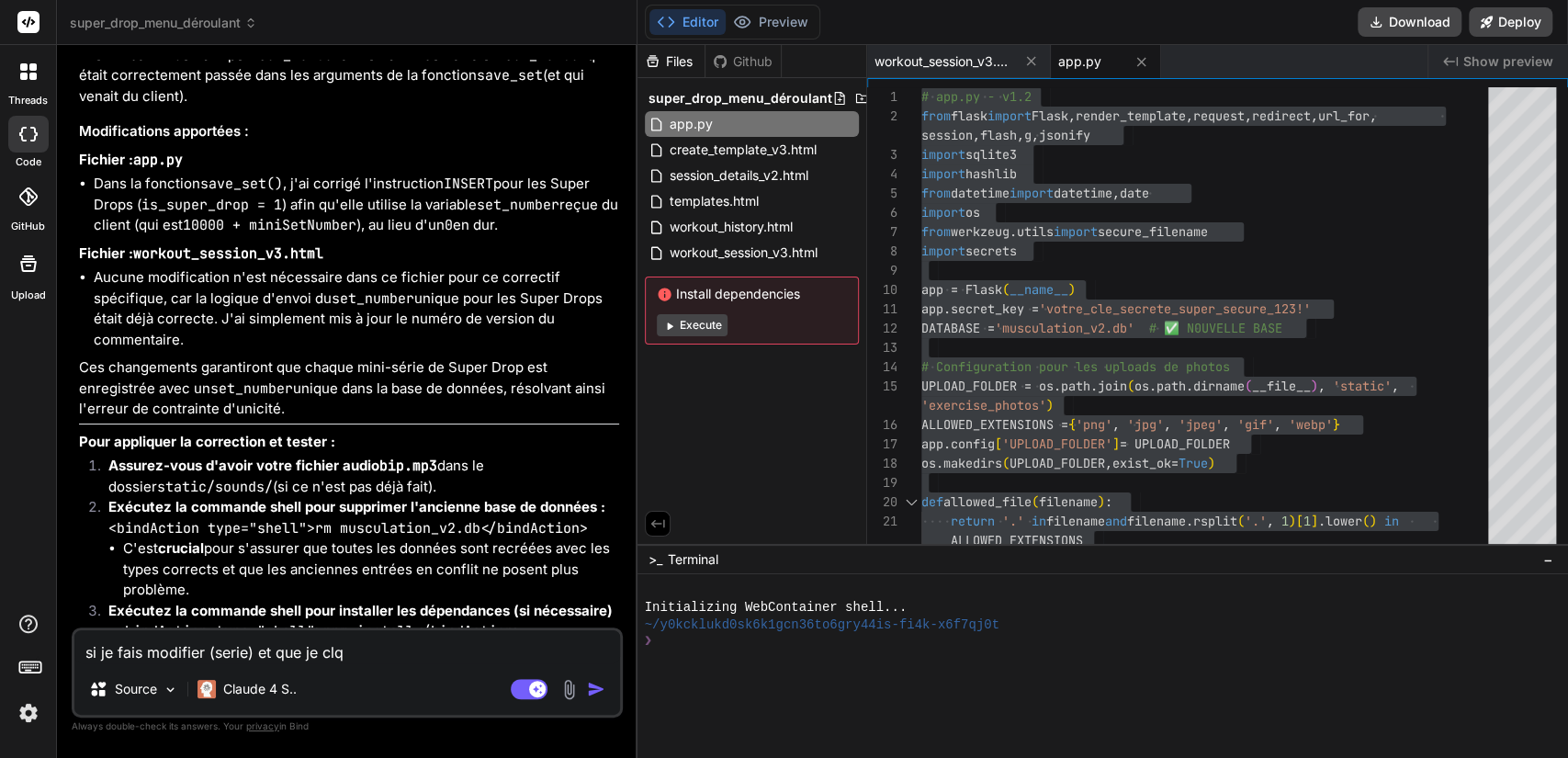 type on "x" 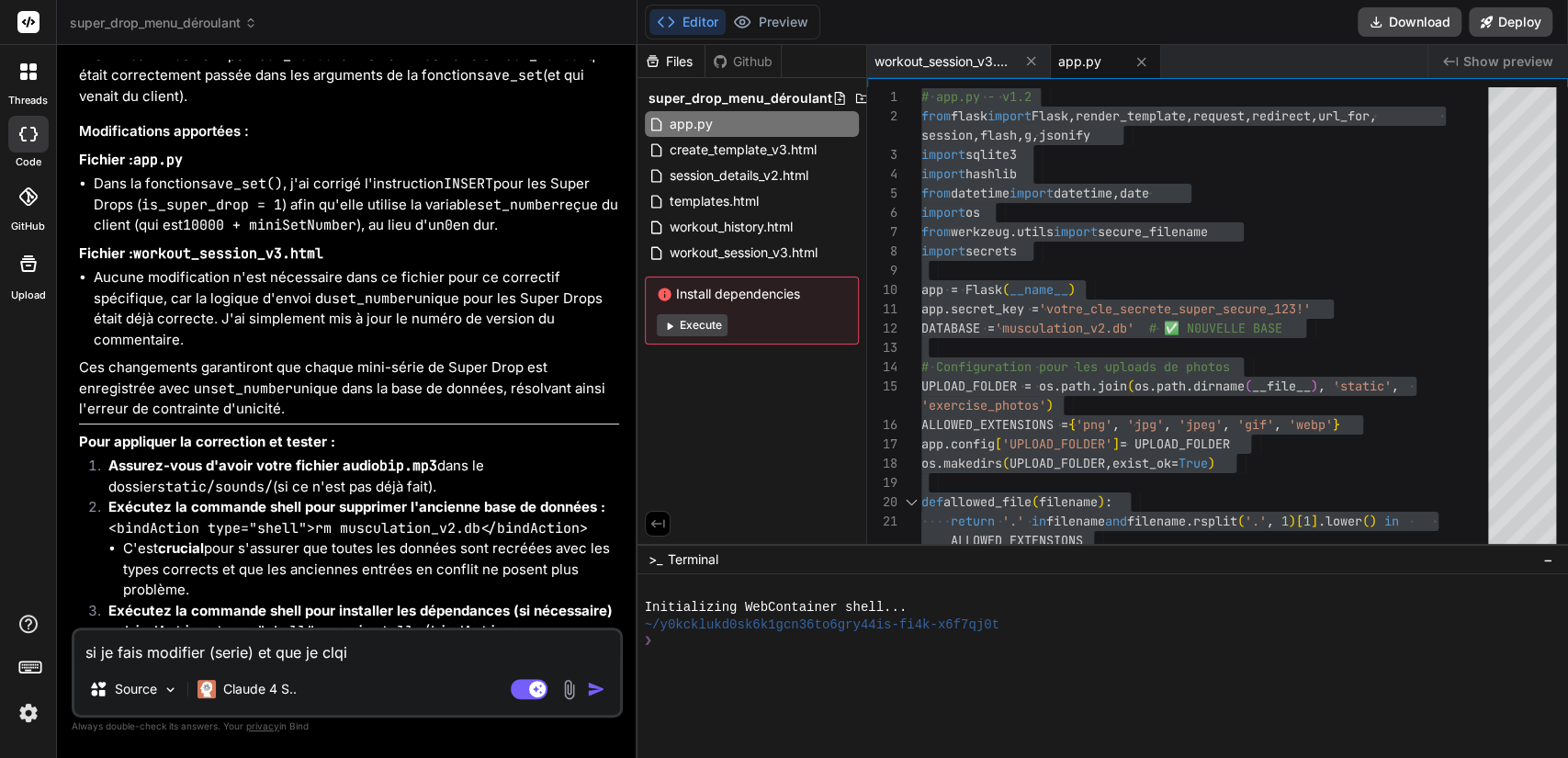 type on "si je fais modifier (serie) et que je clqiu" 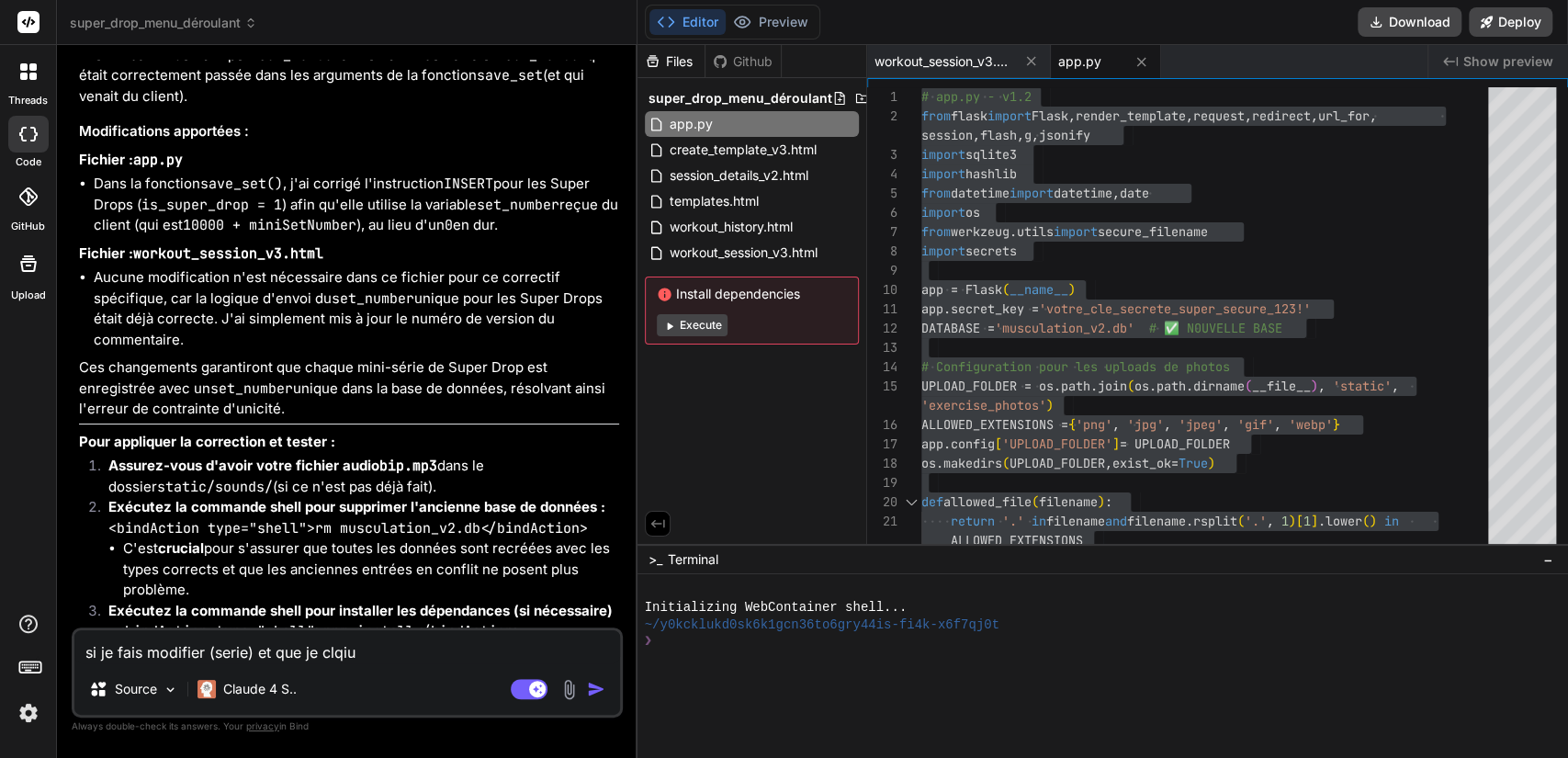 type on "si je fais modifier (serie) et que je clqi" 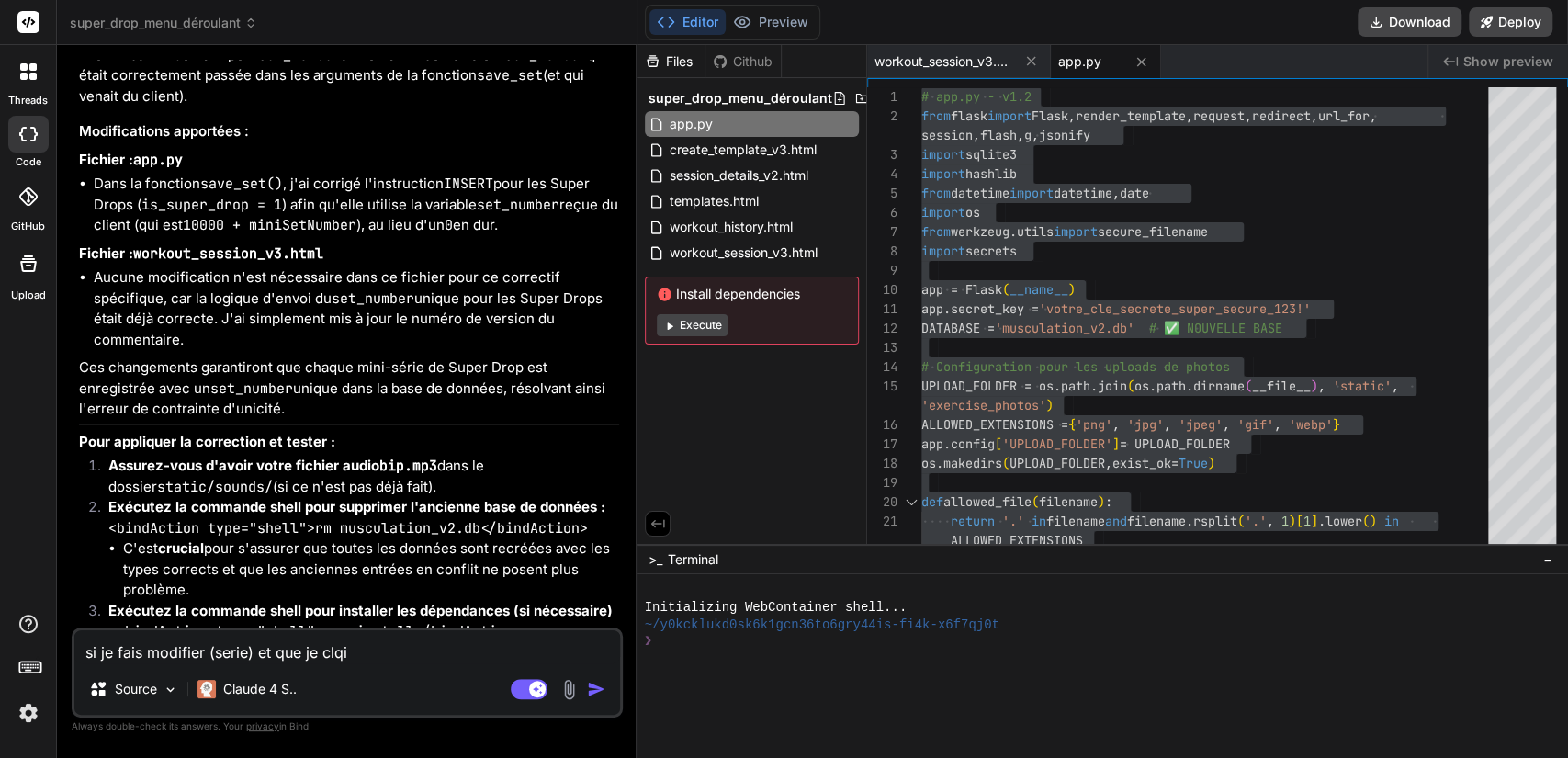 type on "si je fais modifier (serie) et que je clq" 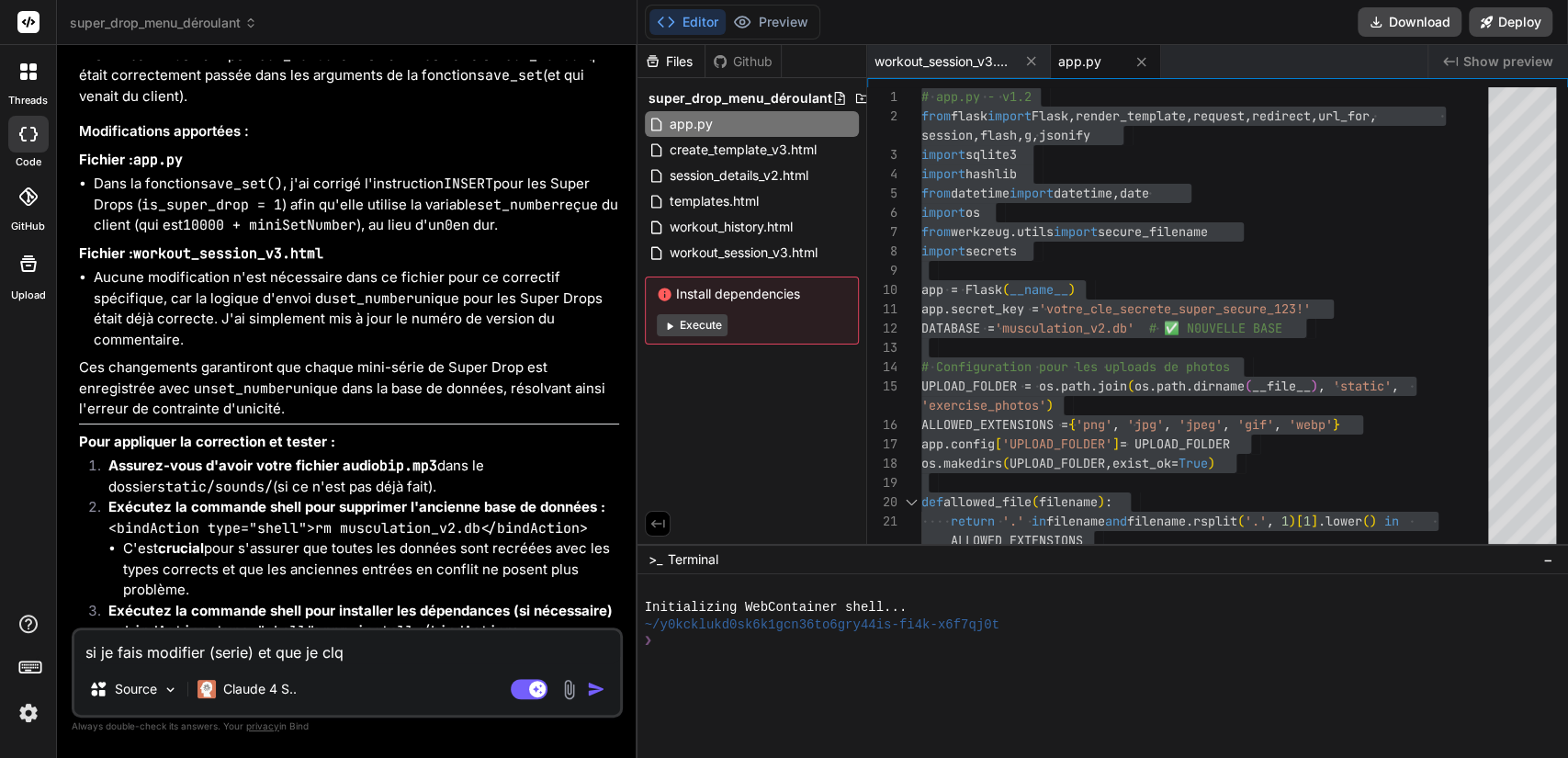 type on "si je fais modifier (serie) et que je cl" 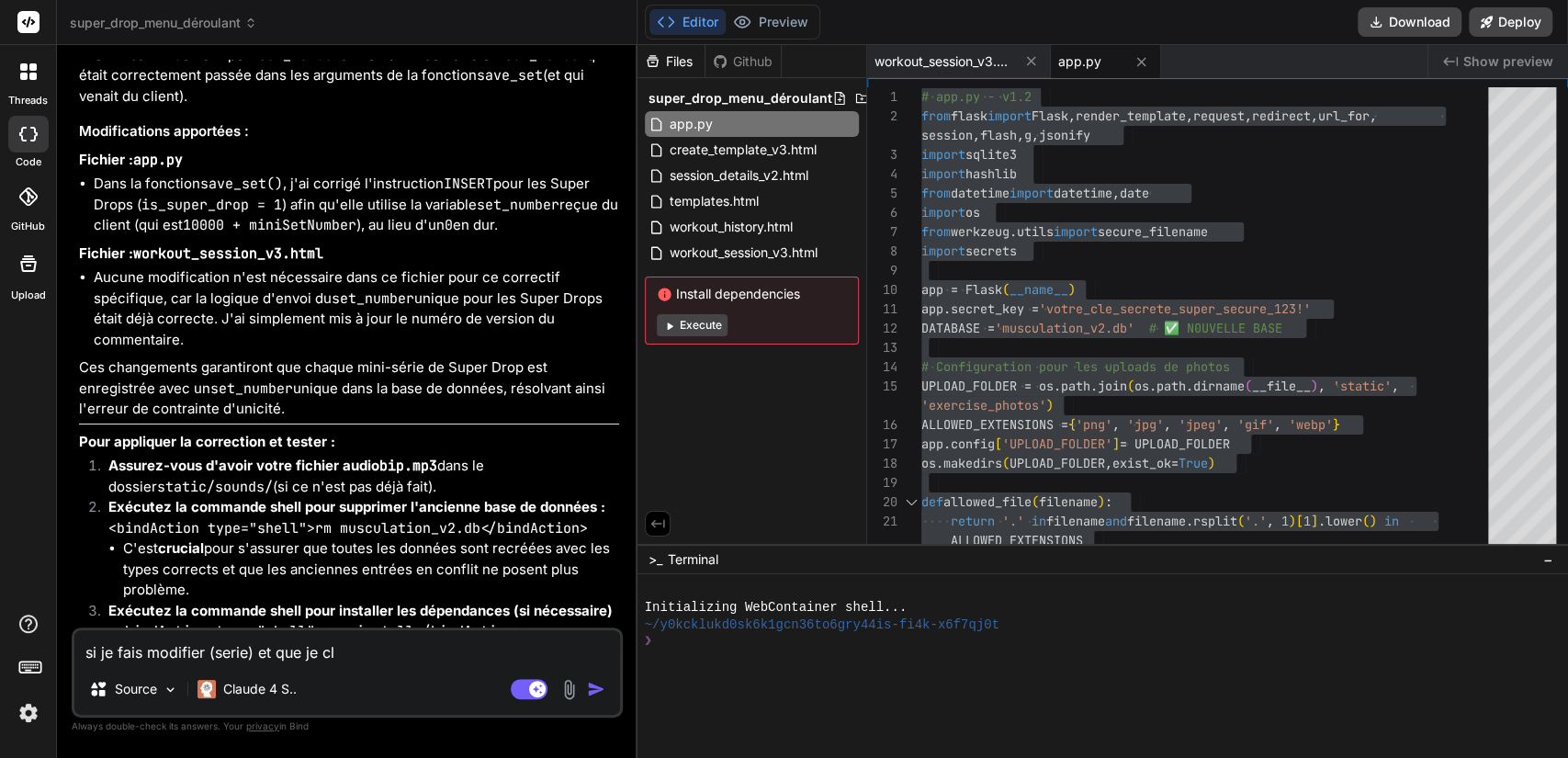 type on "si je fais modifier (serie) et que je c" 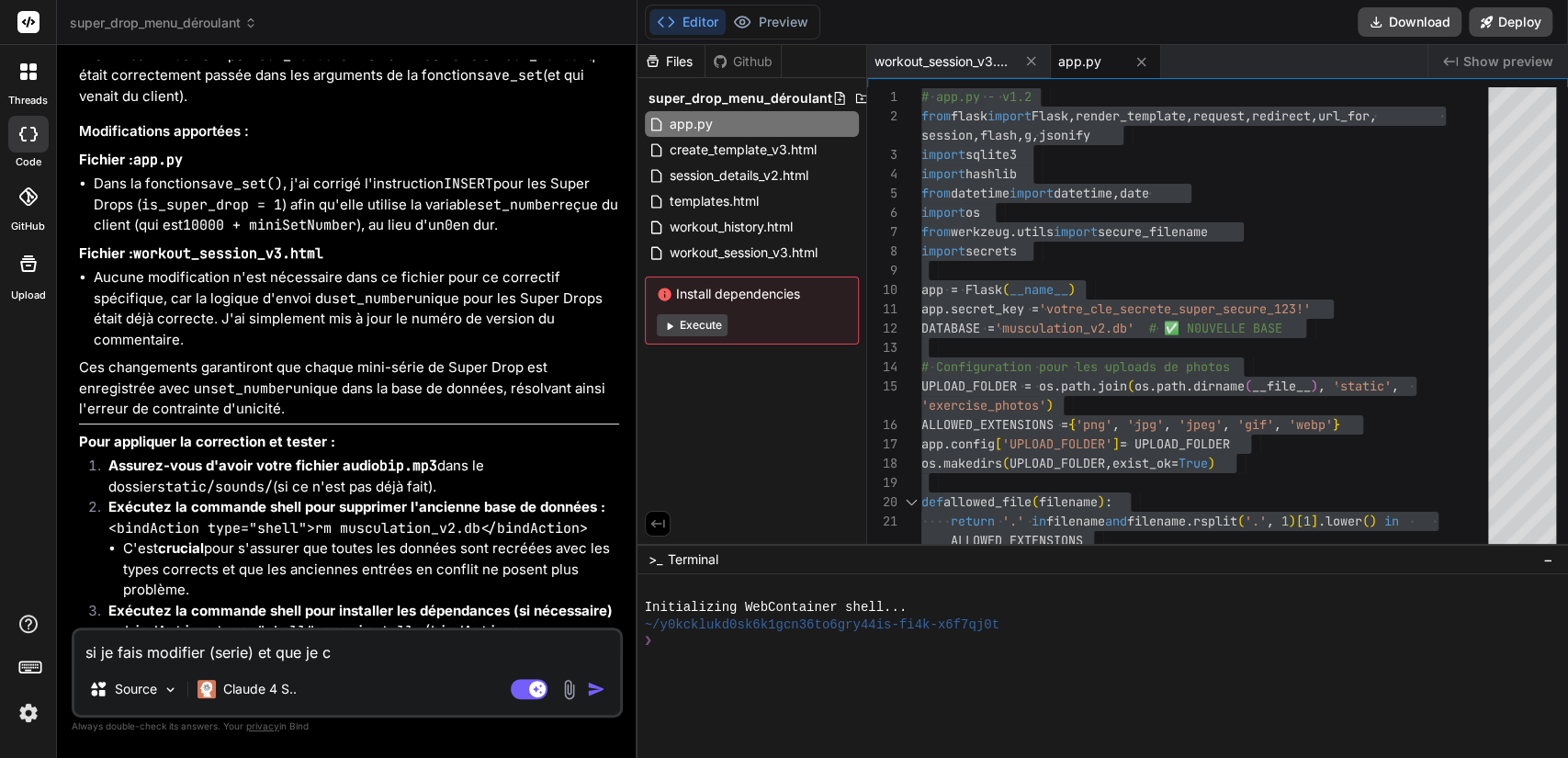 type on "si je fais modifier (serie) et que je cl" 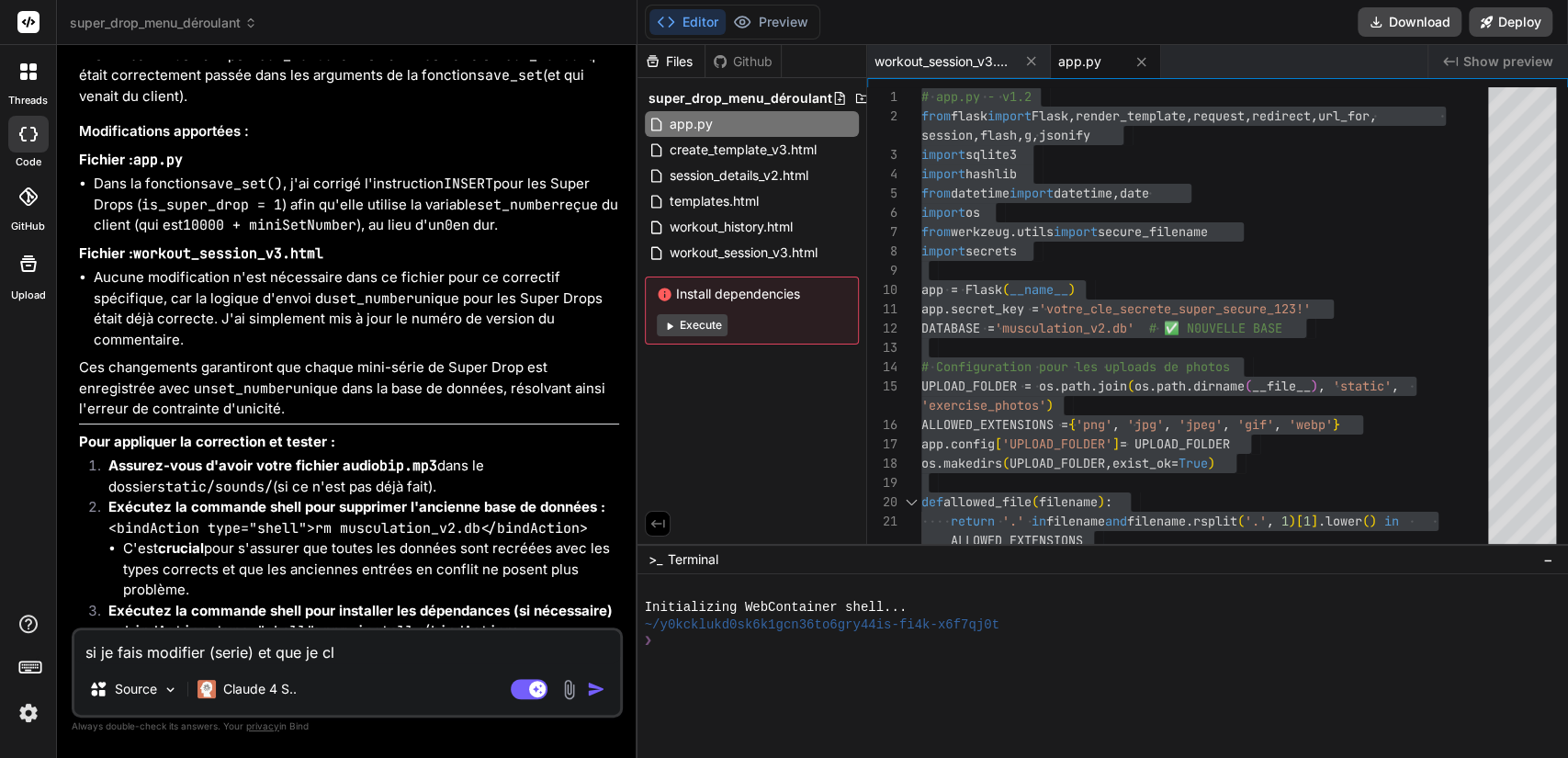 type on "si je fais modifier (serie) et que je clq" 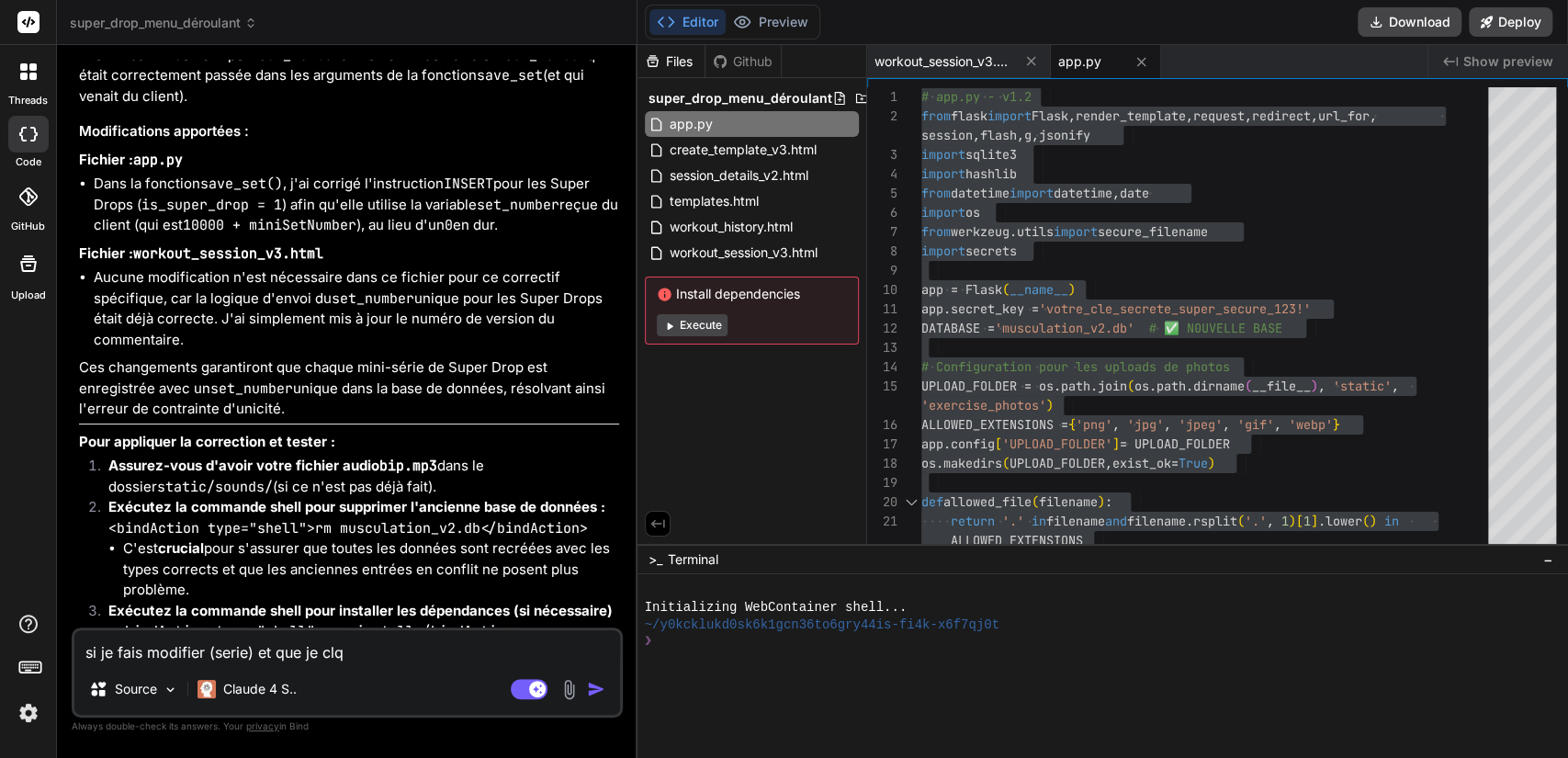 type on "si je fais modifier (serie) et que je cl" 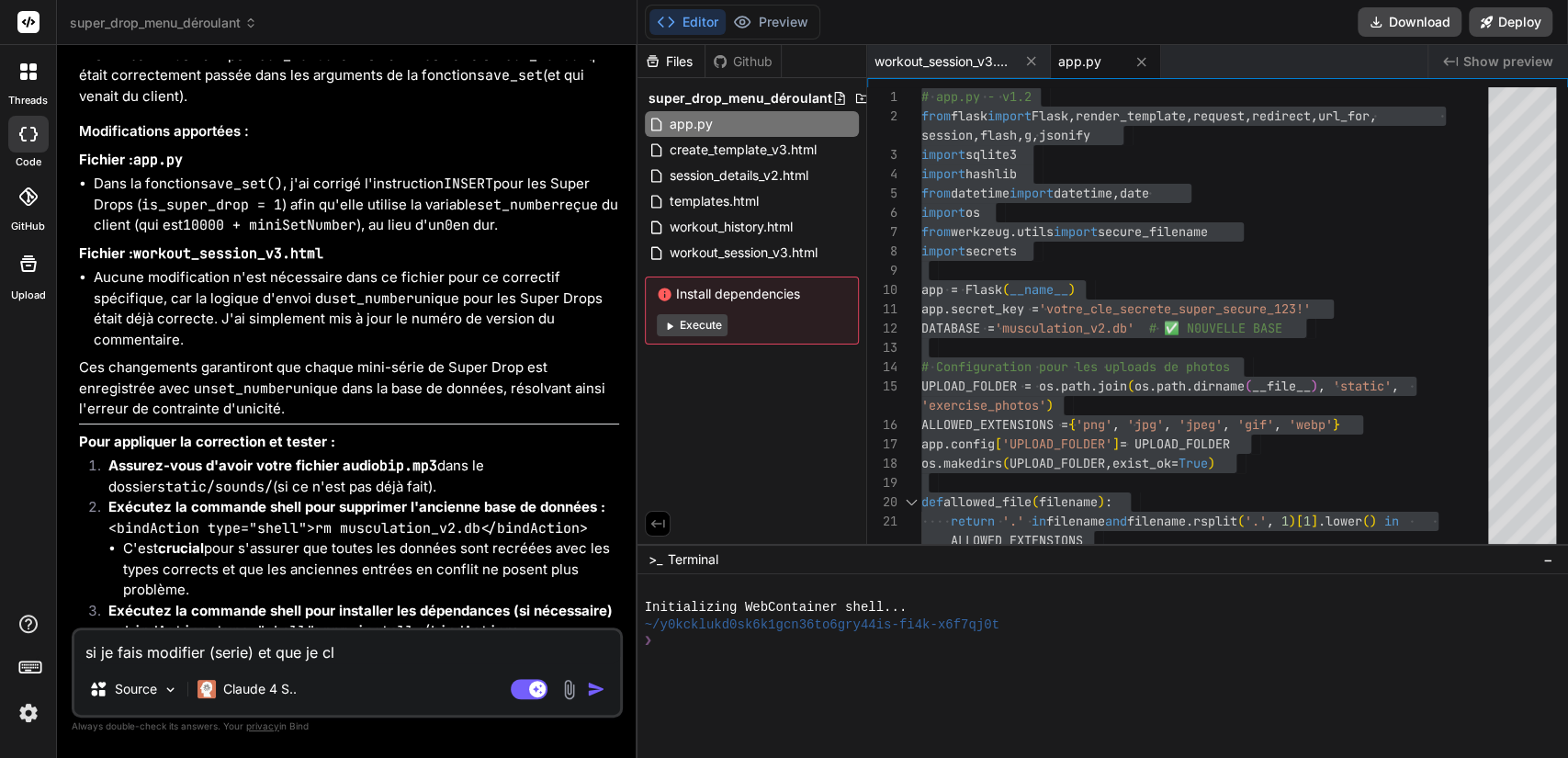 type on "si je fais modifier (serie) et que je c" 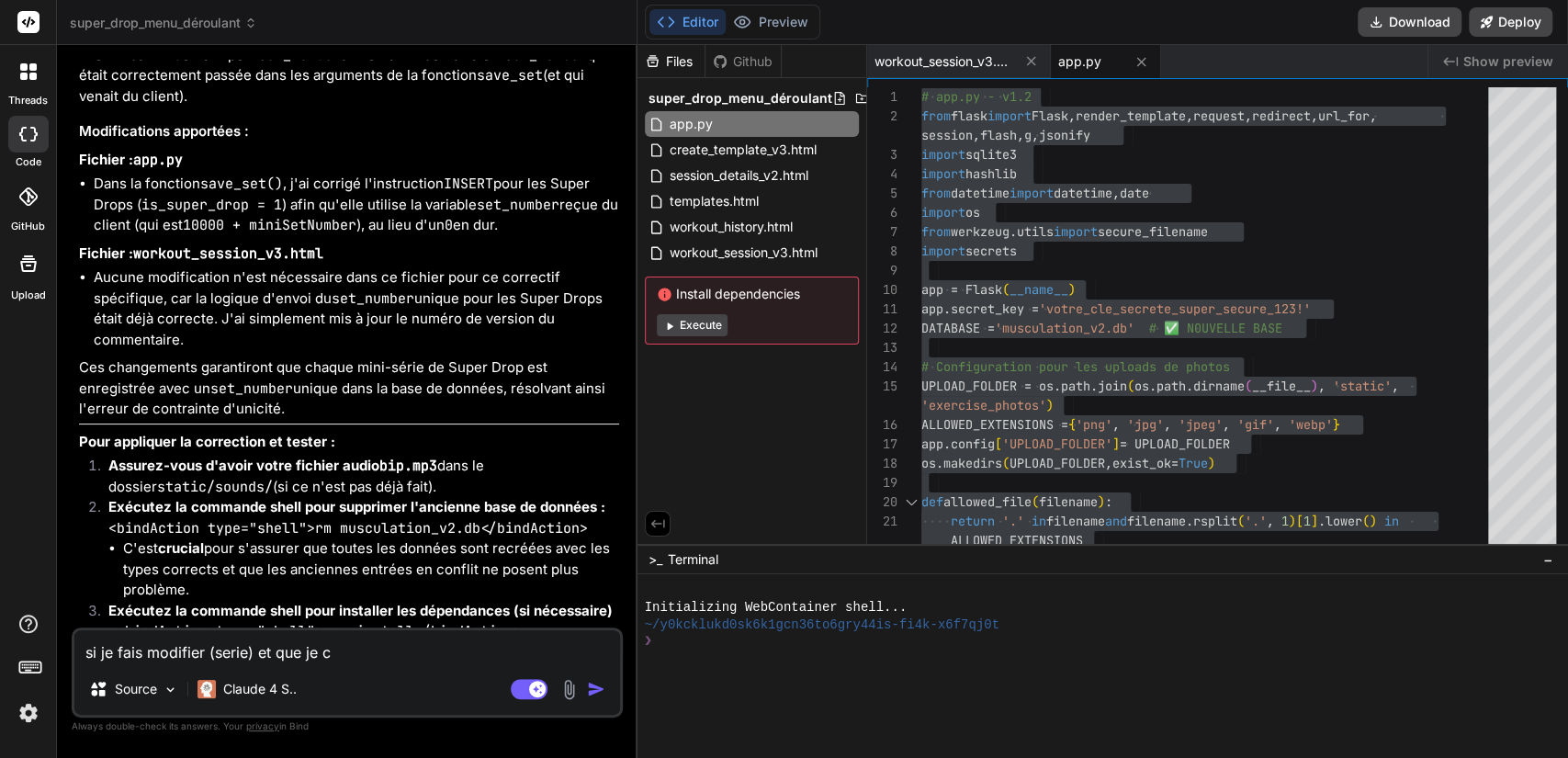 type on "si je fais modifier (serie) et que je cl" 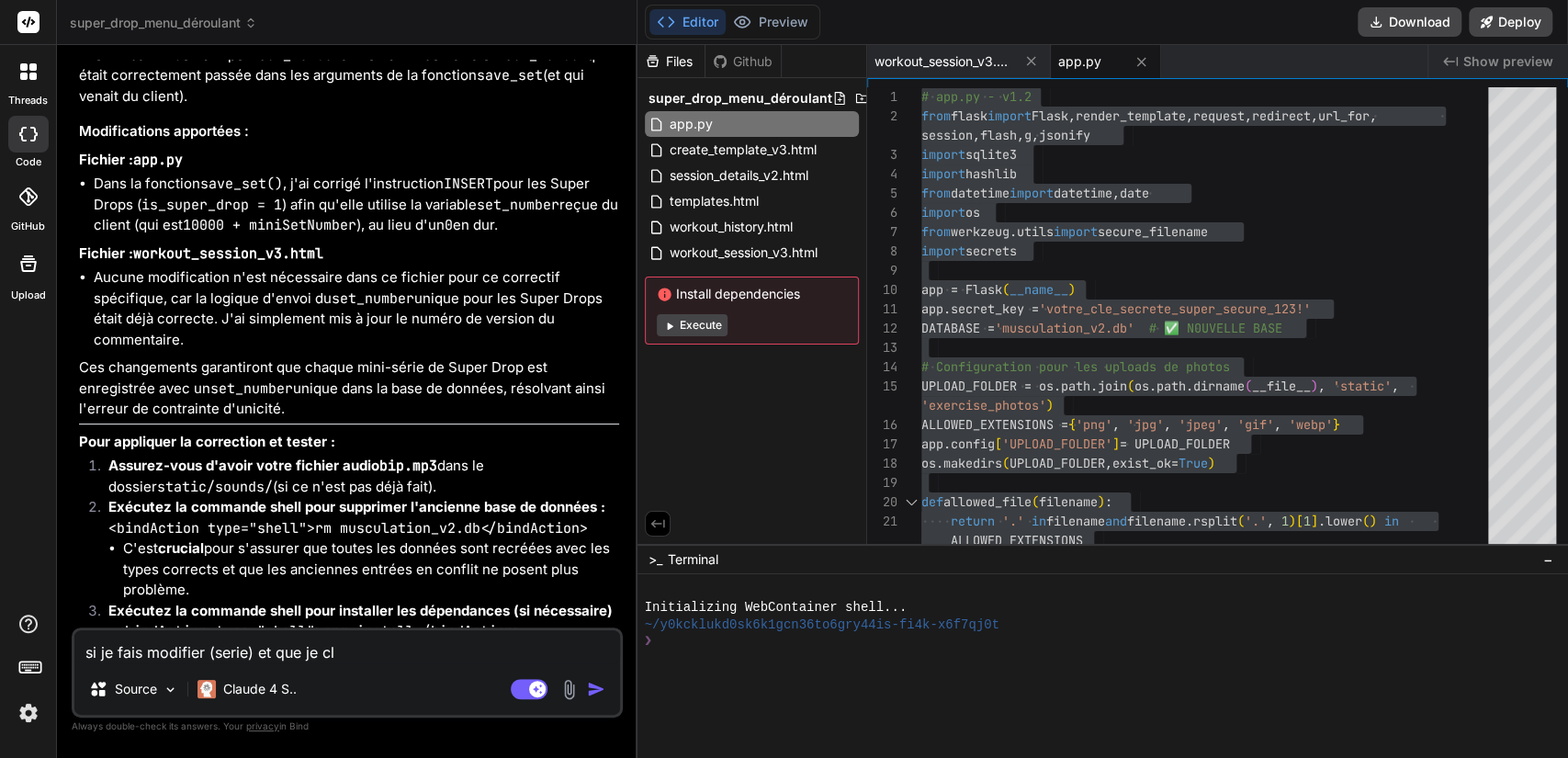 type on "si je fais modifier (serie) et que je cli" 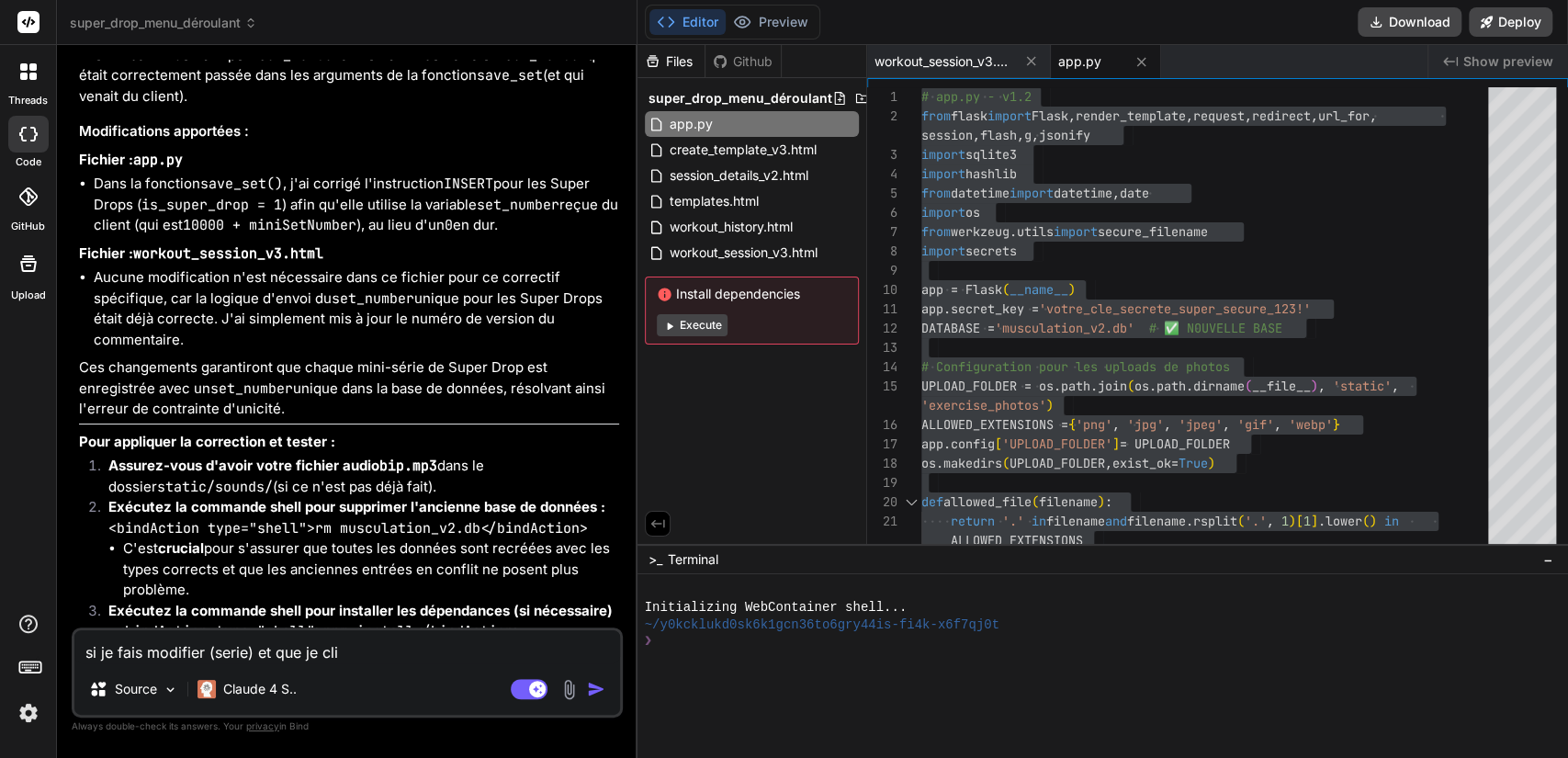 type on "x" 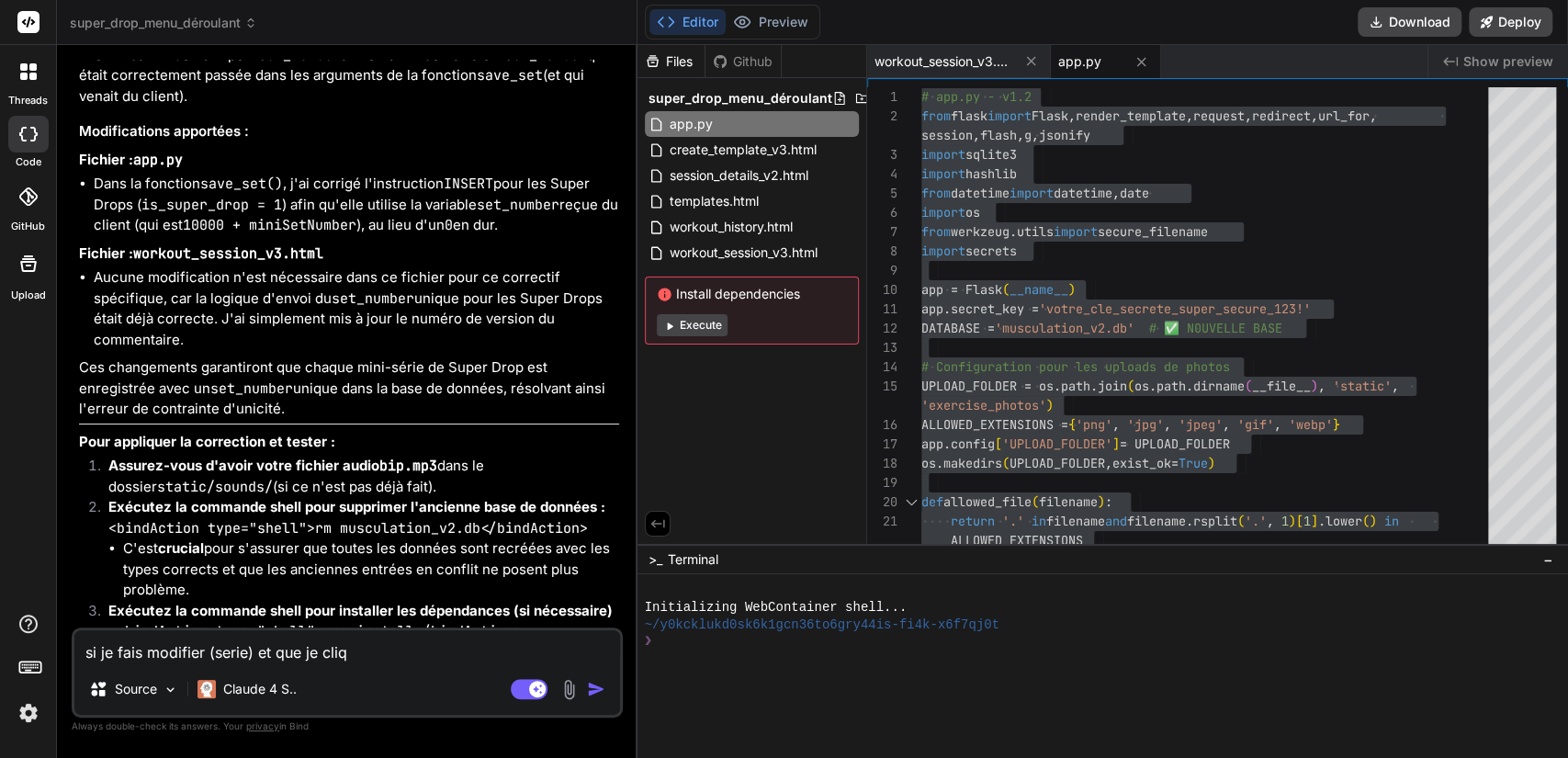 type on "x" 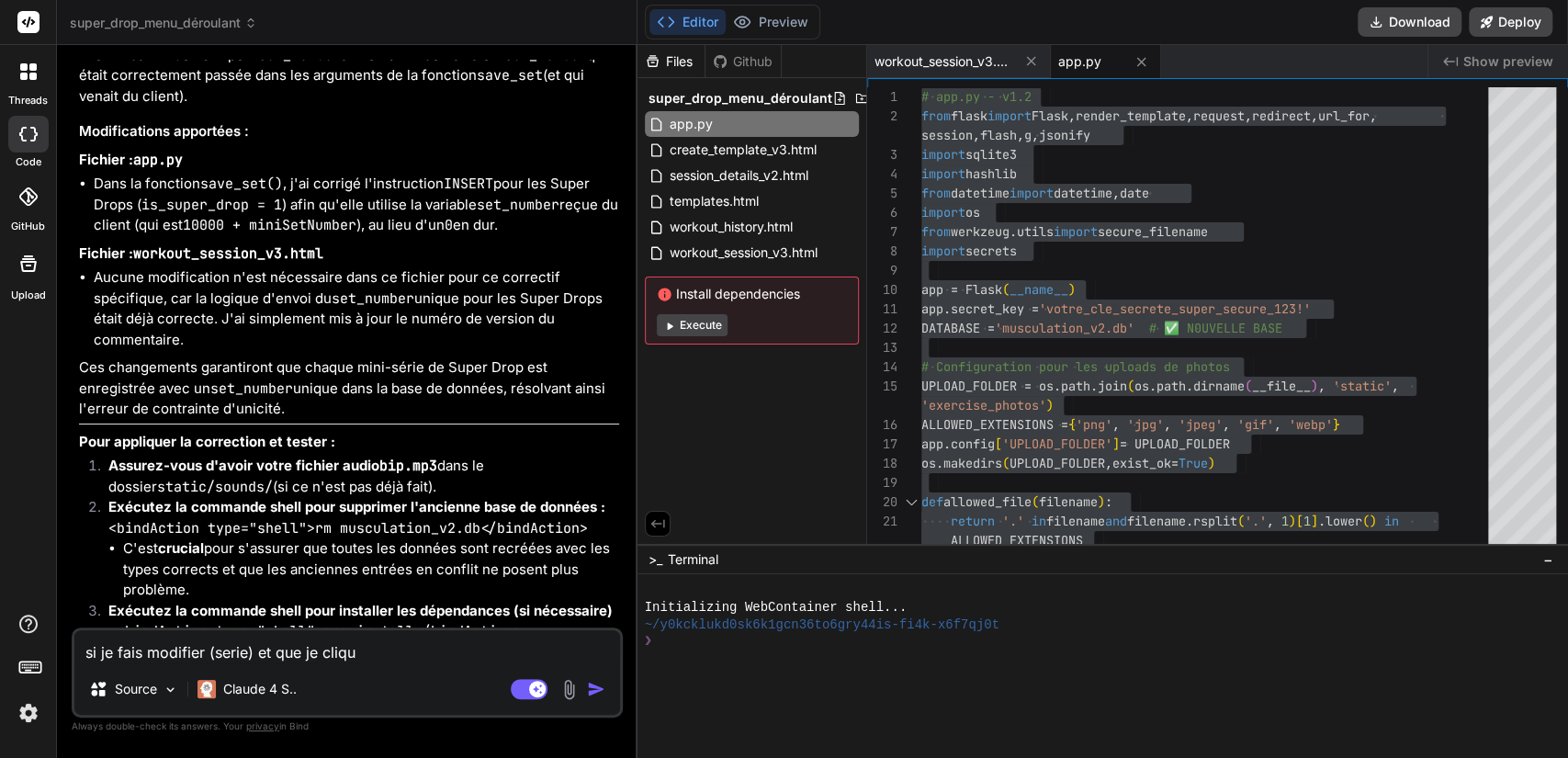 type on "si je fais modifier (serie) et que je clique" 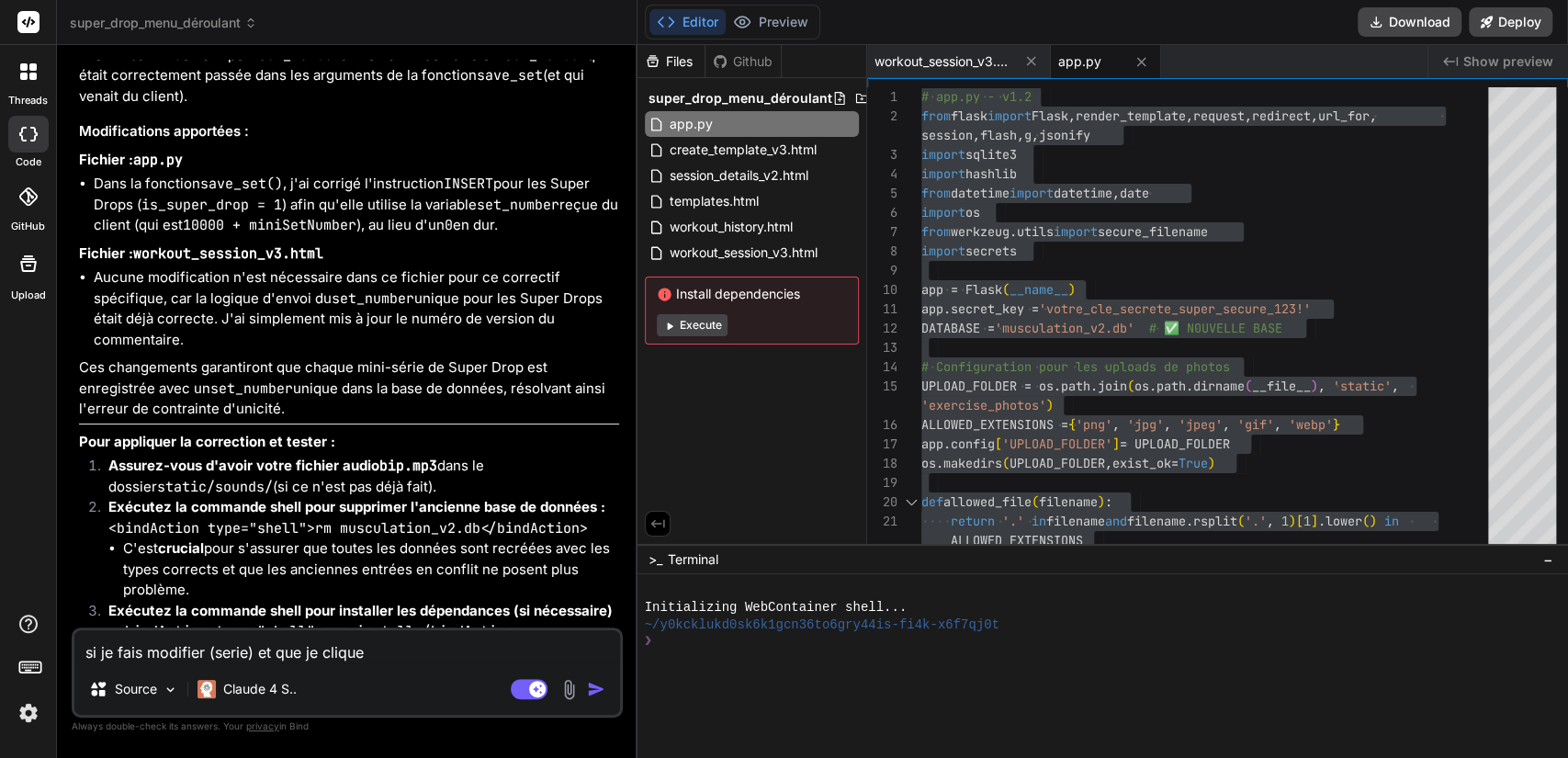 type on "si je fais modifier (serie) et que je clique" 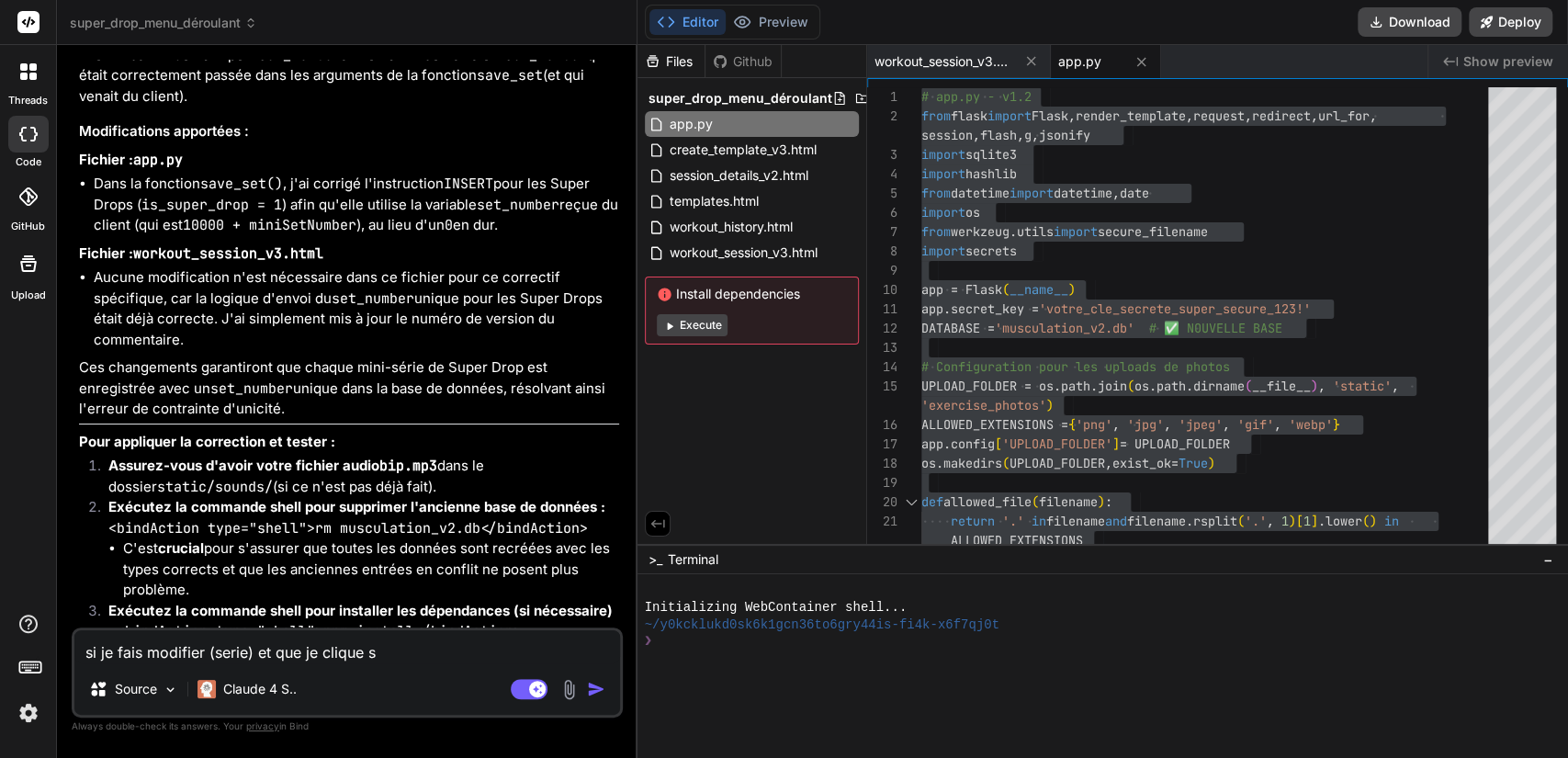type on "si je fais modifier (serie) et que je clique su" 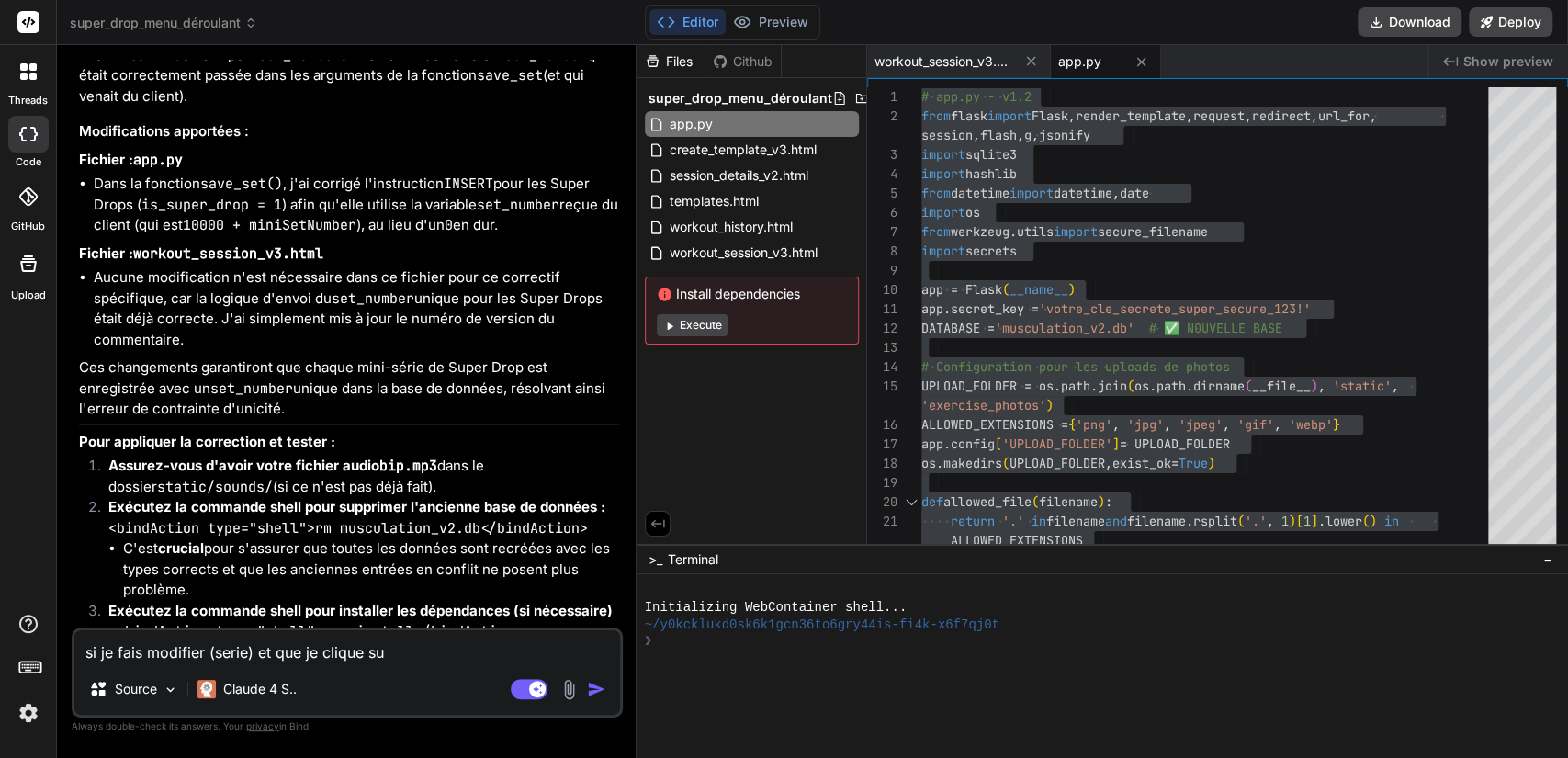 type on "si je fais modifier (serie) et que je clique sur" 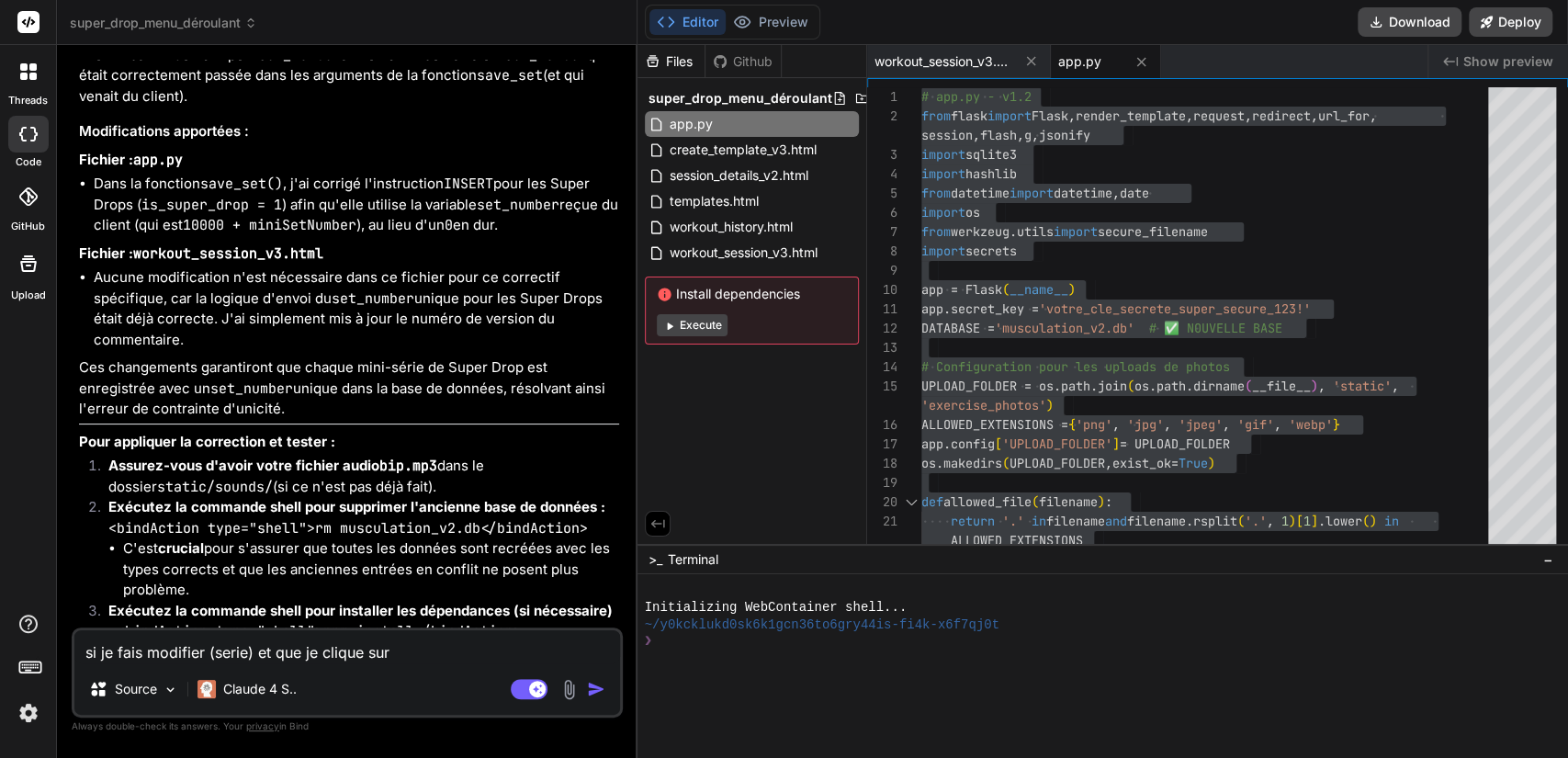 type on "si je fais modifier (serie) et que je clique sur" 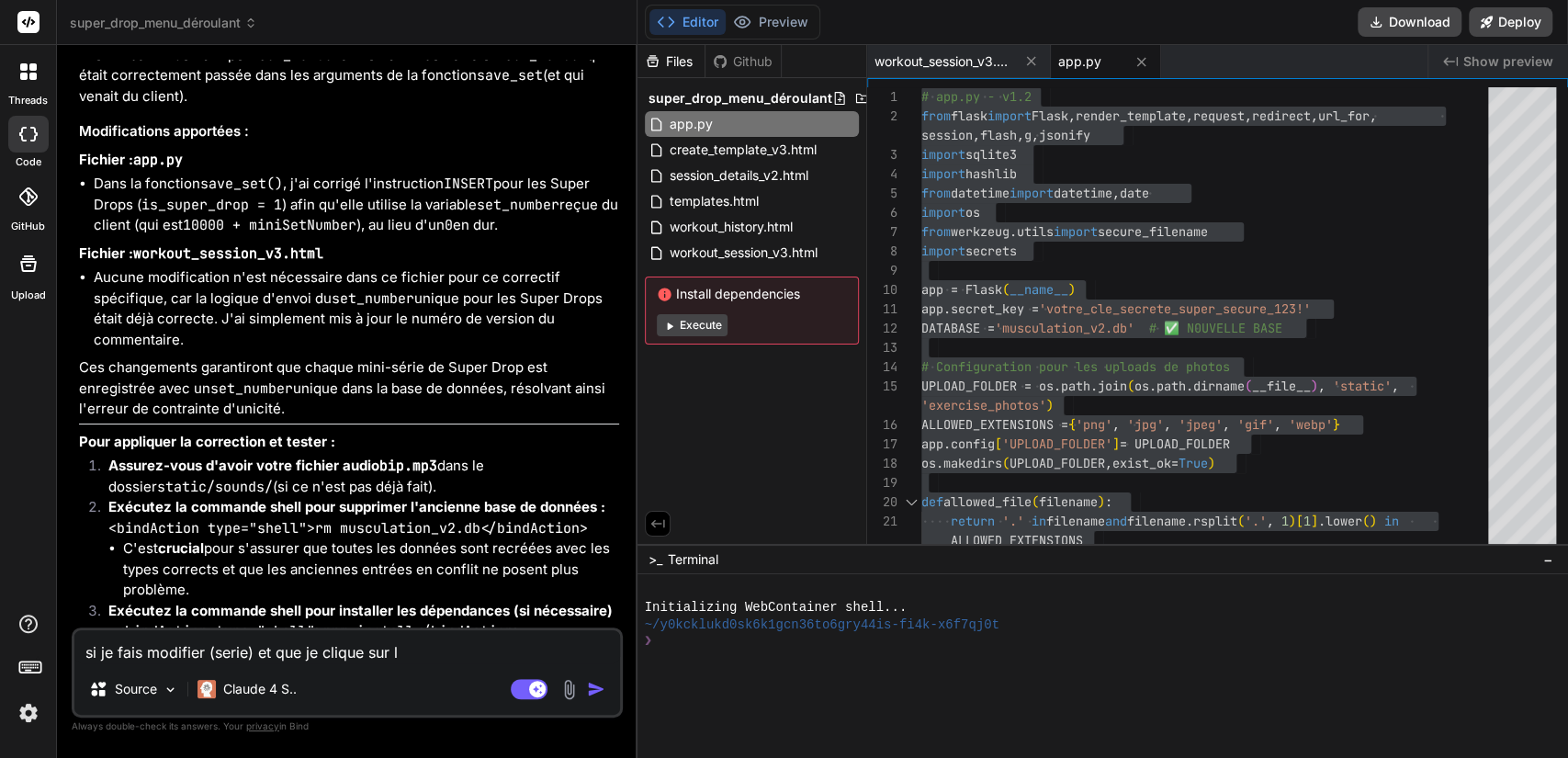 type on "si je fais modifier (serie) et que je clique sur la" 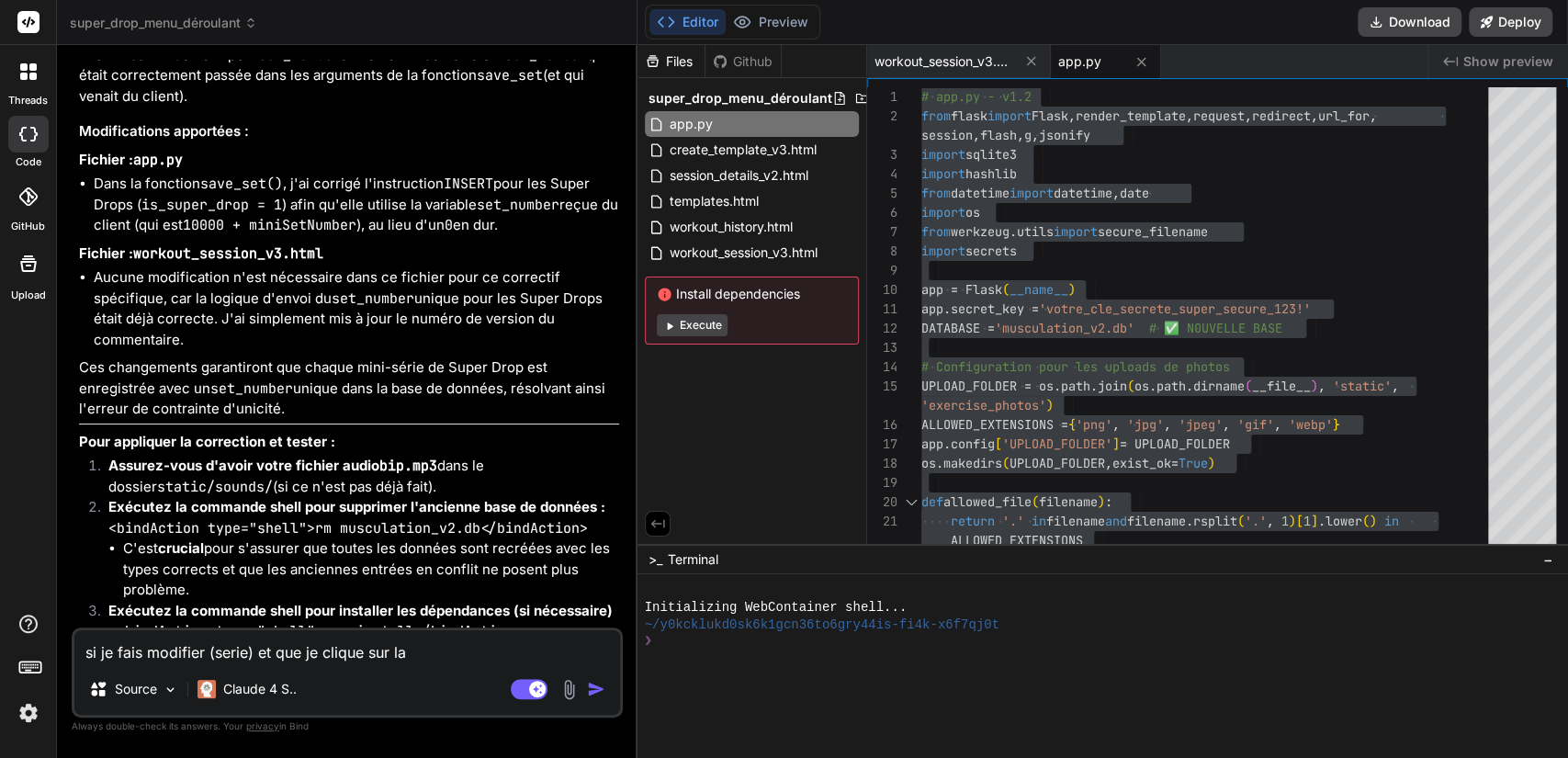 type on "si je fais modifier (serie) et que je clique sur la" 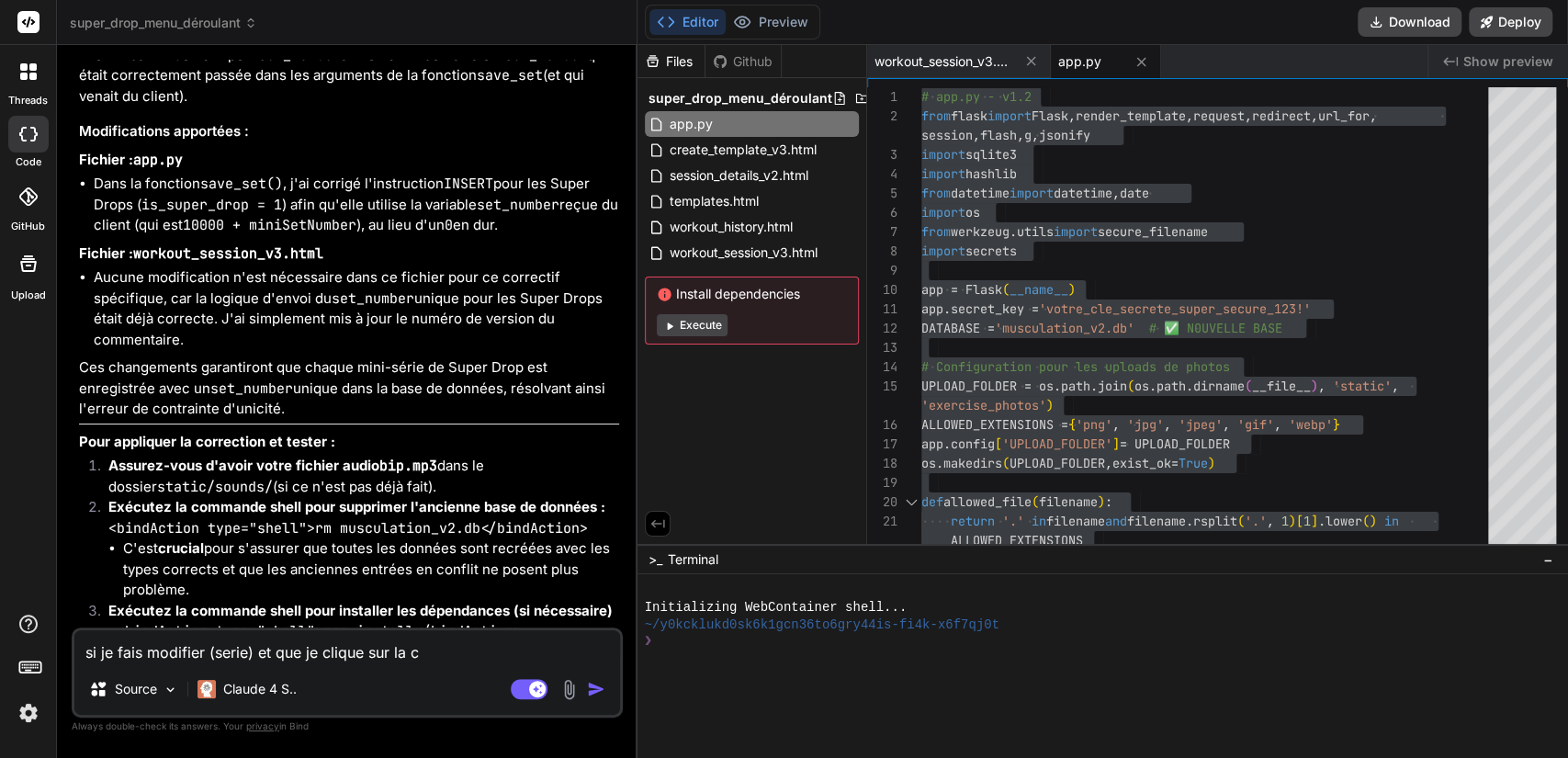 type on "si je fais modifier (serie) et que je clique sur la cr" 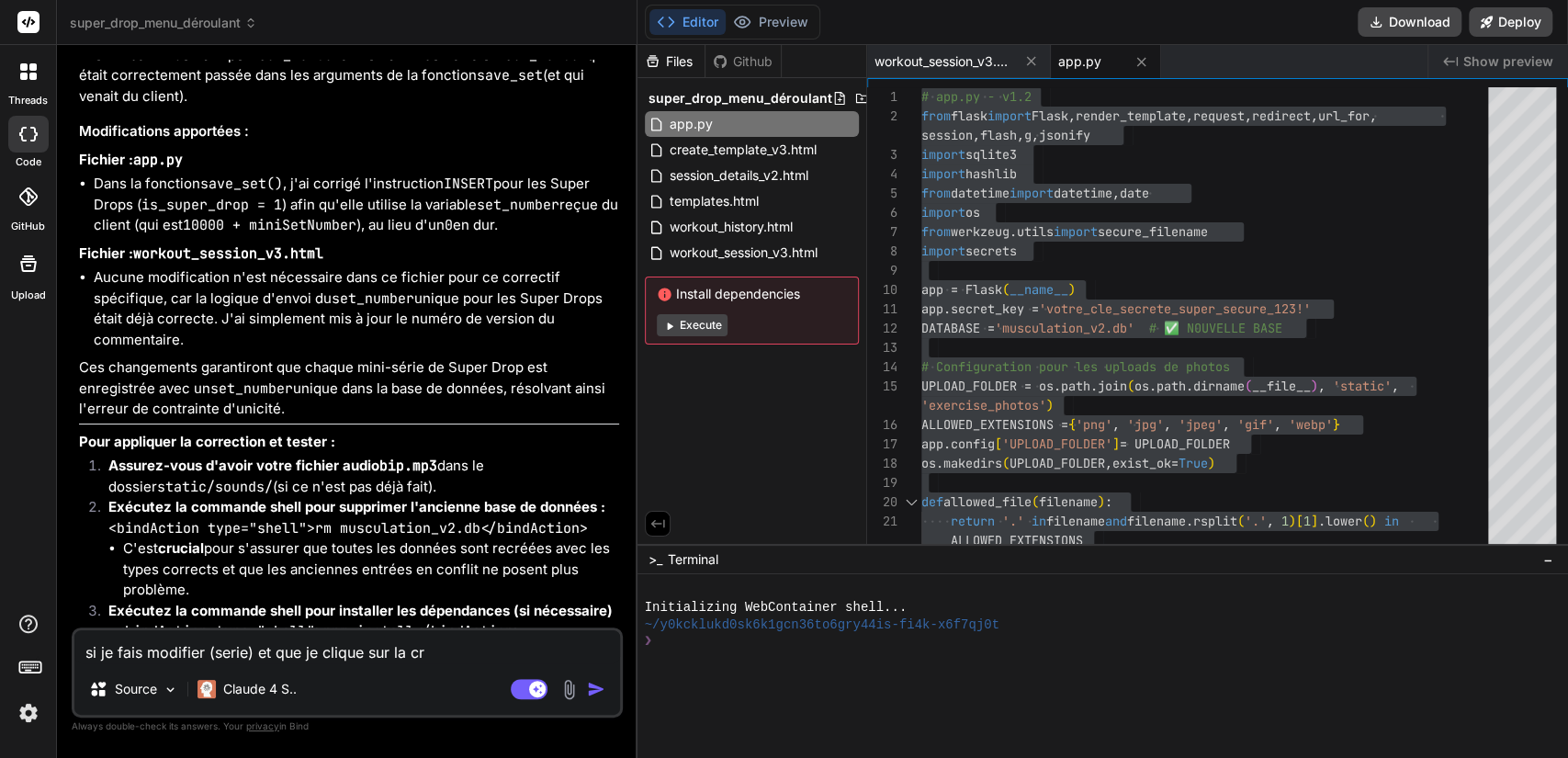 type on "si je fais modifier (serie) et que je clique sur la cro" 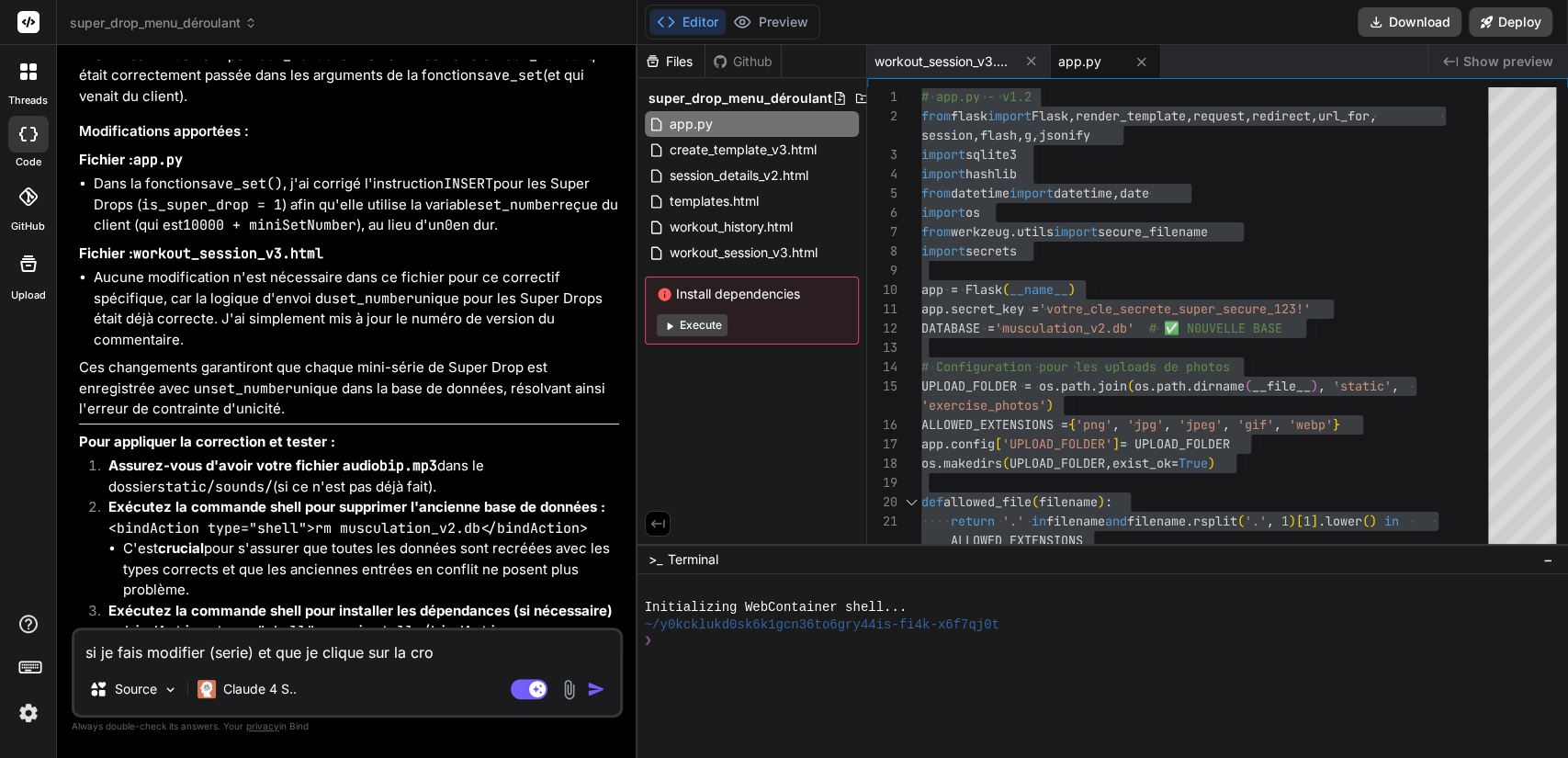 type on "si je fais modifier (serie) et que je clique sur la croi" 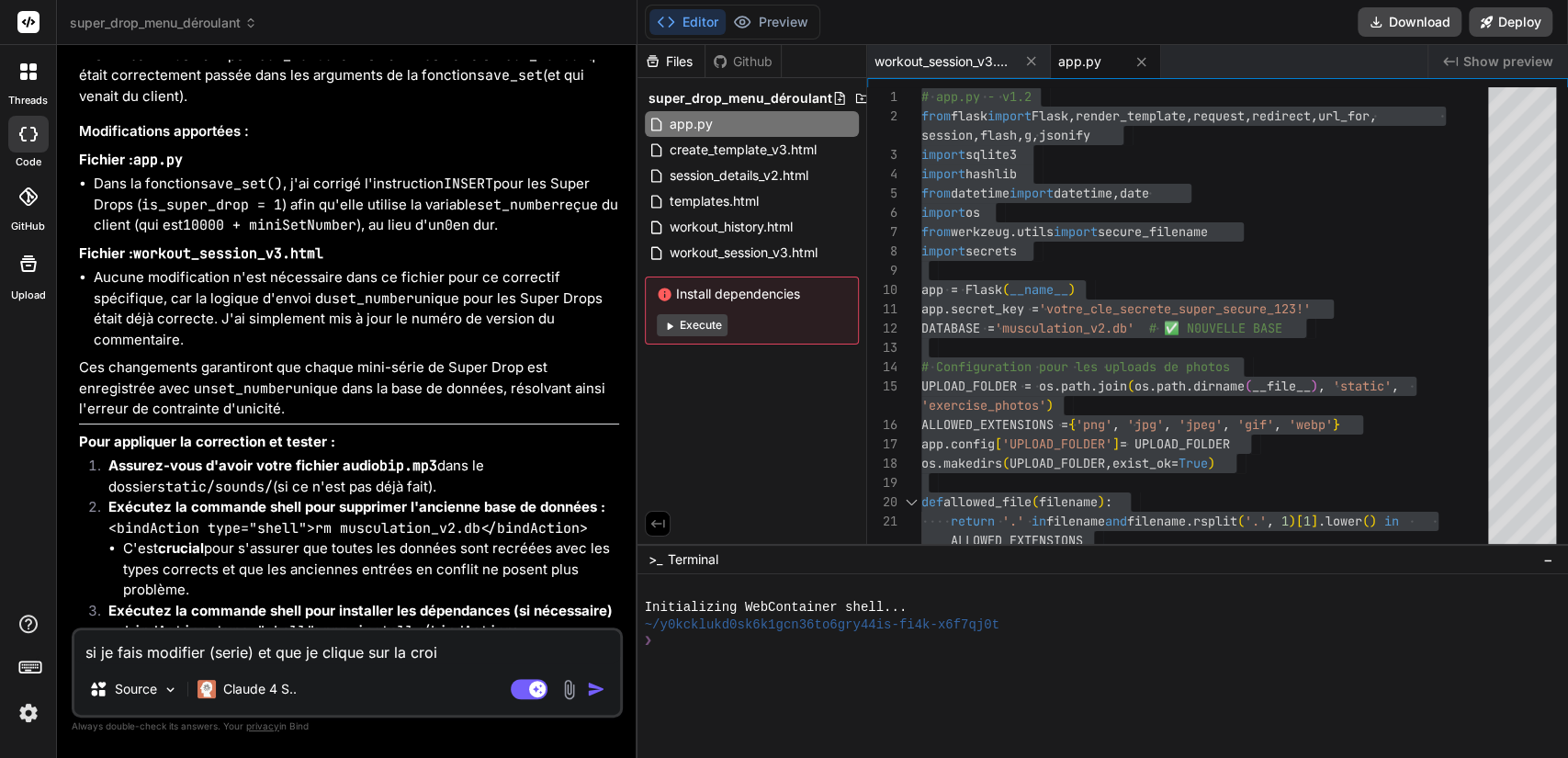 type on "si je fais modifier (serie) et que je clique sur la croix" 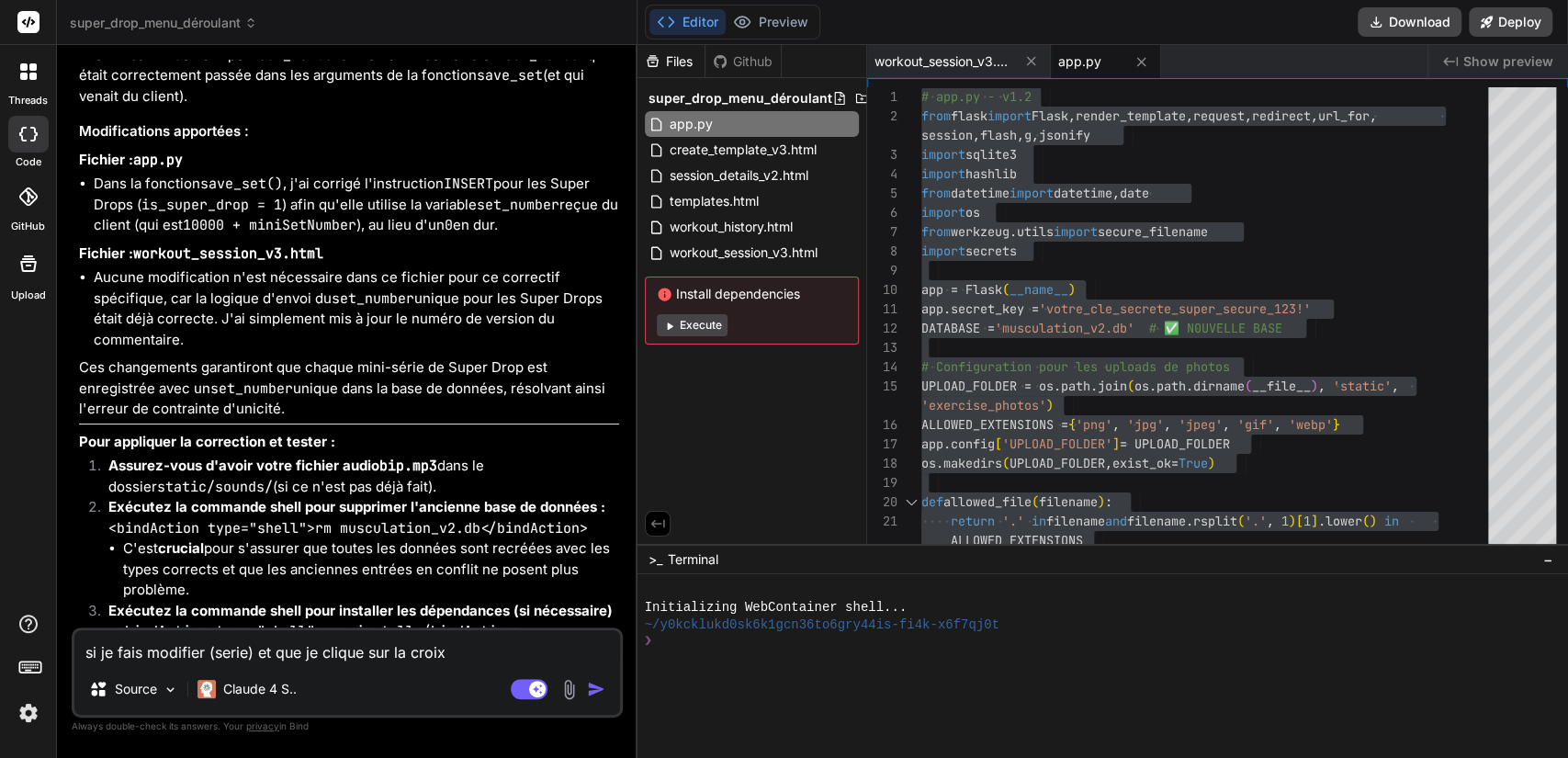 type on "si je fais modifier (serie) et que je clique sur la croix" 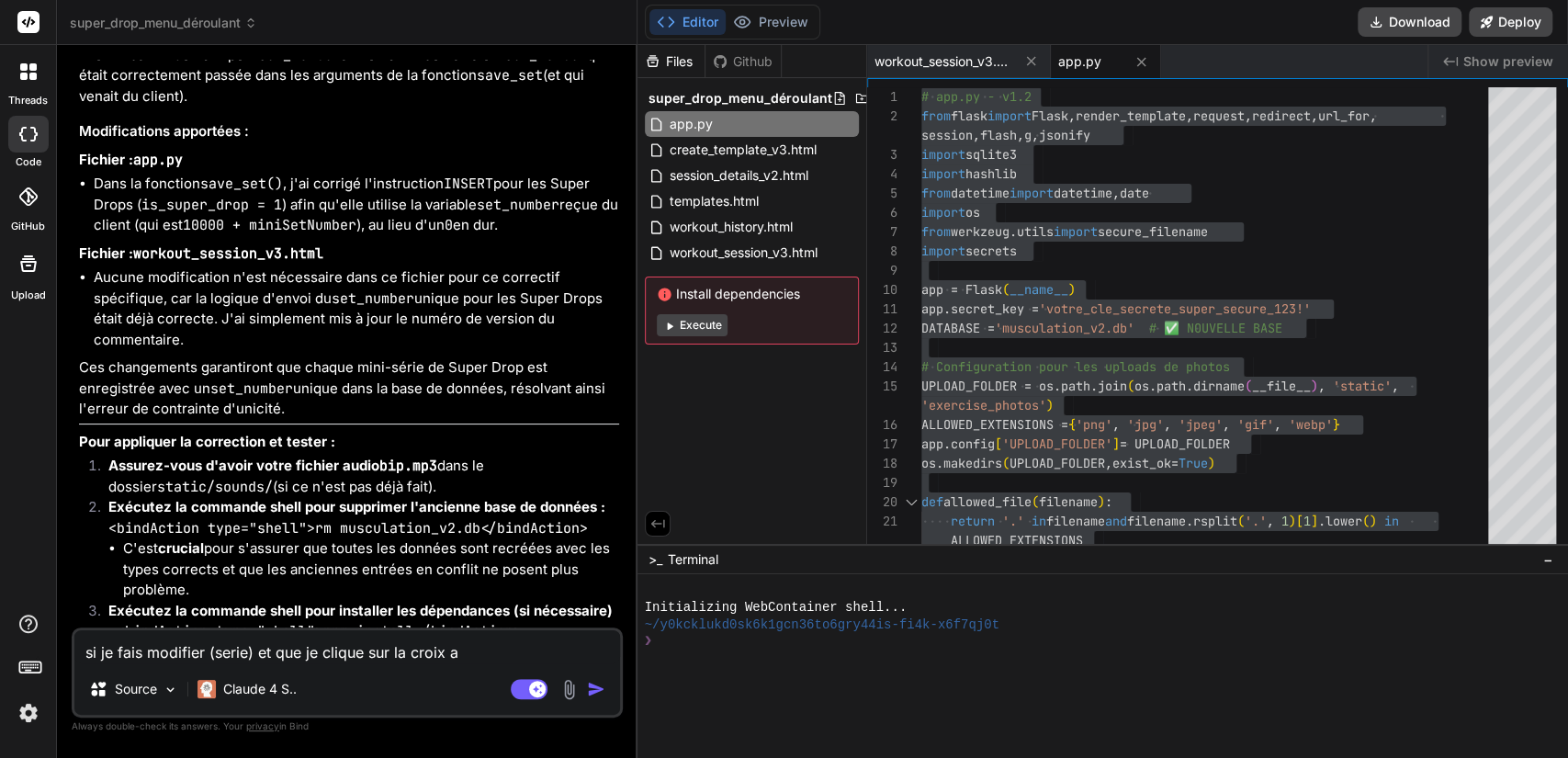 type on "si je fais modifier (serie) et que je clique sur la croix al" 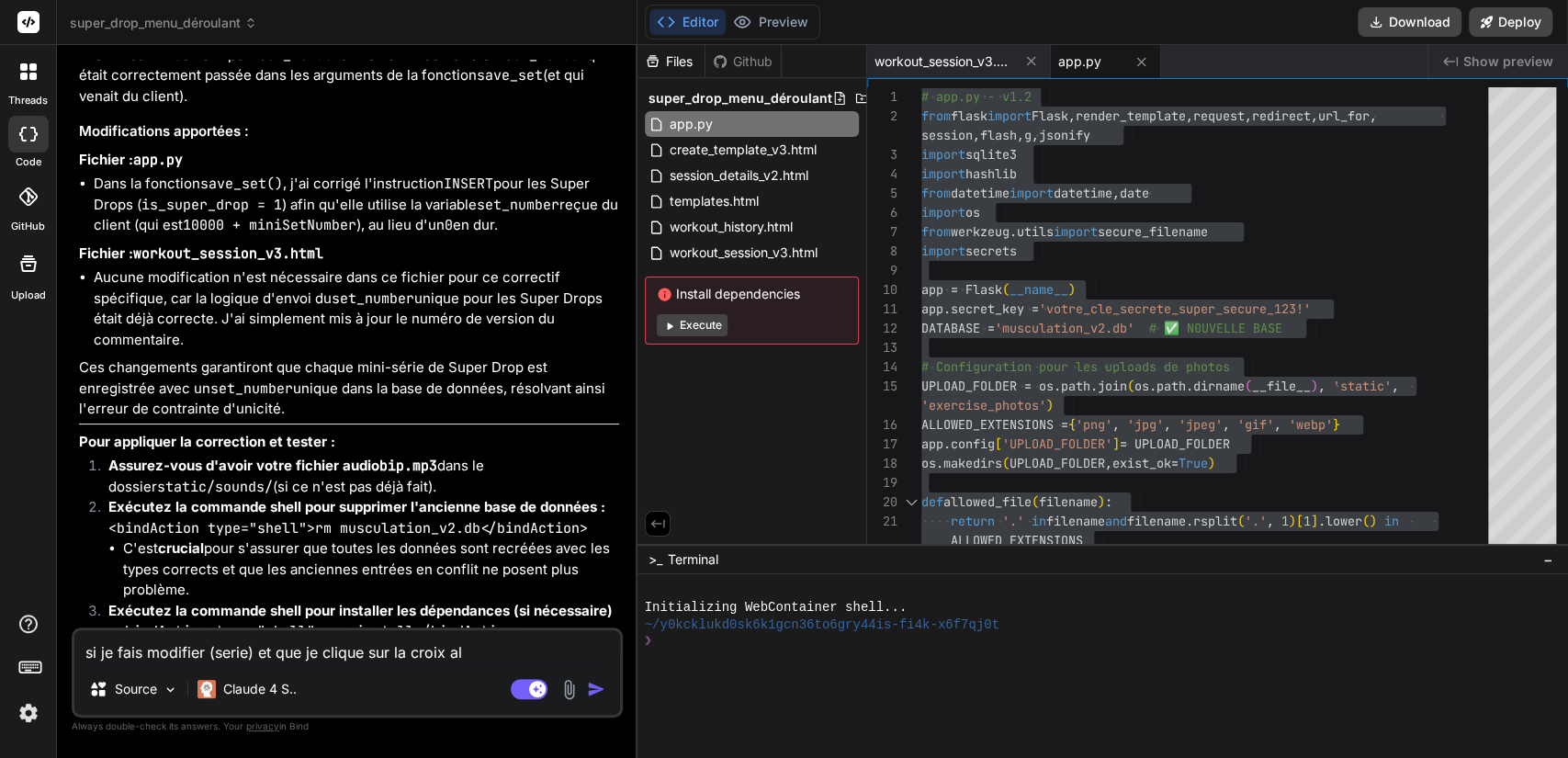 type on "si je fais modifier (serie) et que je clique sur la croix alo" 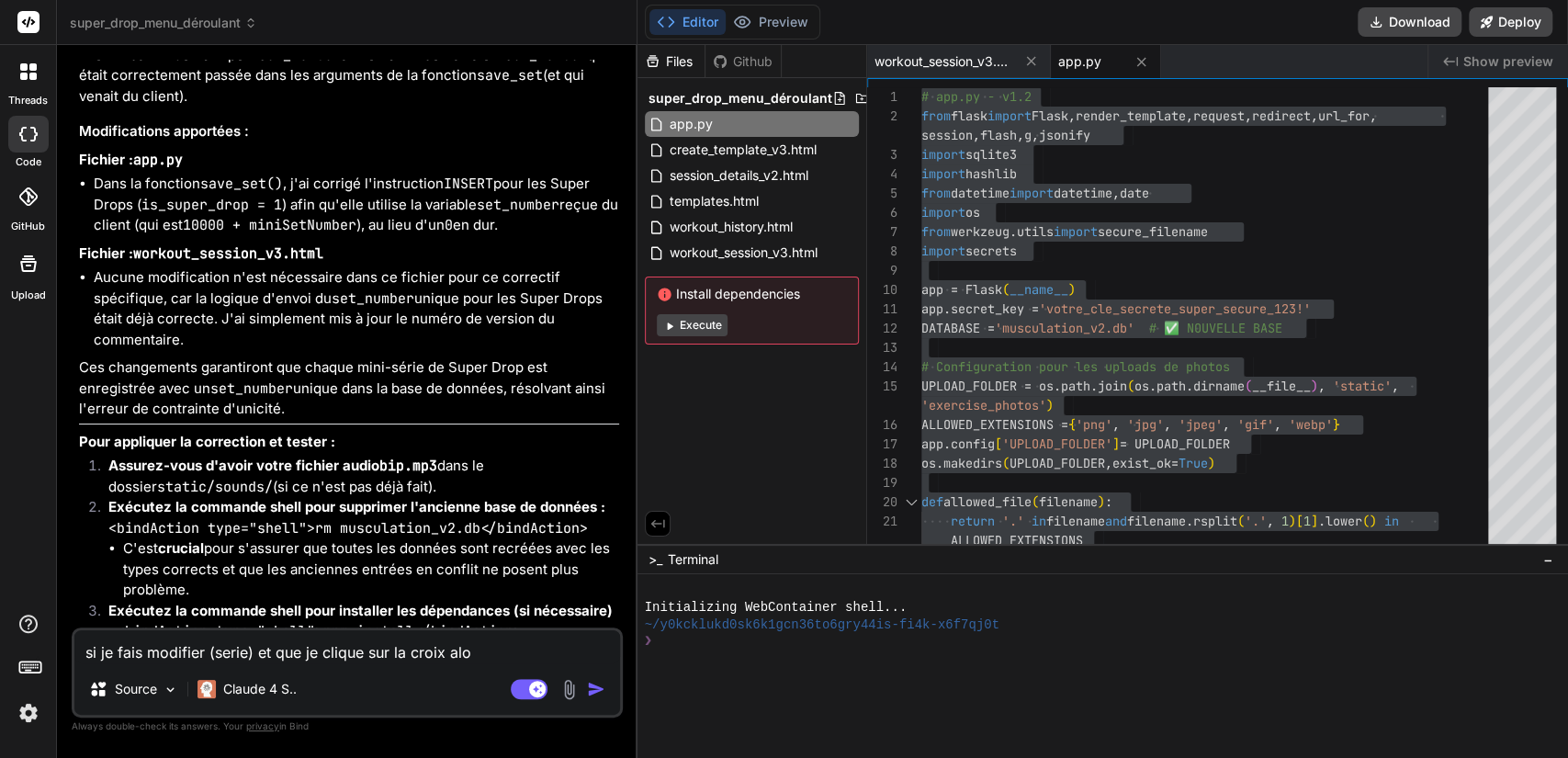 type on "si je fais modifier (serie) et que je clique sur la croix alor" 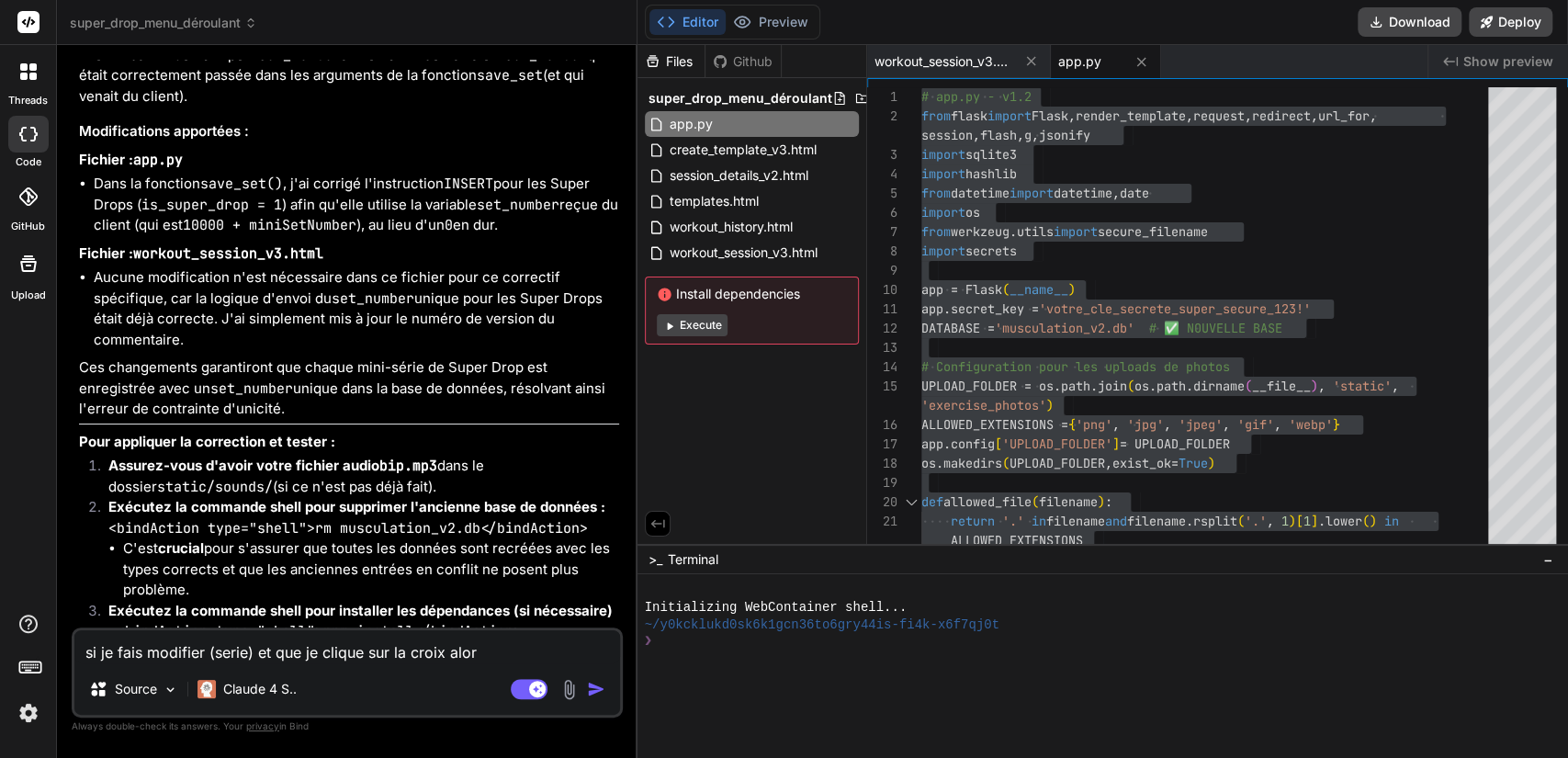 type on "si je fais modifier (serie) et que je clique sur la croix alors" 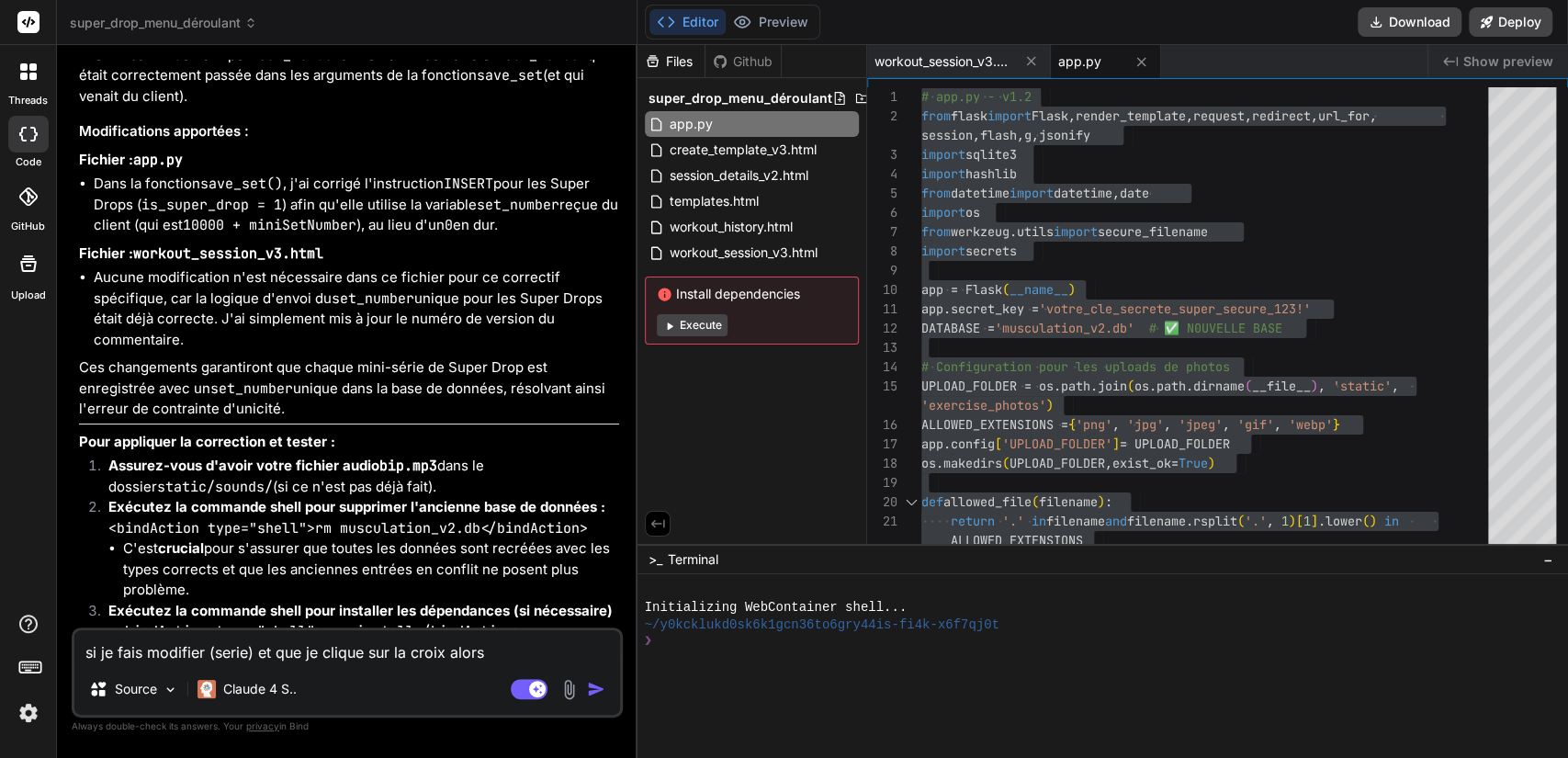 type on "si je fais modifier (serie) et que je clique sur la croix alors" 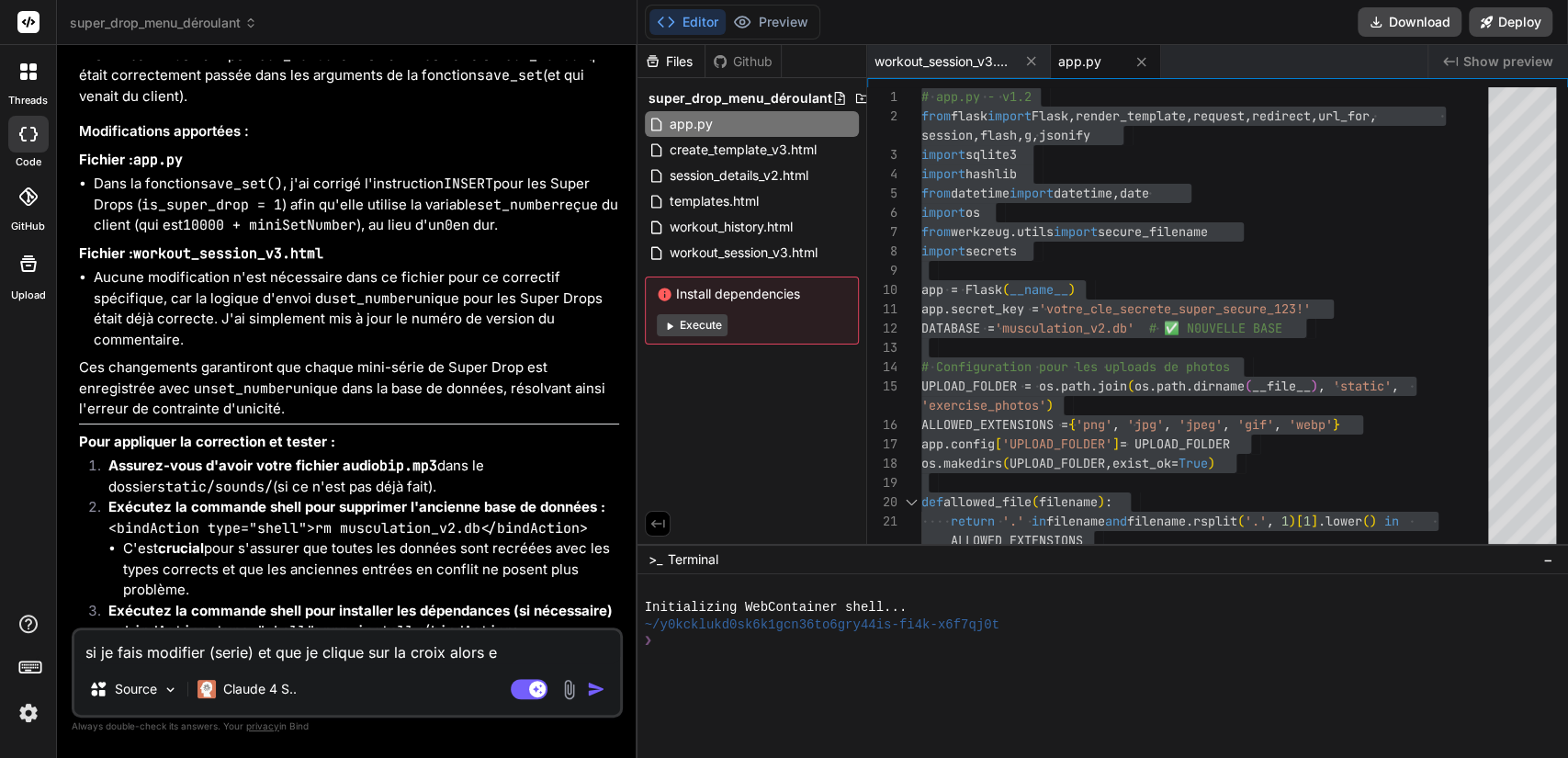 type on "si je fais modifier (serie) et que je clique sur la croix alors er" 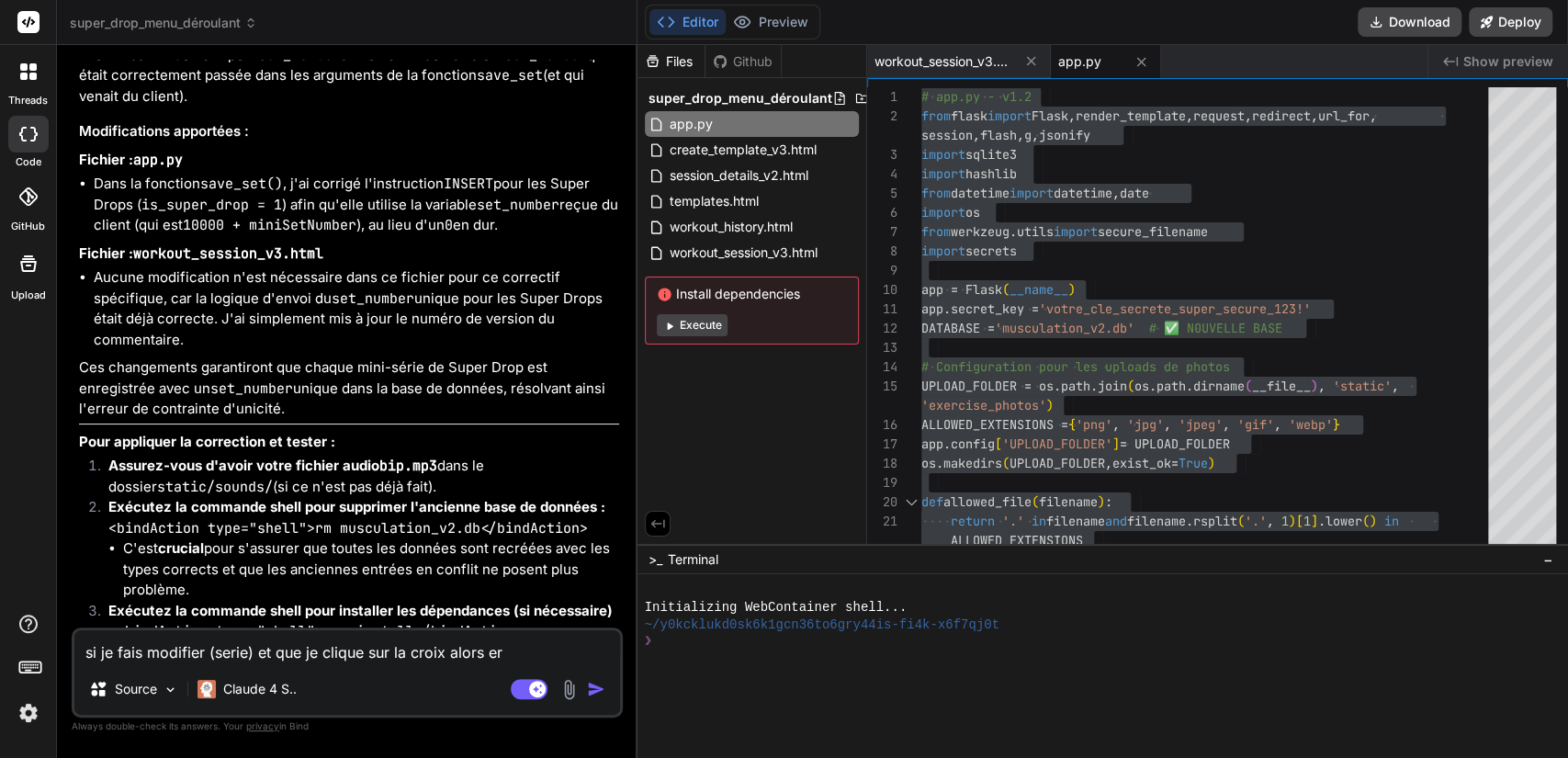 type on "si je fais modifier (serie) et que je clique sur la croix alors err" 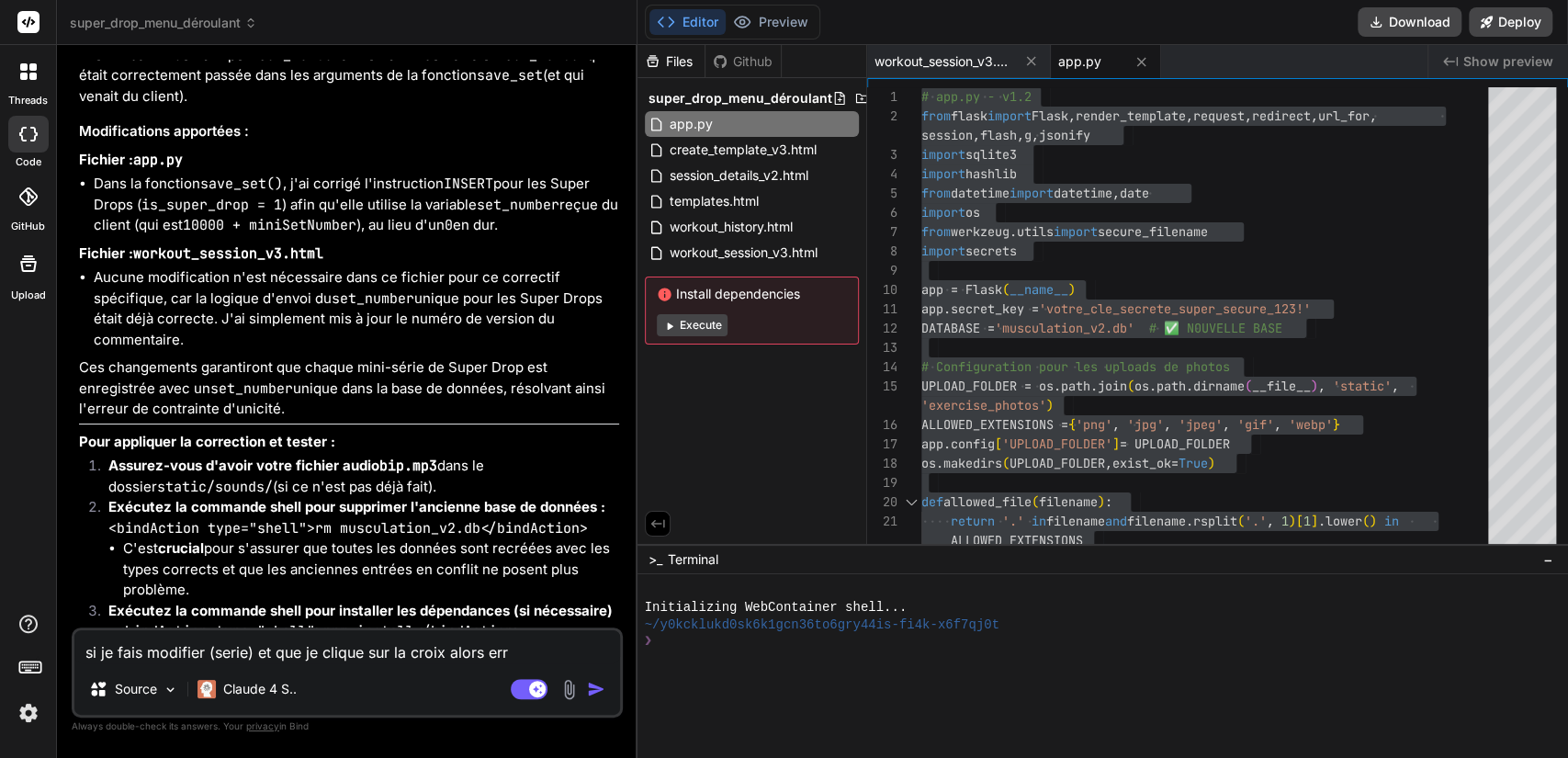 type on "si je fais modifier (serie) et que je clique sur la croix alors erre" 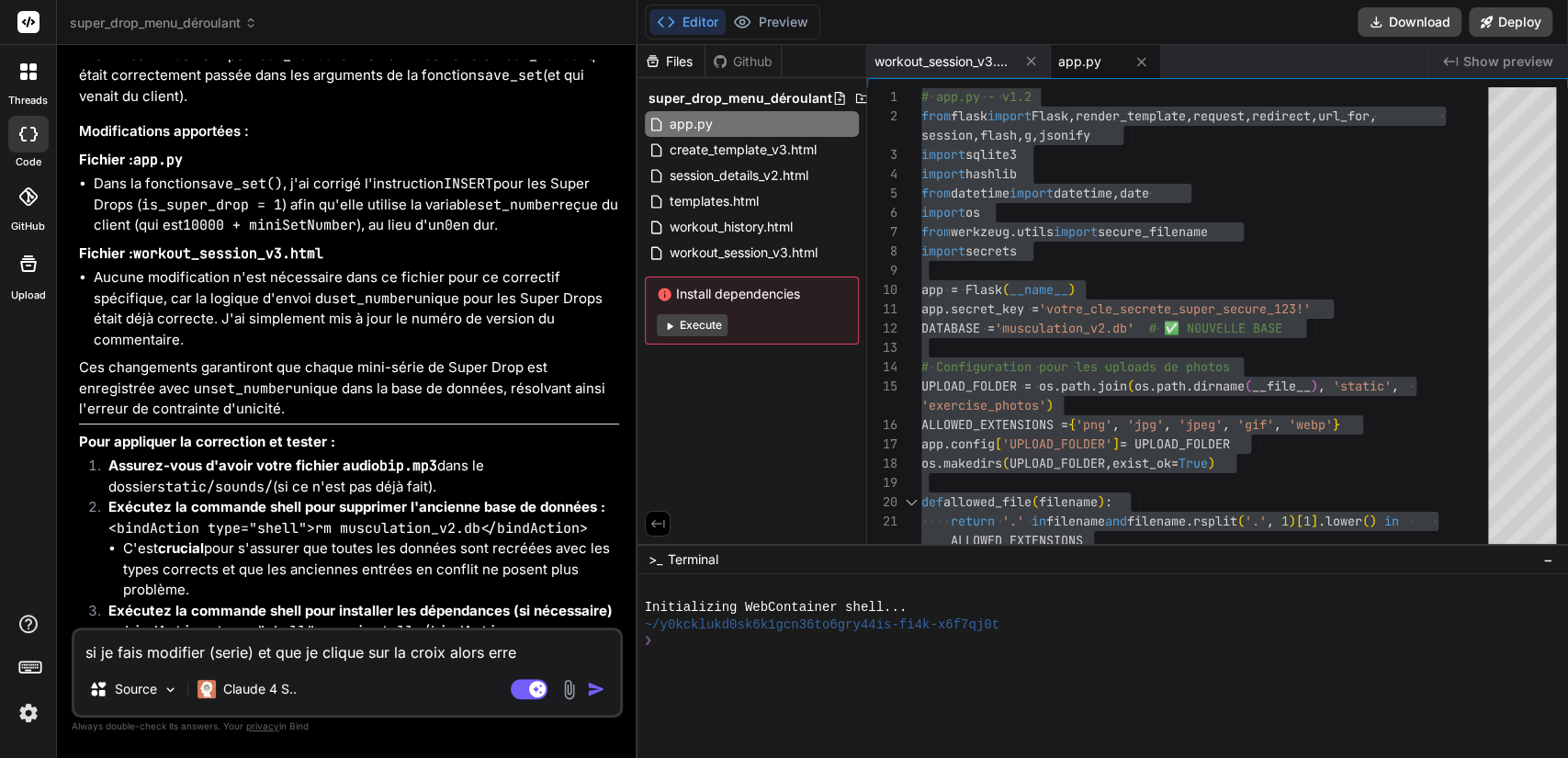 type on "si je fais modifier (serie) et que je clique sur la croix alors erreu" 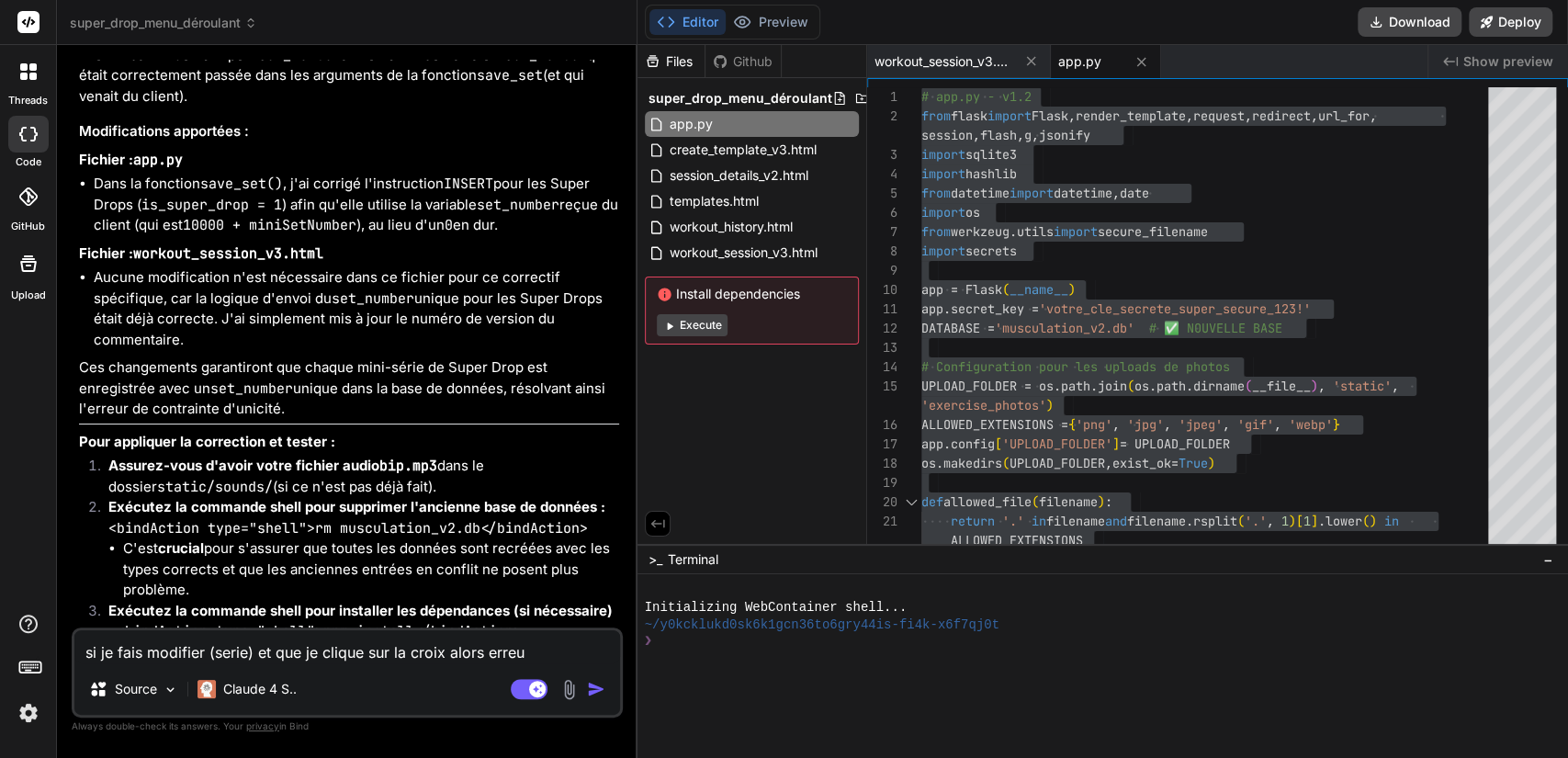 type on "si je fais modifier (serie) et que je clique sur la croix alors erreur" 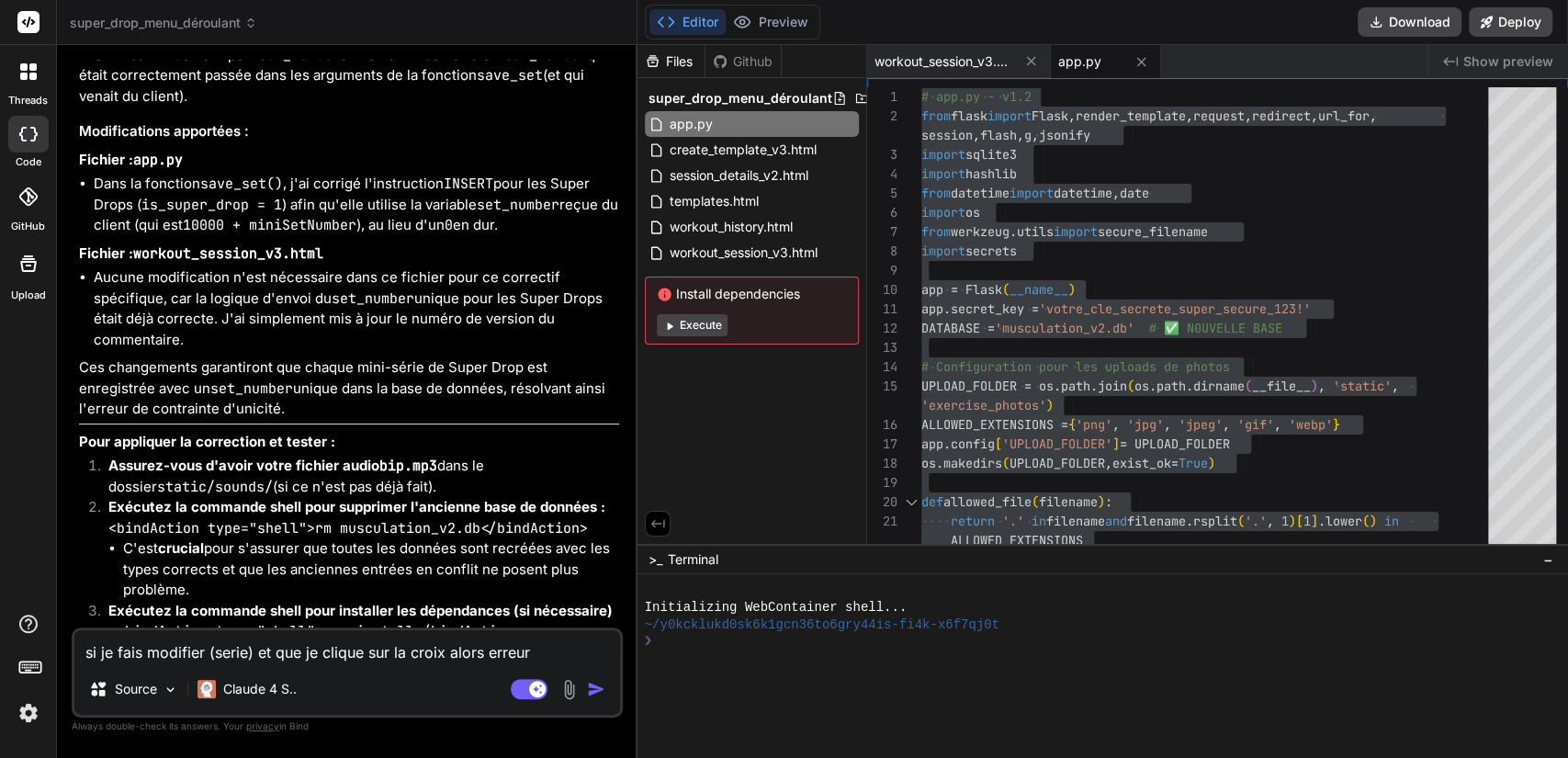 type on "si je fais modifier (serie) et que je clique sur la croix alors erreur." 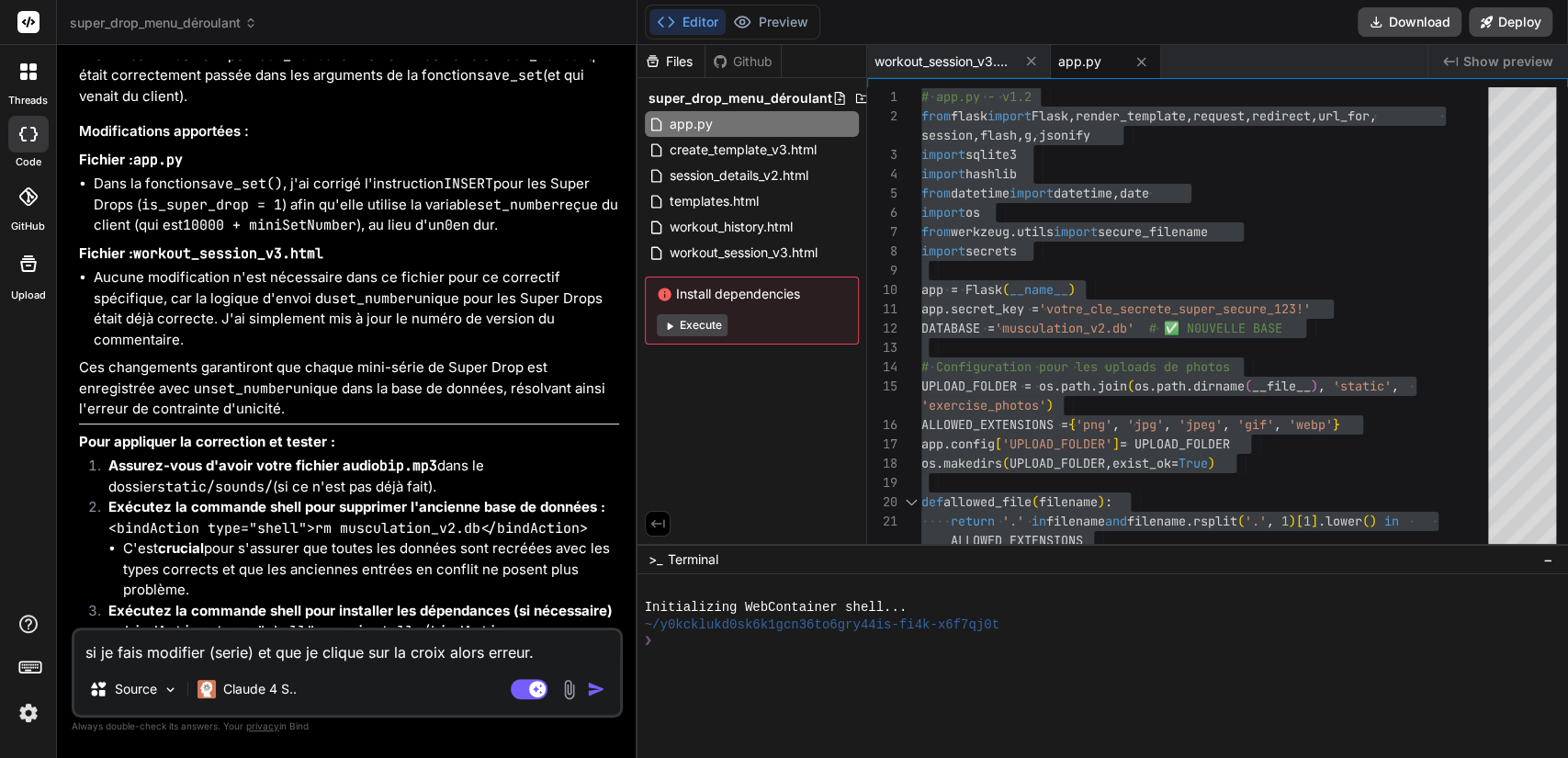 type on "x" 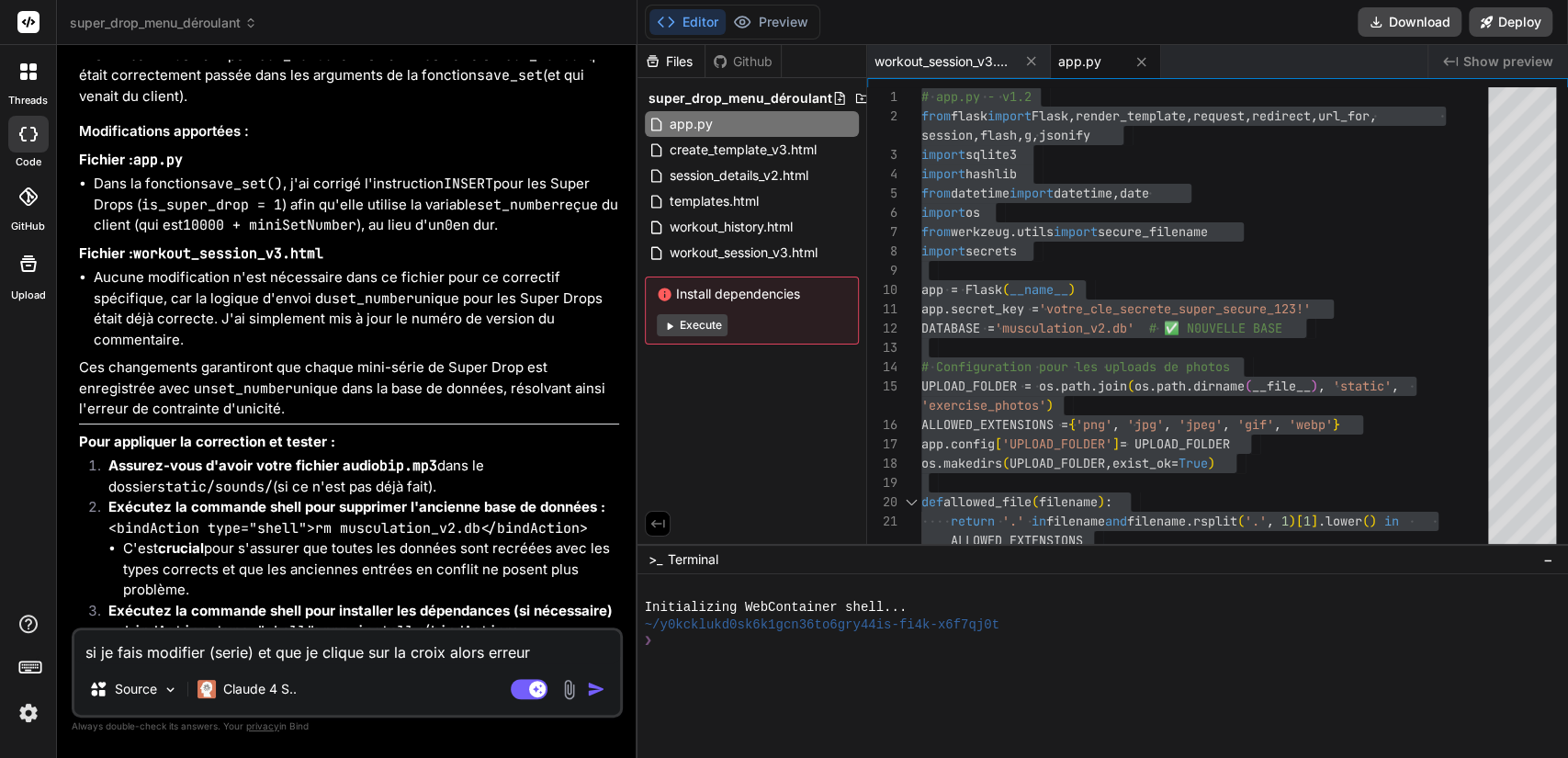type on "si je fais modifier (serie) et que je clique sur la croix alors erreur" 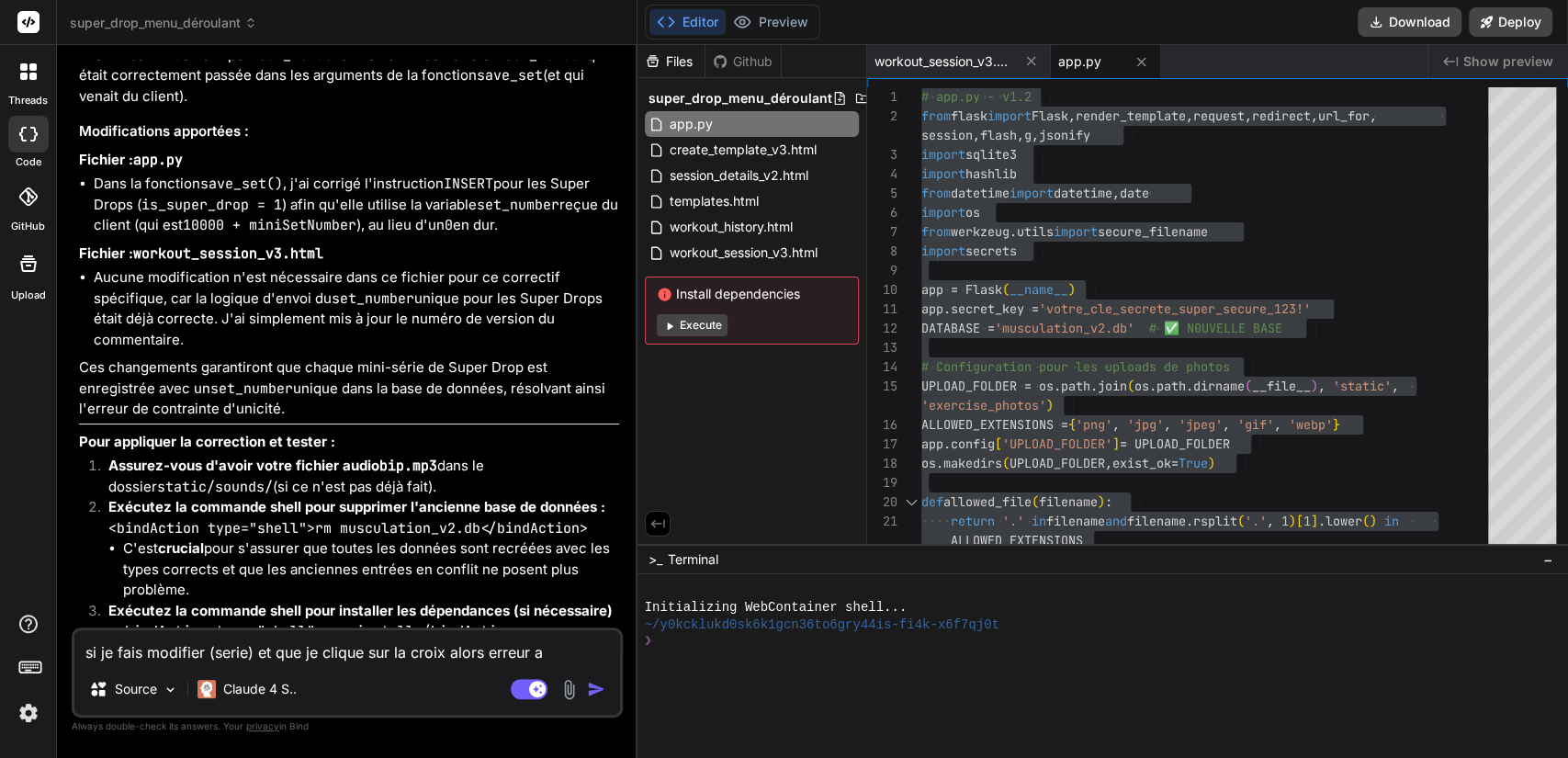type on "si je fais modifier (serie) et que je clique sur la croix alors erreur al" 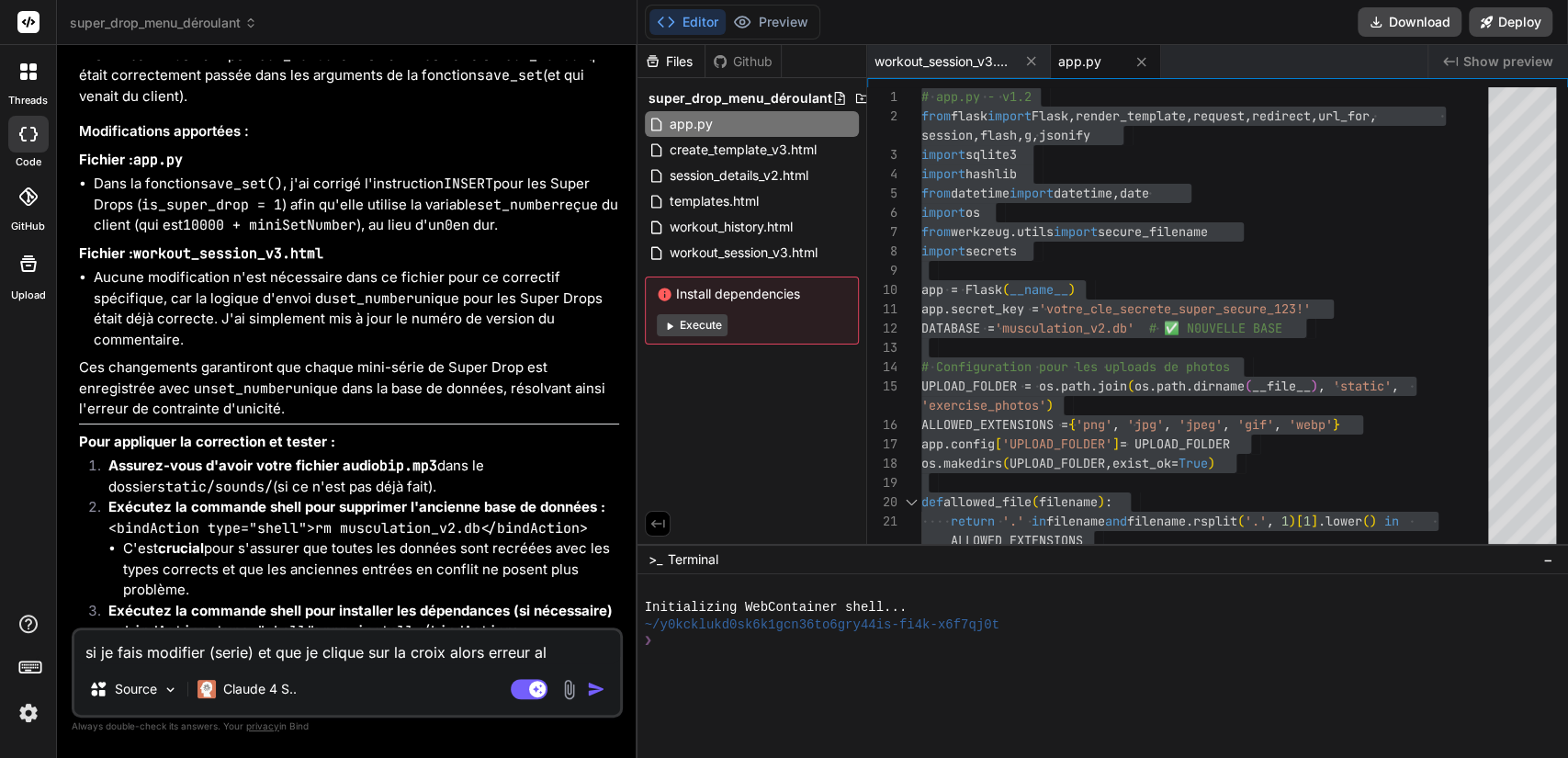 type on "si je fais modifier (serie) et que je clique sur la croix alors erreur alo" 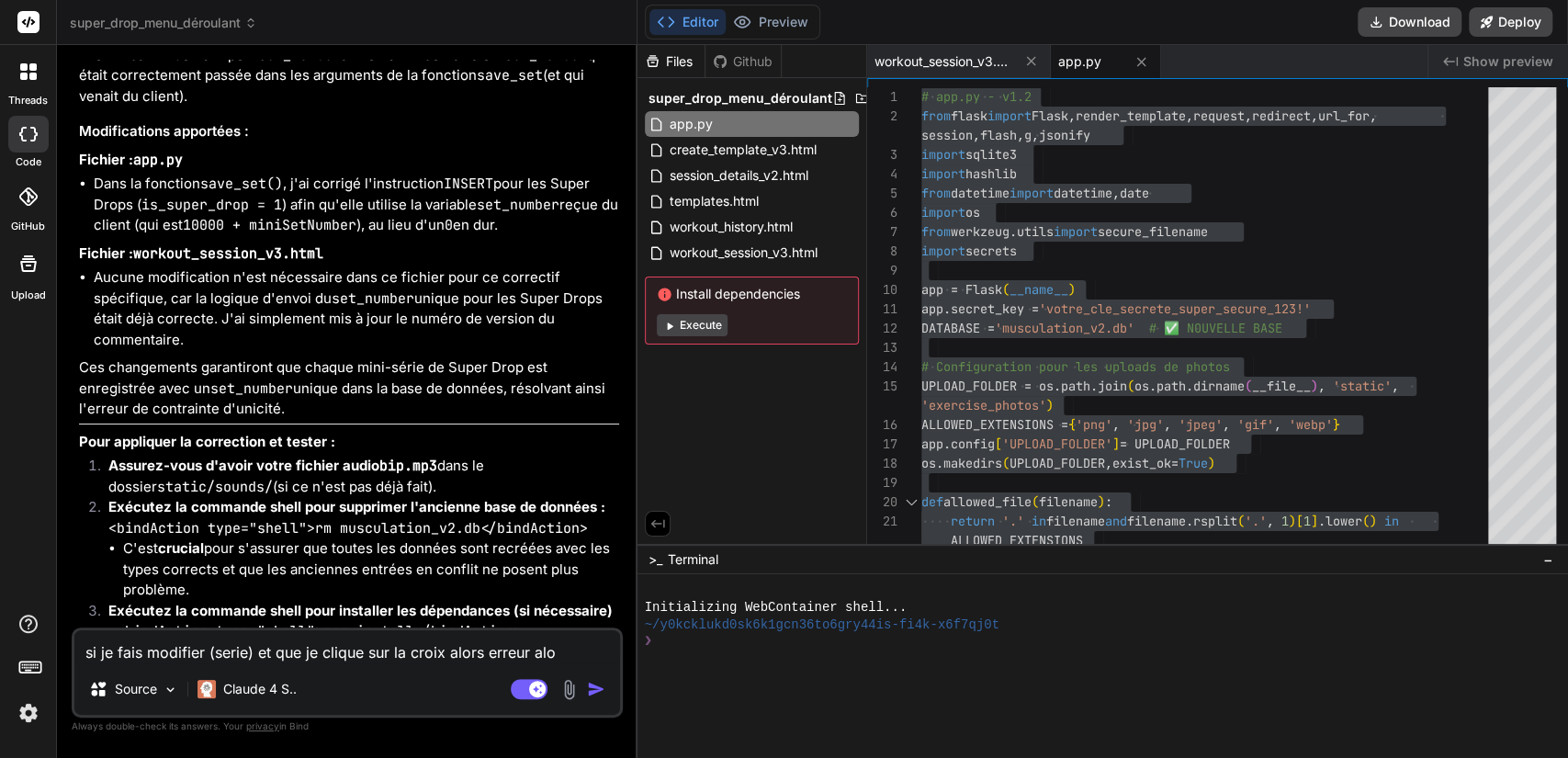 type on "si je fais modifier (serie) et que je clique sur la croix alors erreur alor" 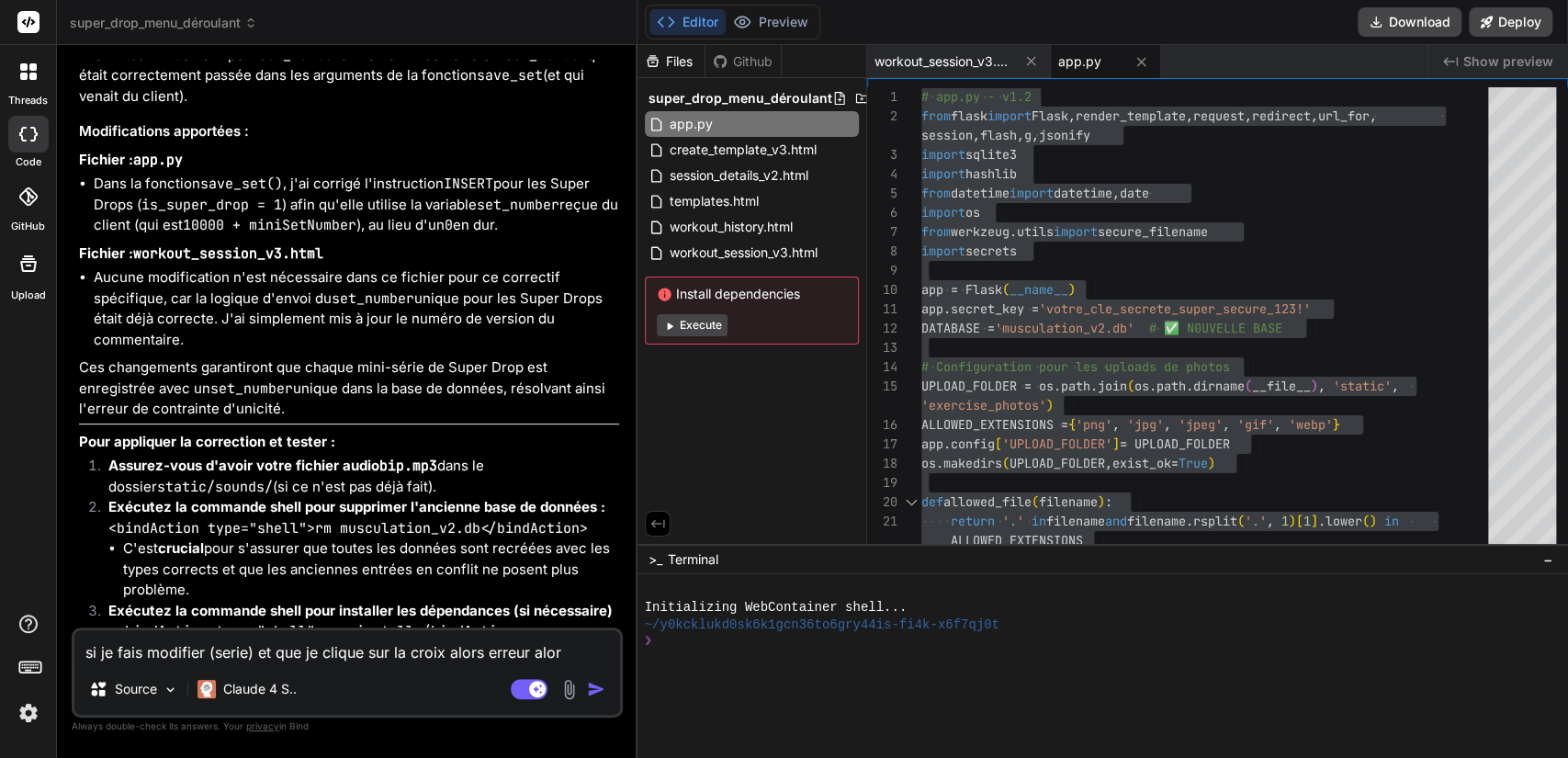 type on "si je fais modifier (serie) et que je clique sur la croix alors erreur alors" 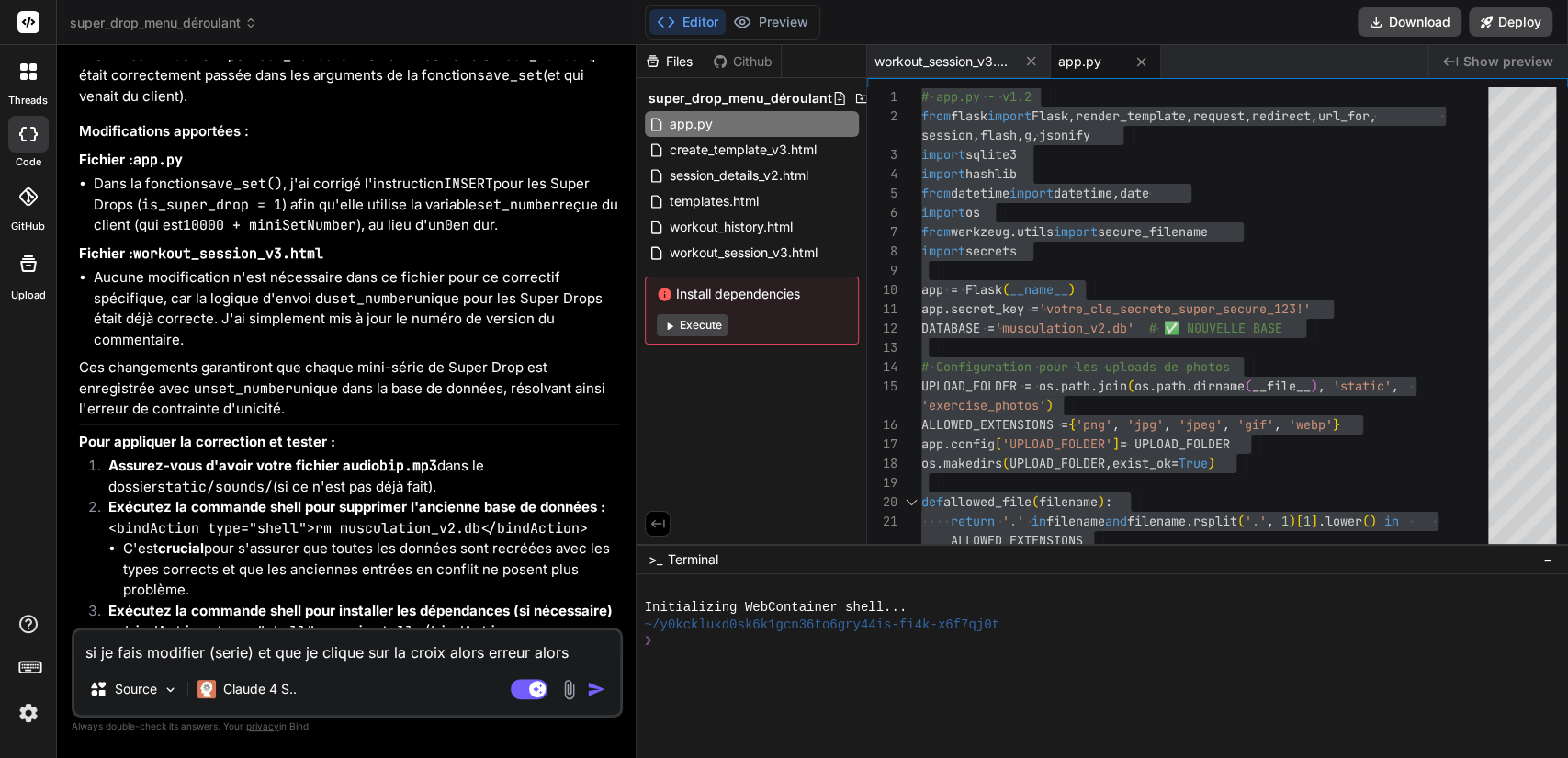 type on "x" 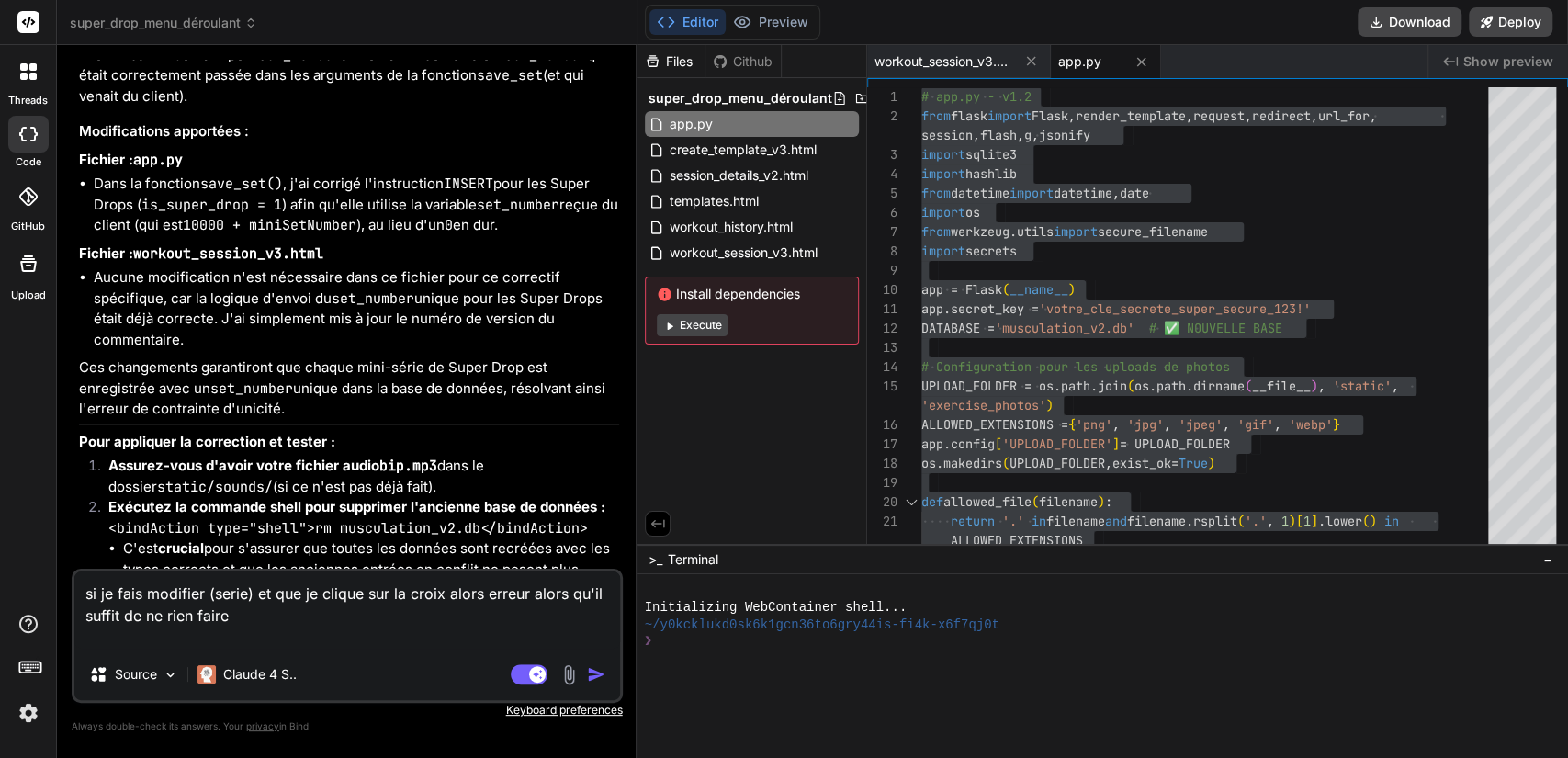 paste on "File "C:\Users\fl37\AppData\Roaming\Python\Python312\site-packages\flask\app.py", line 1536, in __call__
return self.wsgi_app(environ, start_response)
^^^^^^^^^^^^^^^^^^^^^^^^^^^^^^^^^^^^^^
File "C:\Users\fl37\AppData\Roaming\Python\Python312\site-packages\flask\app.py", line 1514, in wsgi_app
response = self.handle_exception(e)
^^^^^^^^^^^^^^^^^^^^^^^^
File "C:\Users\fl37\AppData\Roaming\Python\Python312\site-packages\flask\app.py", line 1511, in wsgi_app
response = self.full_dispatch_request()
^^^^^^^^^^^^^^^^^^^^^^^^^^^^
File "C:\Users\fl37\AppData\Roaming\Python\Python312\site-packages\flask\app.py", line 919, in full_dispatch_request
rv = self.handle_user_exception(e)
^^^^^^^^^^^^^^^^^^^^^^^^^^^^^
File "C:\Users\fl37\AppData\Roaming\Python\Python312\site-packages\flask\app.py", line 917, in full_dispatch_request
rv = self.dispatch_request()
^^^^^^^^^^^^^^^^^^^^^^^
File "C:\Users\fl37\AppData\Roaming\Python\Python312\site-packages\flask\app.py", line 902, in dispa..." 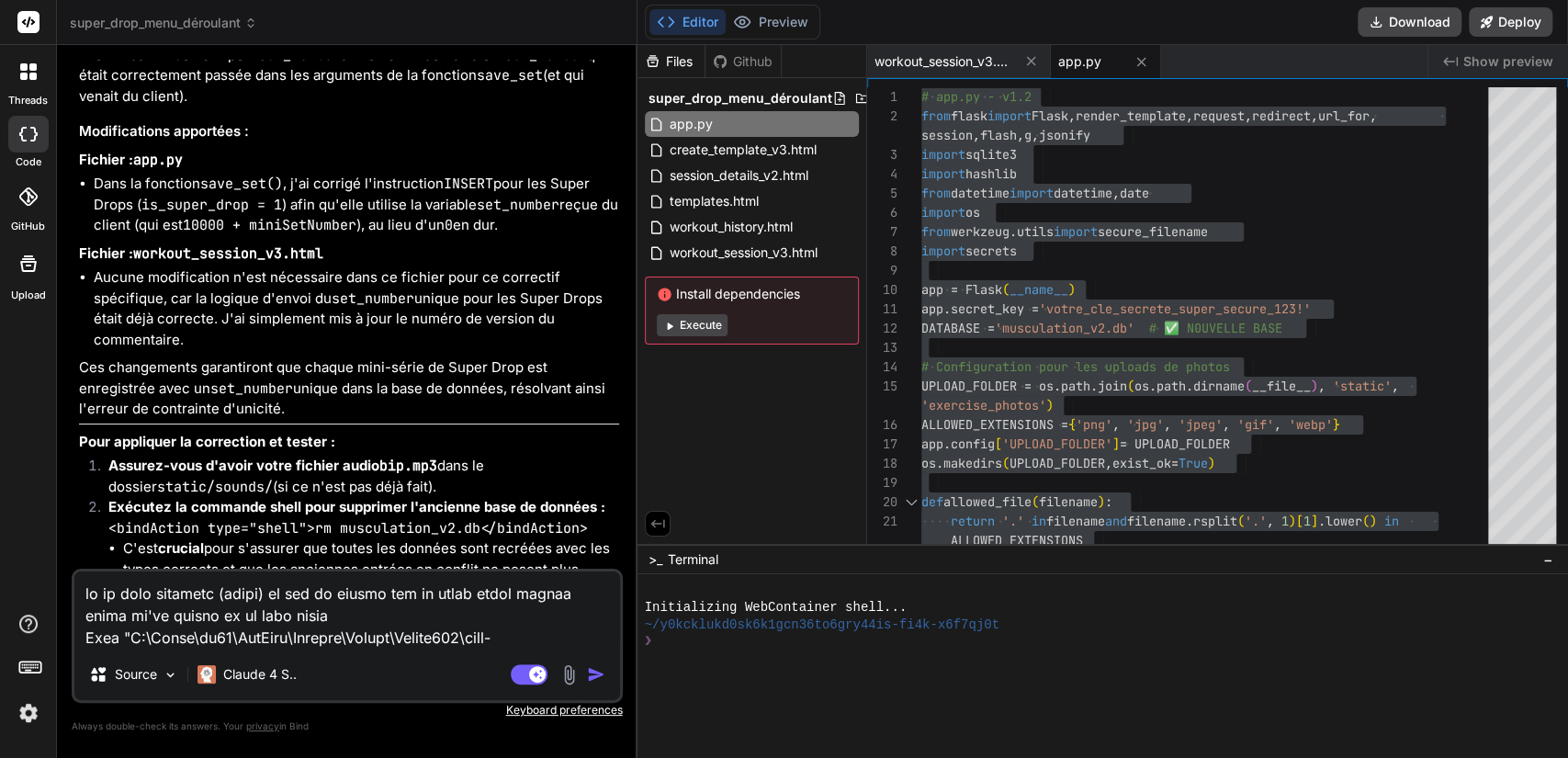 scroll, scrollTop: 1743, scrollLeft: 0, axis: vertical 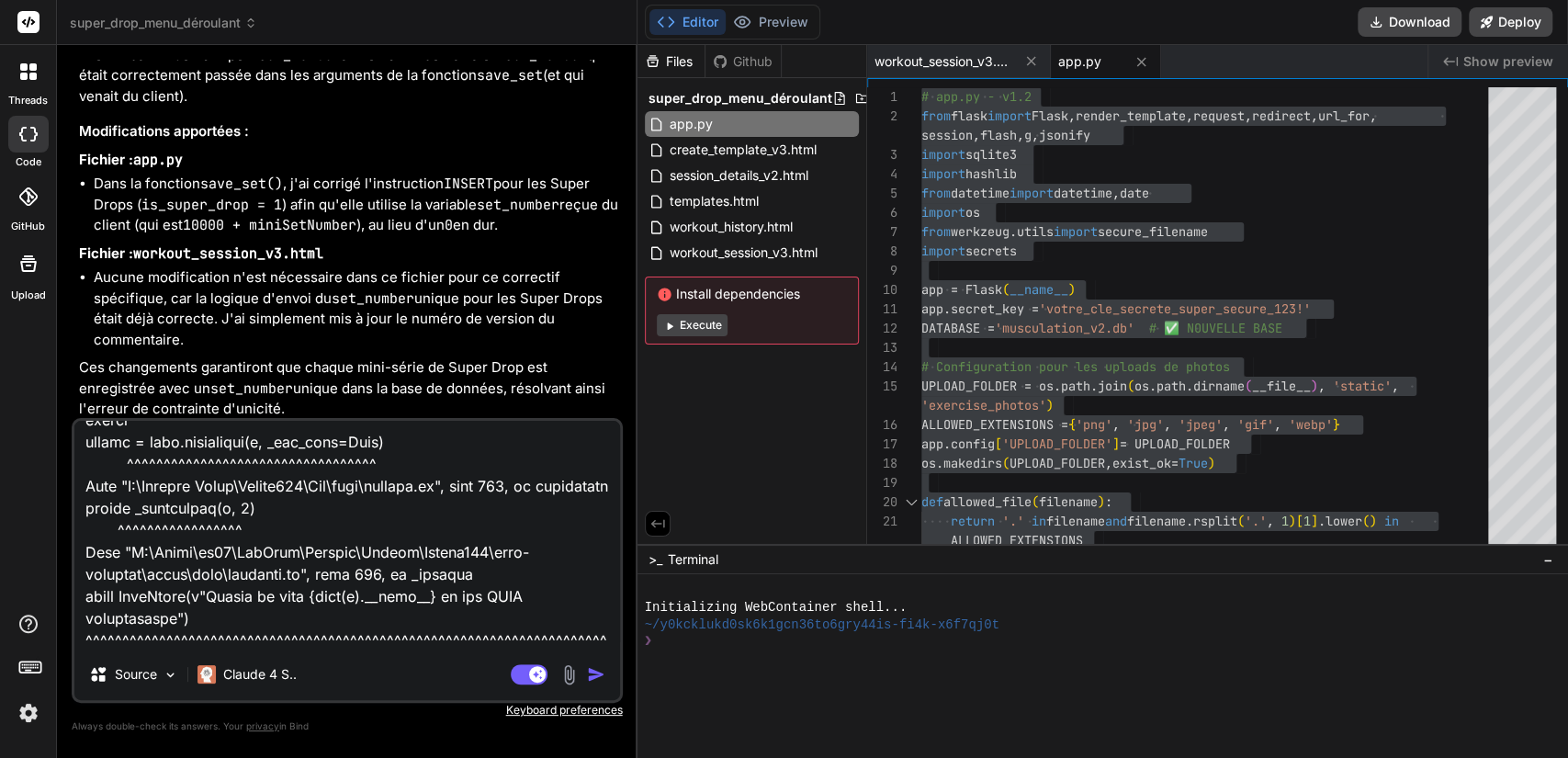 click at bounding box center [596, 674] 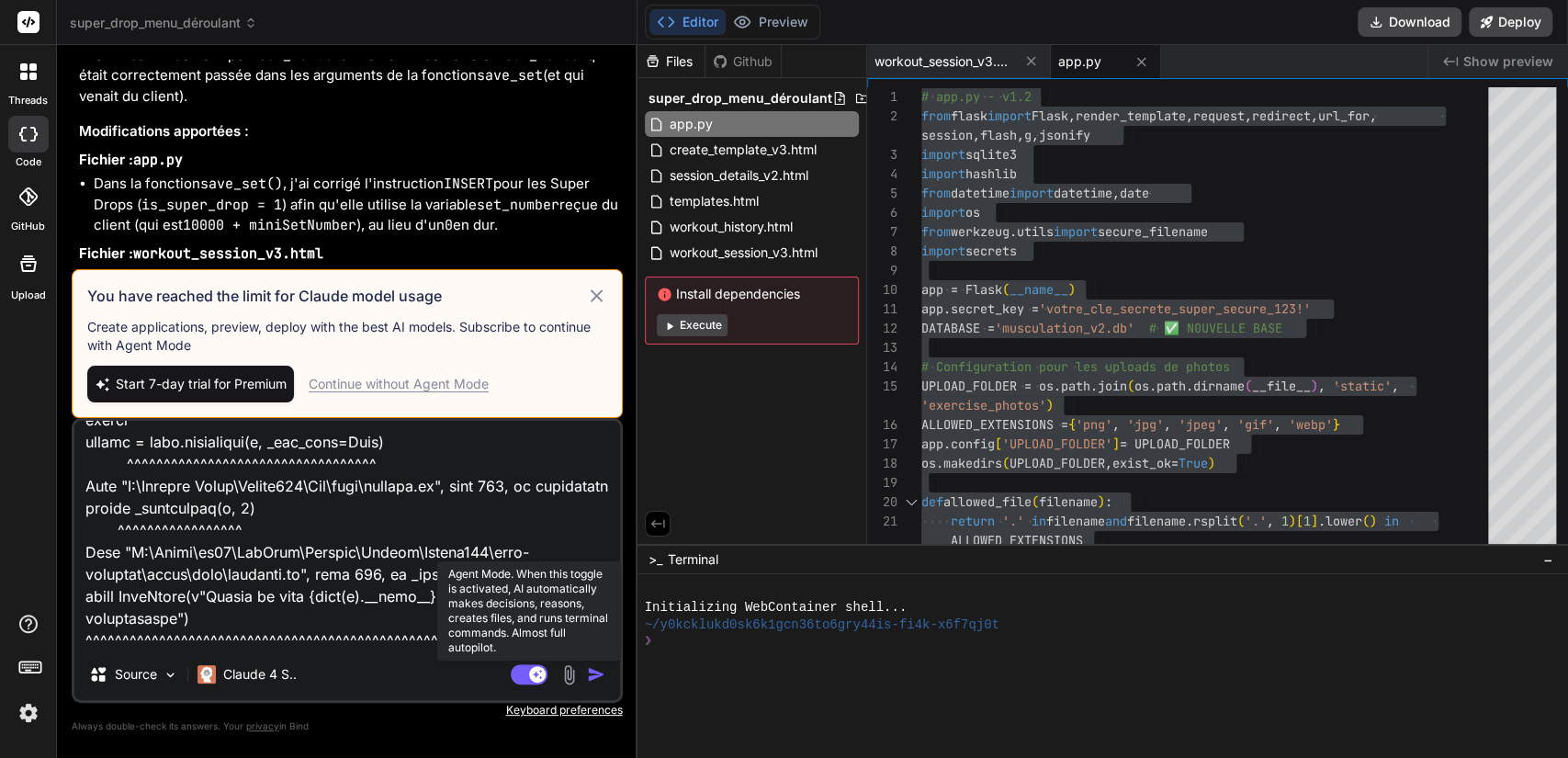 click 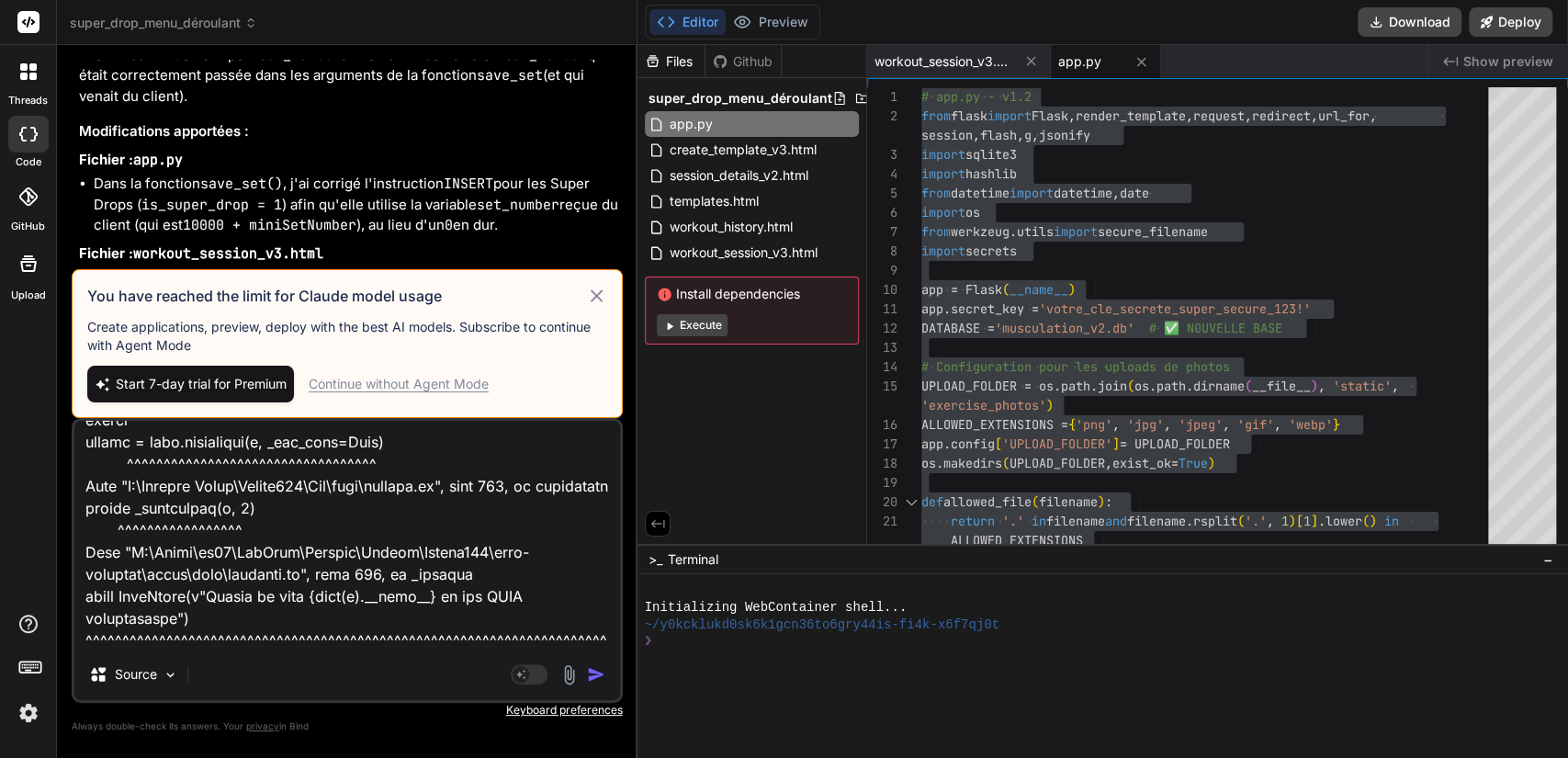 click at bounding box center [596, 674] 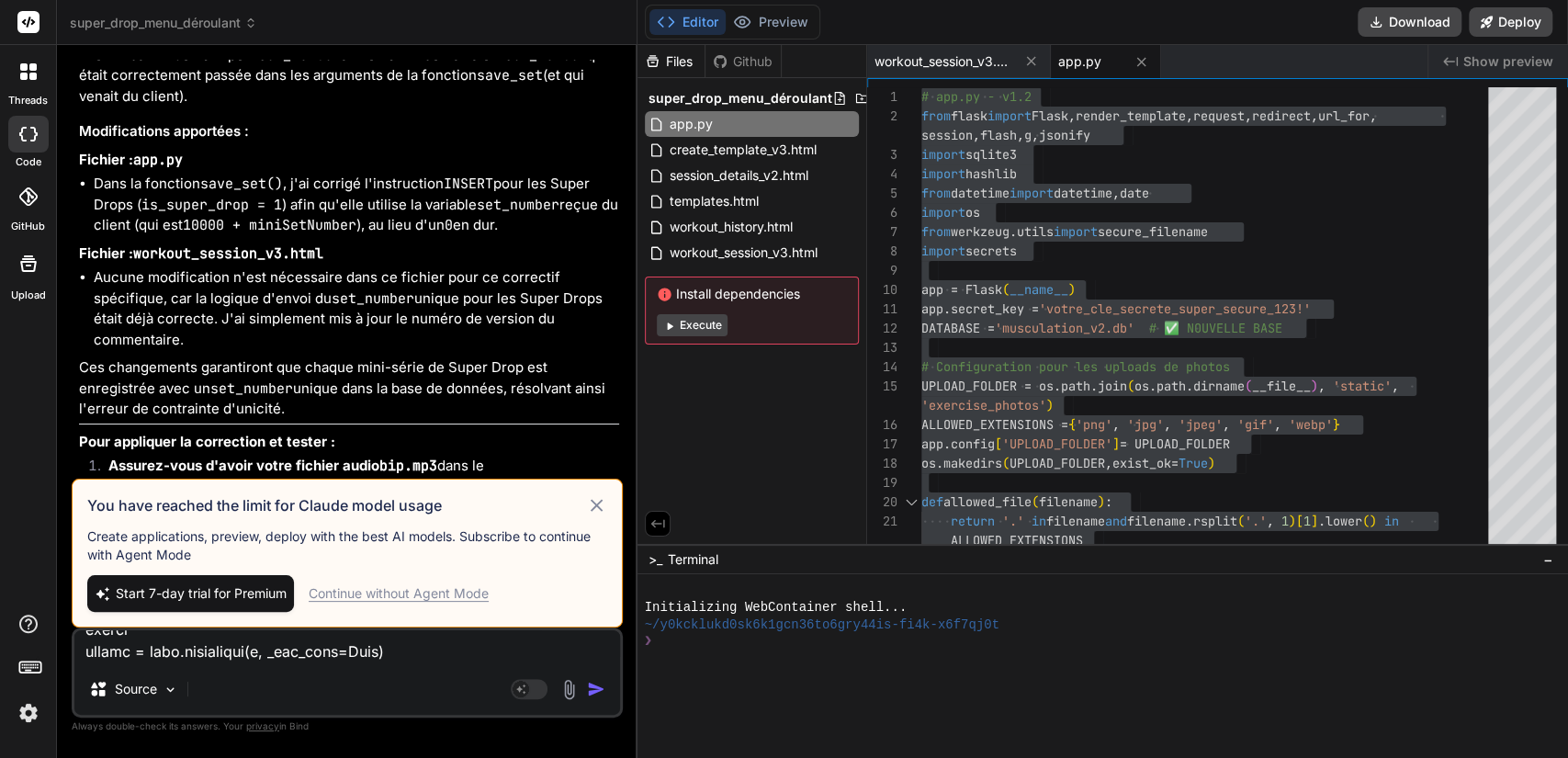 scroll, scrollTop: 0, scrollLeft: 0, axis: both 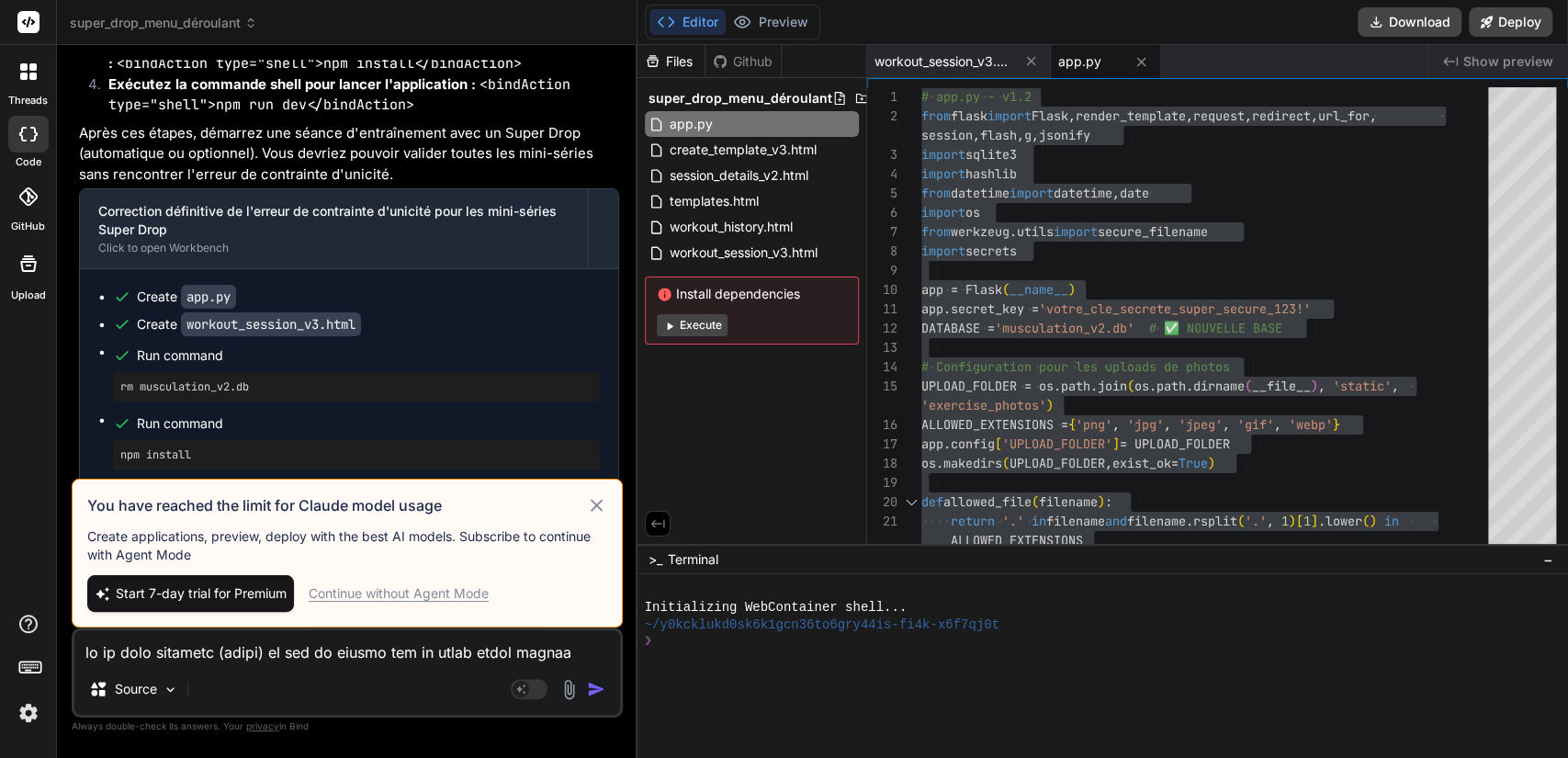 click at bounding box center (596, 689) 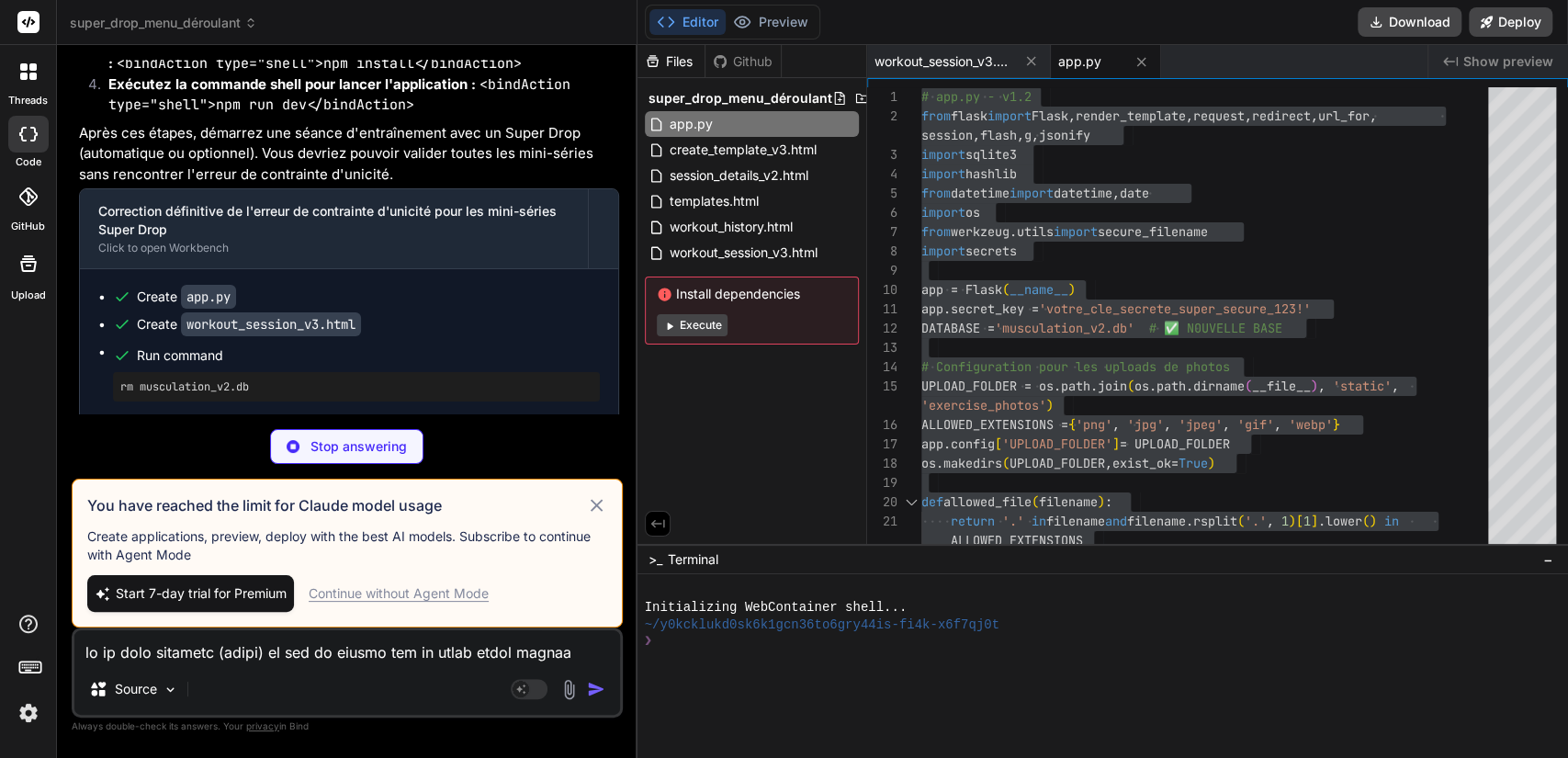 click 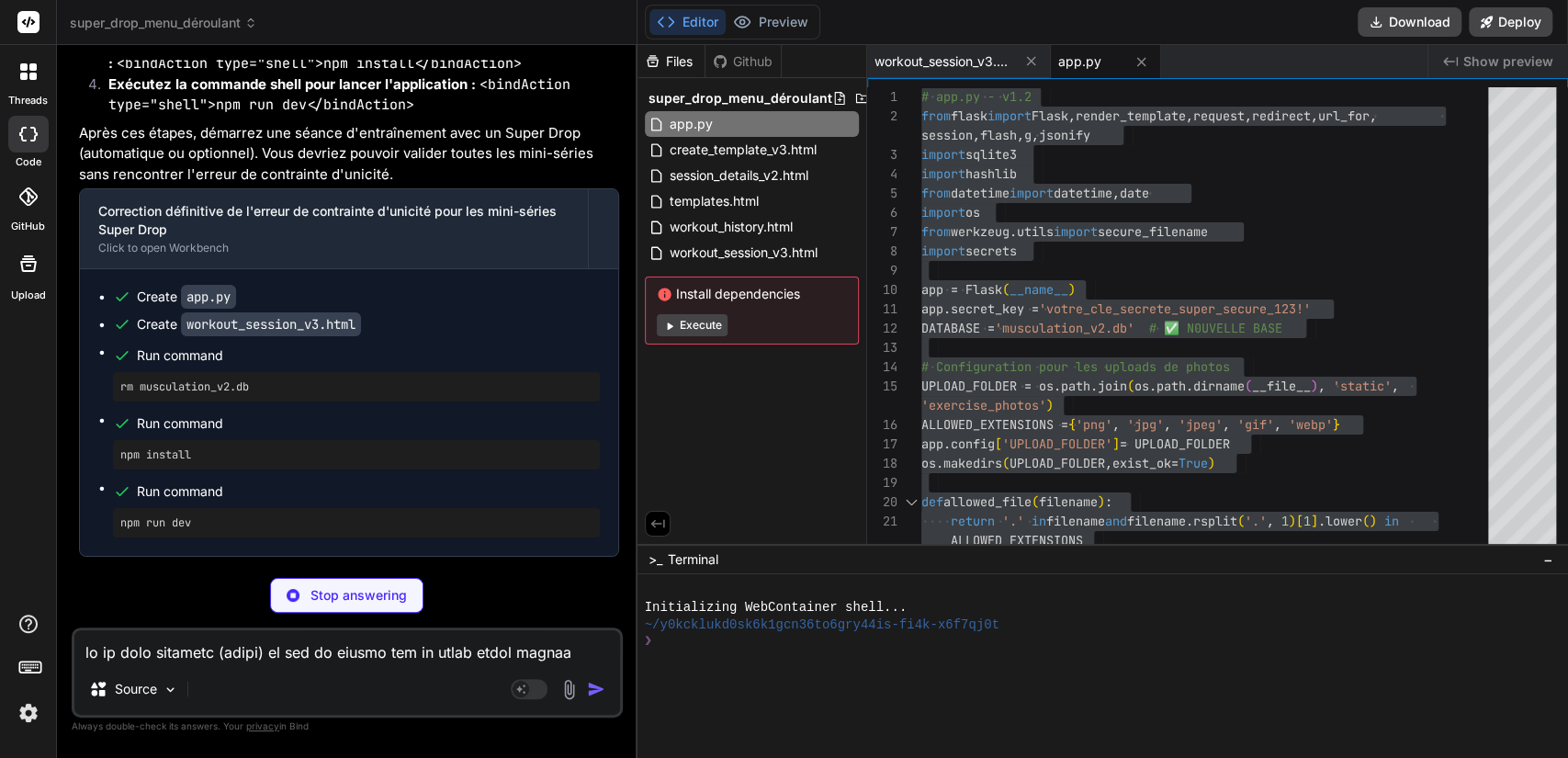 click at bounding box center (349, 1269) 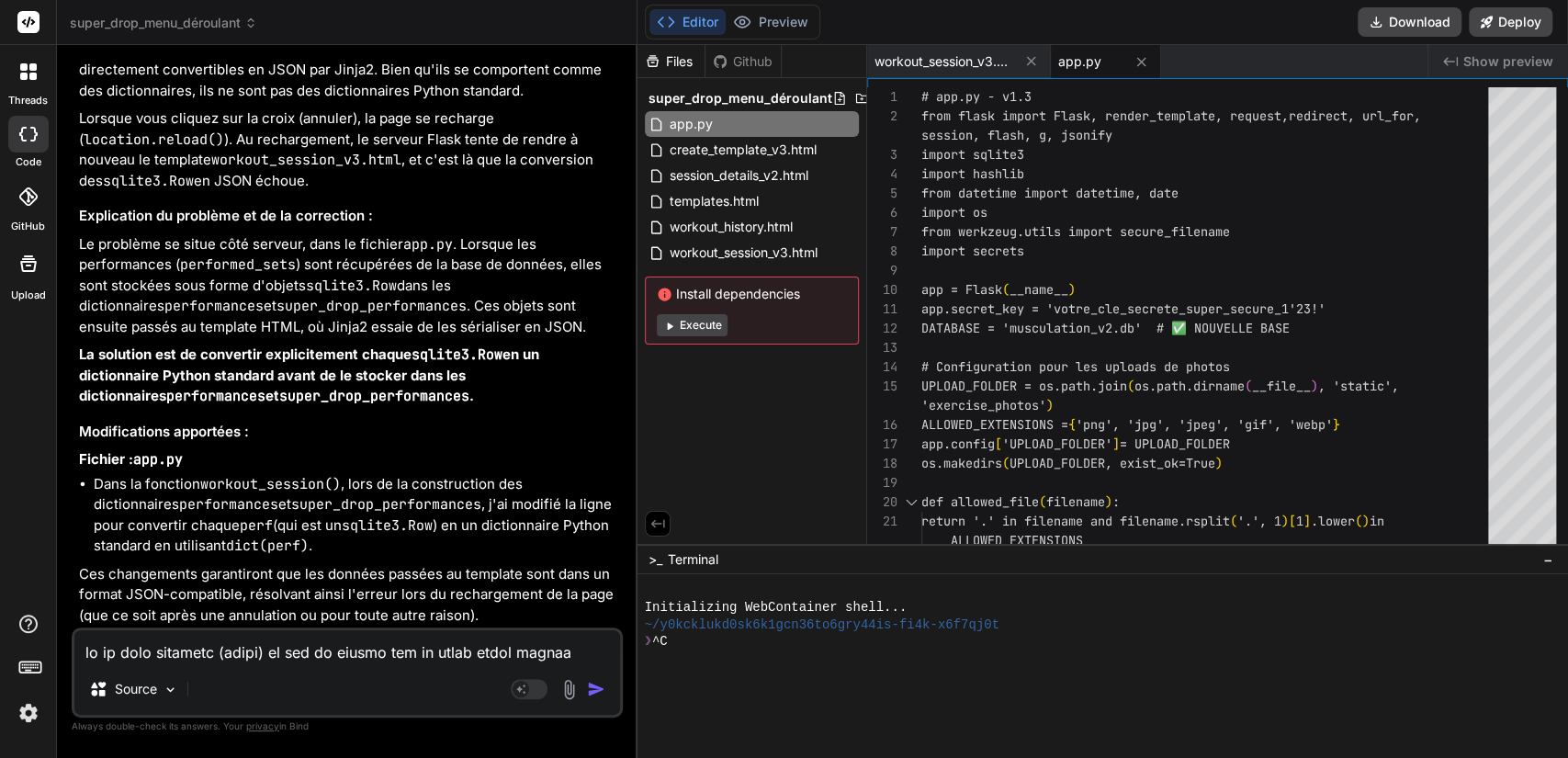 scroll, scrollTop: 25270, scrollLeft: 0, axis: vertical 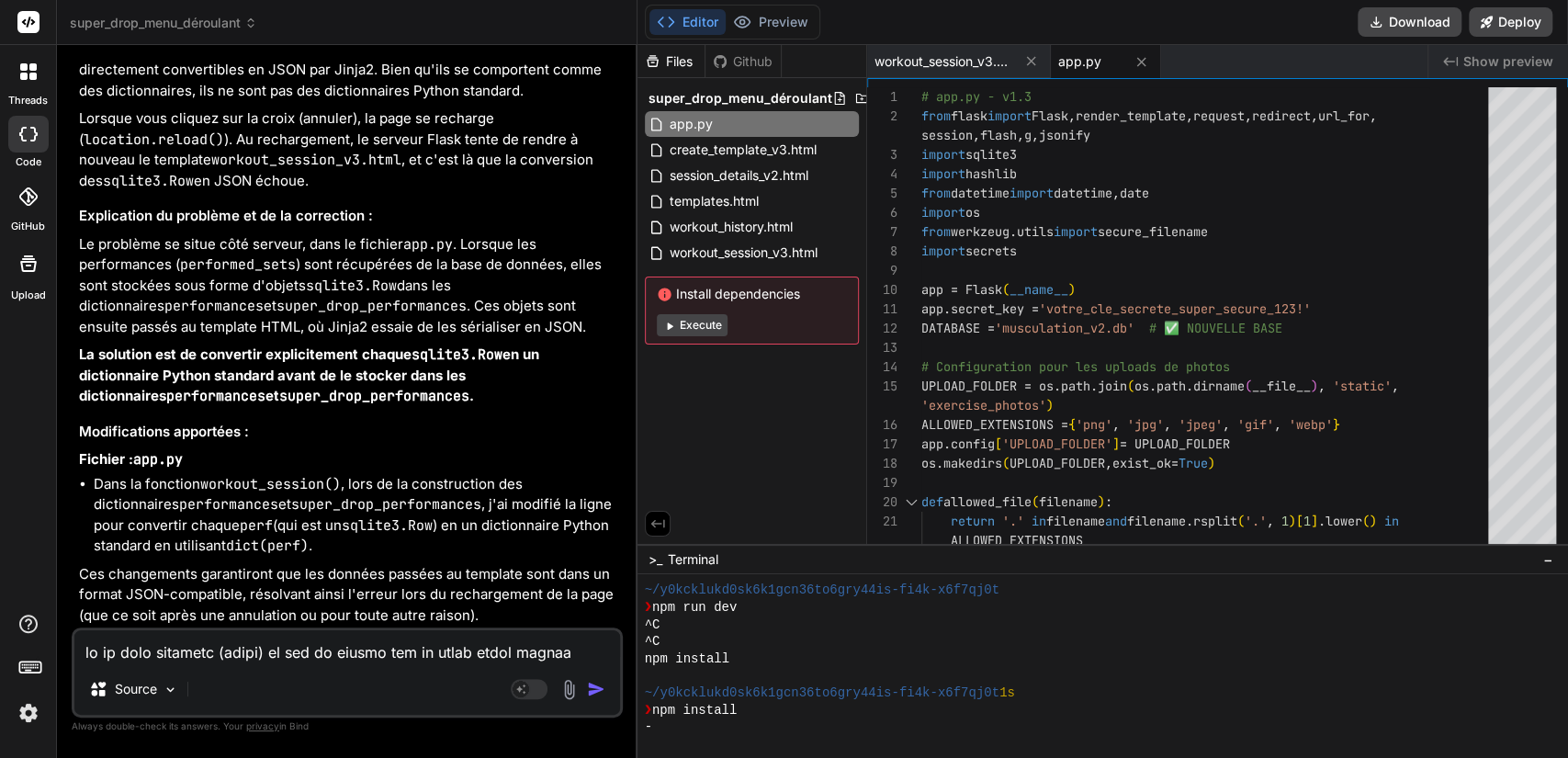 click at bounding box center (347, 647) 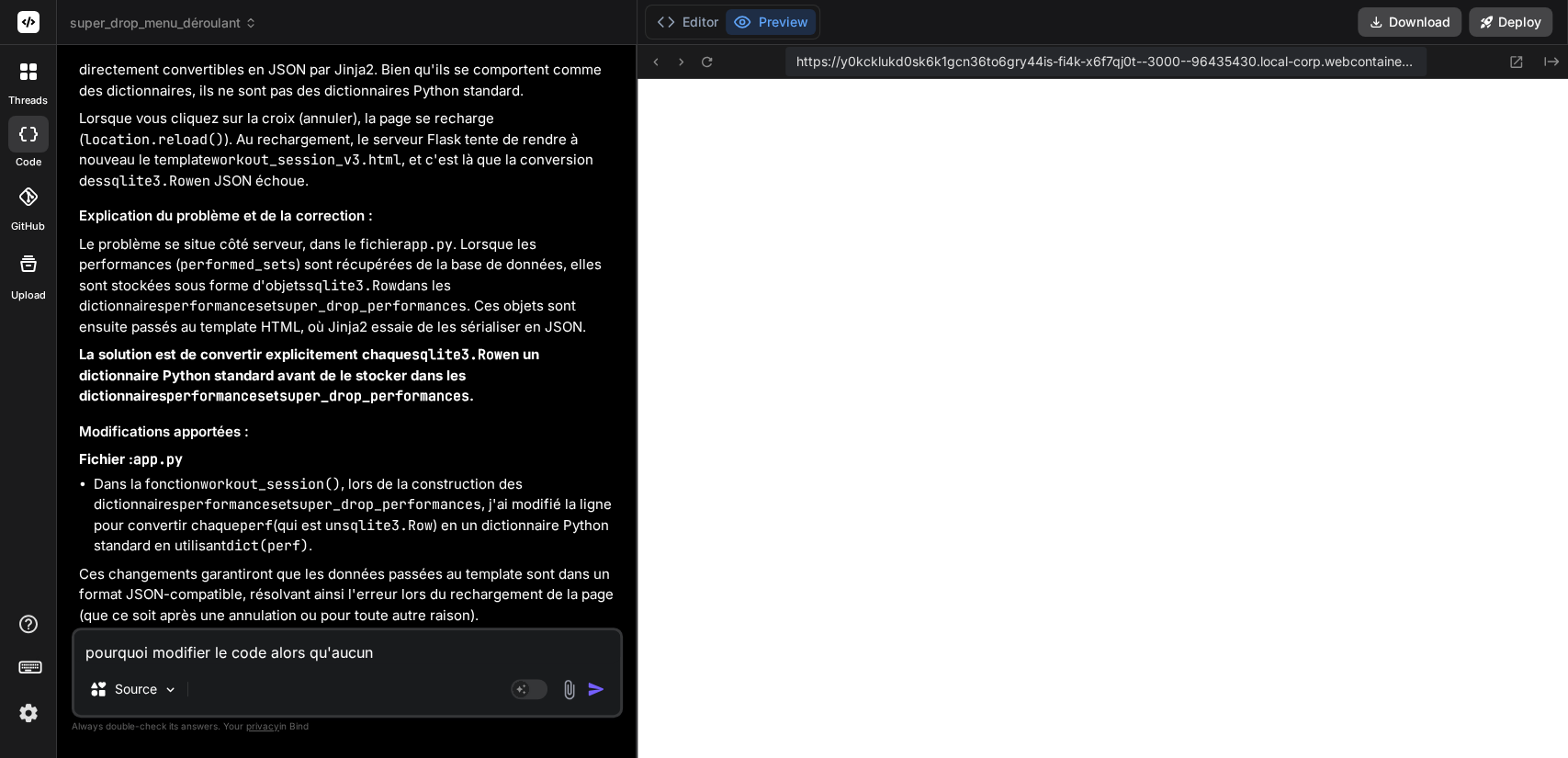 scroll, scrollTop: 857, scrollLeft: 0, axis: vertical 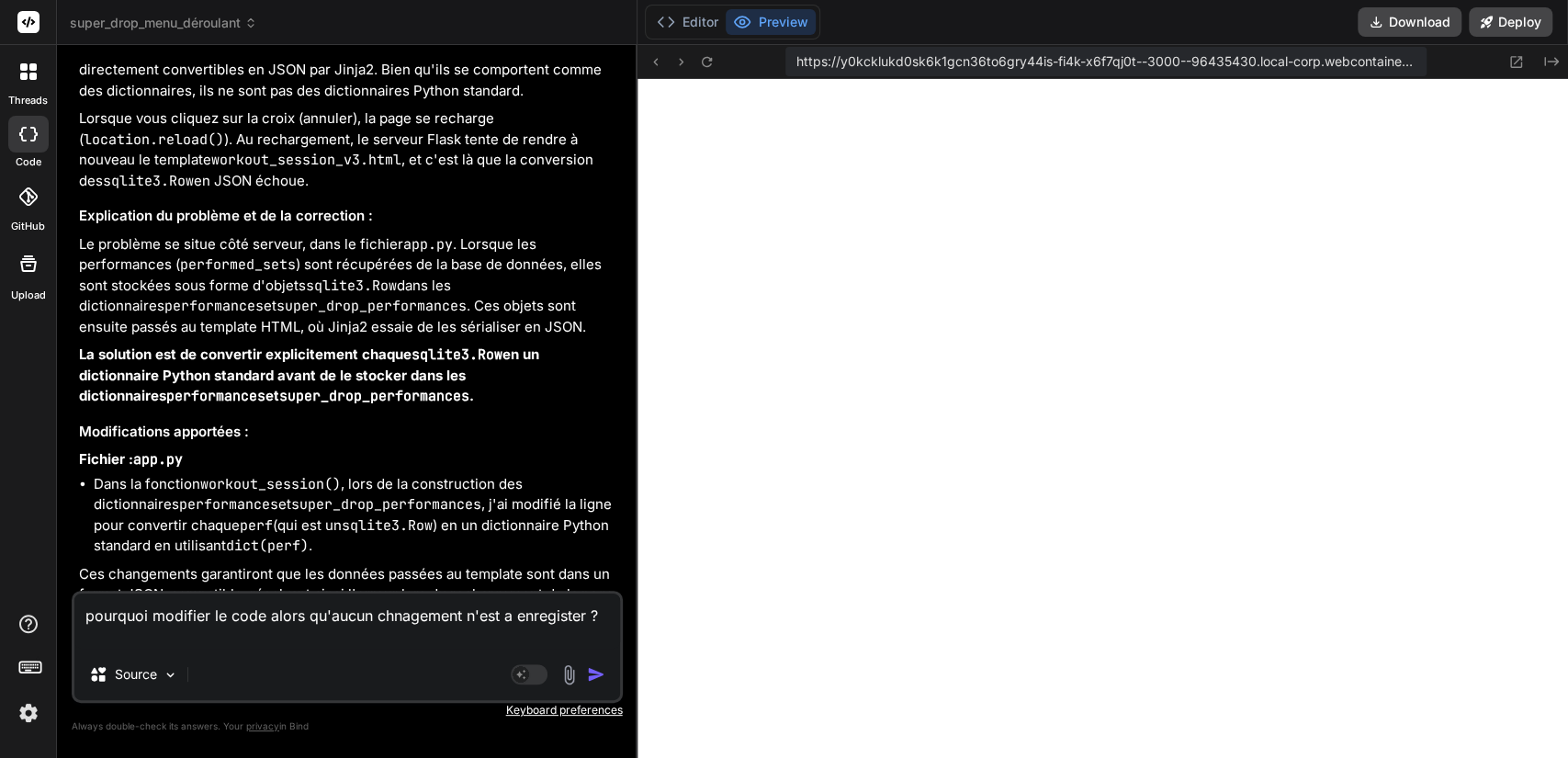 click on "pourquoi modifier le code alors qu'aucun chnagement n'est a enregister ?" at bounding box center (347, 621) 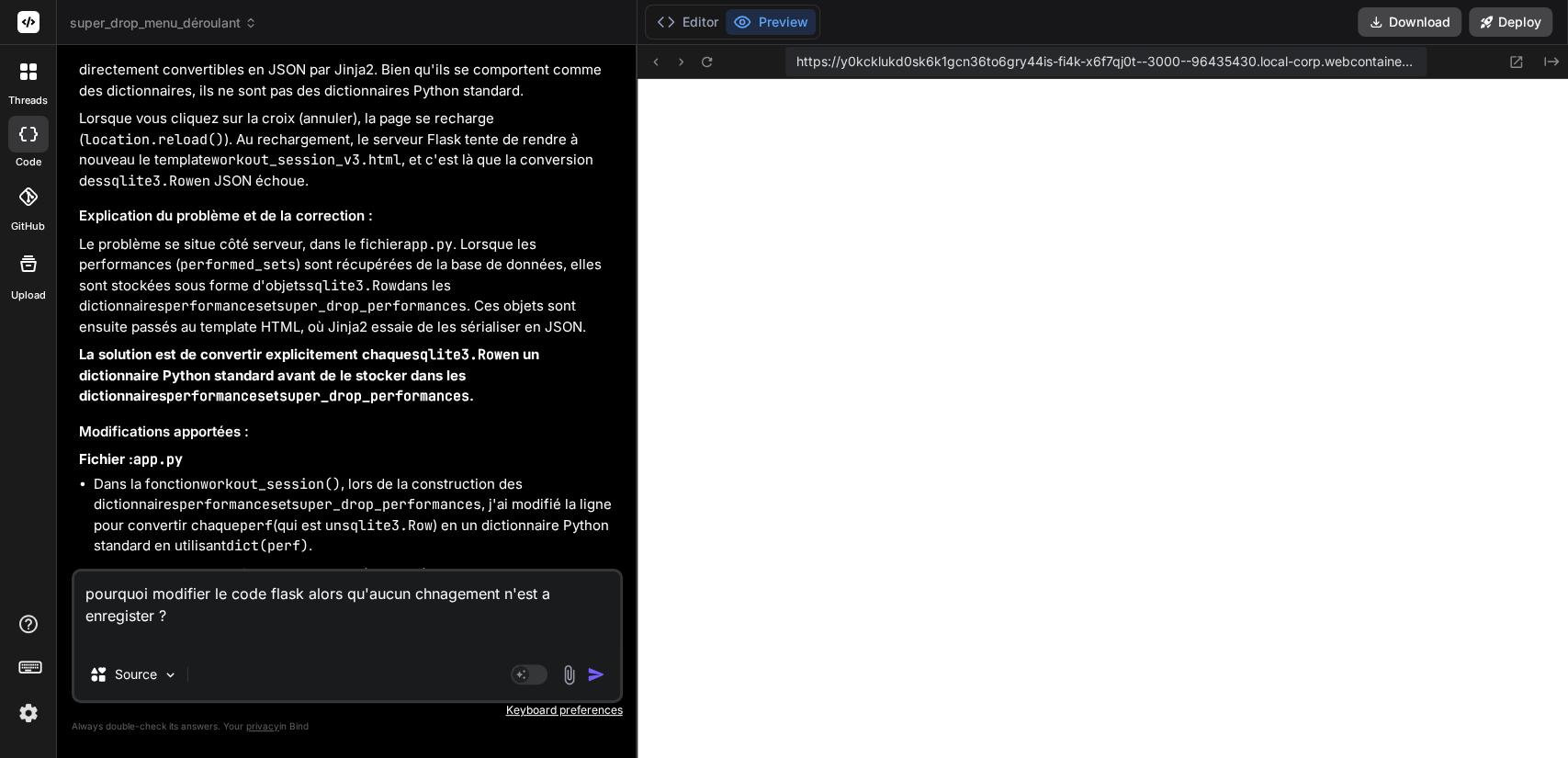 click on "pourquoi modifier le code flask alors qu'aucun chnagement n'est a enregister ?" at bounding box center (347, 610) 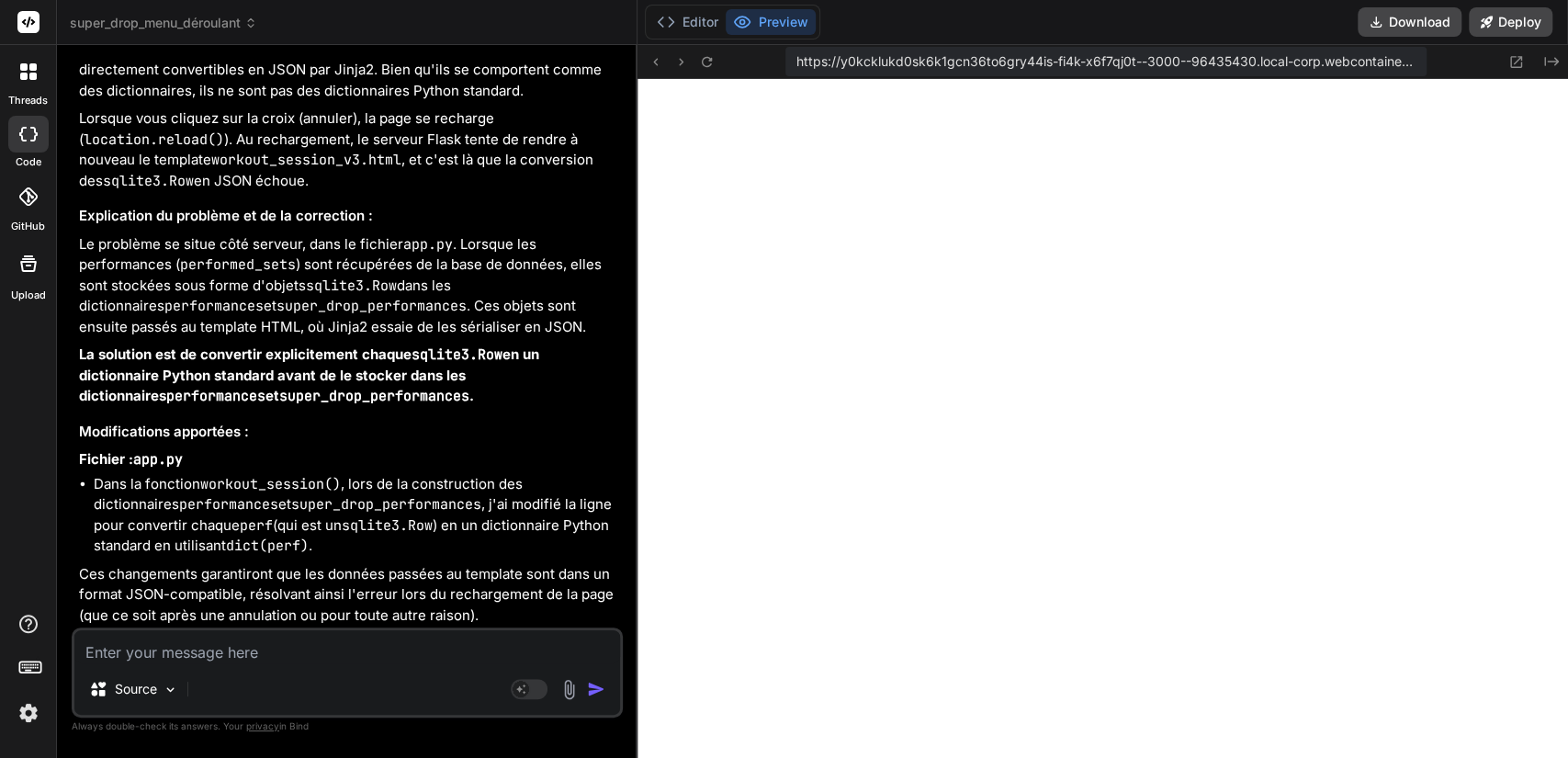 scroll, scrollTop: 25621, scrollLeft: 0, axis: vertical 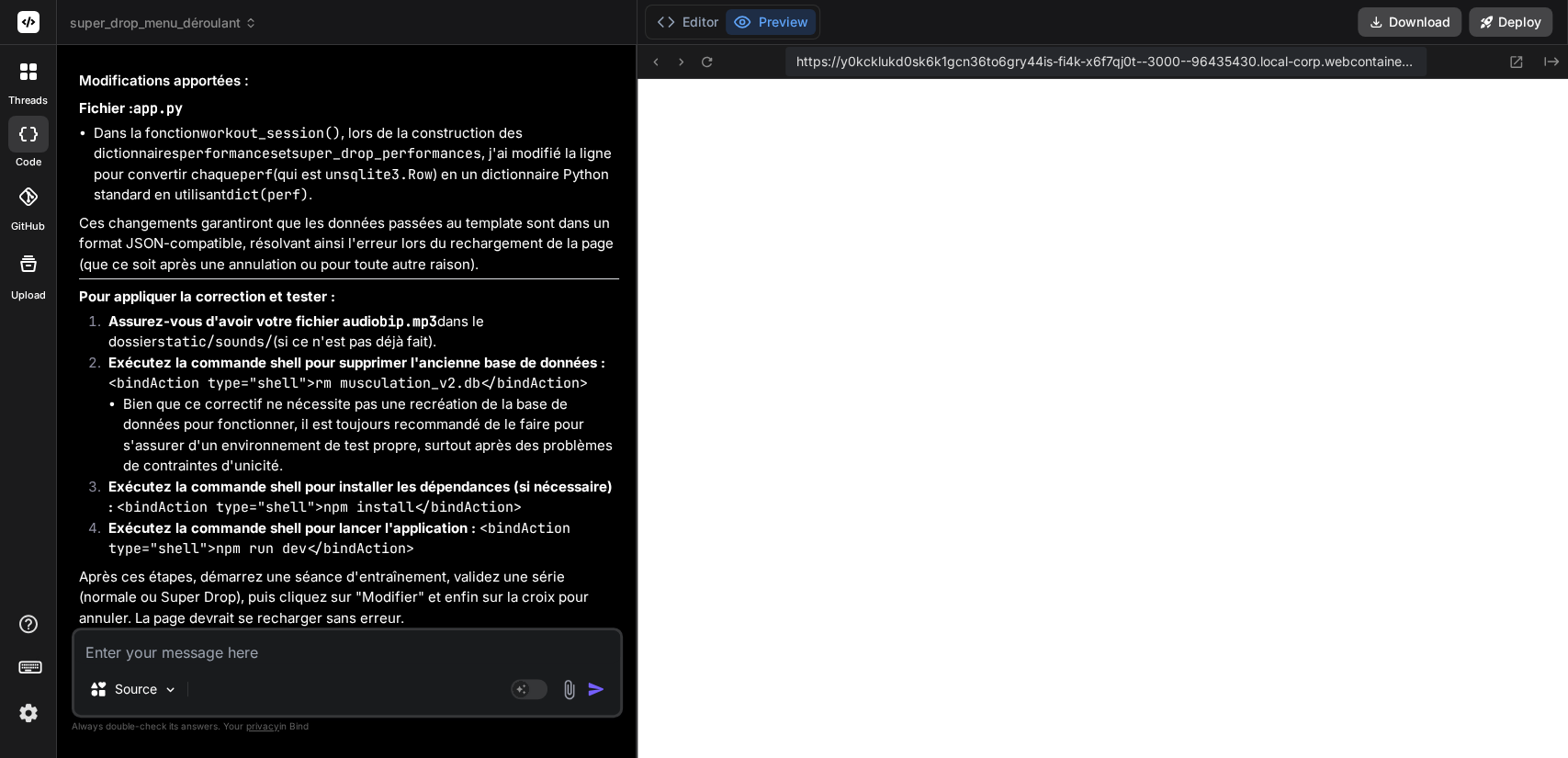 click on "pourquoi modifier le code flask alors qu'aucun chnagement n'est a enregister ? il faut juste geere l'affichage et peut etre un message pop up" at bounding box center [349, 1015] 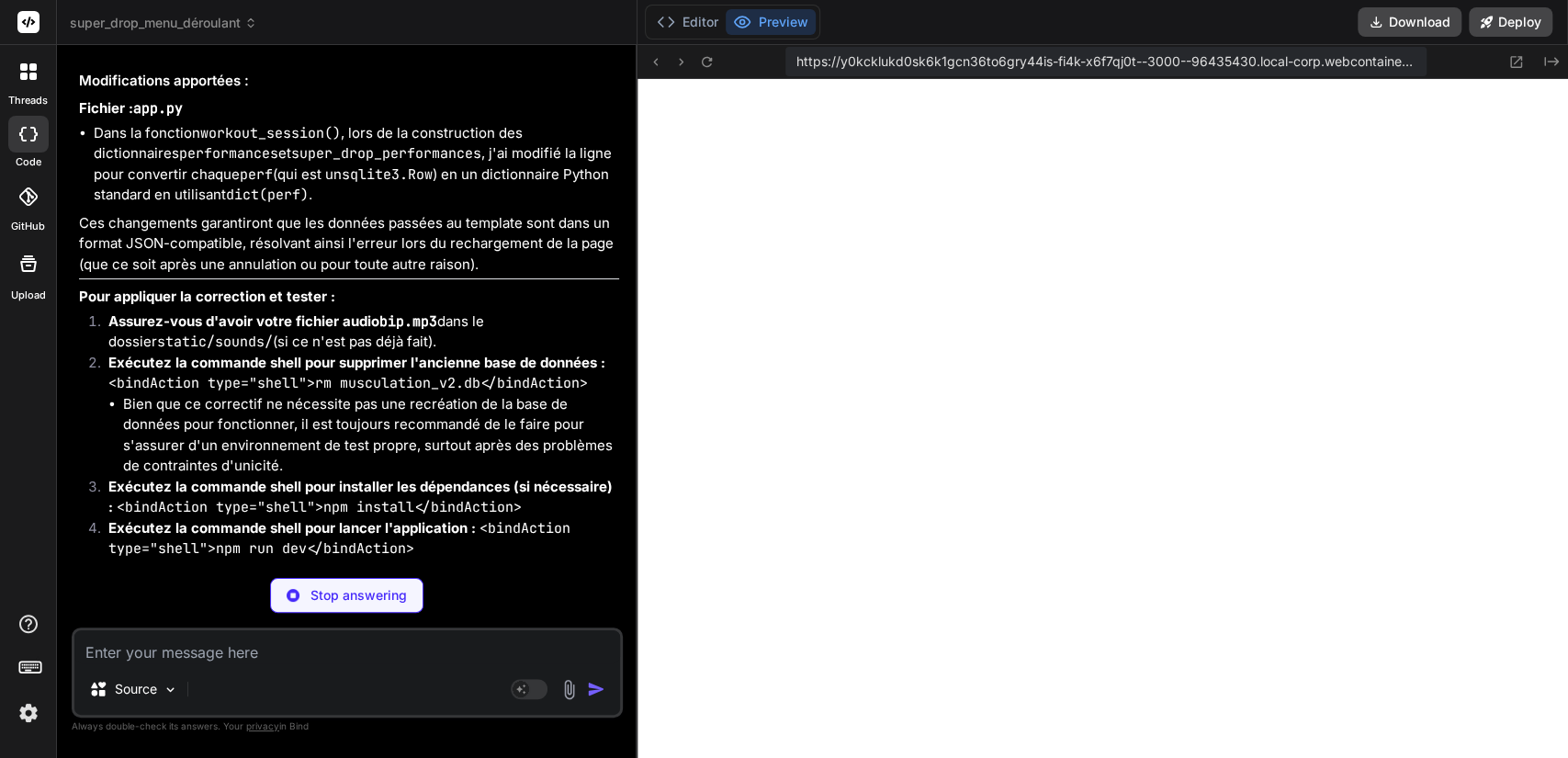 scroll, scrollTop: 25621, scrollLeft: 0, axis: vertical 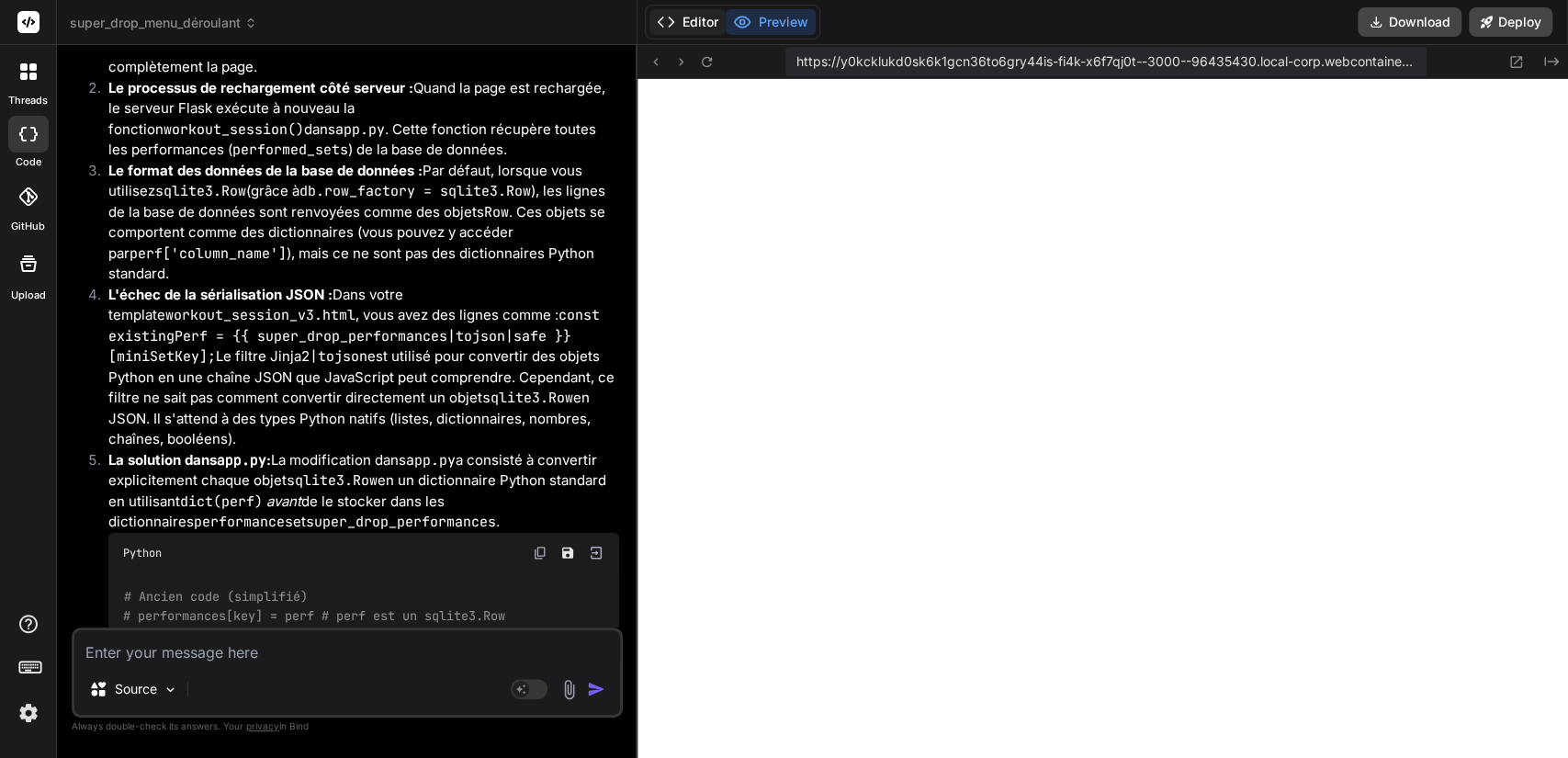 click on "Editor" at bounding box center (687, 22) 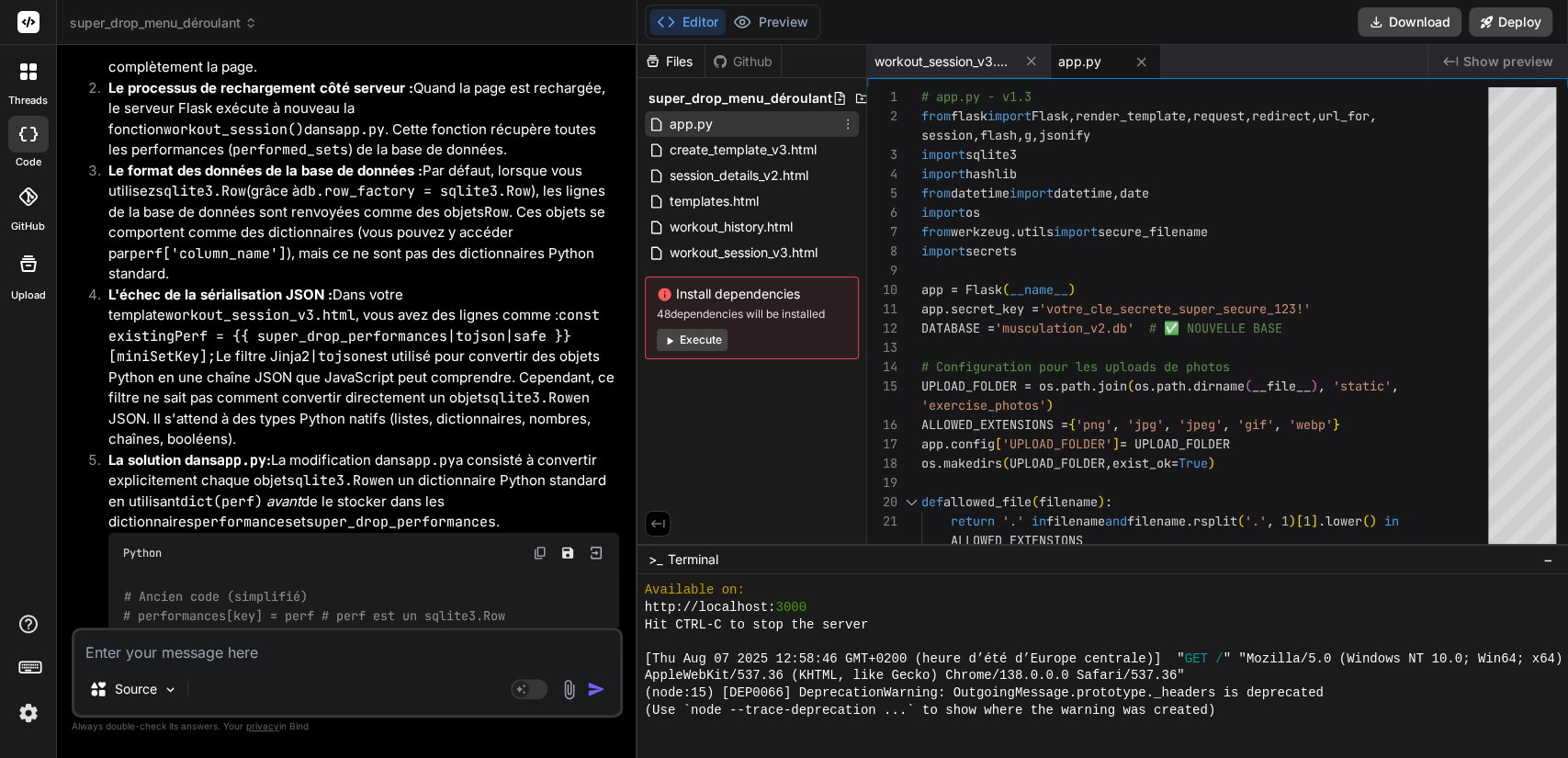 click on "app.py" at bounding box center (751, 124) 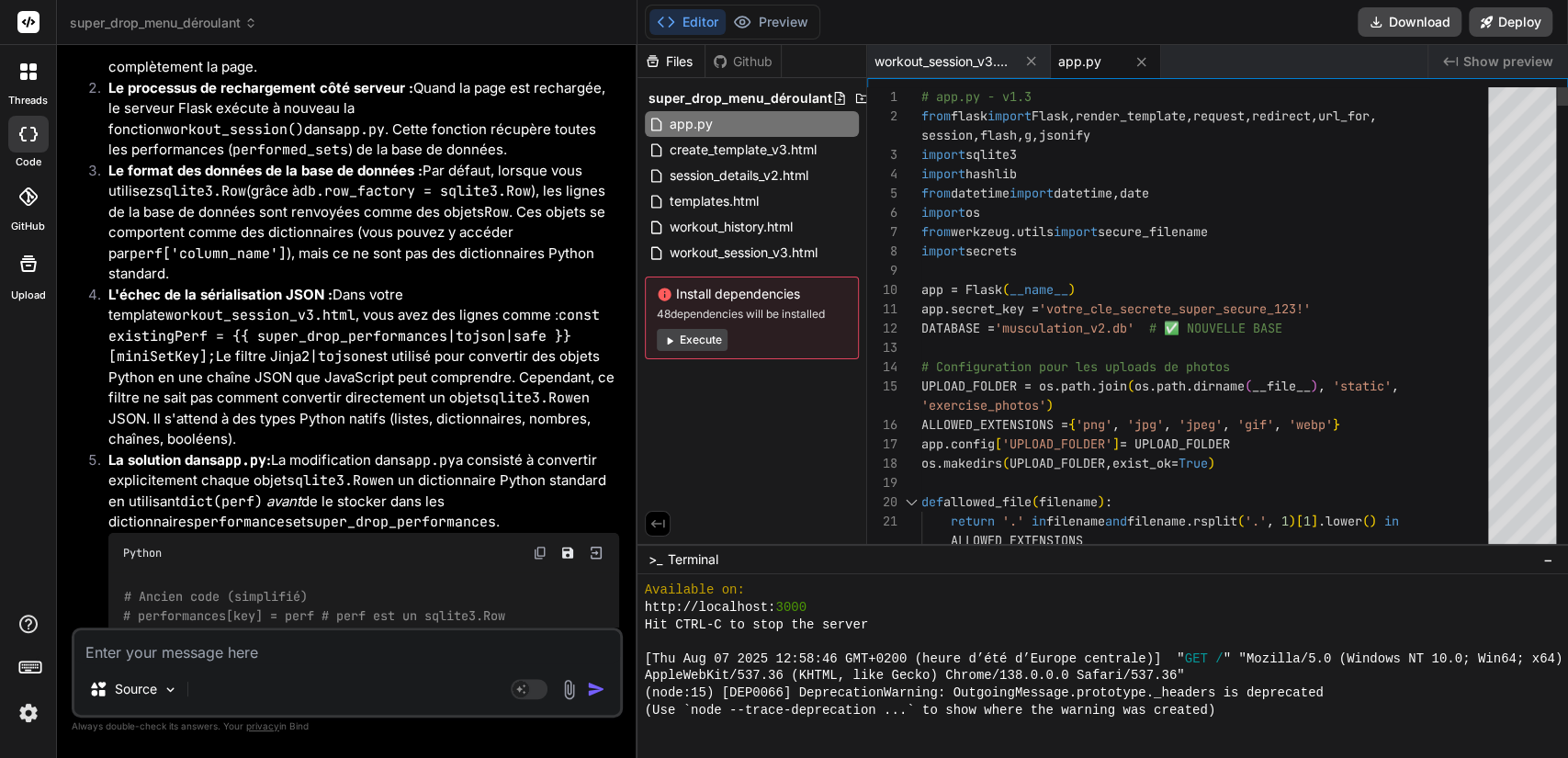 scroll, scrollTop: 0, scrollLeft: 0, axis: both 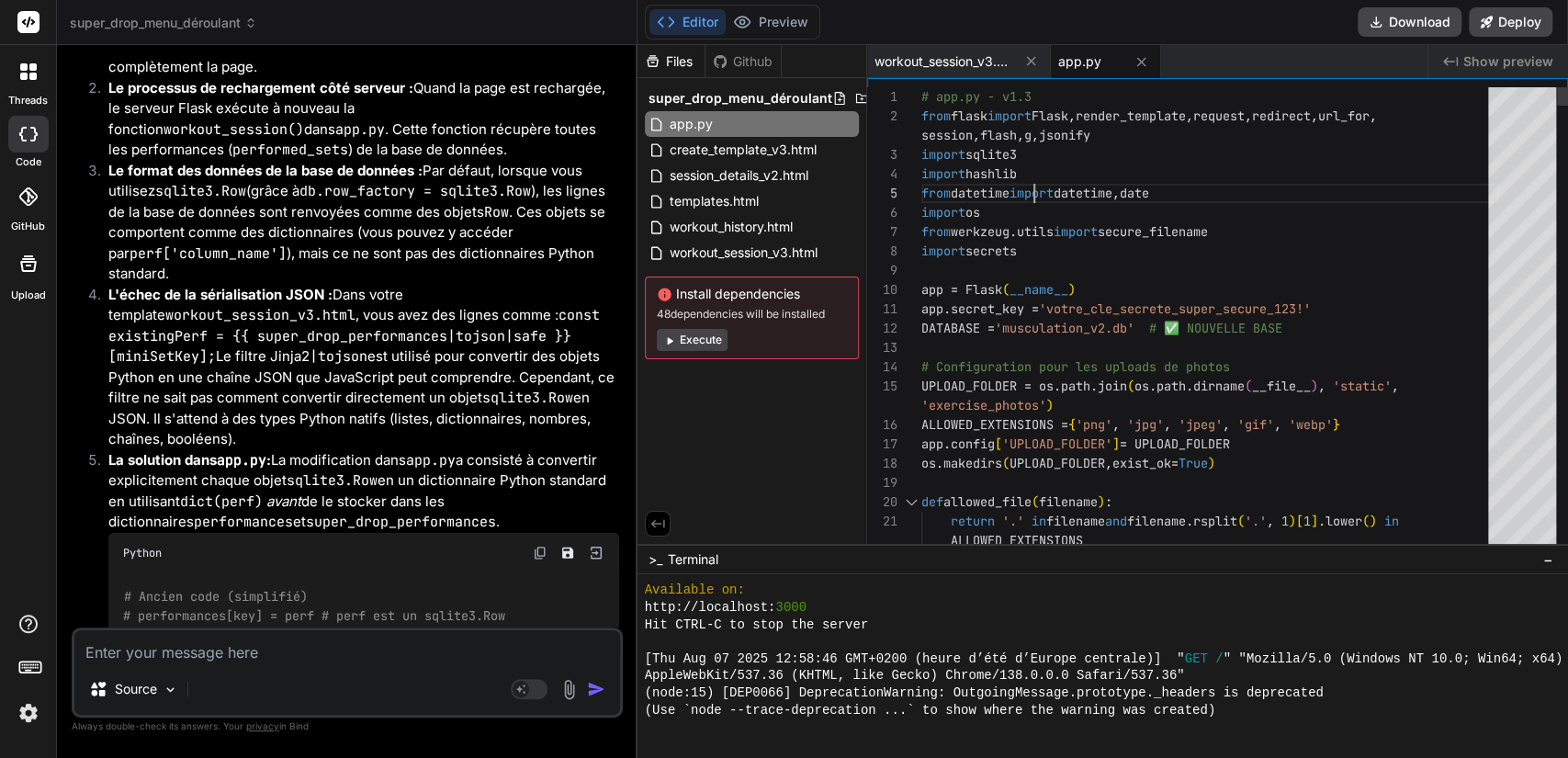click on "#  app.py  -  v1.3 from   flask   import   Flask ,  render_template ,  request ,  redirect ,  url_for ,   import  sqlite3 import  hashlib from   datetime  import   datetime ,  date import  os from   werkzeug.utils   import   secure_filename import  secrets app  =  Flask ( __name__ ) app.secret_key  =   'votre_cle_secrete_super_secure_123!' DATABASE   =   'musculation_v2.db'     #  ✅  NOUVELLE  BASE #  Configuration  pour  les  uploads  de  photos UPLOAD_FOLDER   =  os.path.join ( os.path.dirname ( __file__ ) ,   'static' ,   'exercise_photos' )     ALLOWED_EXTENSIONS   =   { 'png' ,   'jpg' ,   'jpeg' ,   'gif' ,   'webp' } app.config [ 'UPLOAD_FOLDER' ]   =  UPLOAD_FOLDER os.makedirs ( UPLOAD_FOLDER ,   exist_ok= True ) def   allowed_file ( filename ) :     return   '.'   in  filename  and  filename.rsplit ( '.' ,   1 ) [ 1 ] .lower ( )   in   ALLOWED_EXTENSIONS app.secret_key = secrets.token_hex(16) # Génère une clé secrète aléatoire" at bounding box center [1210, 13960] 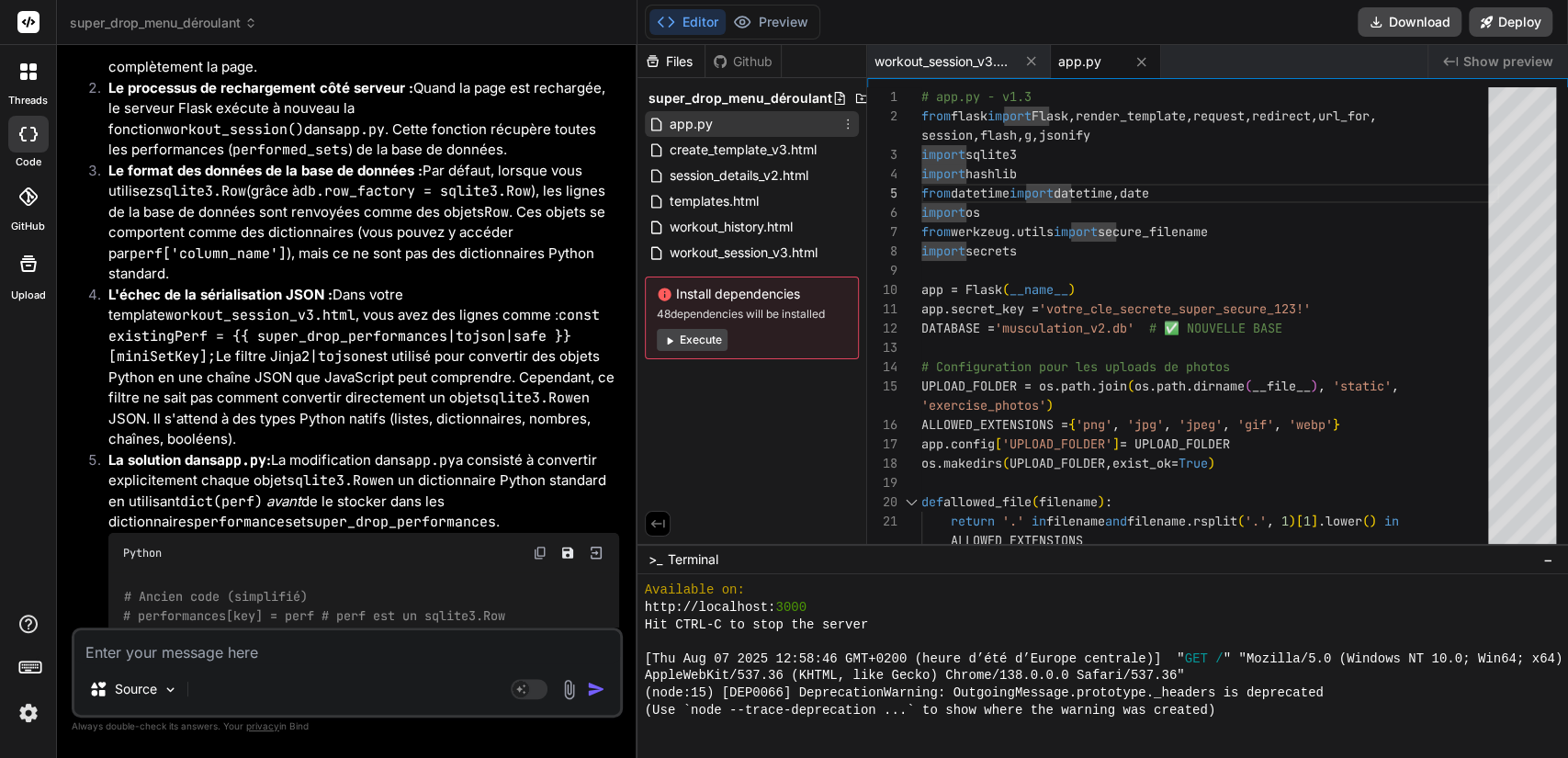click on "app.py" at bounding box center [751, 124] 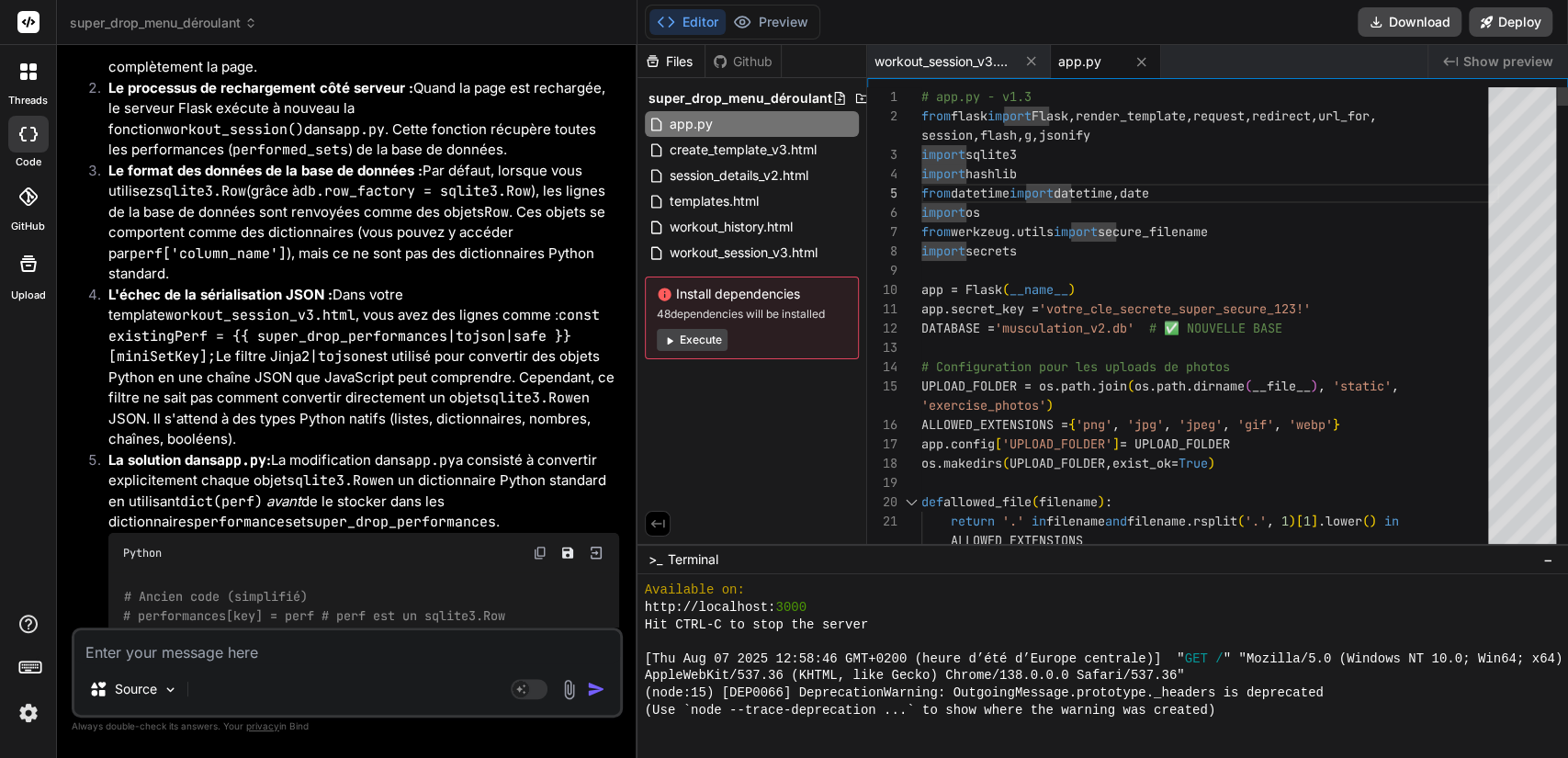 scroll, scrollTop: 0, scrollLeft: 0, axis: both 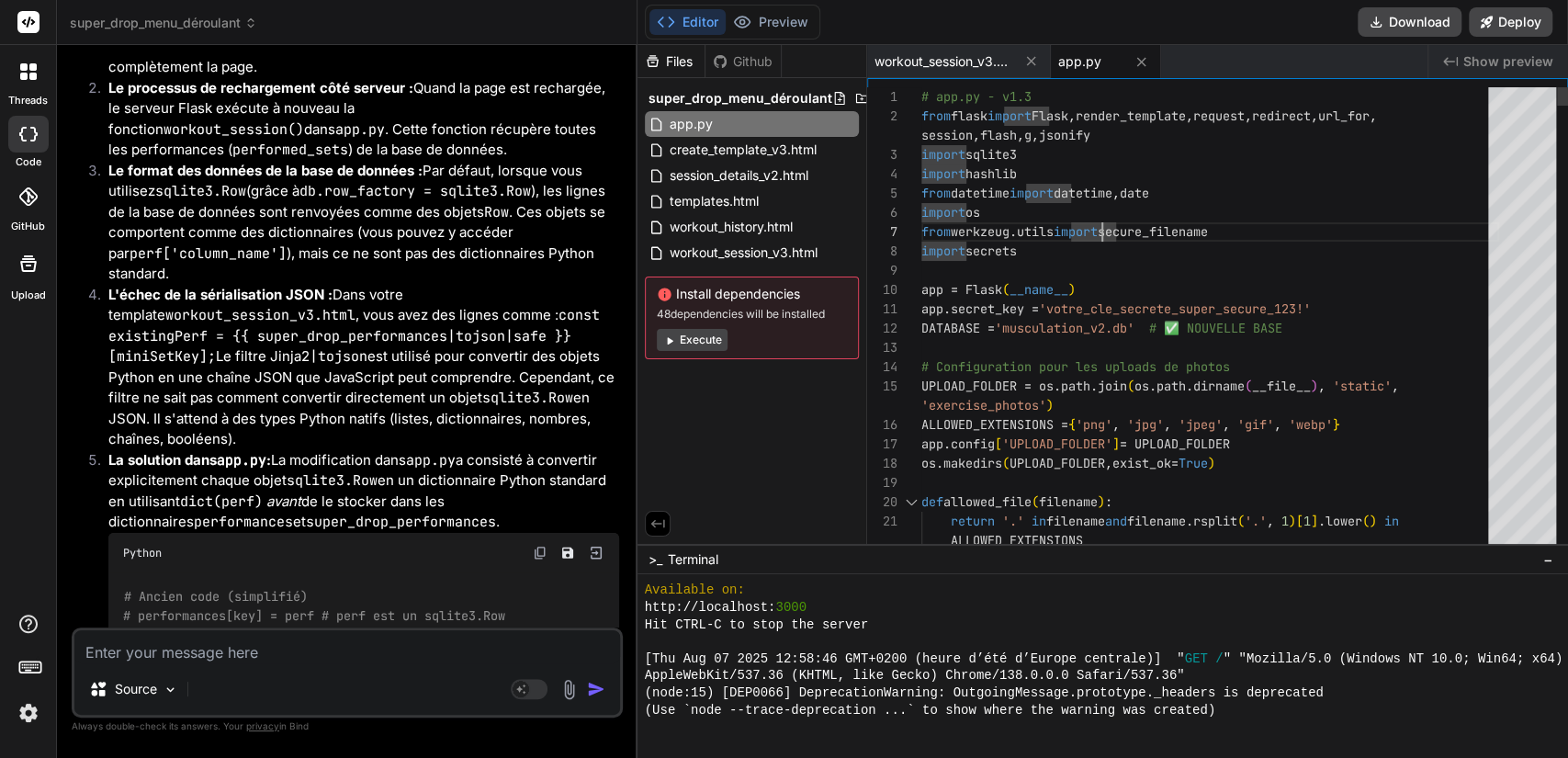 click on "#  app.py  -  v1.3 from   flask   import   Flask ,  render_template ,  request ,  redirect ,  url_for ,   import  sqlite3 import  hashlib from   datetime  import   datetime ,  date import  os from   werkzeug.utils   import   secure_filename import  secrets app  =  Flask ( __name__ ) app.secret_key  =   'votre_cle_secrete_super_secure_123!' DATABASE   =   'musculation_v2.db'     #  ✅  NOUVELLE  BASE #  Configuration  pour  les  uploads  de  photos UPLOAD_FOLDER   =  os.path.join ( os.path.dirname ( __file__ ) ,   'static' ,   'exercise_photos' )     ALLOWED_EXTENSIONS   =   { 'png' ,   'jpg' ,   'jpeg' ,   'gif' ,   'webp' } app.config [ 'UPLOAD_FOLDER' ]   =  UPLOAD_FOLDER os.makedirs ( UPLOAD_FOLDER ,   exist_ok= True ) def   allowed_file ( filename ) :     return   '.'   in  filename  and  filename.rsplit ( '.' ,   1 ) [ 1 ] .lower ( )   in   ALLOWED_EXTENSIONS app.secret_key = secrets.token_hex(16) # Génère une clé secrète aléatoire" at bounding box center [1210, 13960] 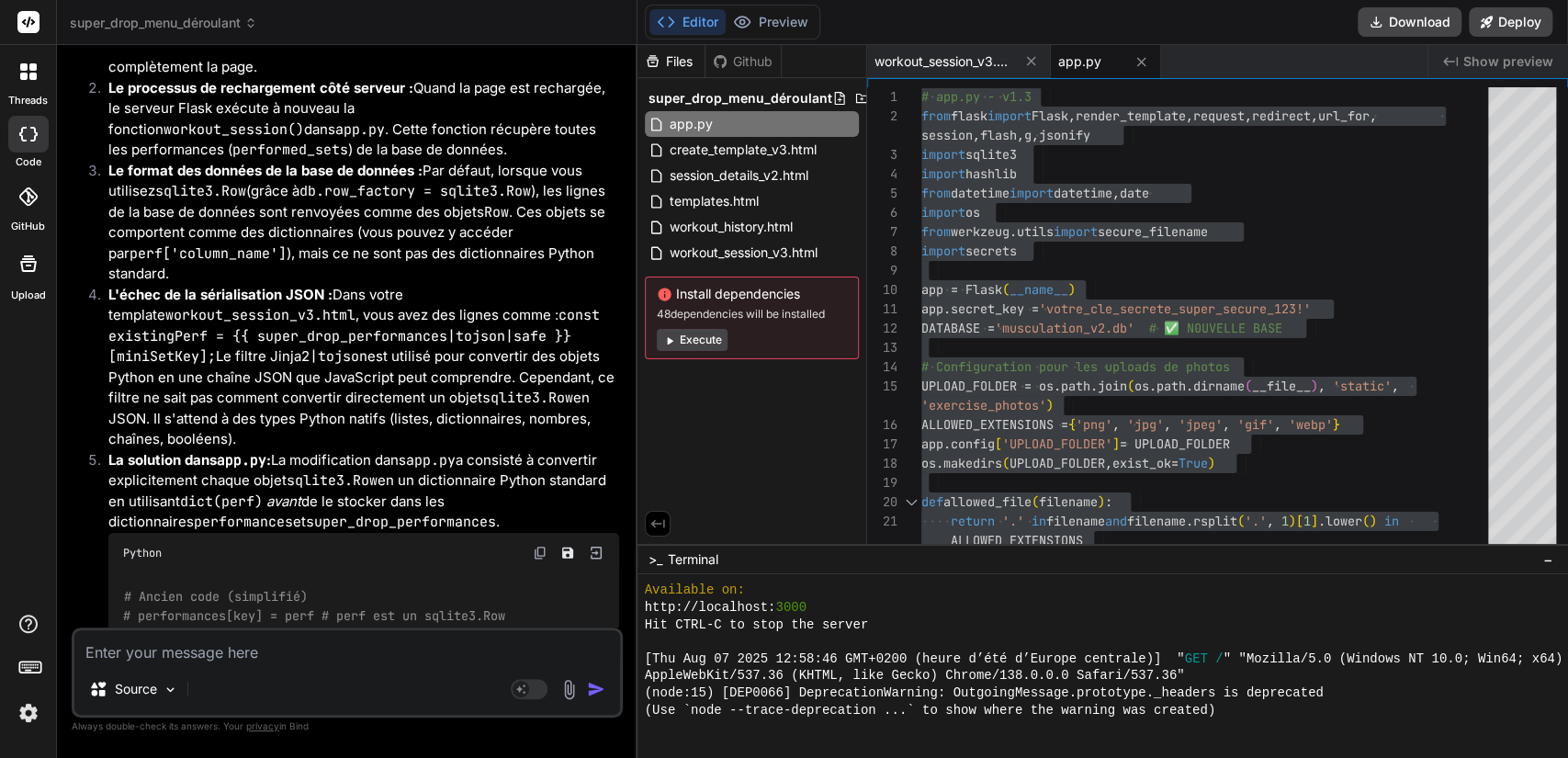 click at bounding box center [347, 647] 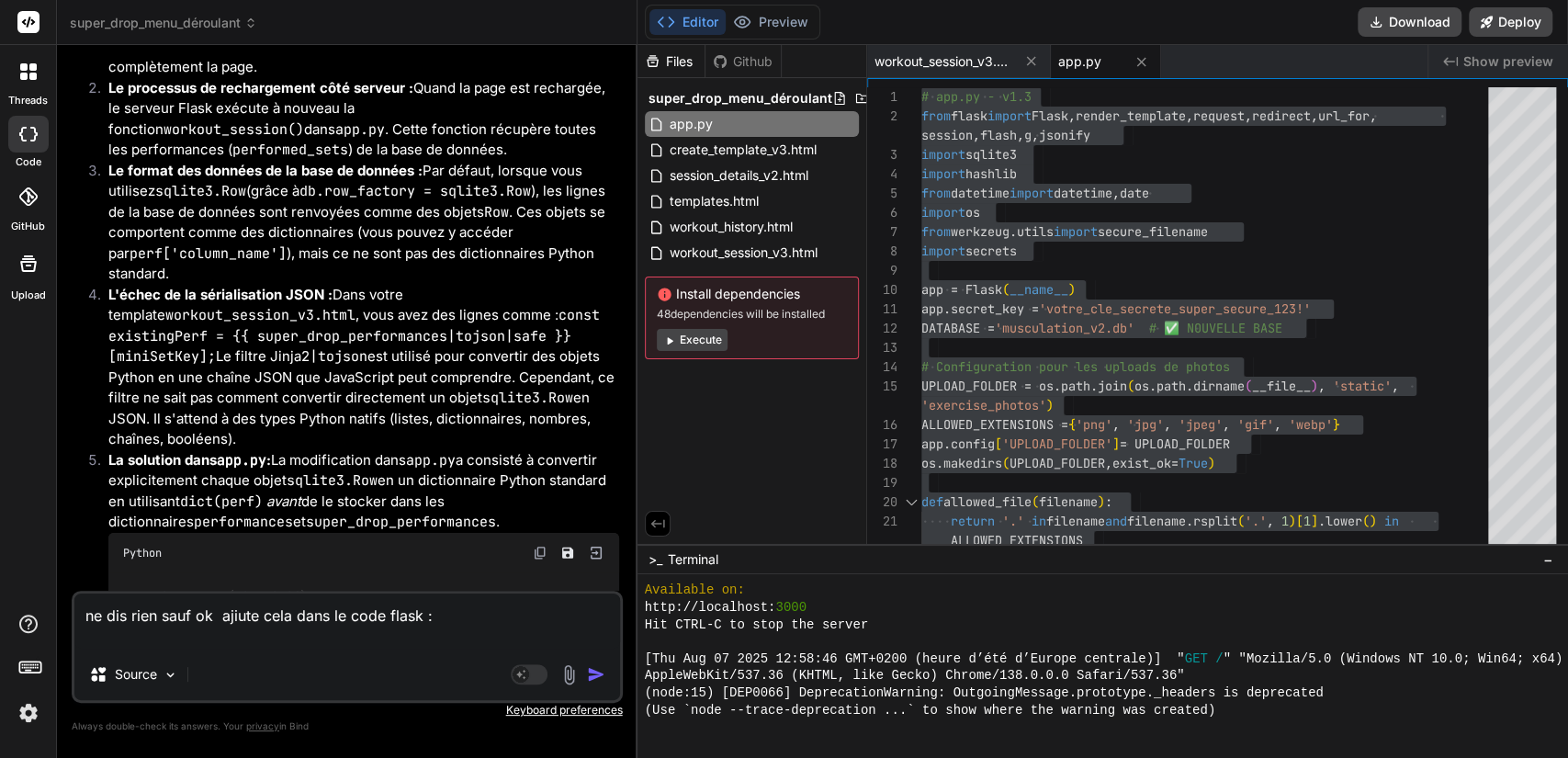 paste on "# Permettre l'accès depuis d'autres appareils sur le réseau
app.run(host='0.0.0.0', port=5000, debug=True)" 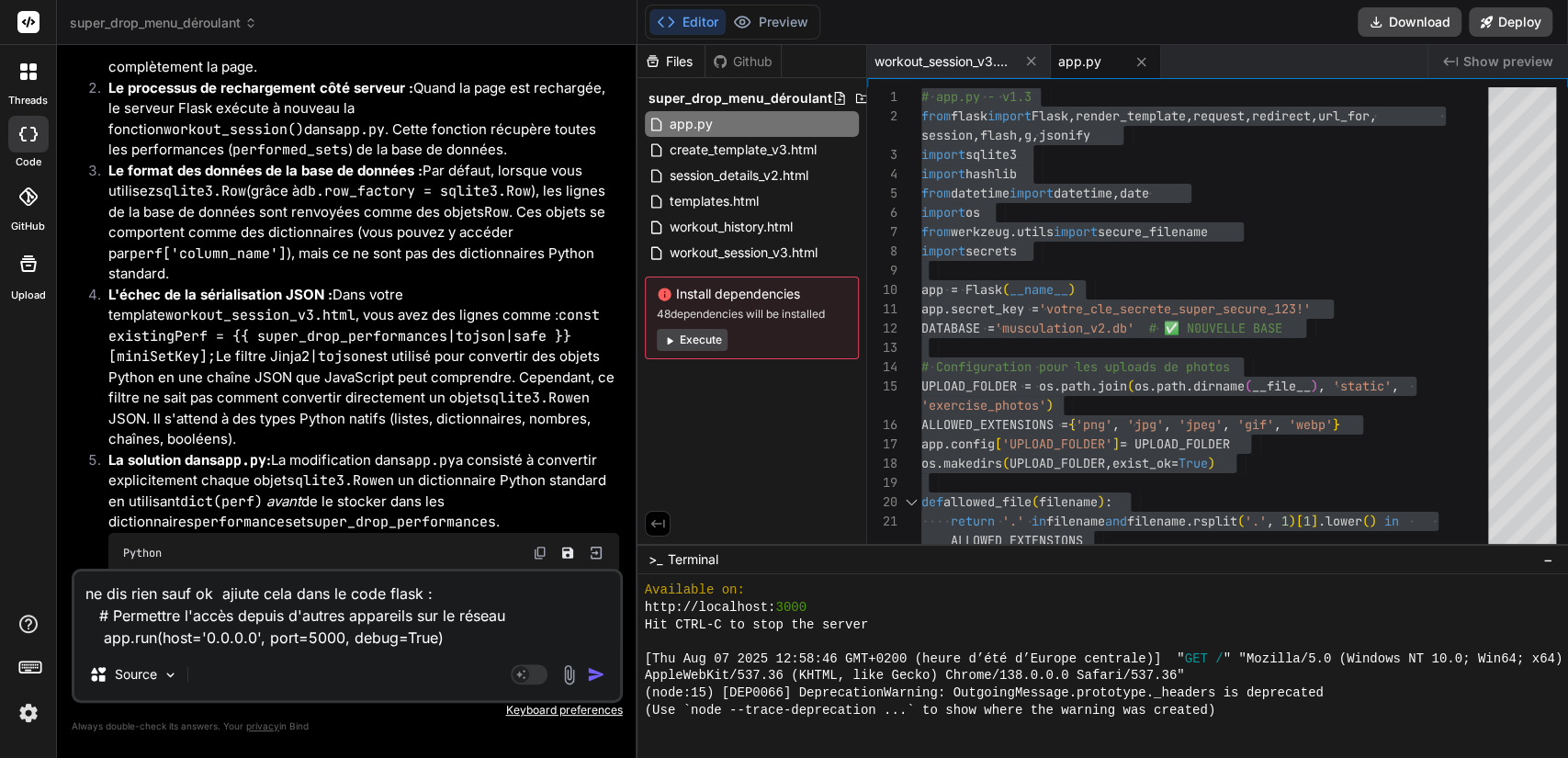 click on "ne dis rien sauf ok  ajiute cela dans le code flask :
# Permettre l'accès depuis d'autres appareils sur le réseau
app.run(host='0.0.0.0', port=5000, debug=True)" at bounding box center (347, 610) 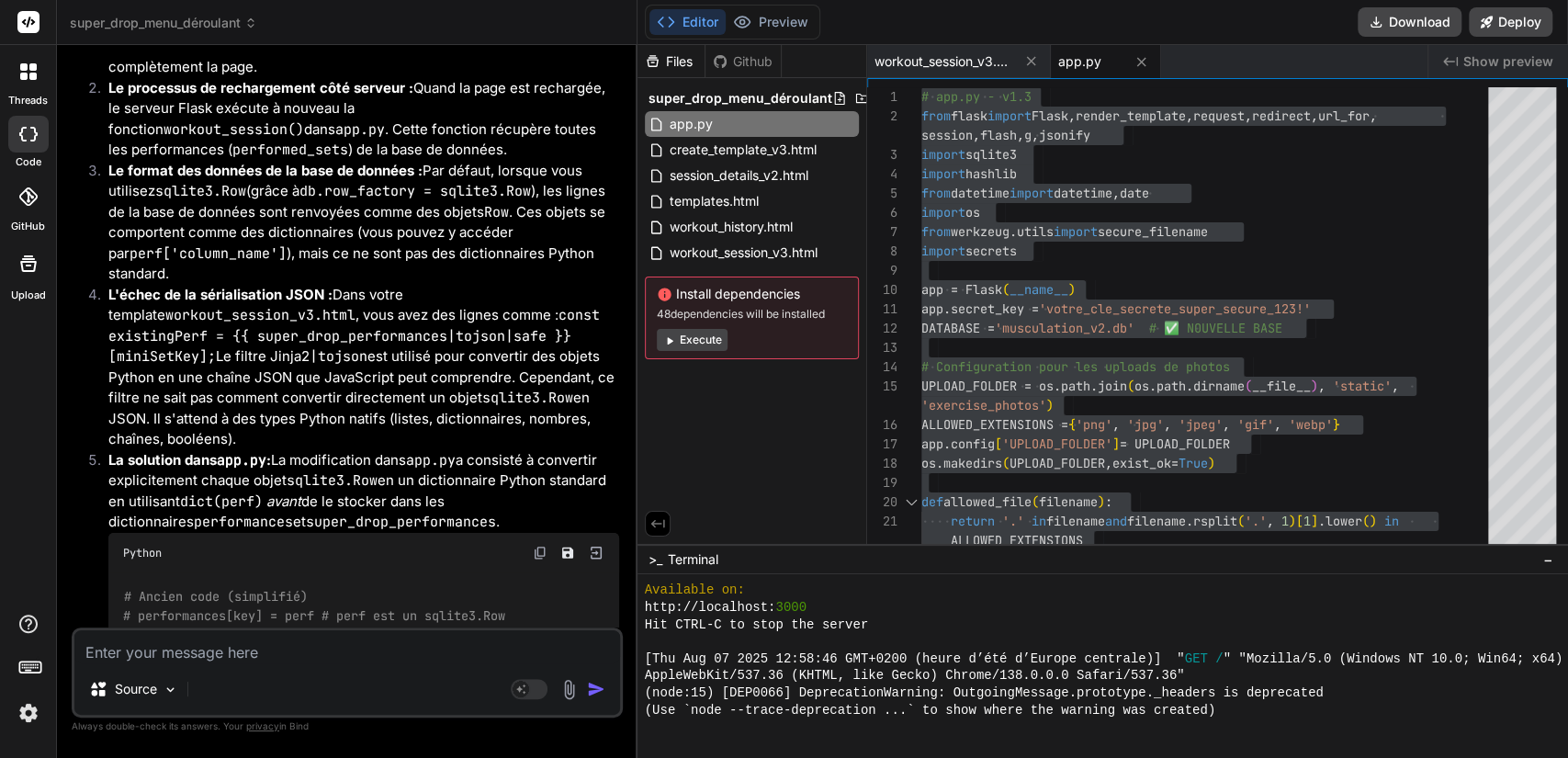 scroll, scrollTop: 27125, scrollLeft: 0, axis: vertical 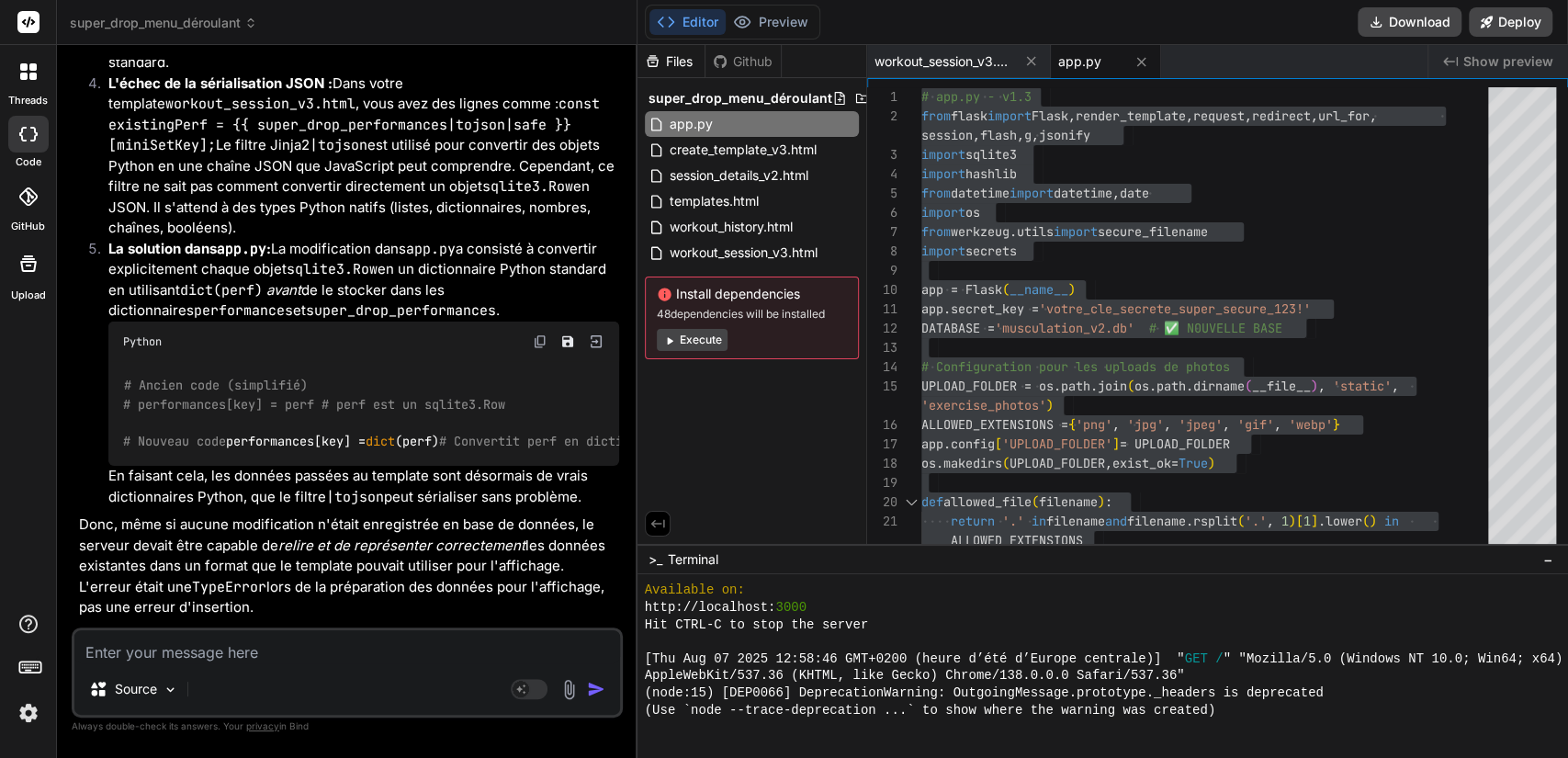 click on "‌" at bounding box center [349, 1010] 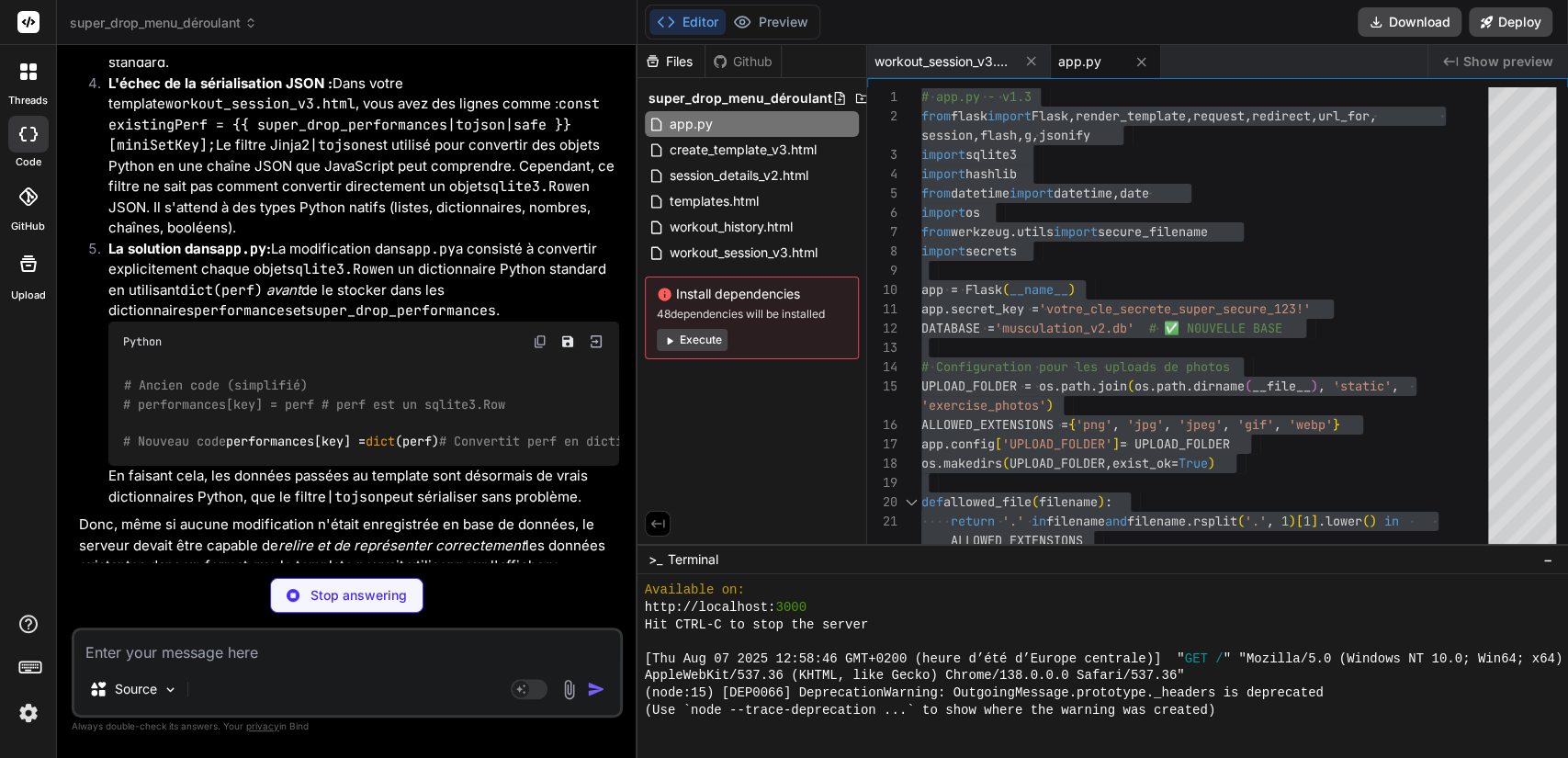 scroll, scrollTop: 27125, scrollLeft: 0, axis: vertical 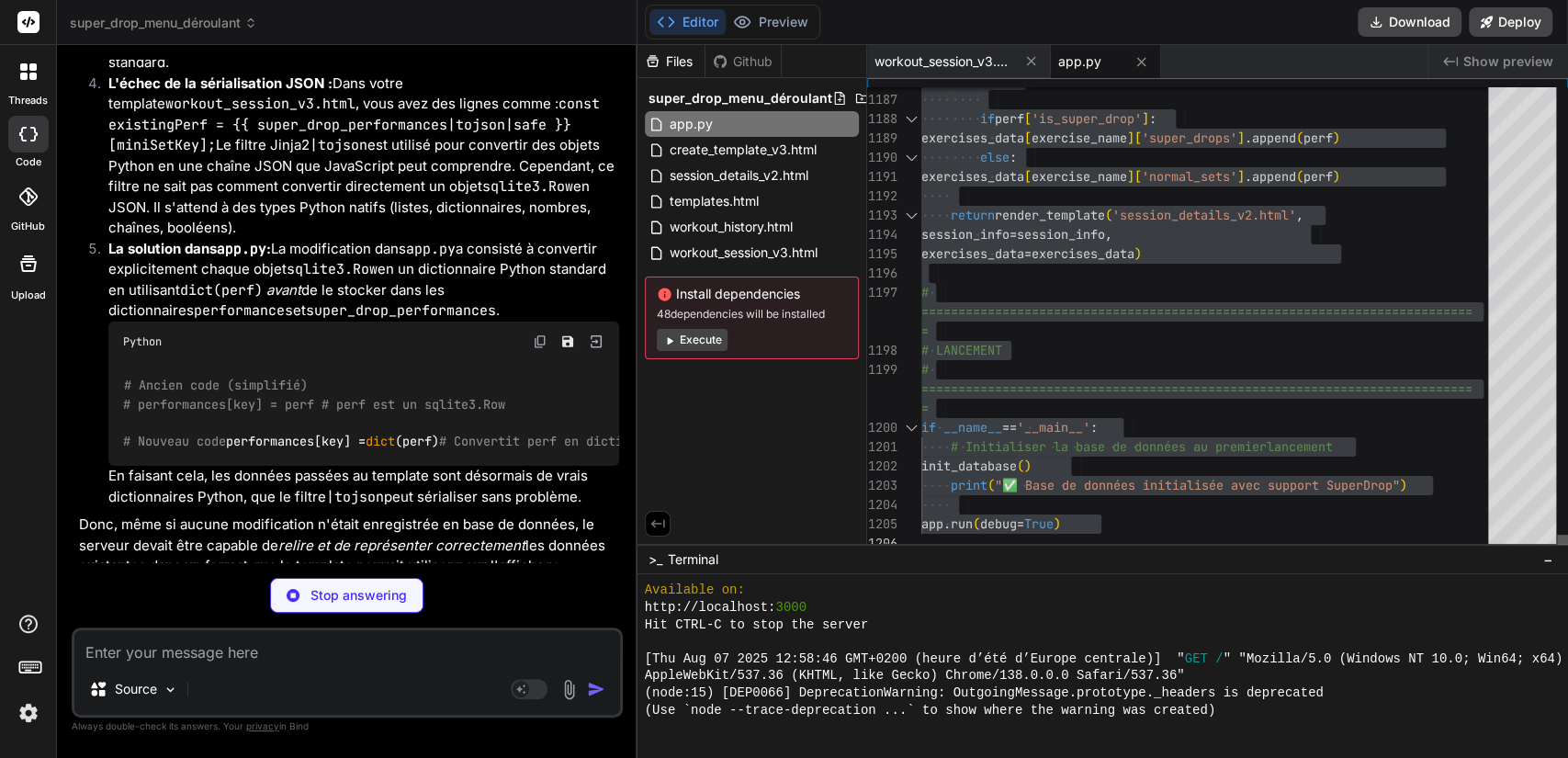 click at bounding box center (1562, 544) 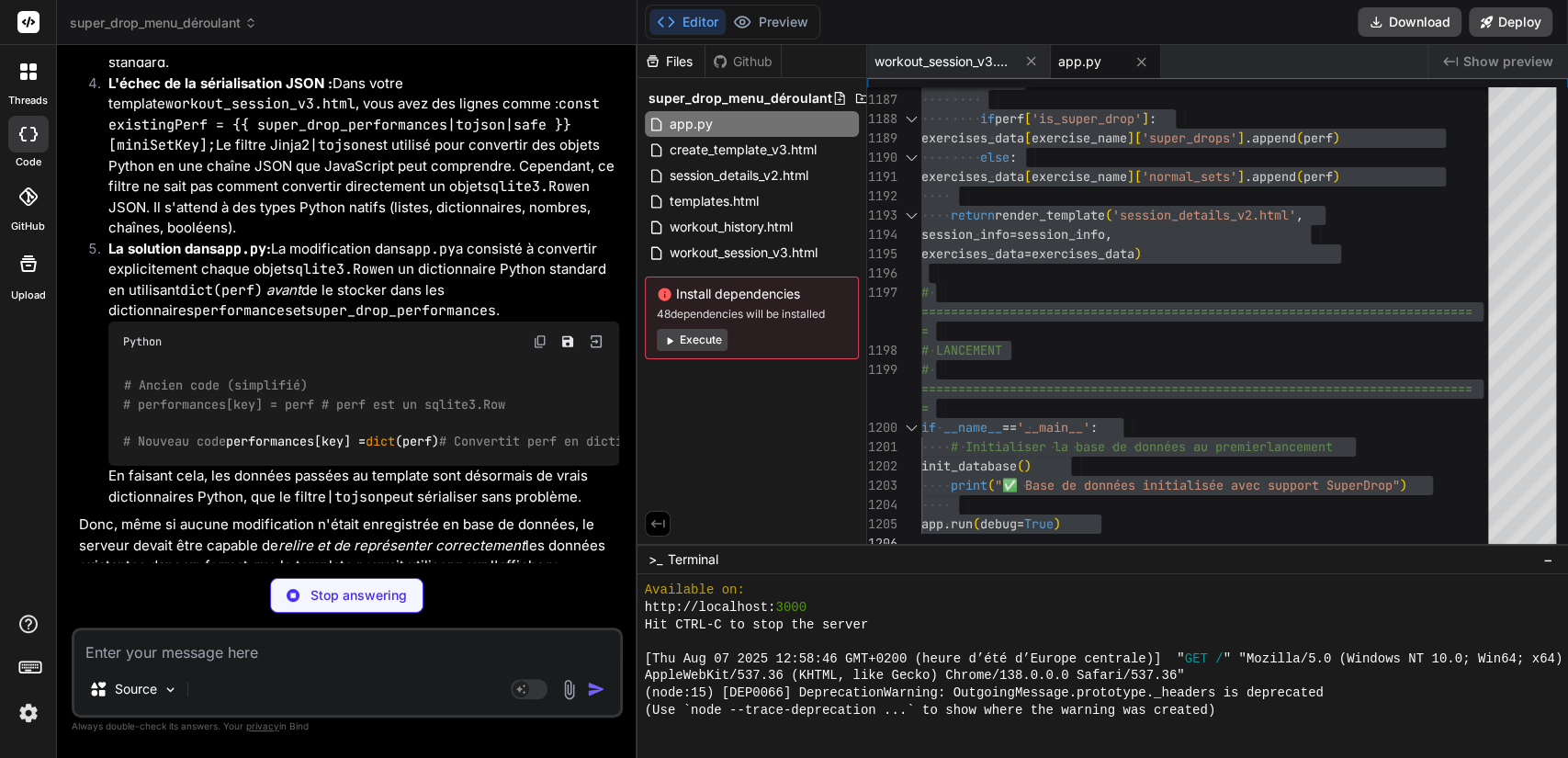 click at bounding box center (347, 647) 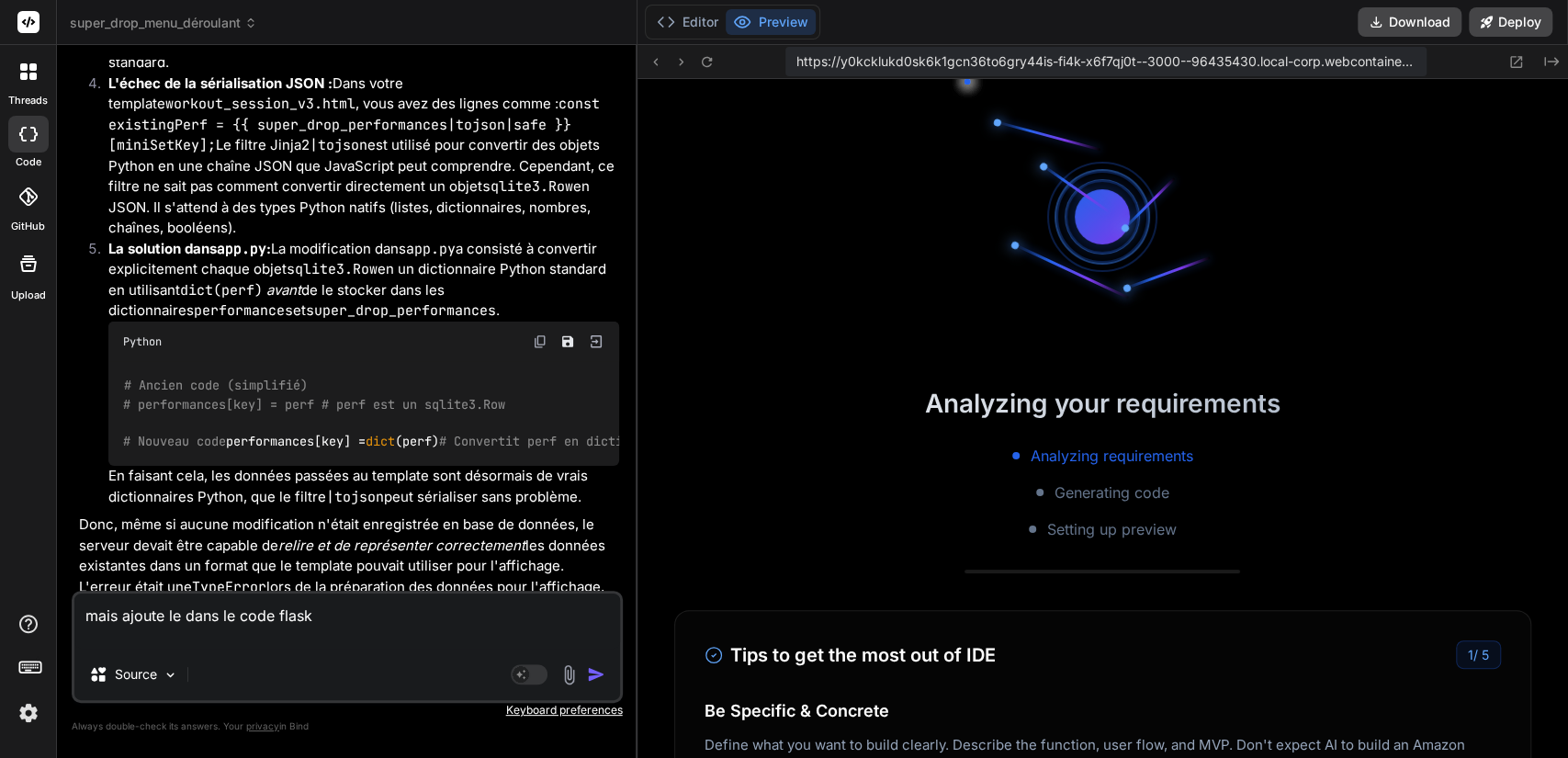 scroll, scrollTop: 1852, scrollLeft: 0, axis: vertical 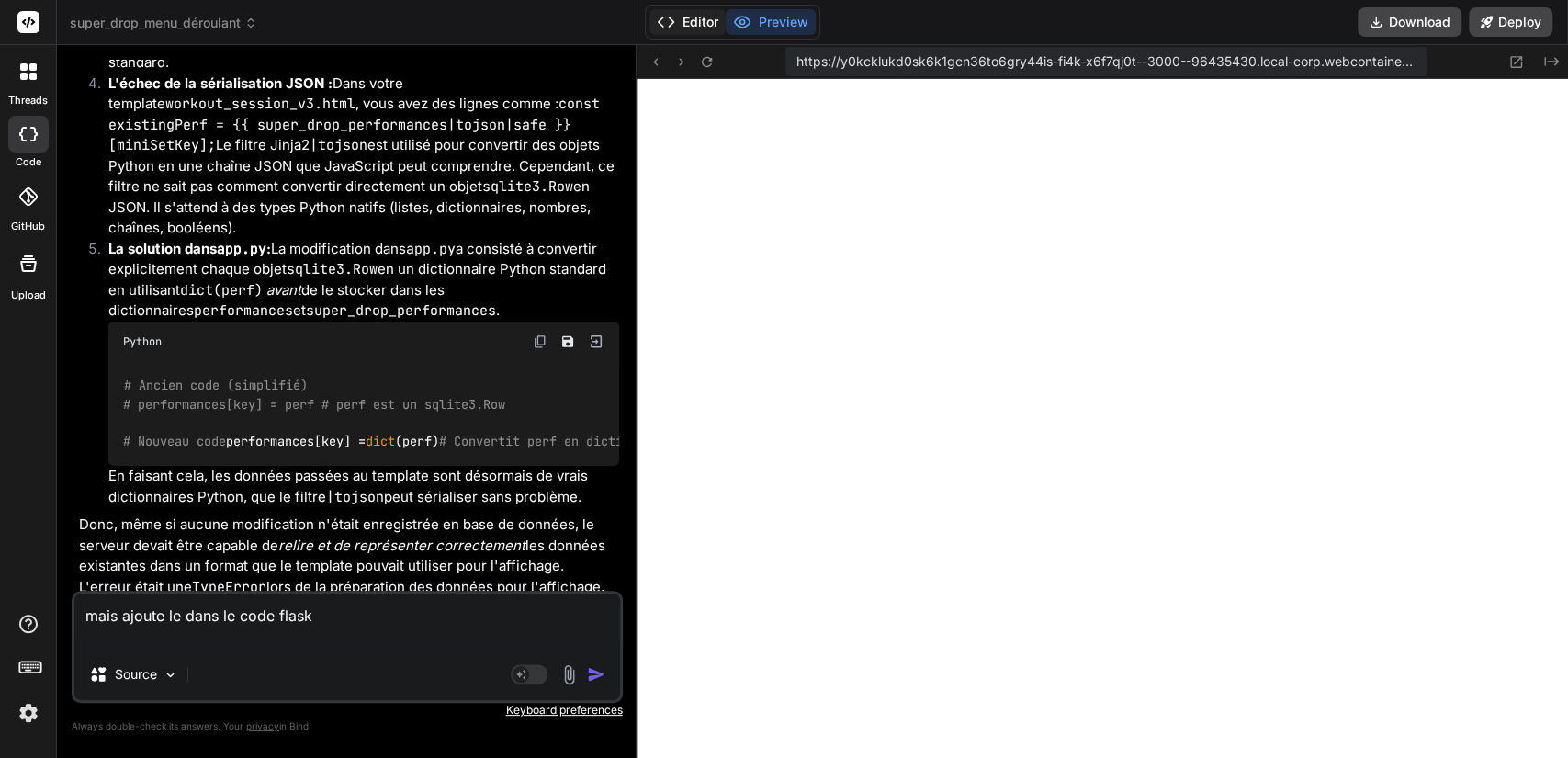 click on "Editor" at bounding box center [687, 22] 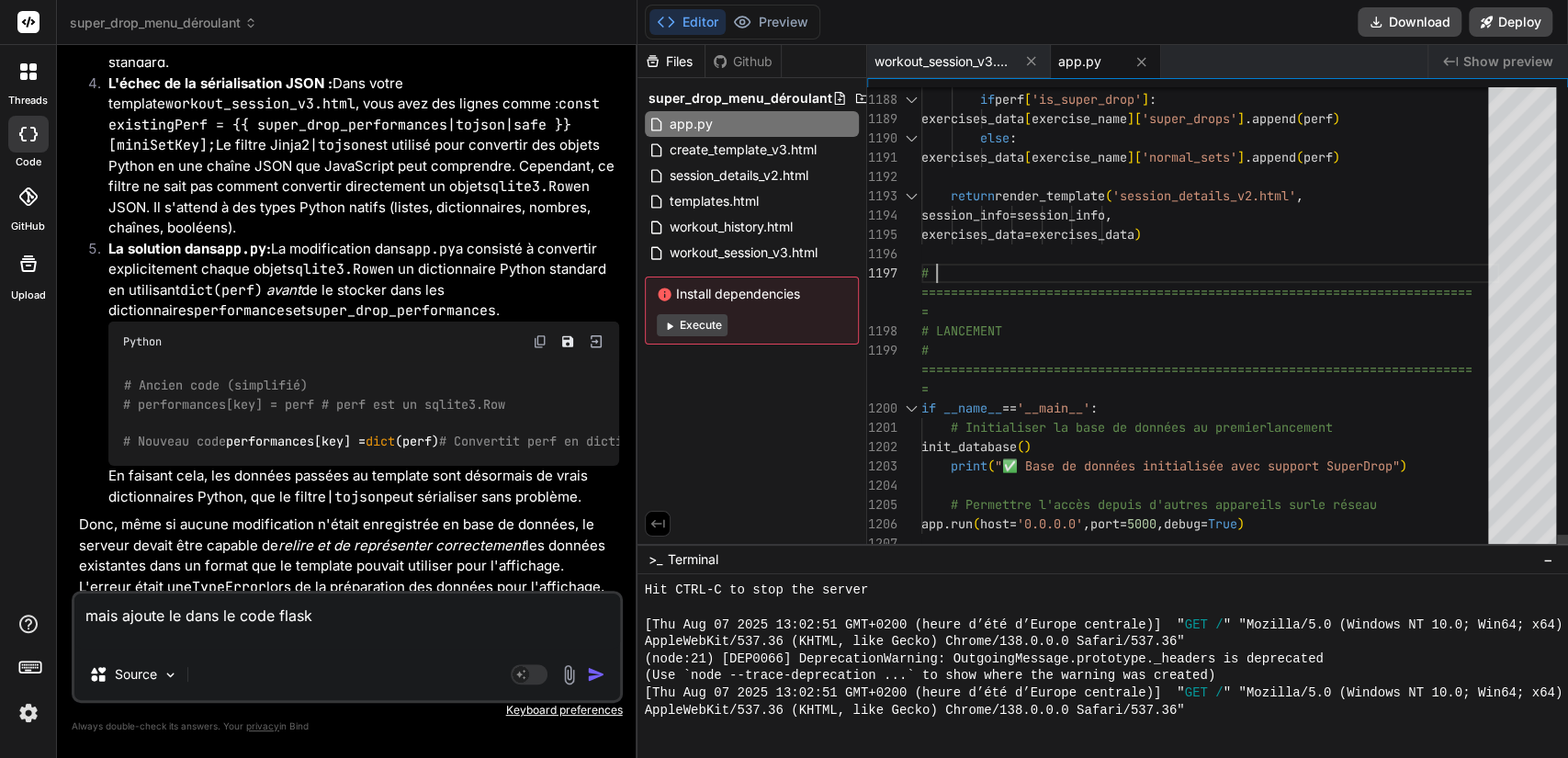 scroll, scrollTop: 0, scrollLeft: 0, axis: both 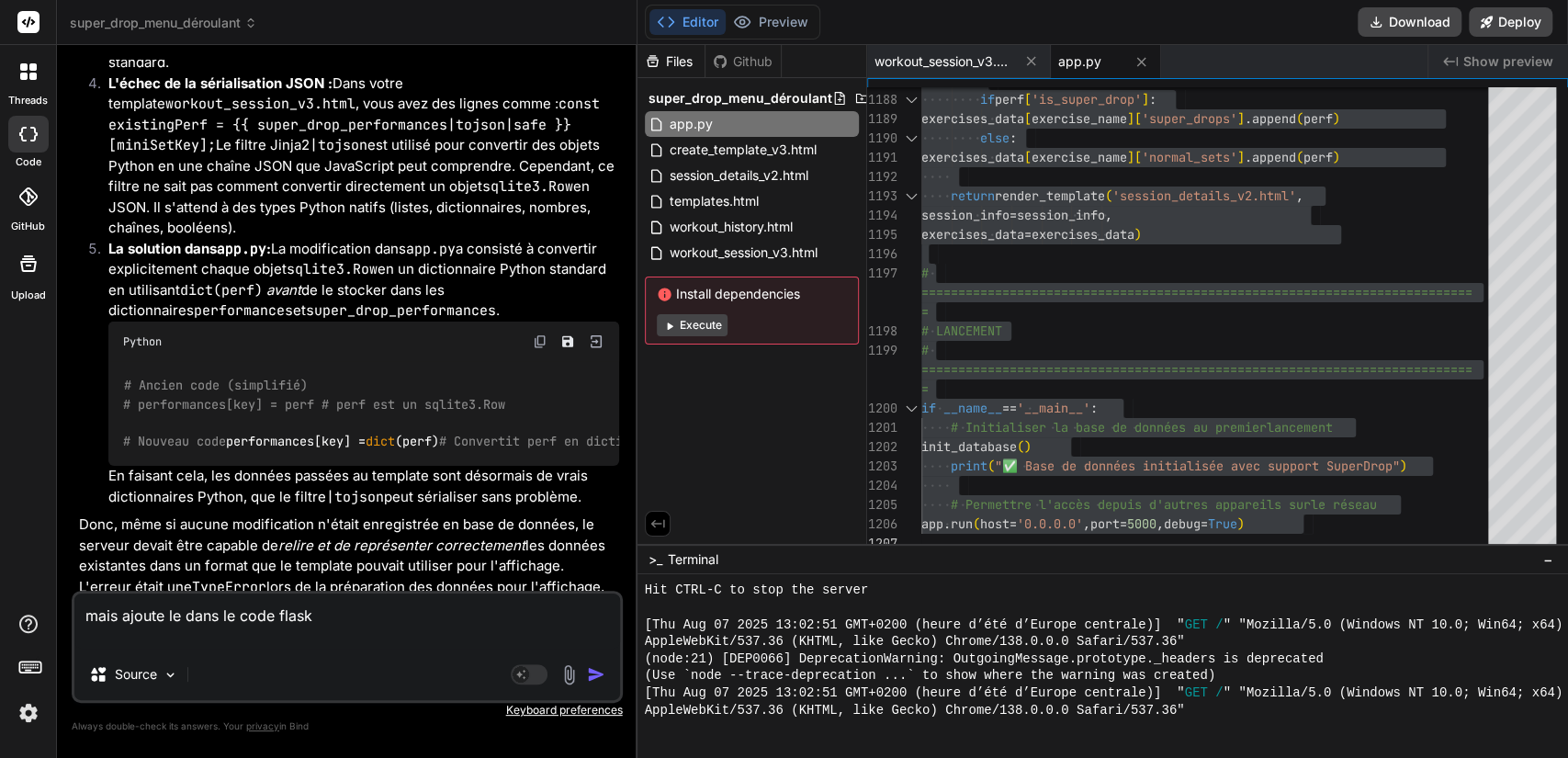 drag, startPoint x: 333, startPoint y: 614, endPoint x: 15, endPoint y: 596, distance: 318.50903 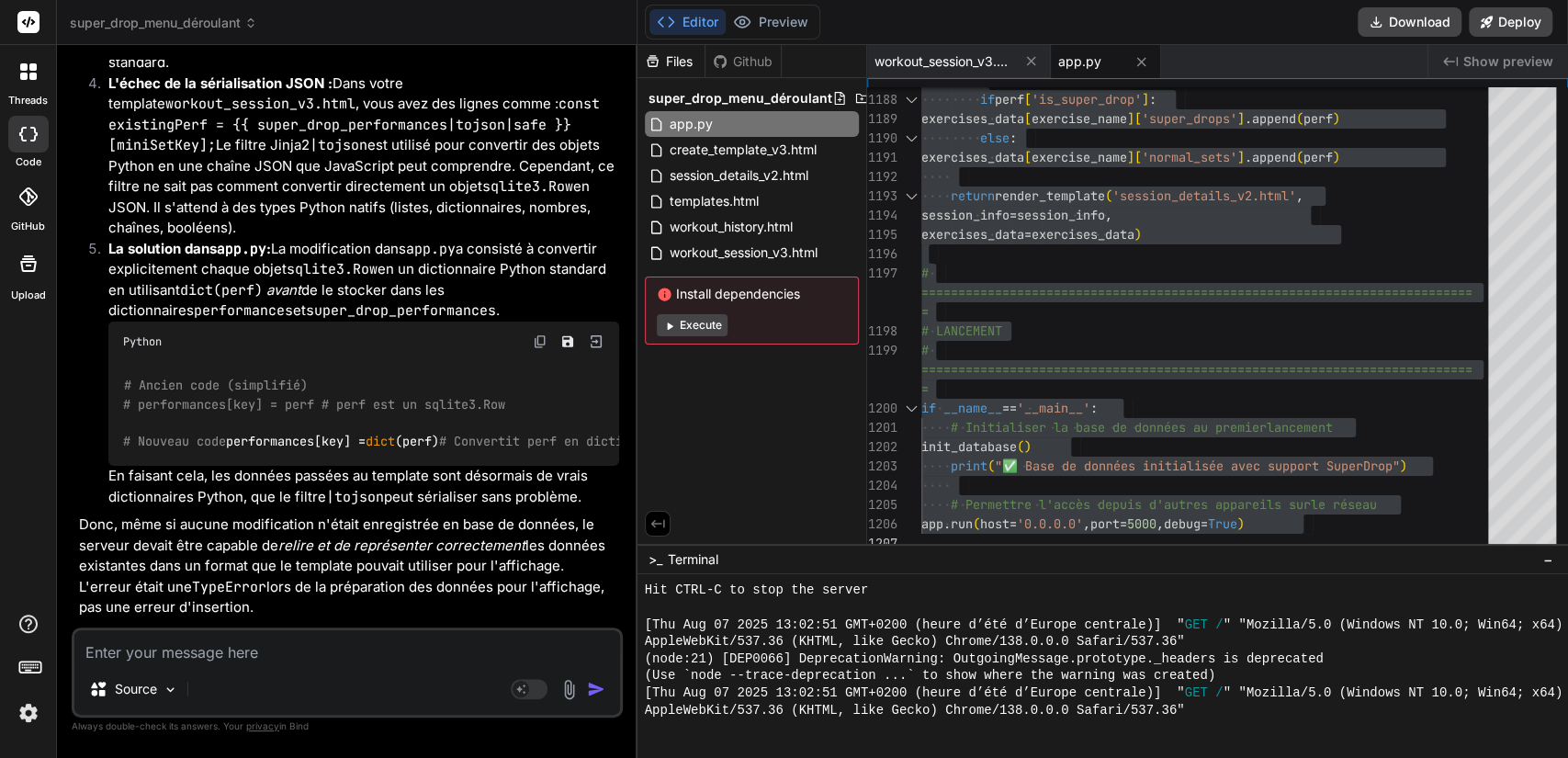scroll, scrollTop: 27579, scrollLeft: 0, axis: vertical 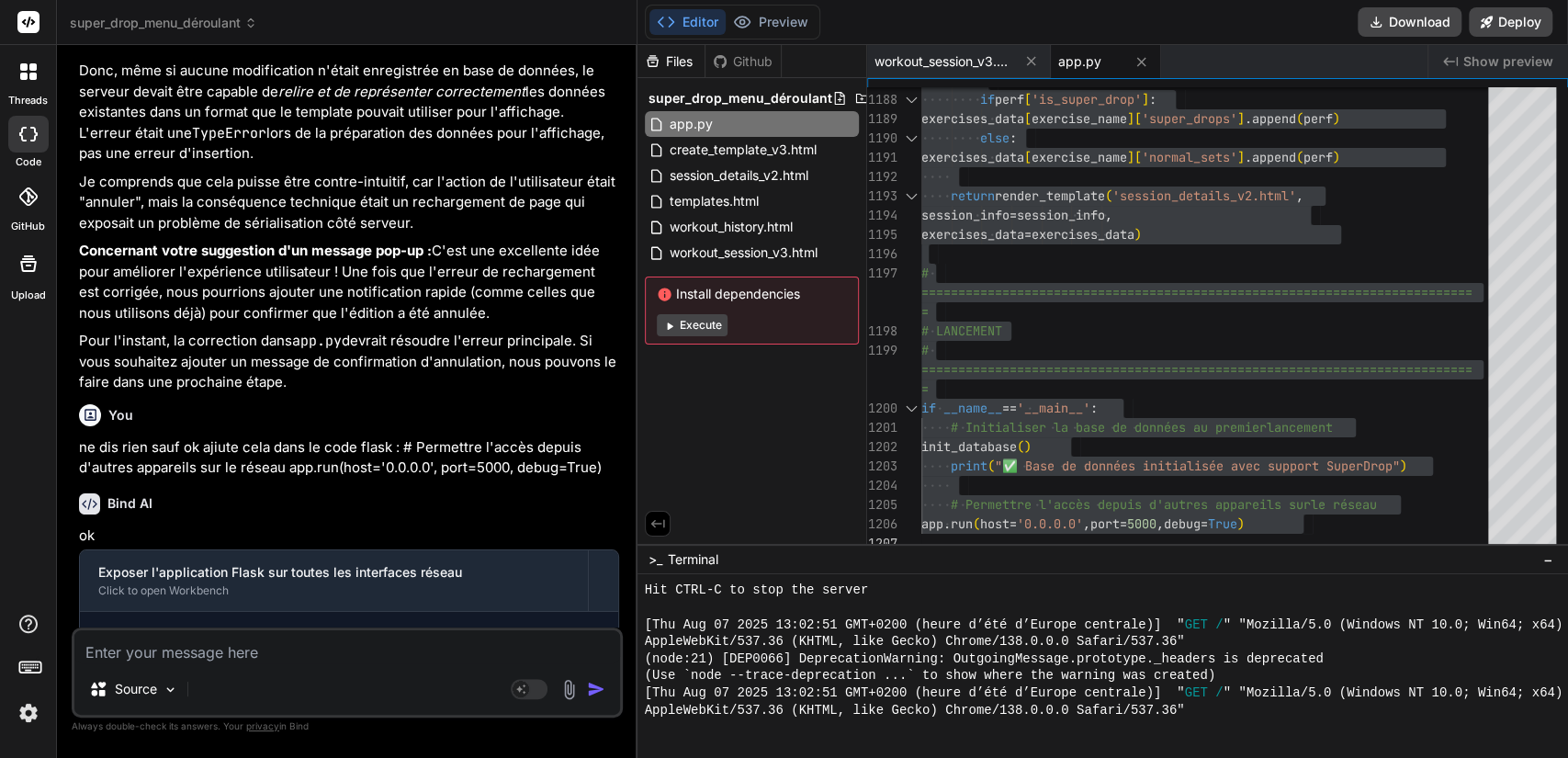 click at bounding box center (347, 647) 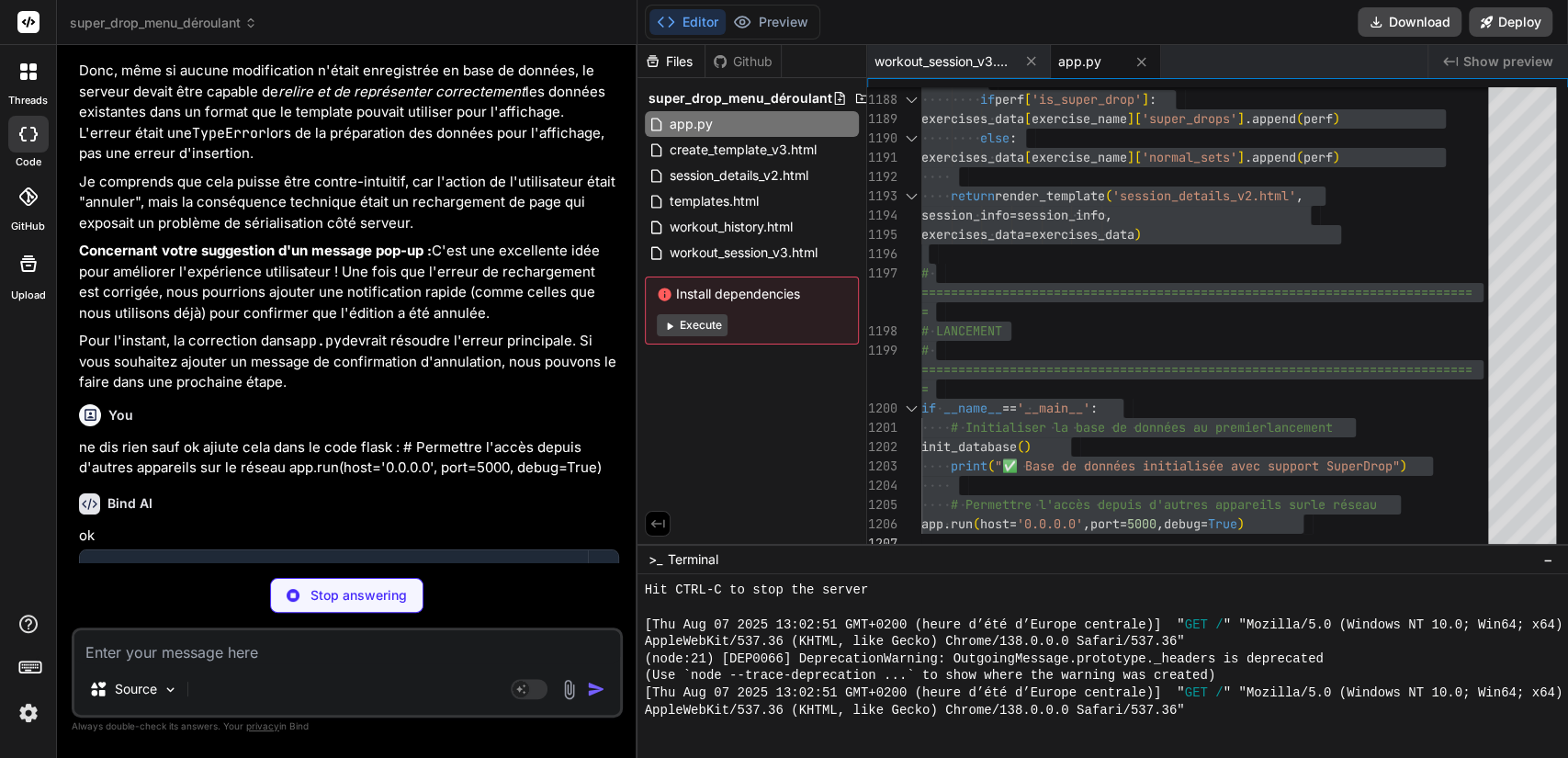 click on "Bind AI" at bounding box center [130, 958] 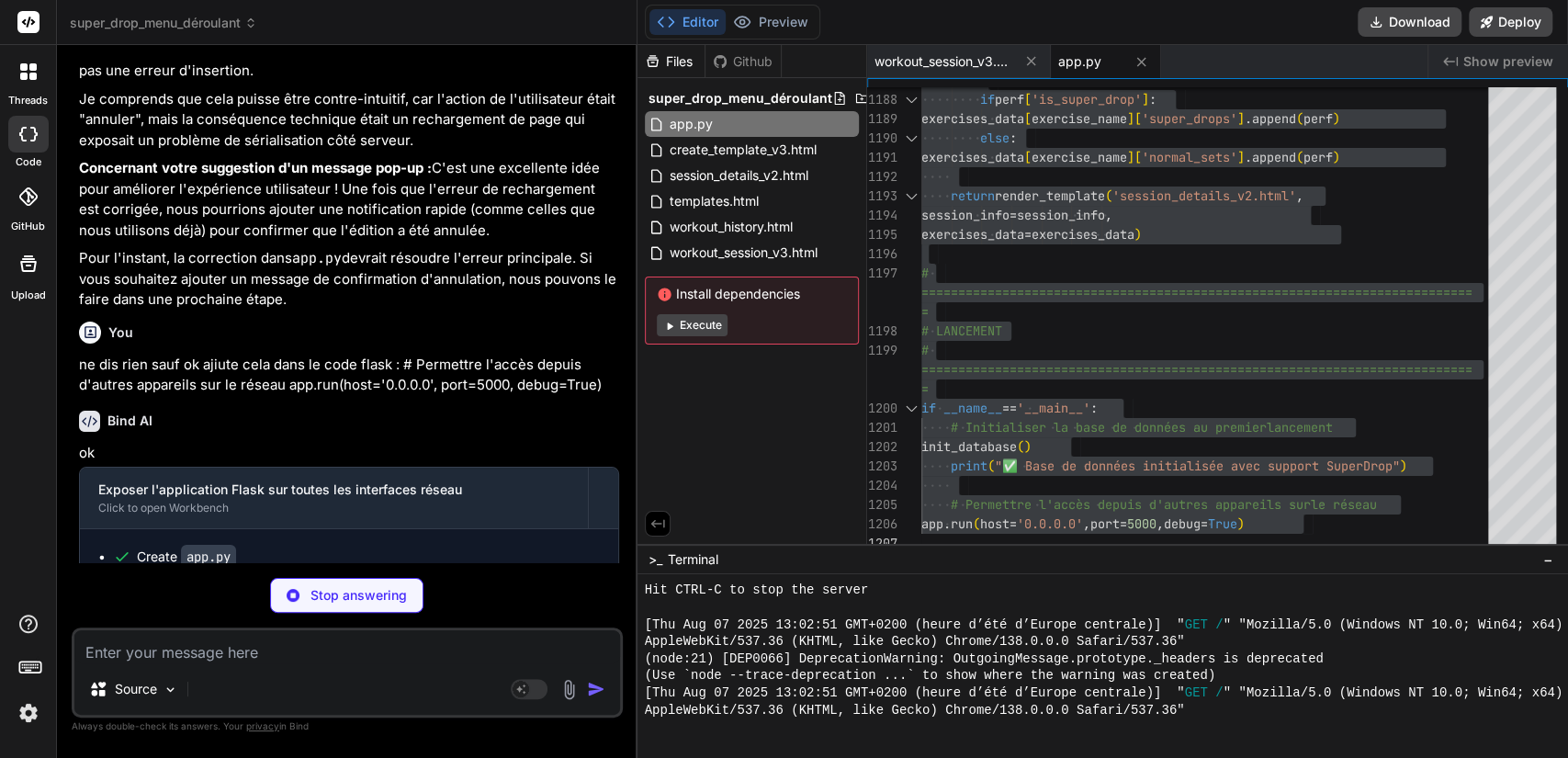 scroll, scrollTop: 27680, scrollLeft: 0, axis: vertical 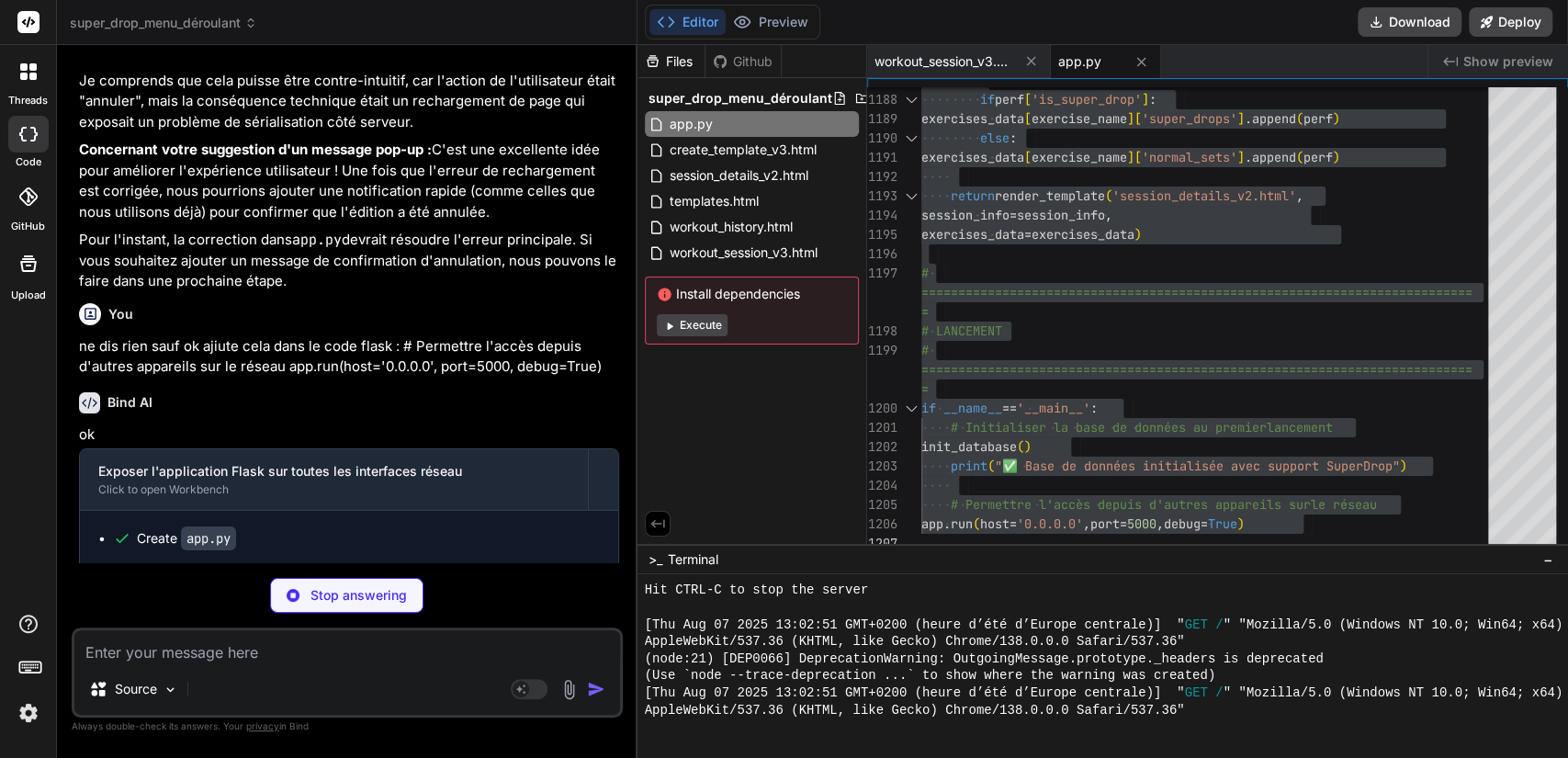 click on "valider les modification dans les minie series ne focntionne plus" at bounding box center [349, 821] 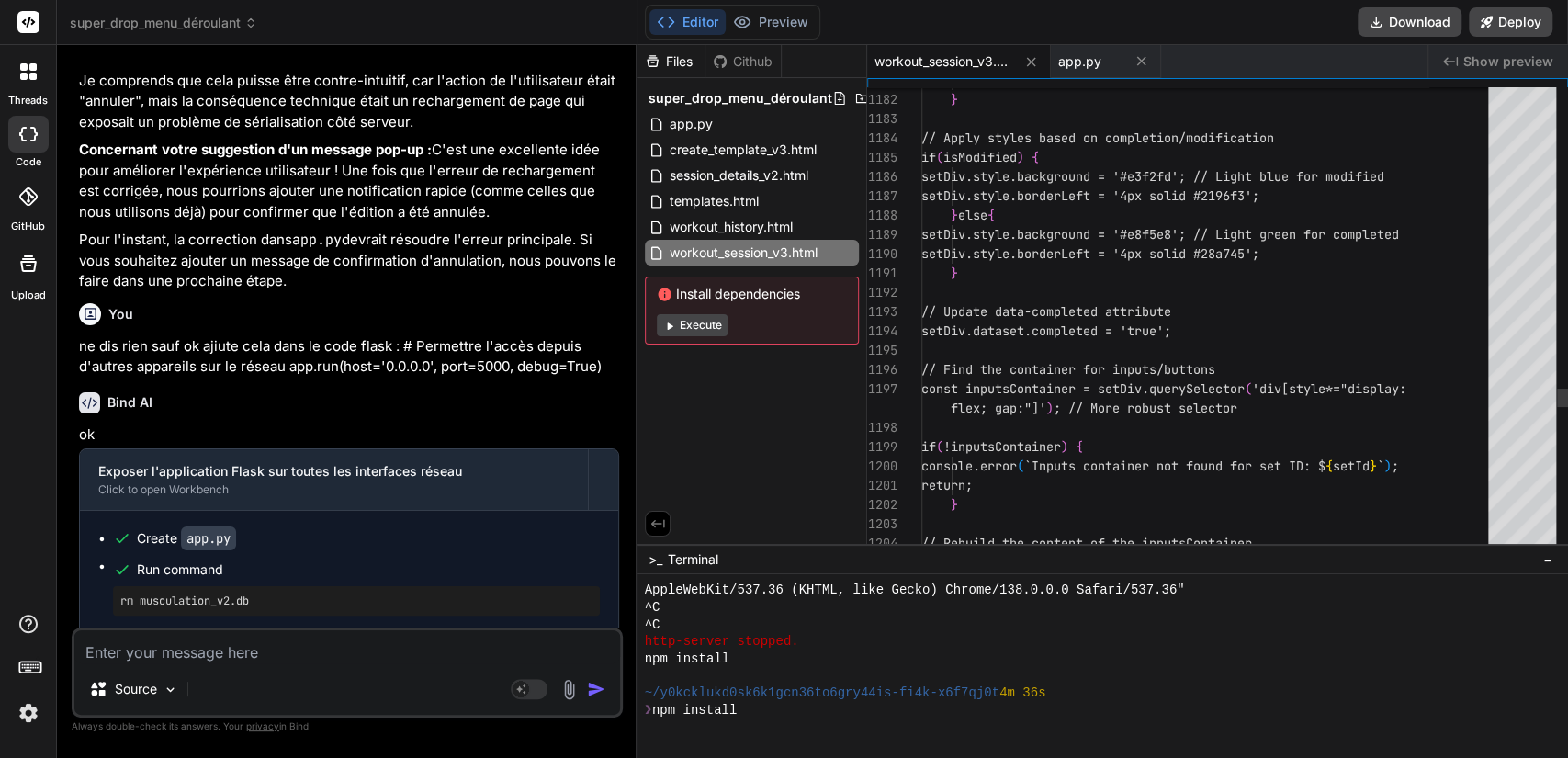 scroll, scrollTop: 27680, scrollLeft: 0, axis: vertical 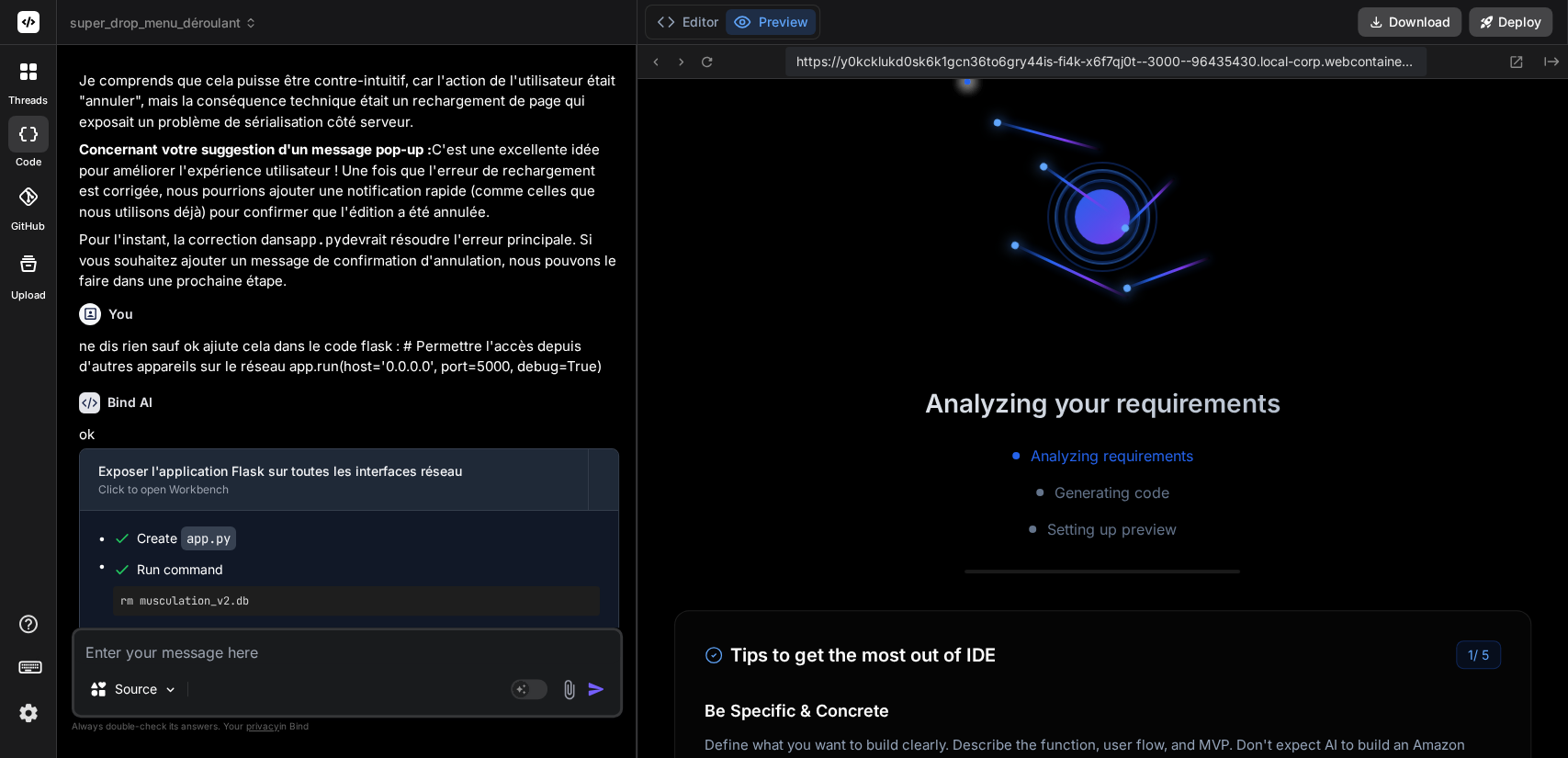 click on "Bind AI Correction de la validation des modifications des mini-séries Super Drop Click to open Workbench Create   workout_session_v3.html Run command npm install Run command npm run dev" at bounding box center [349, 983] 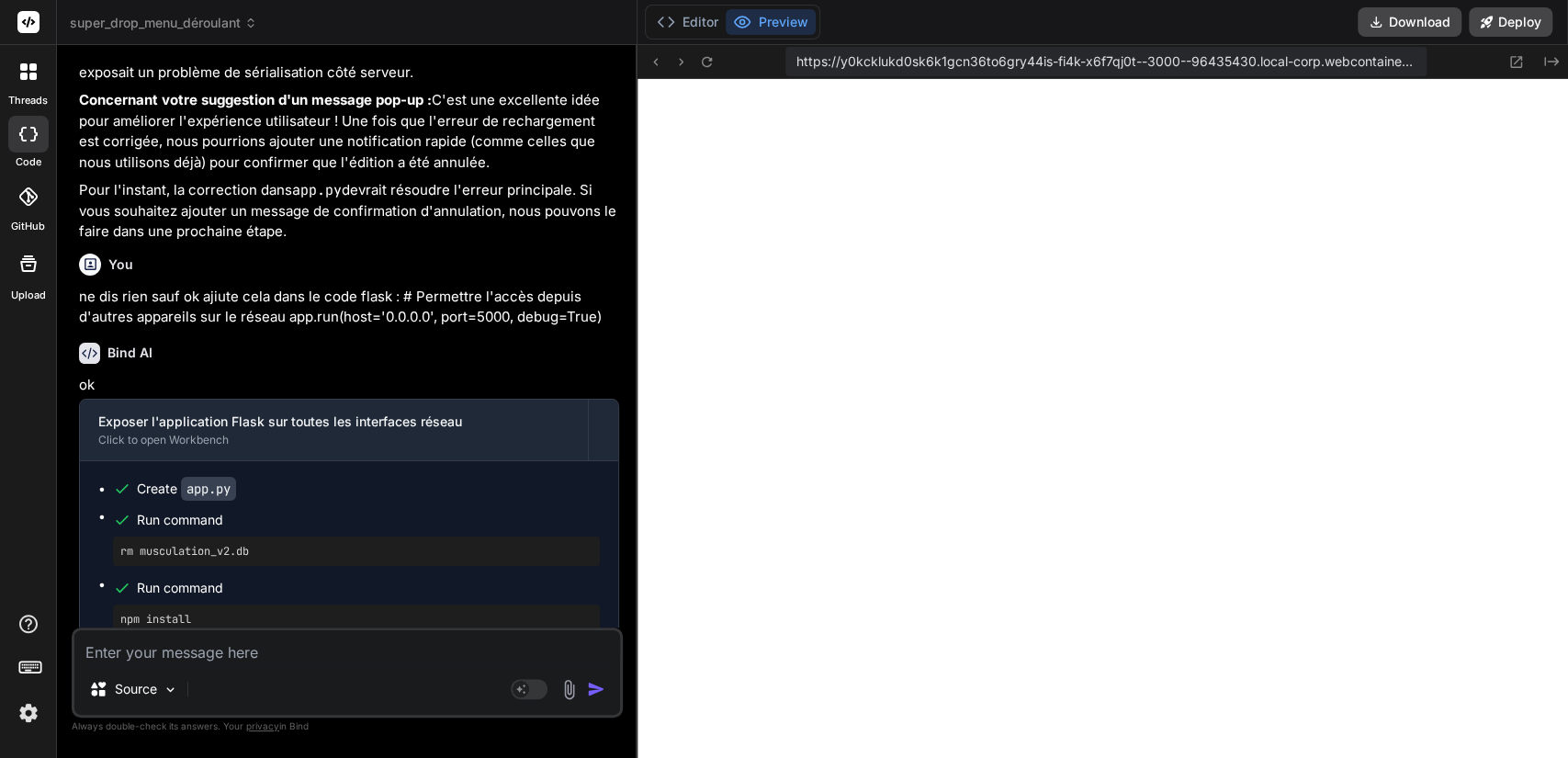 scroll, scrollTop: 27752, scrollLeft: 0, axis: vertical 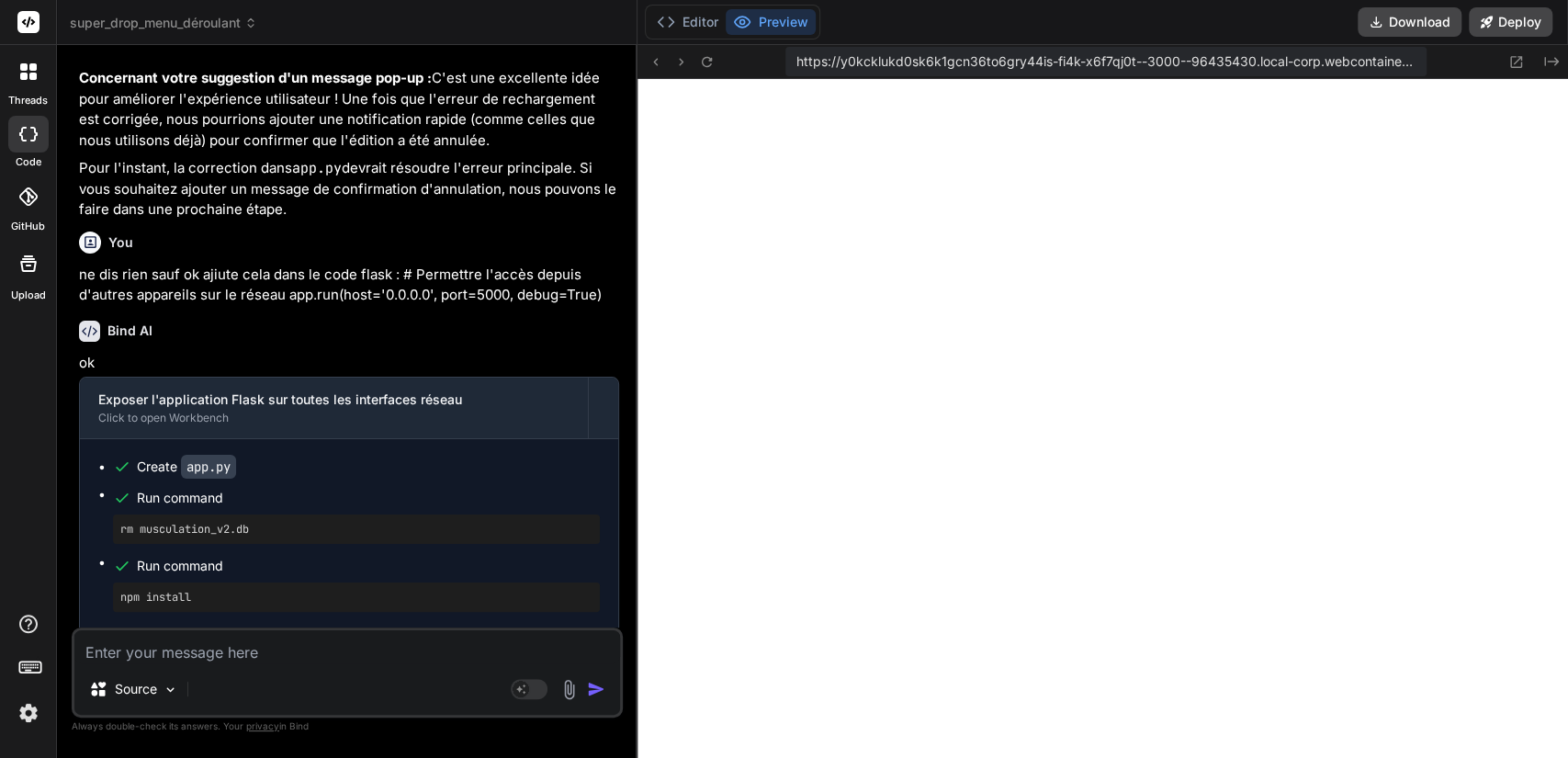 click on "You valider les modification dans les minie series ne focntionne plus" at bounding box center (349, 730) 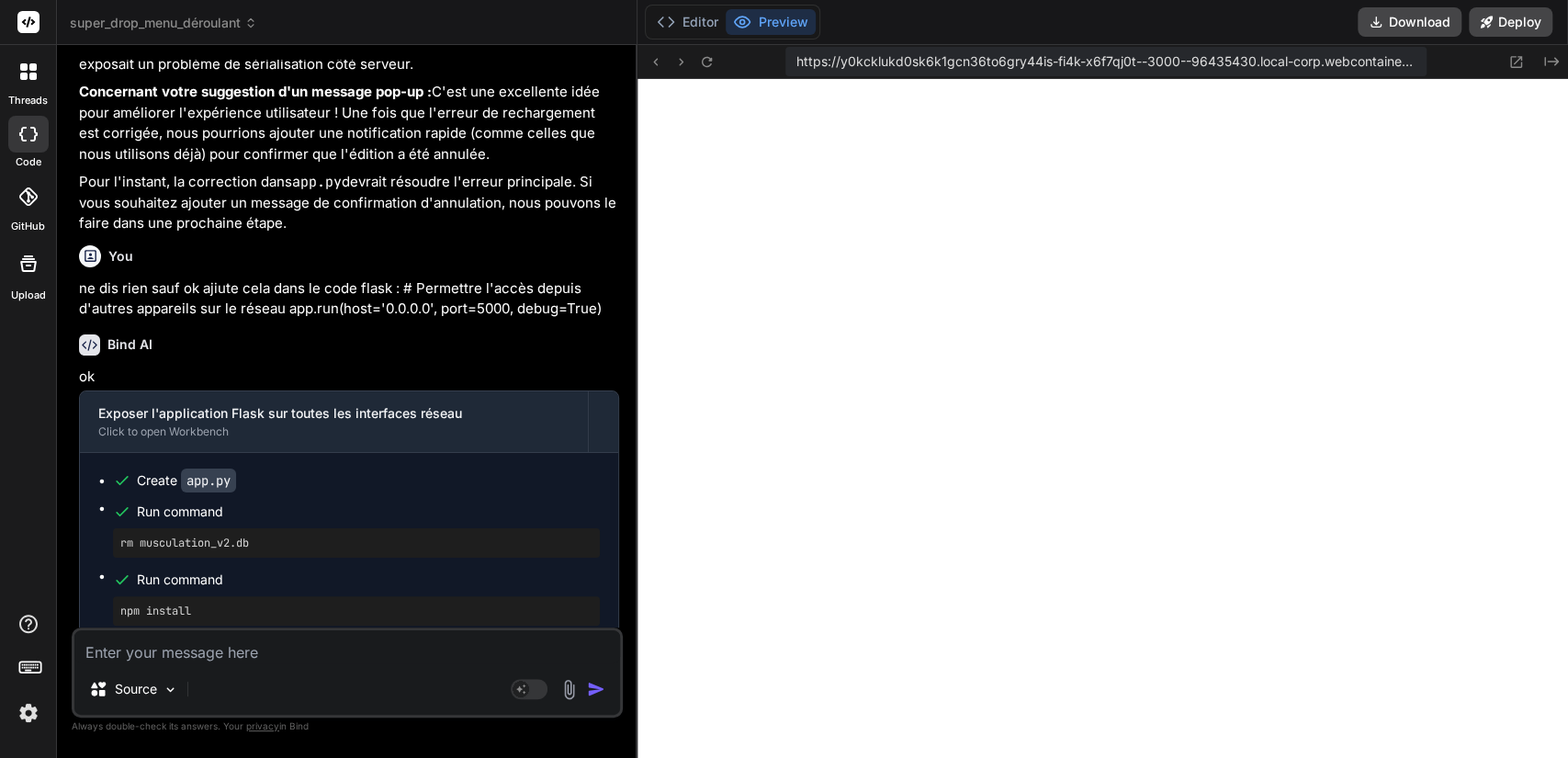 scroll, scrollTop: 27752, scrollLeft: 0, axis: vertical 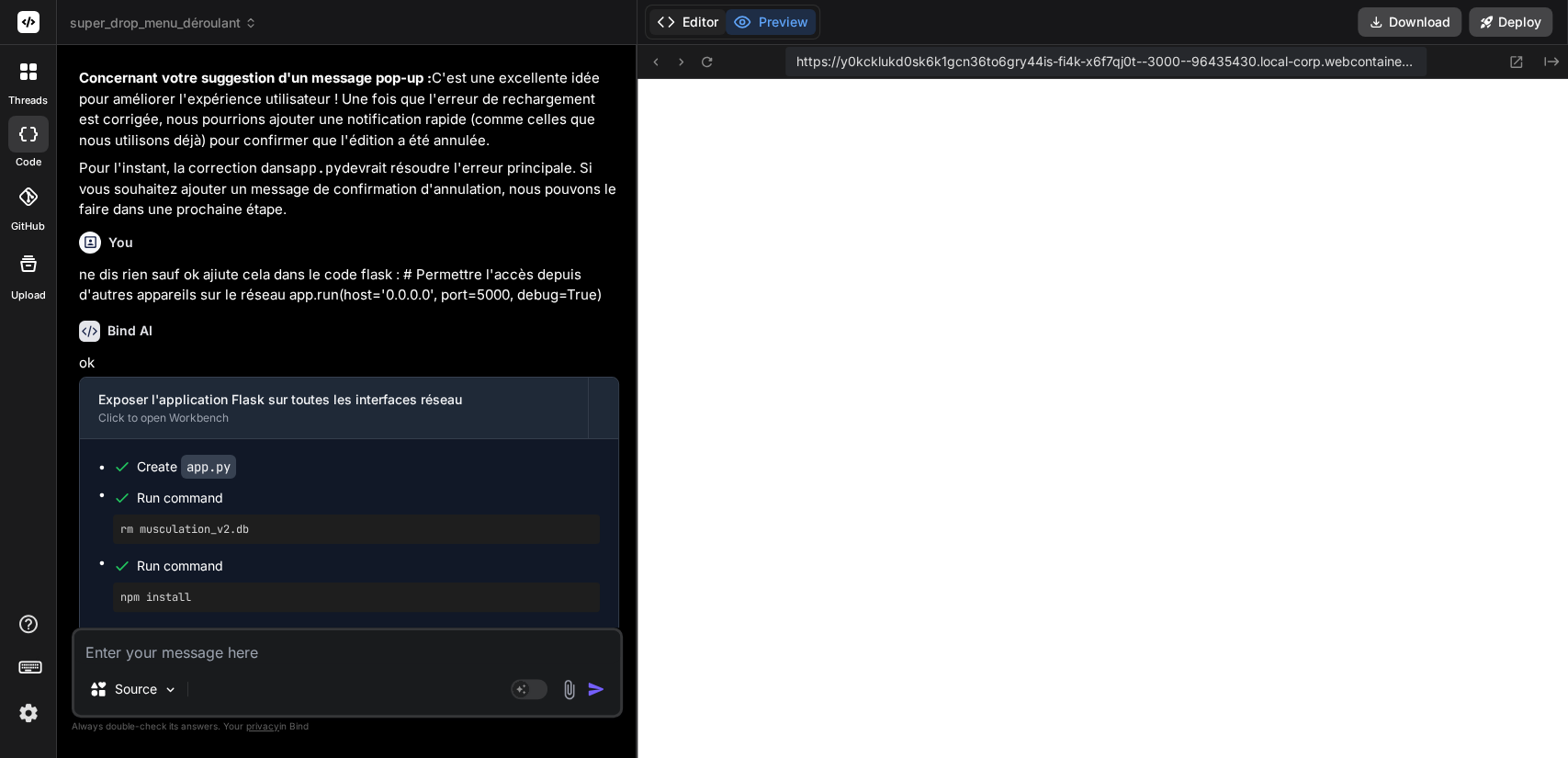 click on "Editor" at bounding box center (687, 22) 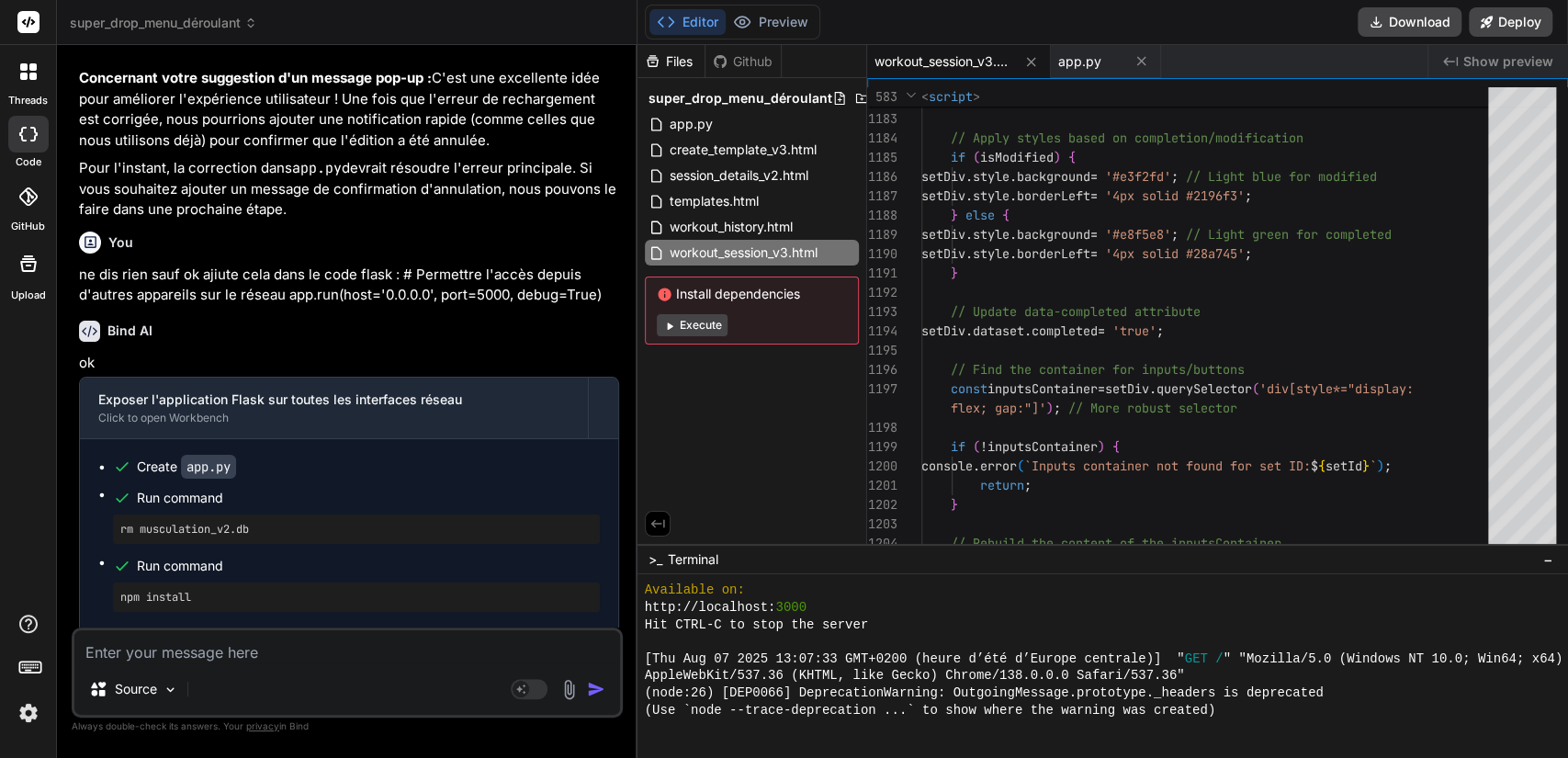 click at bounding box center [347, 647] 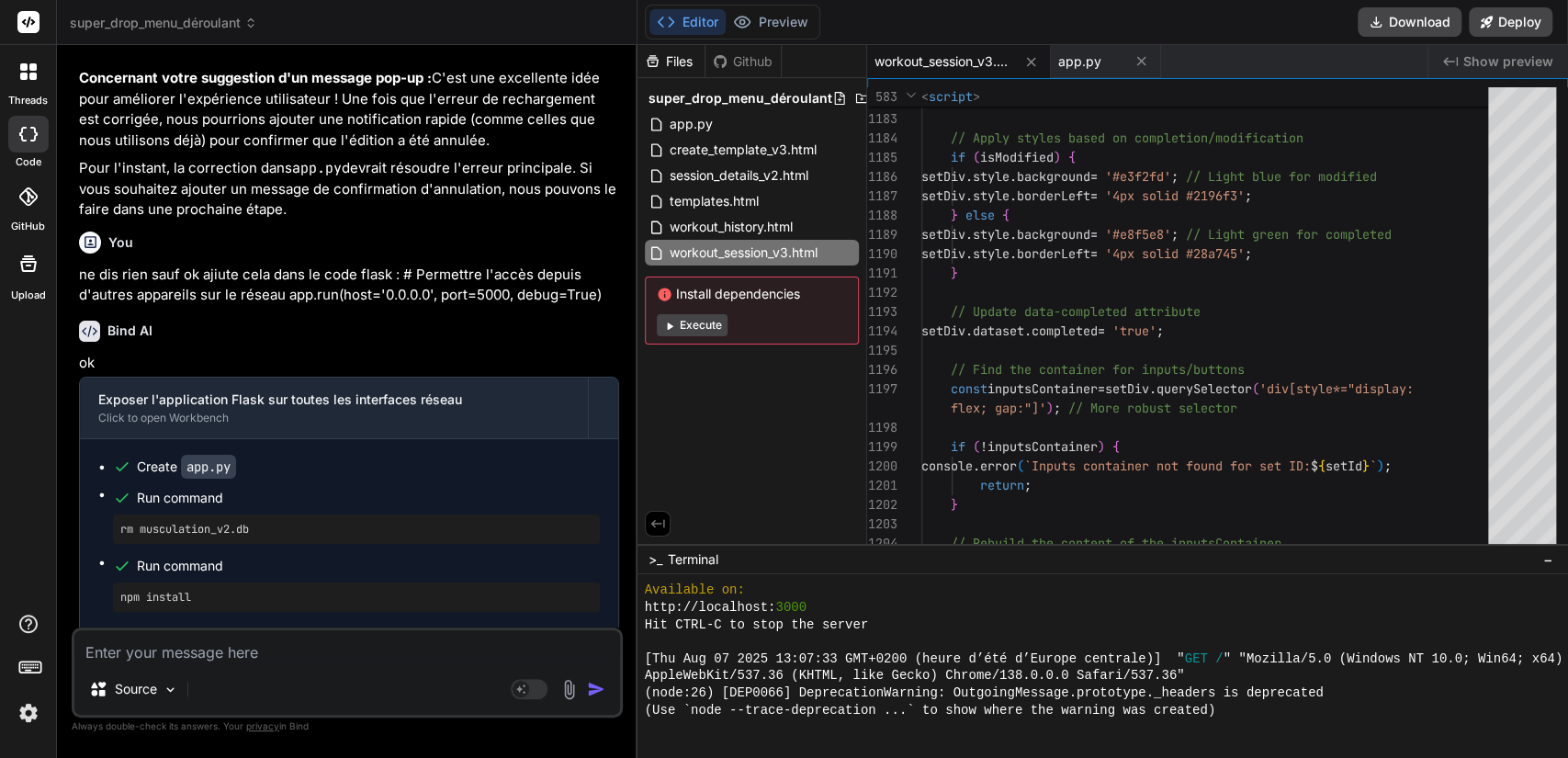 scroll, scrollTop: 27942, scrollLeft: 0, axis: vertical 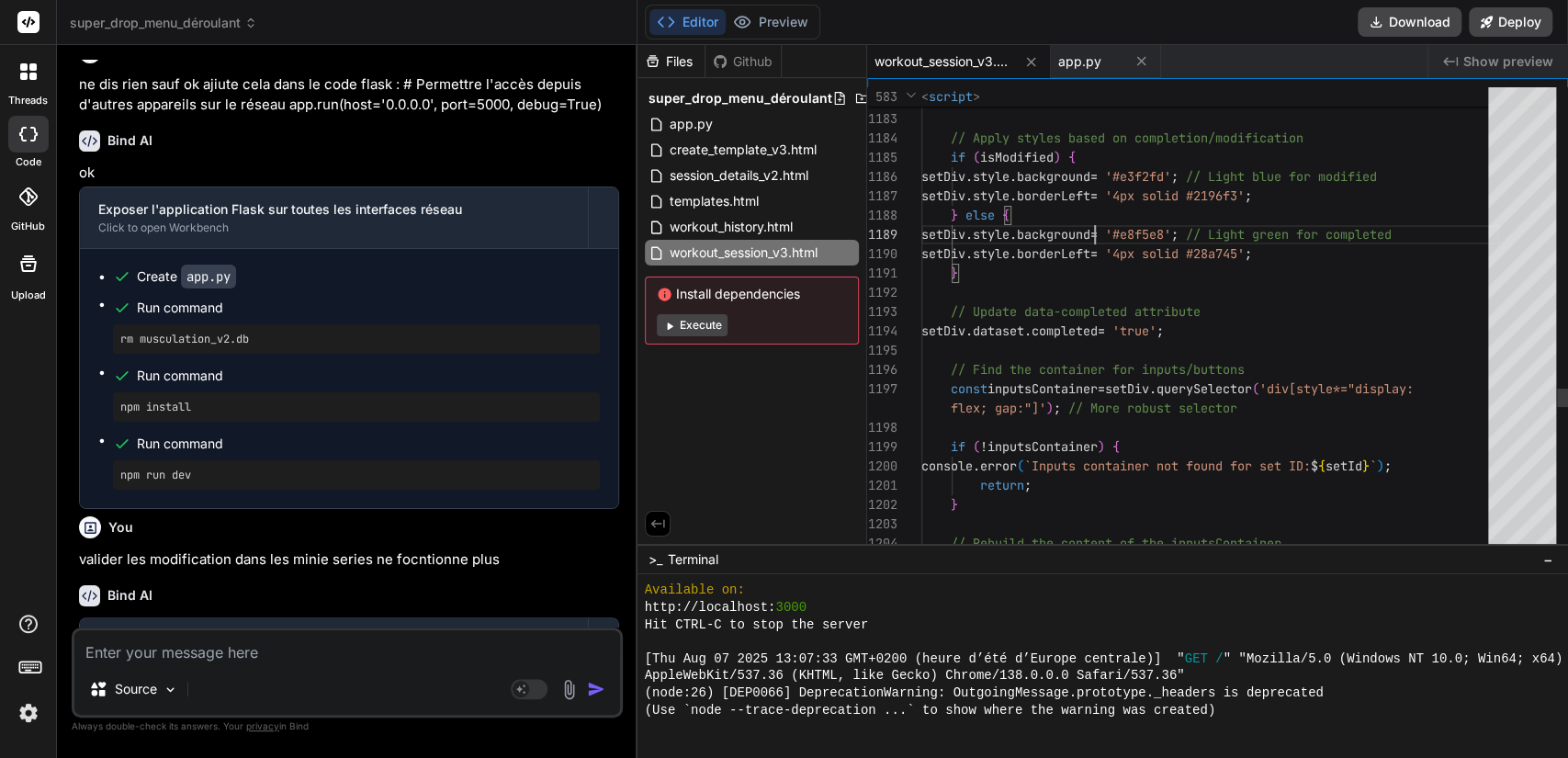 click on "setDiv . style . borderLeft = '4px solid #2196f3' ; } else { setDiv . style . background = '#e8f5e8' ; // Light green for completed setDiv . style . borderLeft = '4px solid #28a745' ; } // Update data-completed attribute setDiv . dataset . completed = 'true' ; // Find the container for inputs/buttons const inputsContainer = setDiv . querySelector ( 'div[style*="display: flex; gap:"]' ) ; // More robust selector if ( ! inputsContainer ) { console . error ( `Inputs container not found for set ID: ${ setId } ` ) ; return ; } // Rebuild the content of the inputsContainer return ; } // Apply styles based on completion/modification if ( isModified ) { setDiv . style . background = ;" at bounding box center [1210, -6740] 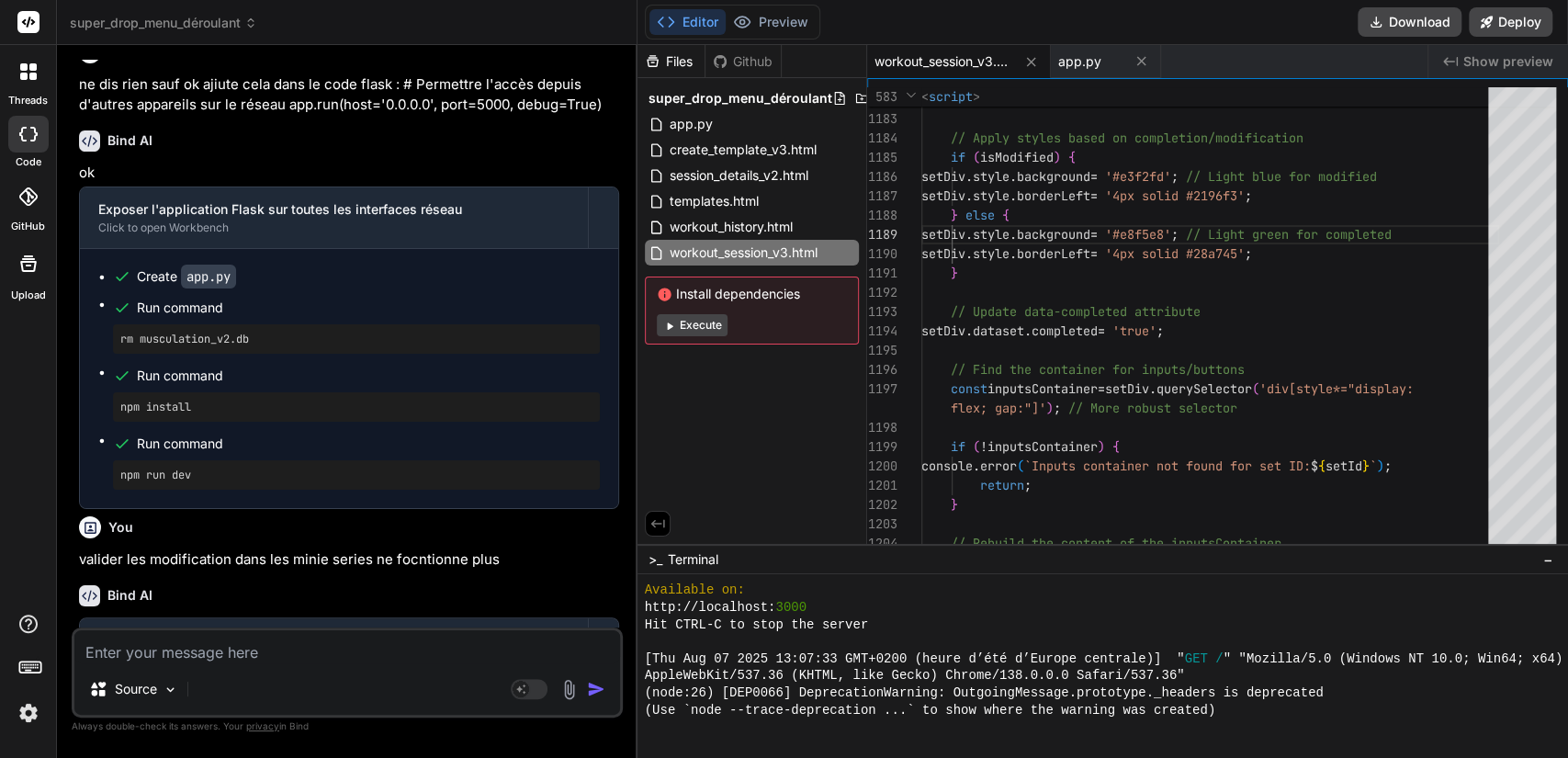 click on "workout_session_v3.html" at bounding box center [943, 62] 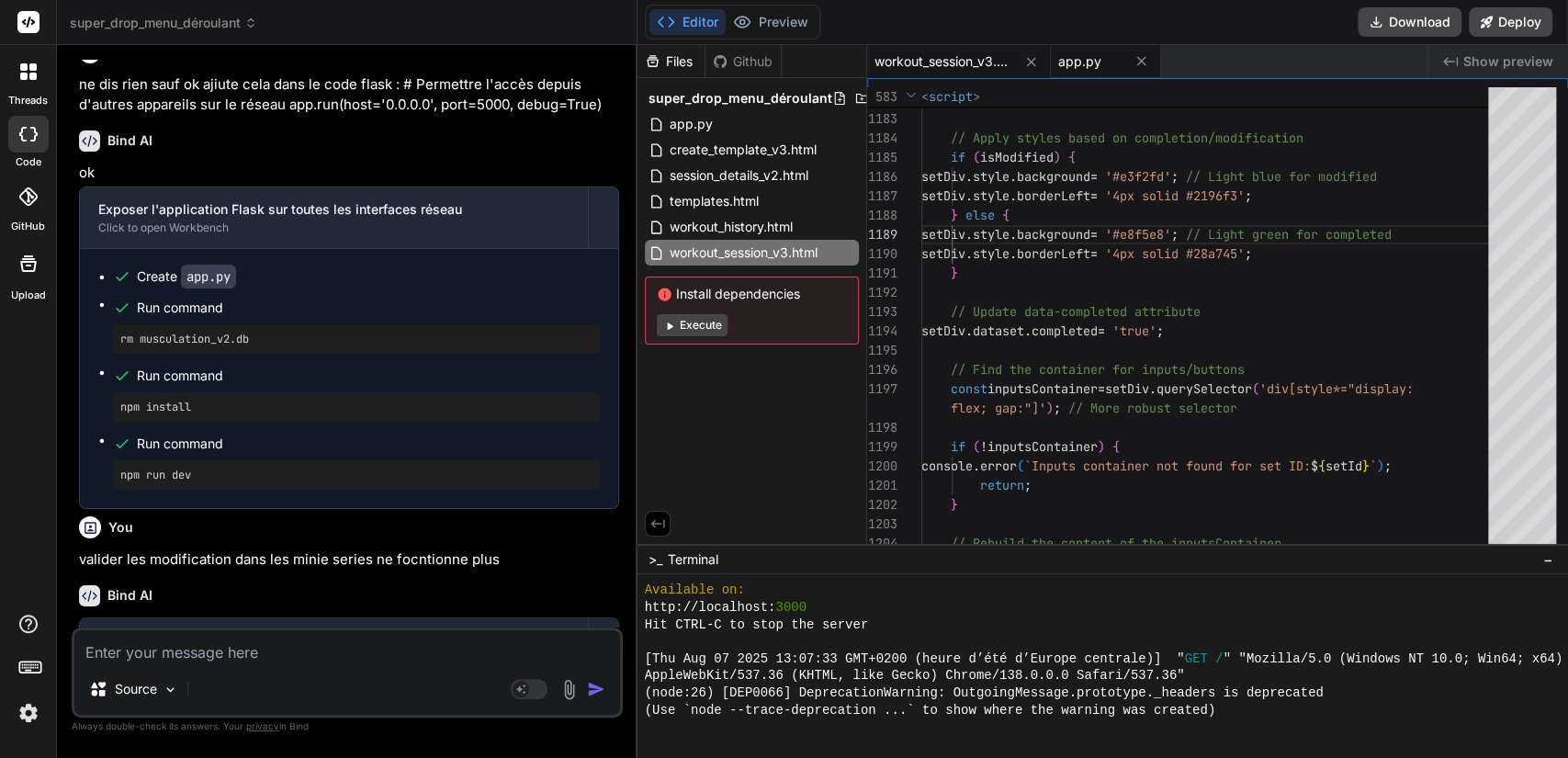 click on "app.py" at bounding box center [1106, 62] 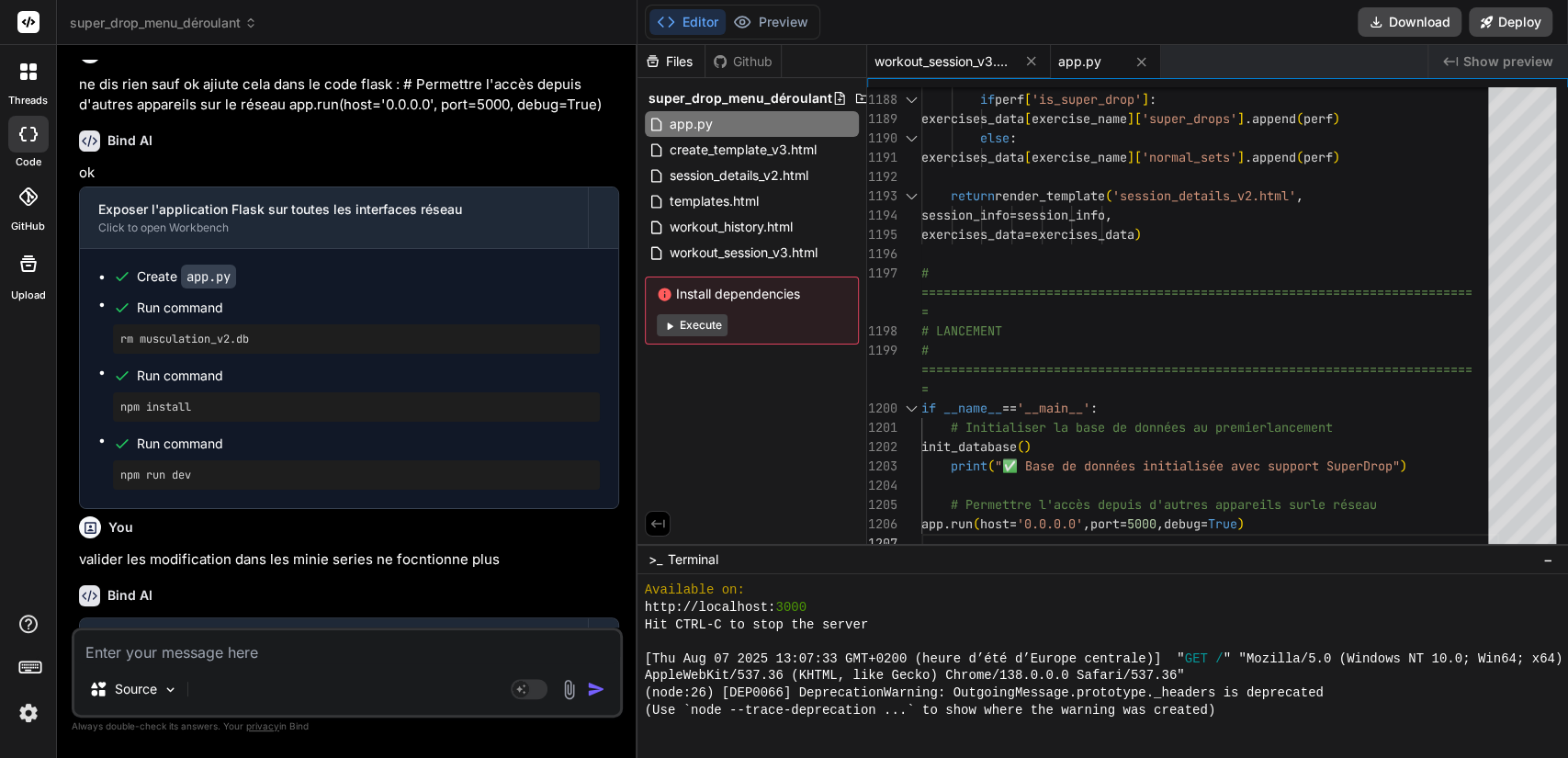 click on "workout_session_v3.html" at bounding box center [959, 62] 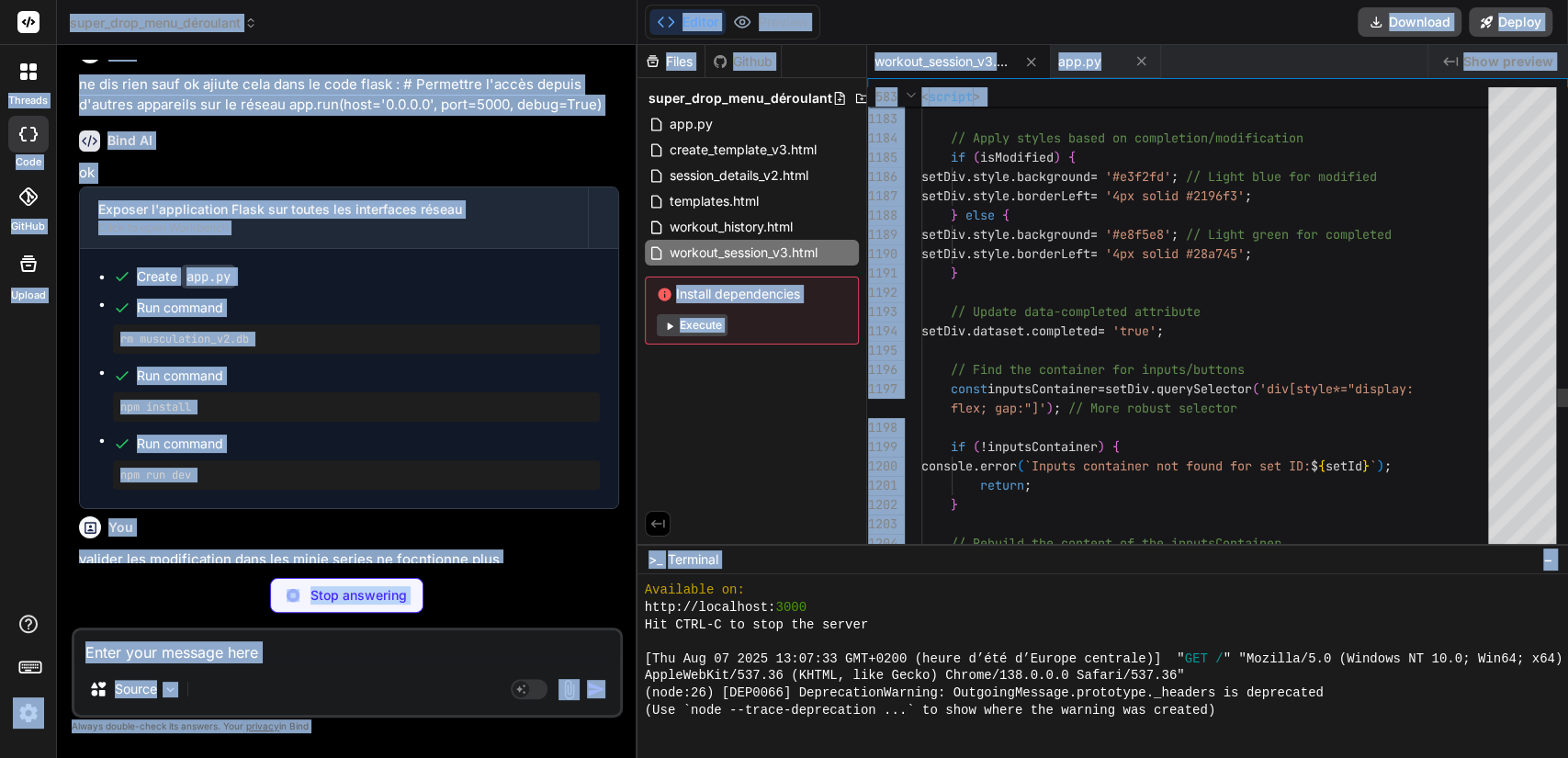 scroll, scrollTop: 27942, scrollLeft: 0, axis: vertical 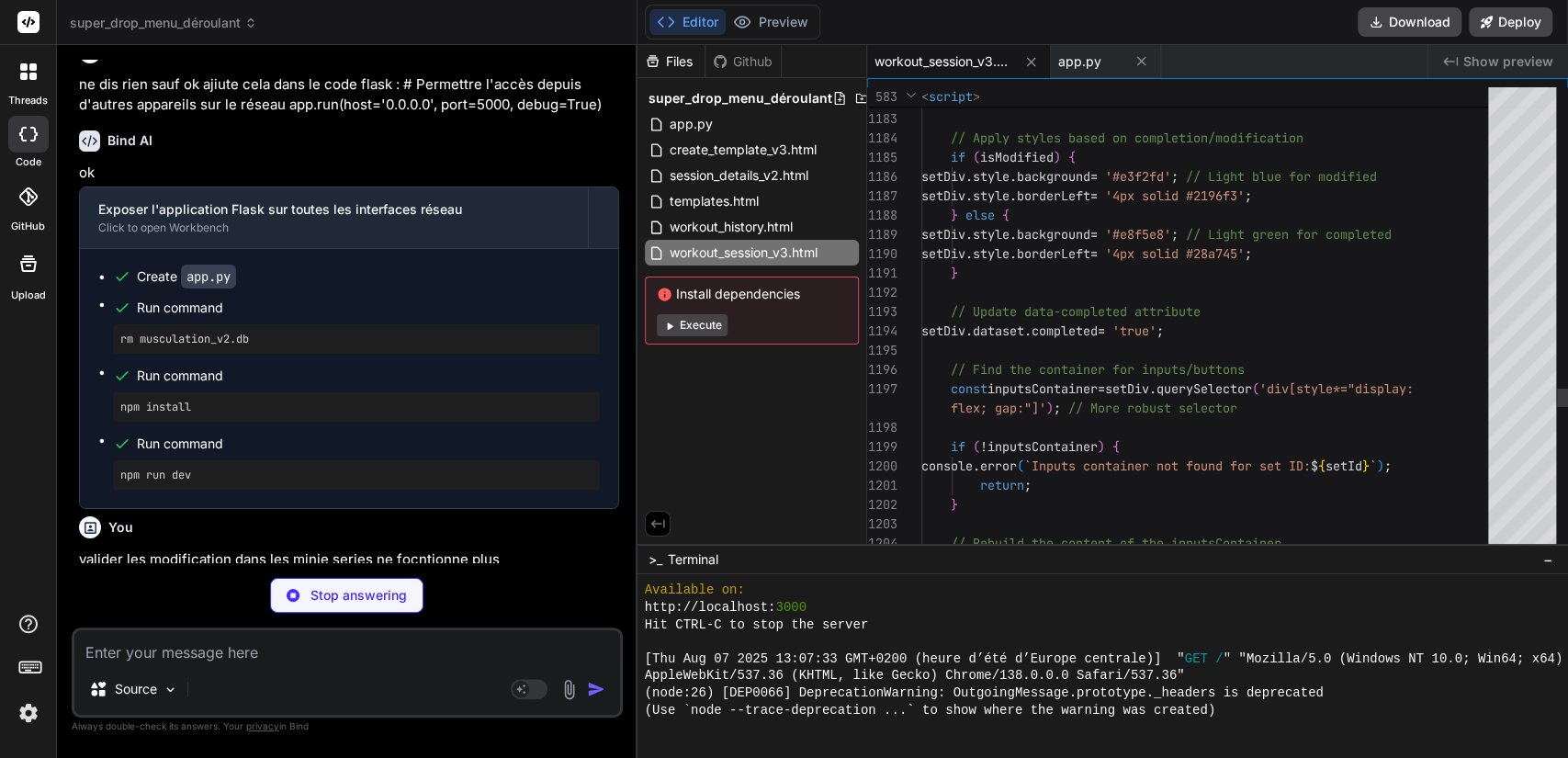 click on "setDiv . style . borderLeft = '4px solid #2196f3' ; } else { setDiv . style . background = '#e8f5e8' ; // Light green for completed setDiv . style . borderLeft = '4px solid #28a745' ; } // Update data-completed attribute setDiv . dataset . completed = 'true' ; // Find the container for inputs/buttons const inputsContainer = setDiv . querySelector ( 'div[style*="display: flex; gap:"]' ) ; // More robust selector if ( ! inputsContainer ) { console . error ( `Inputs container not found for set ID: ${ setId } ` ) ; return ; } // Rebuild the content of the inputsContainer return ; } // Apply styles based on completion/modification if ( isModified ) { setDiv . style . background = ;" at bounding box center (1210, -6740) 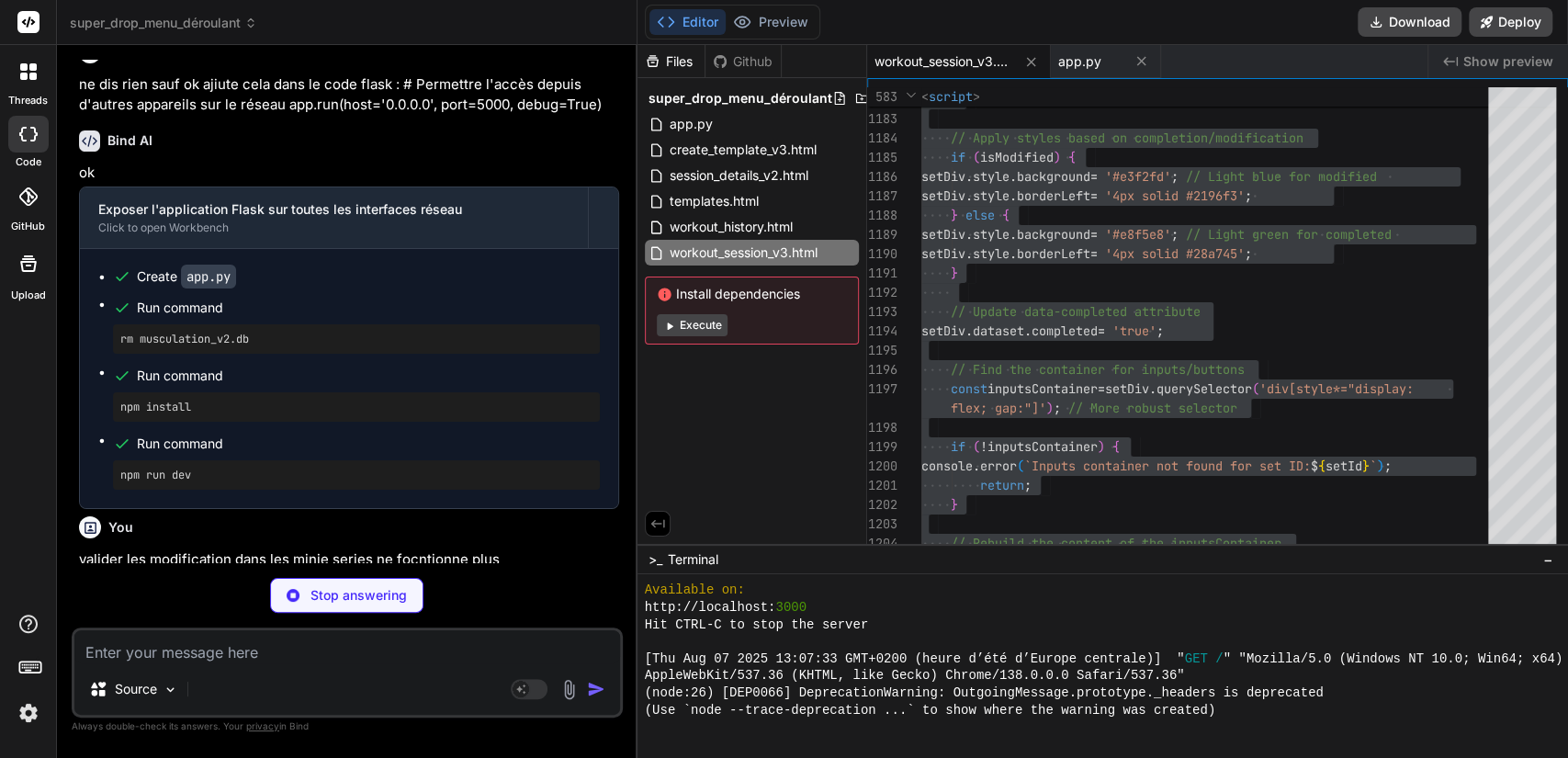 click on "Bien sûr, voici une explication brève des changements :" at bounding box center [349, 990] 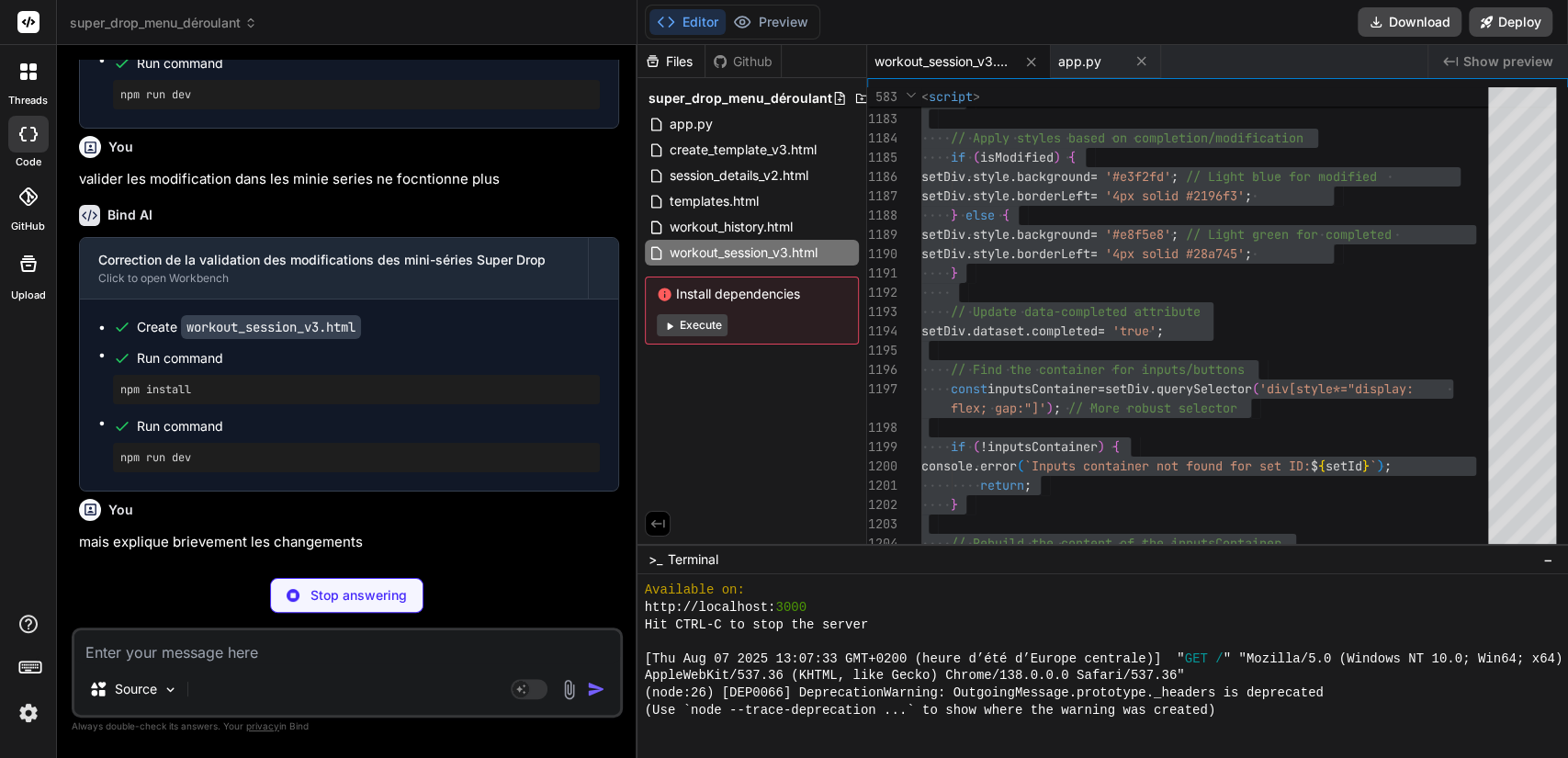 scroll, scrollTop: 28357, scrollLeft: 0, axis: vertical 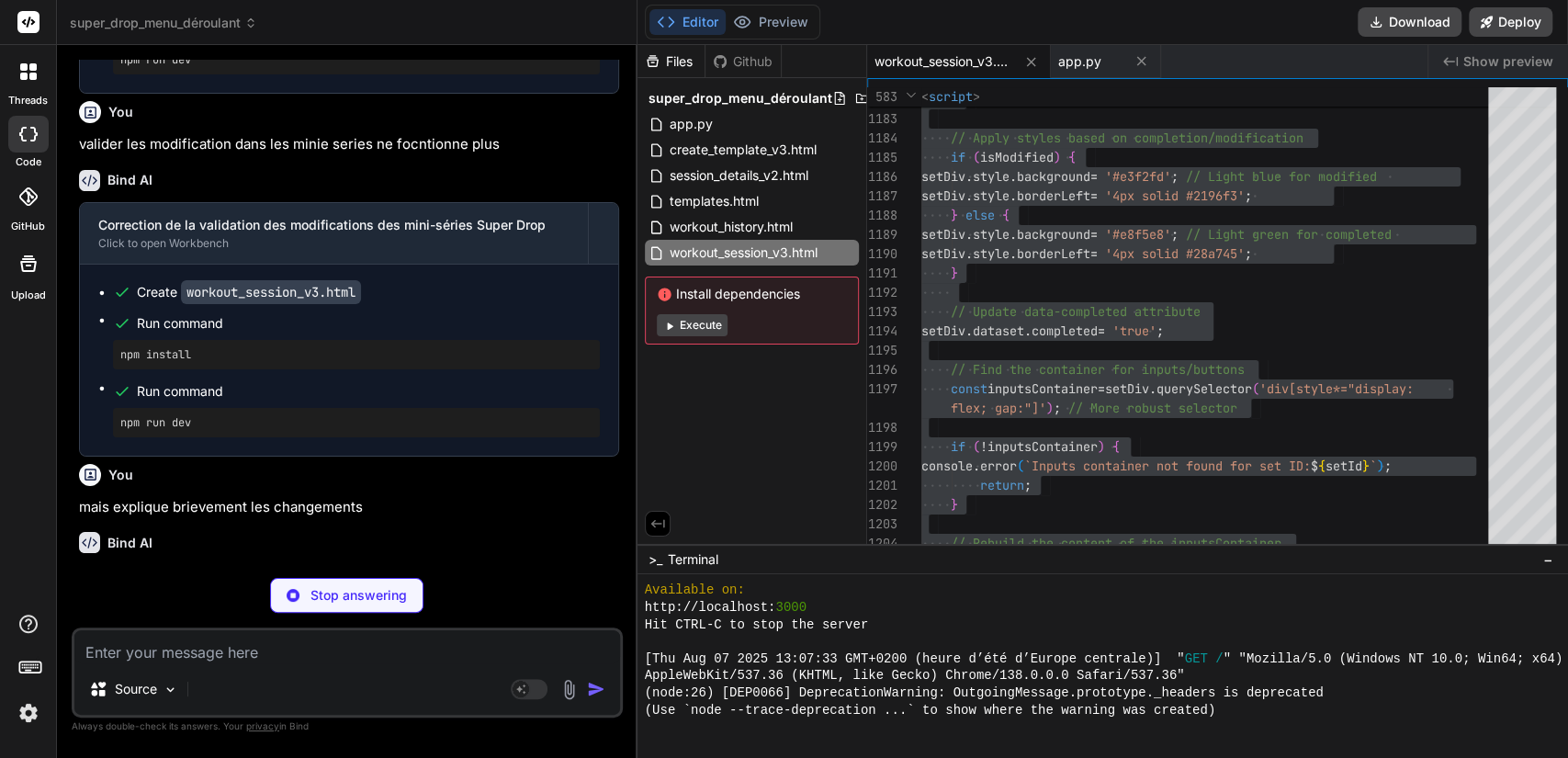 click on "Stop answering" at bounding box center [346, 595] 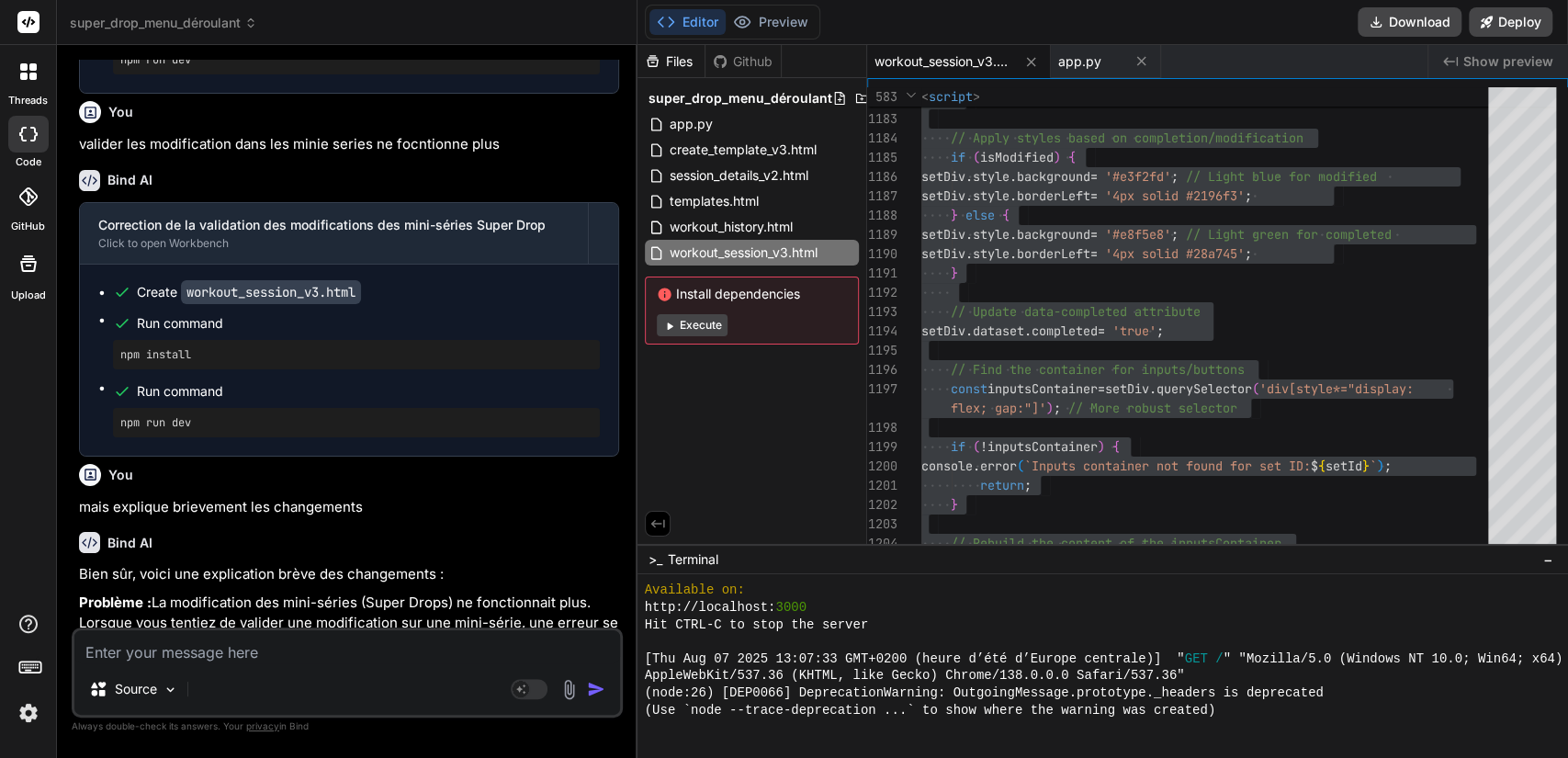 scroll, scrollTop: 28341, scrollLeft: 0, axis: vertical 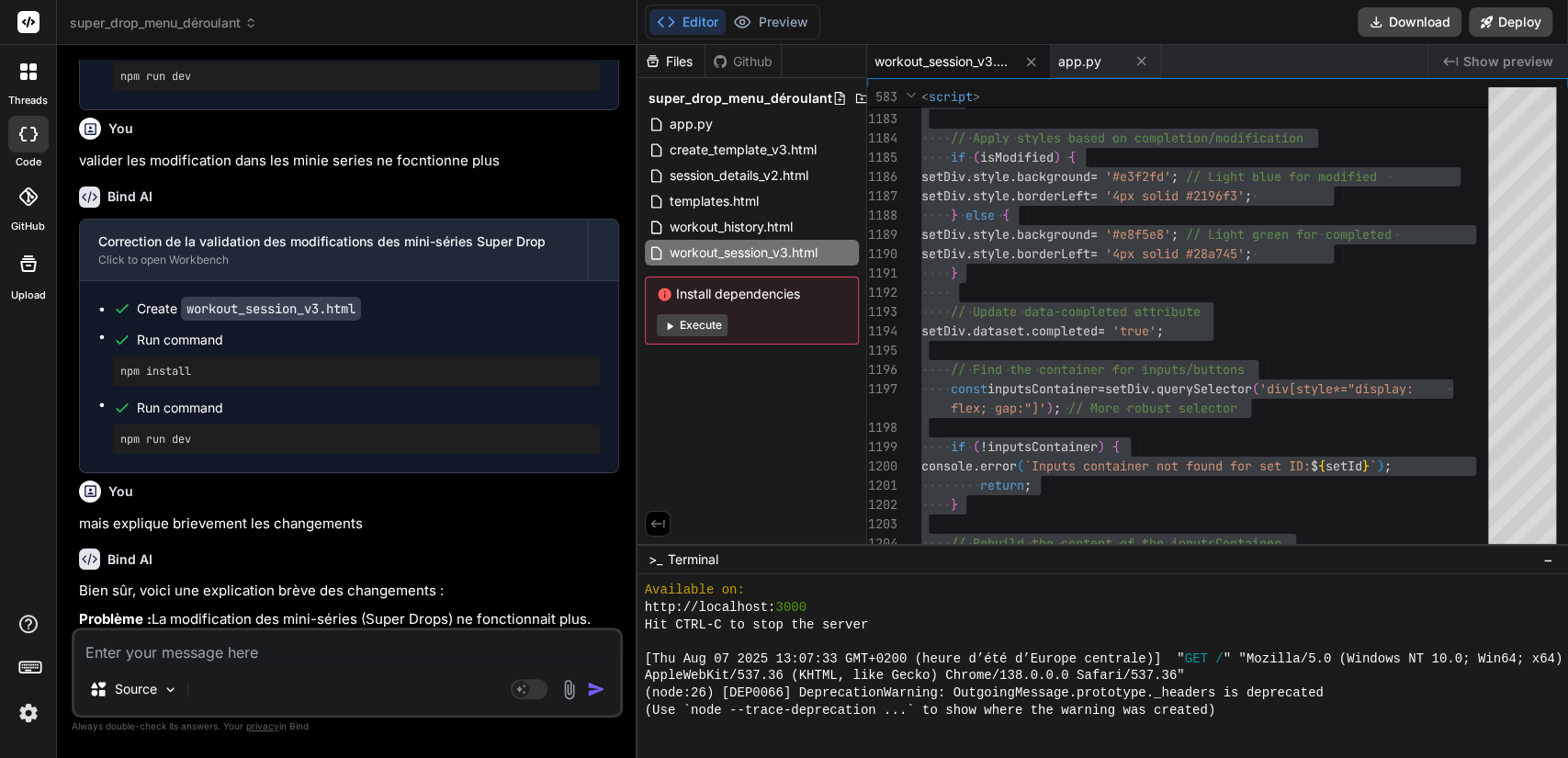 click at bounding box center [347, 647] 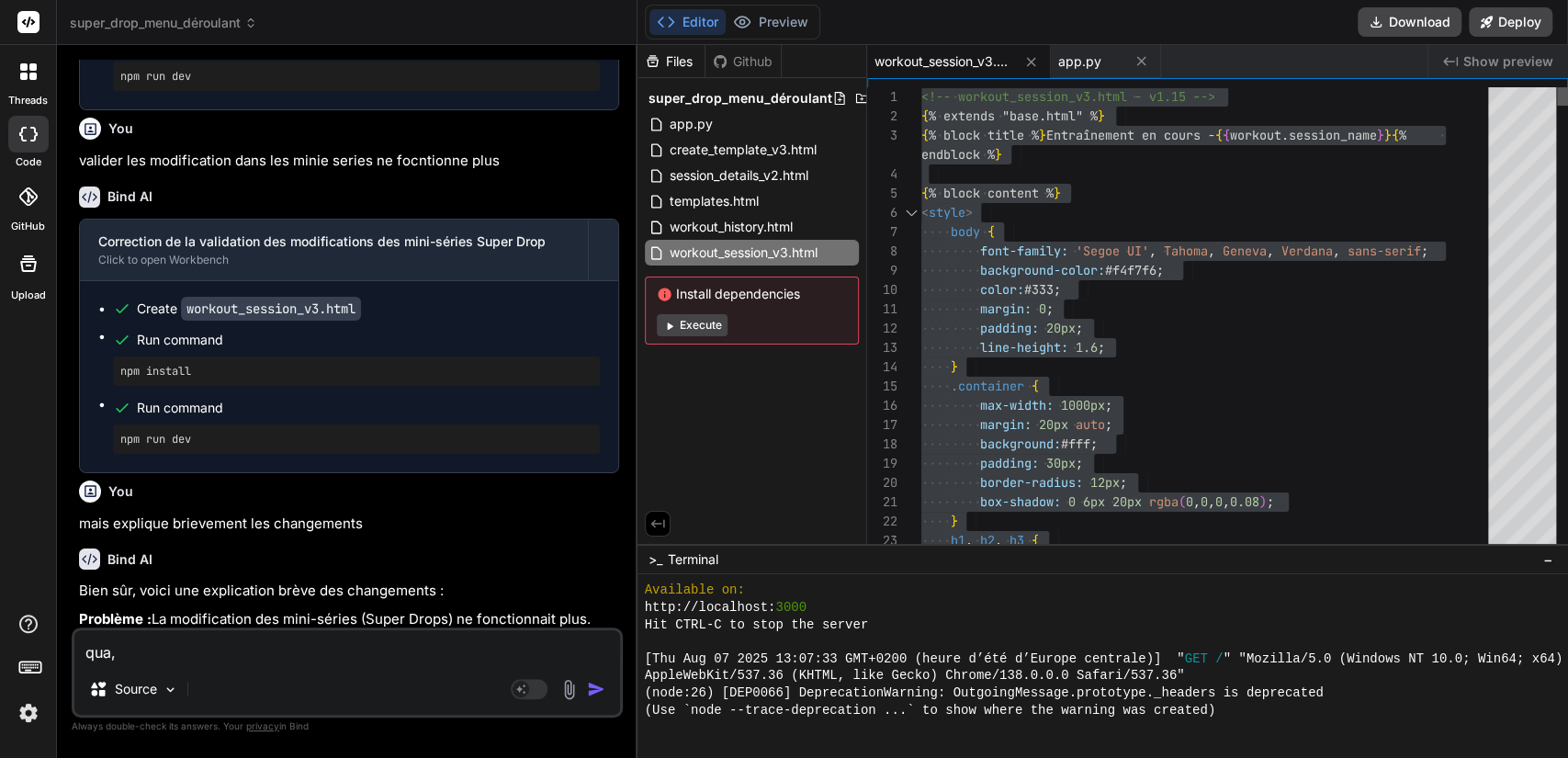 click at bounding box center [1562, 96] 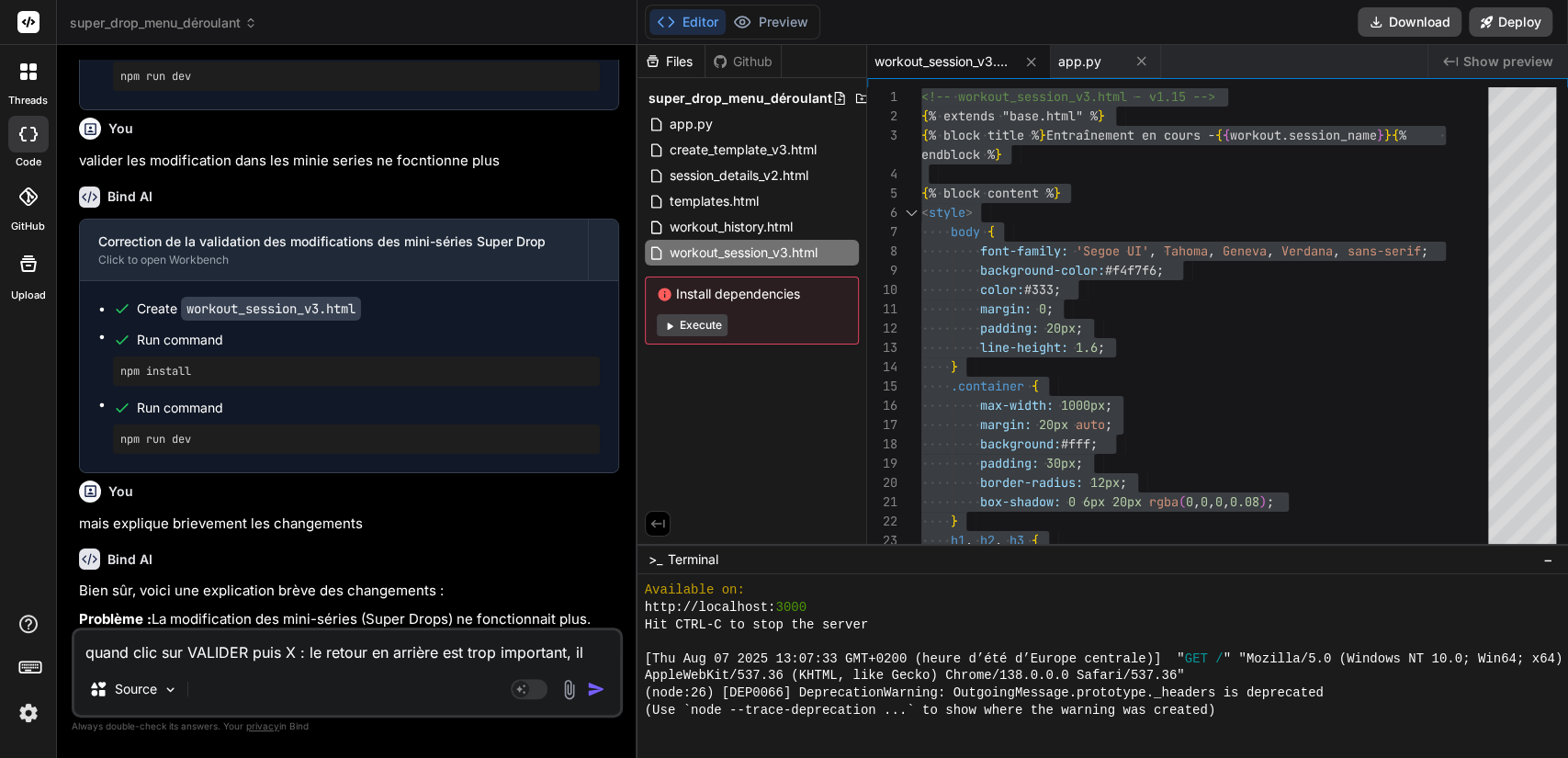 scroll, scrollTop: 28357, scrollLeft: 0, axis: vertical 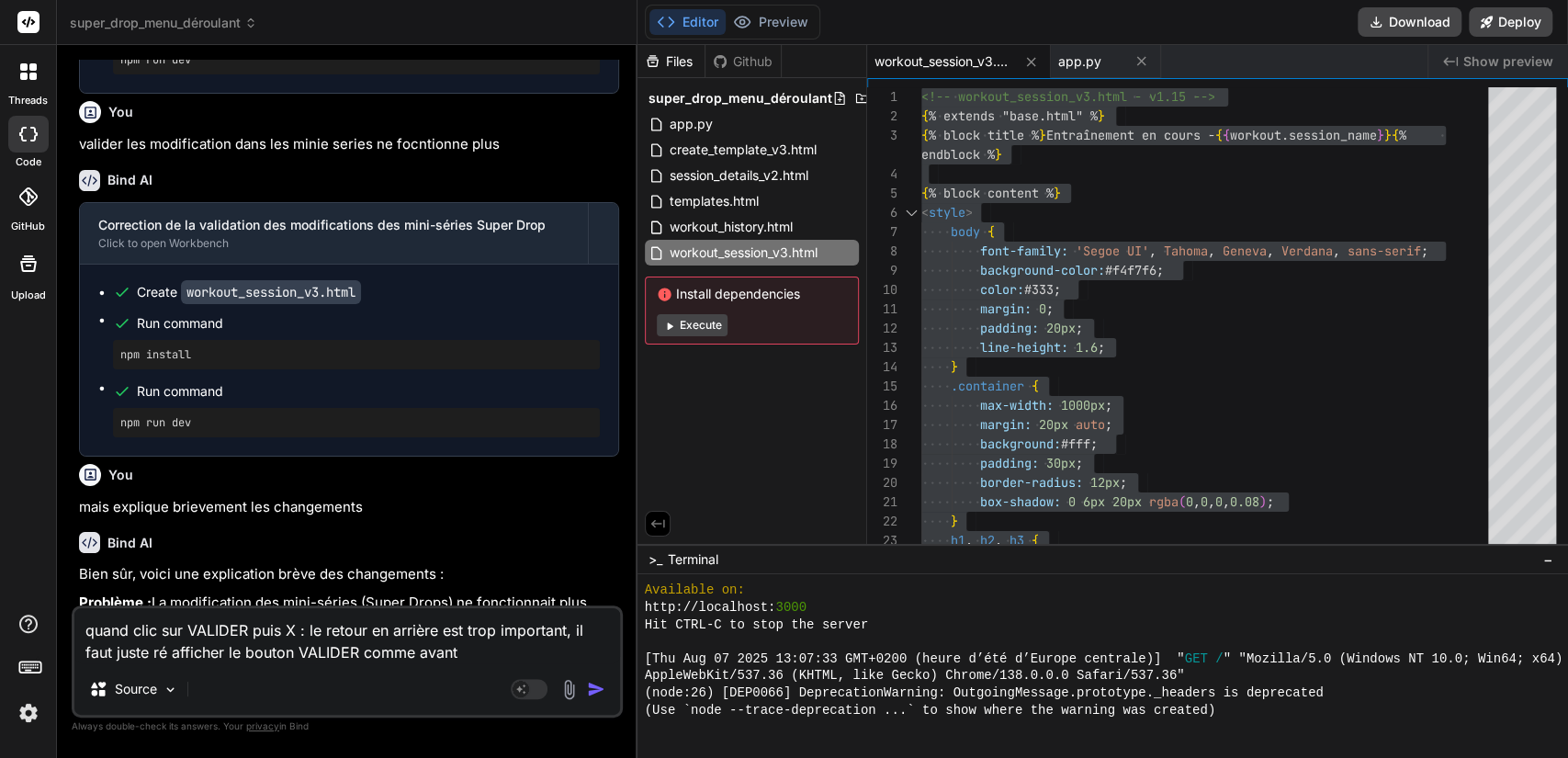 click at bounding box center [596, 689] 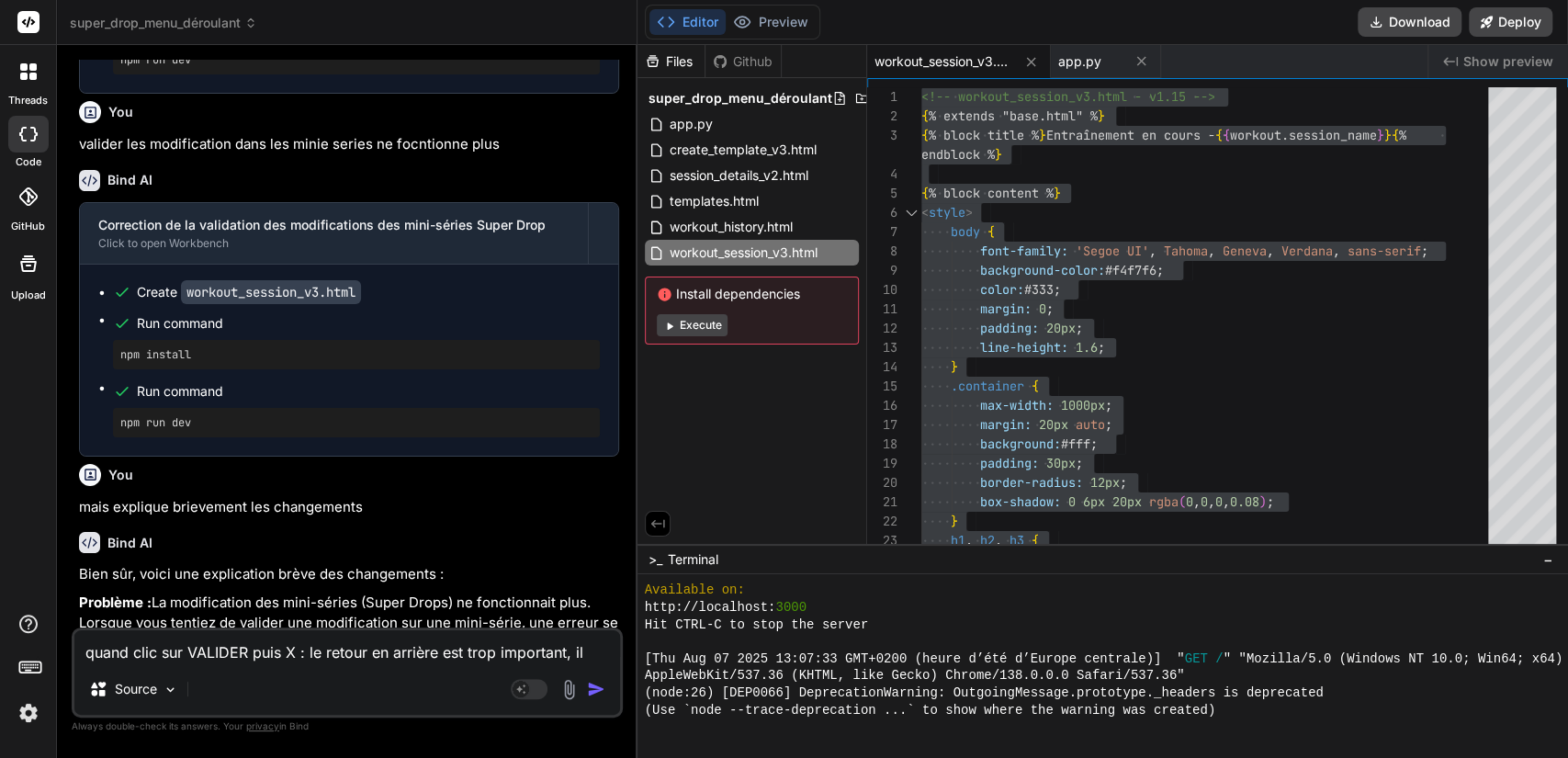 scroll, scrollTop: 28552, scrollLeft: 0, axis: vertical 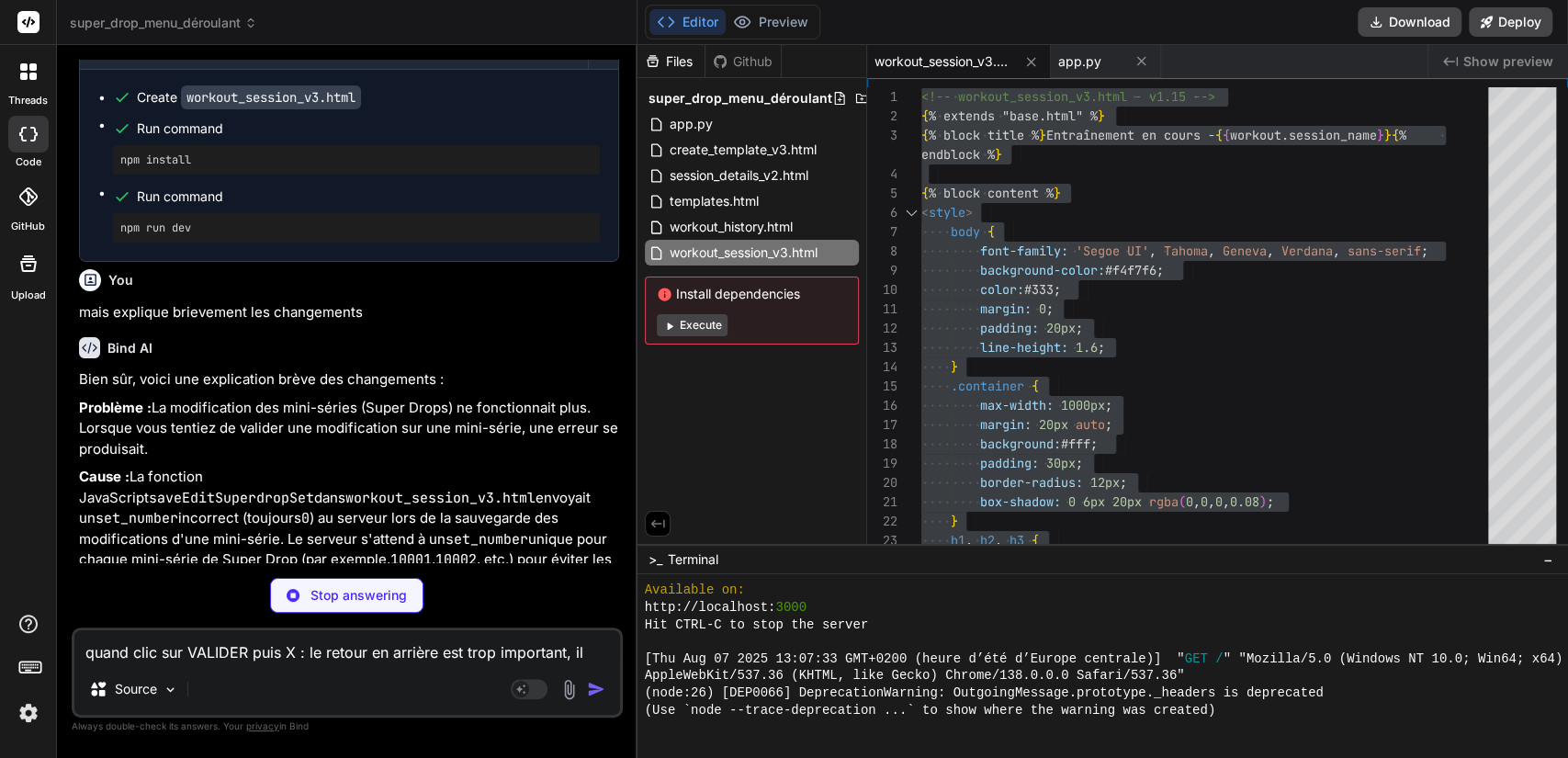 click on "Vous avez raison, le comportement actuel de la croix (annuler) qui recharge toute la page est trop intrusif. L'objectif est de simplement revenir à l'état précédent de la série, sans perdre le contexte de l'entraînement en cours." at bounding box center (349, 1052) 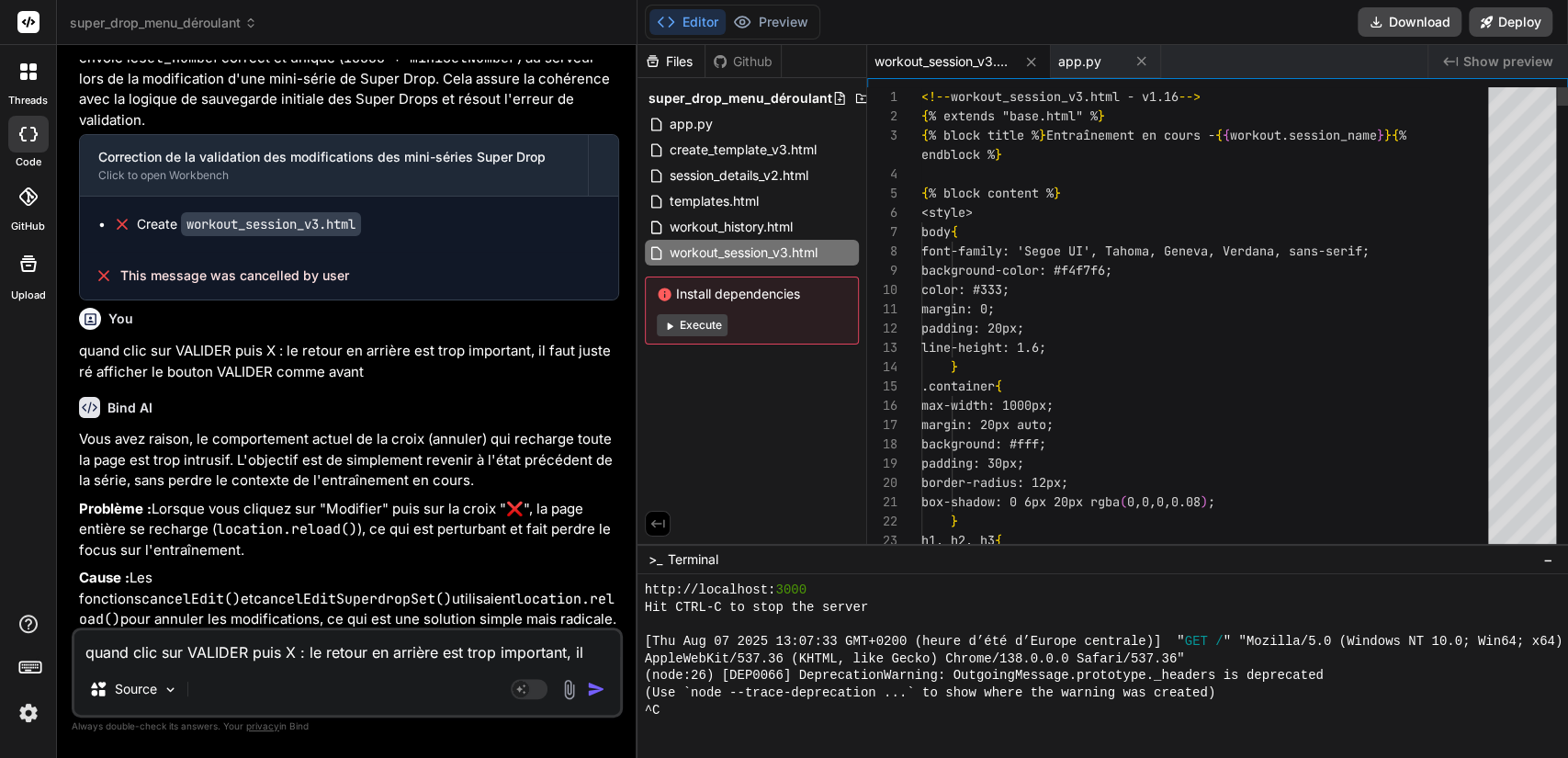scroll, scrollTop: 29144, scrollLeft: 0, axis: vertical 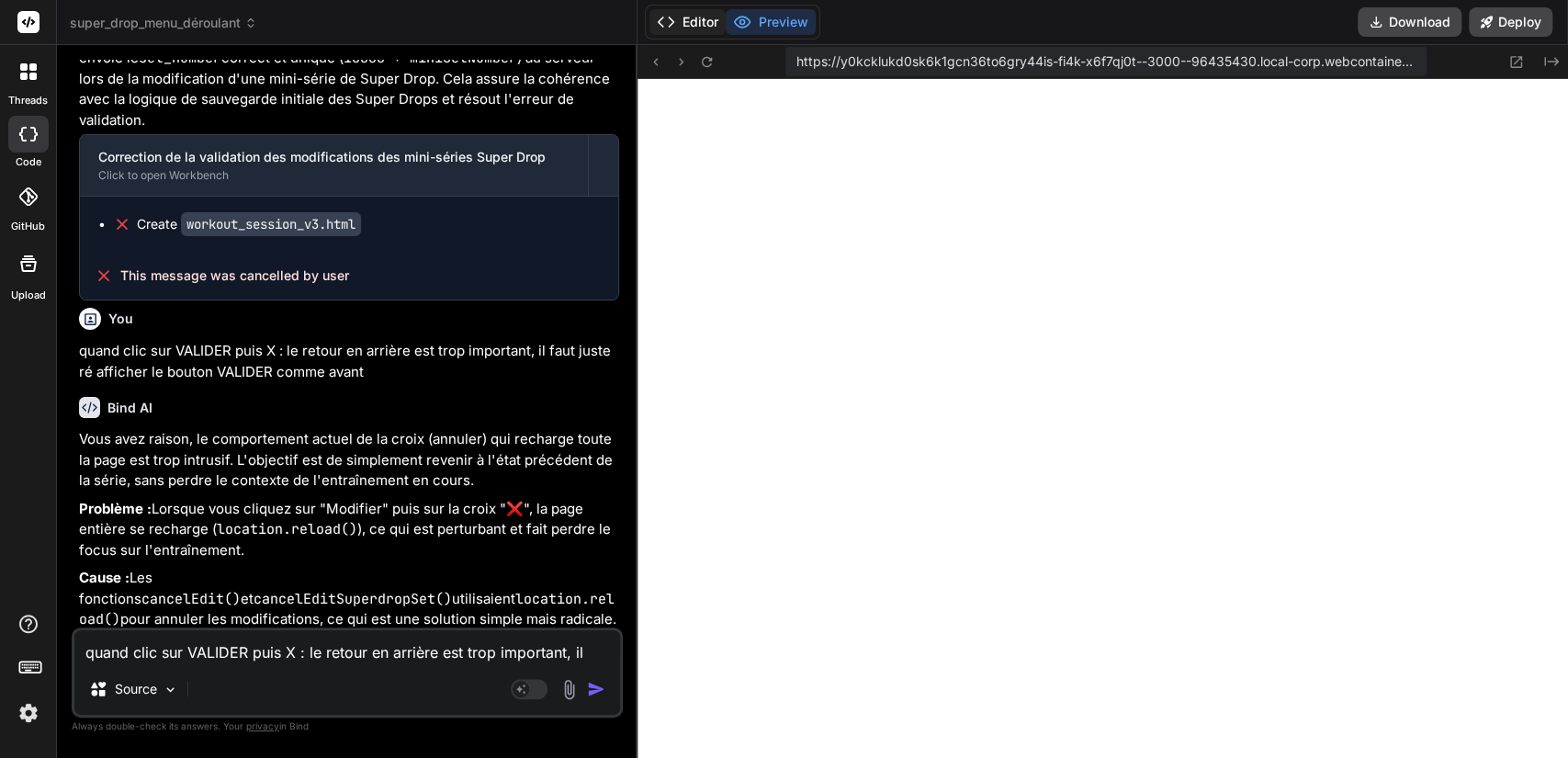 click on "Editor" at bounding box center (687, 22) 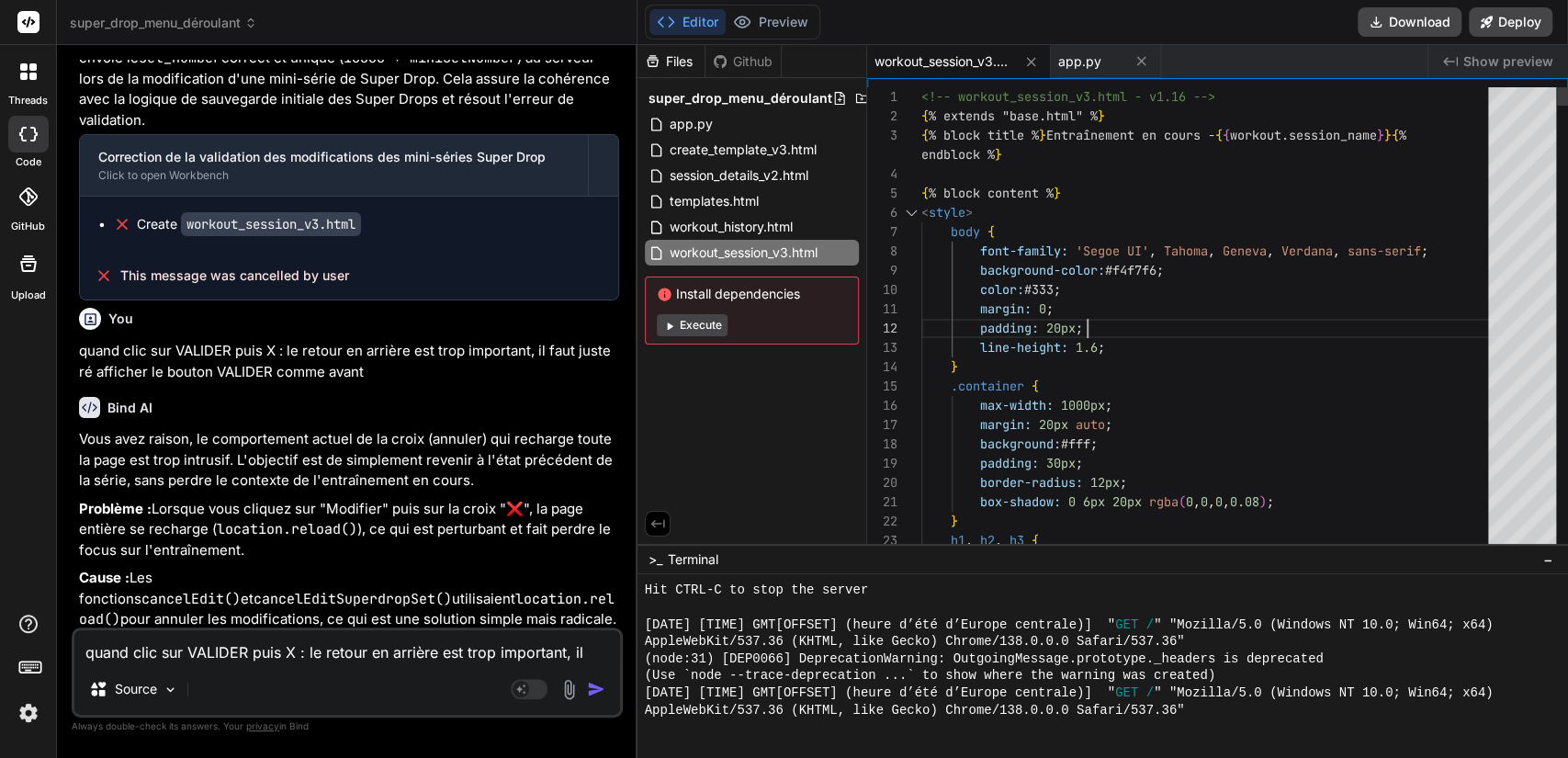 scroll, scrollTop: 0, scrollLeft: 0, axis: both 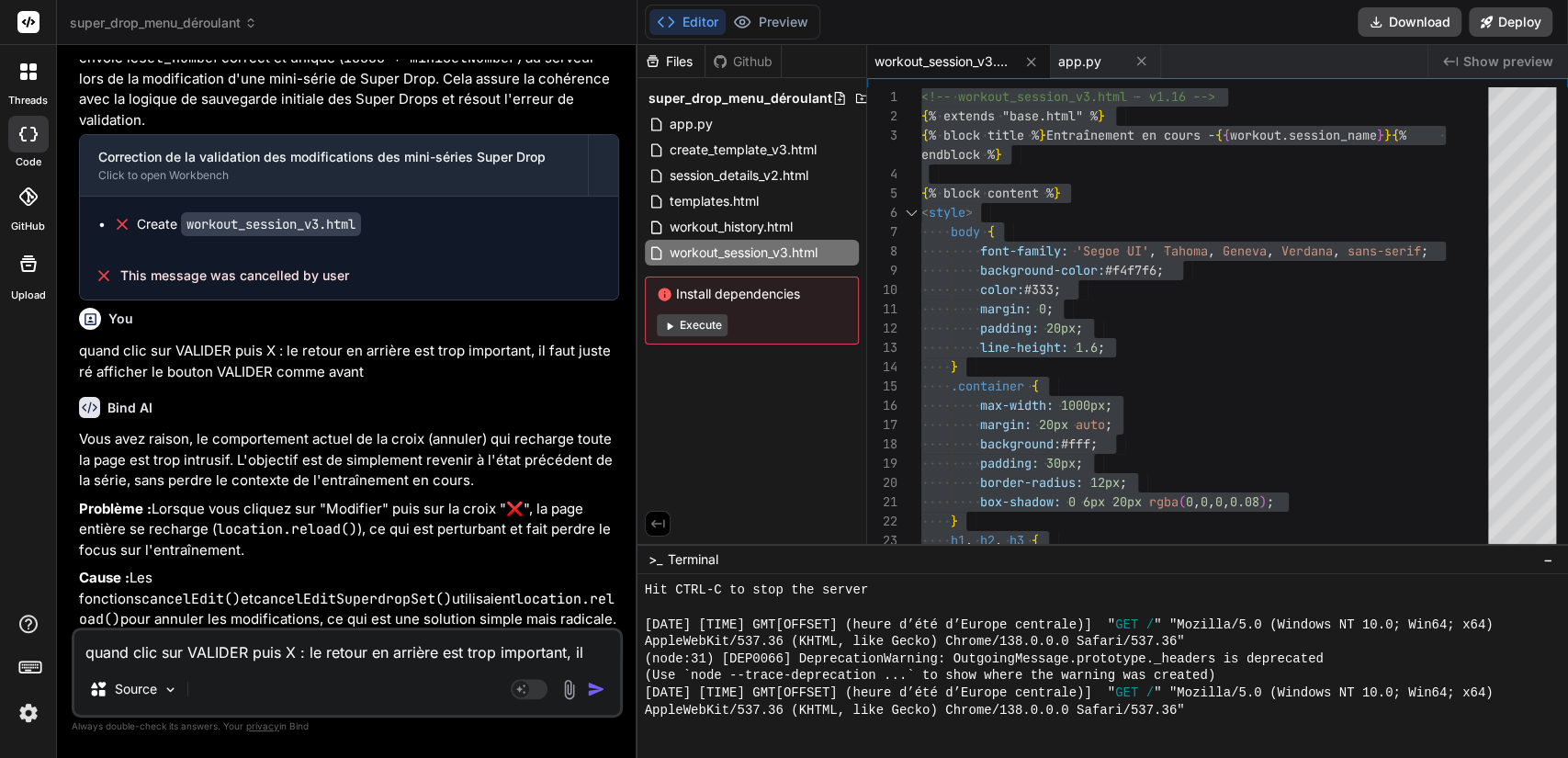 click on "quand clic sur VALIDER puis X : le retour en arrière est trop important, il faut juste ré afficher le bouton VALIDER comme avant" at bounding box center (347, 647) 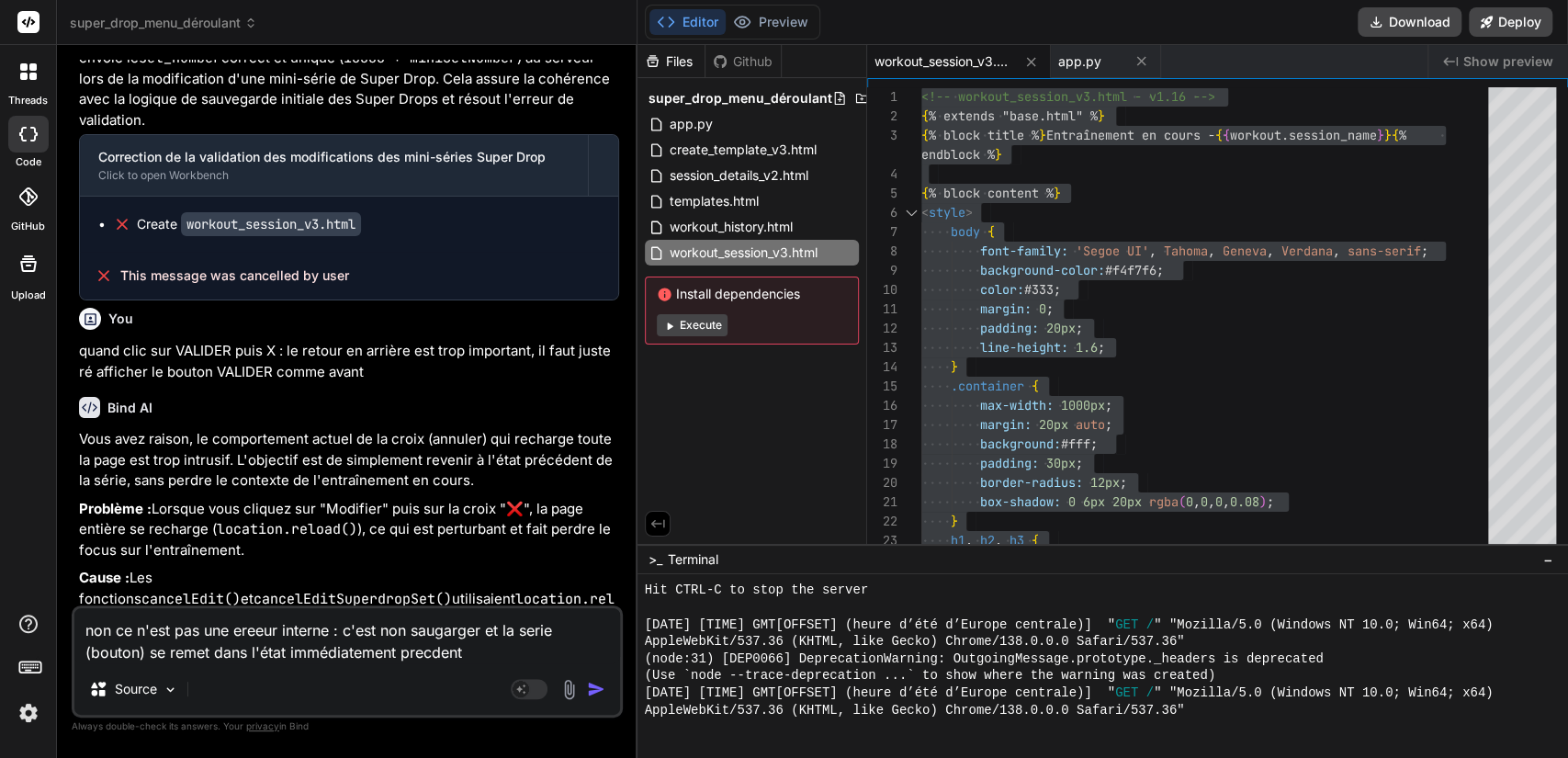 click at bounding box center (596, 689) 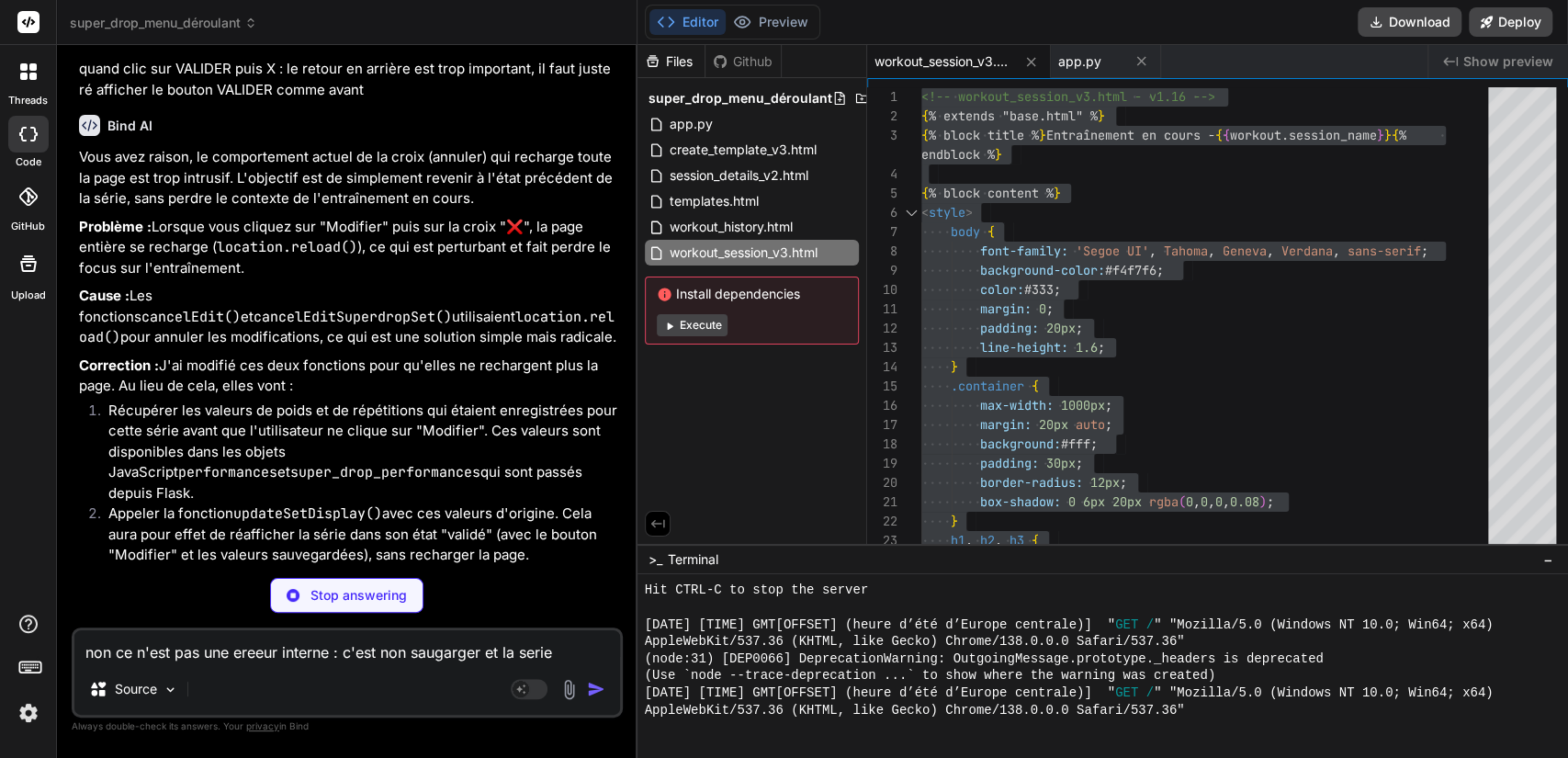 scroll, scrollTop: 29426, scrollLeft: 0, axis: vertical 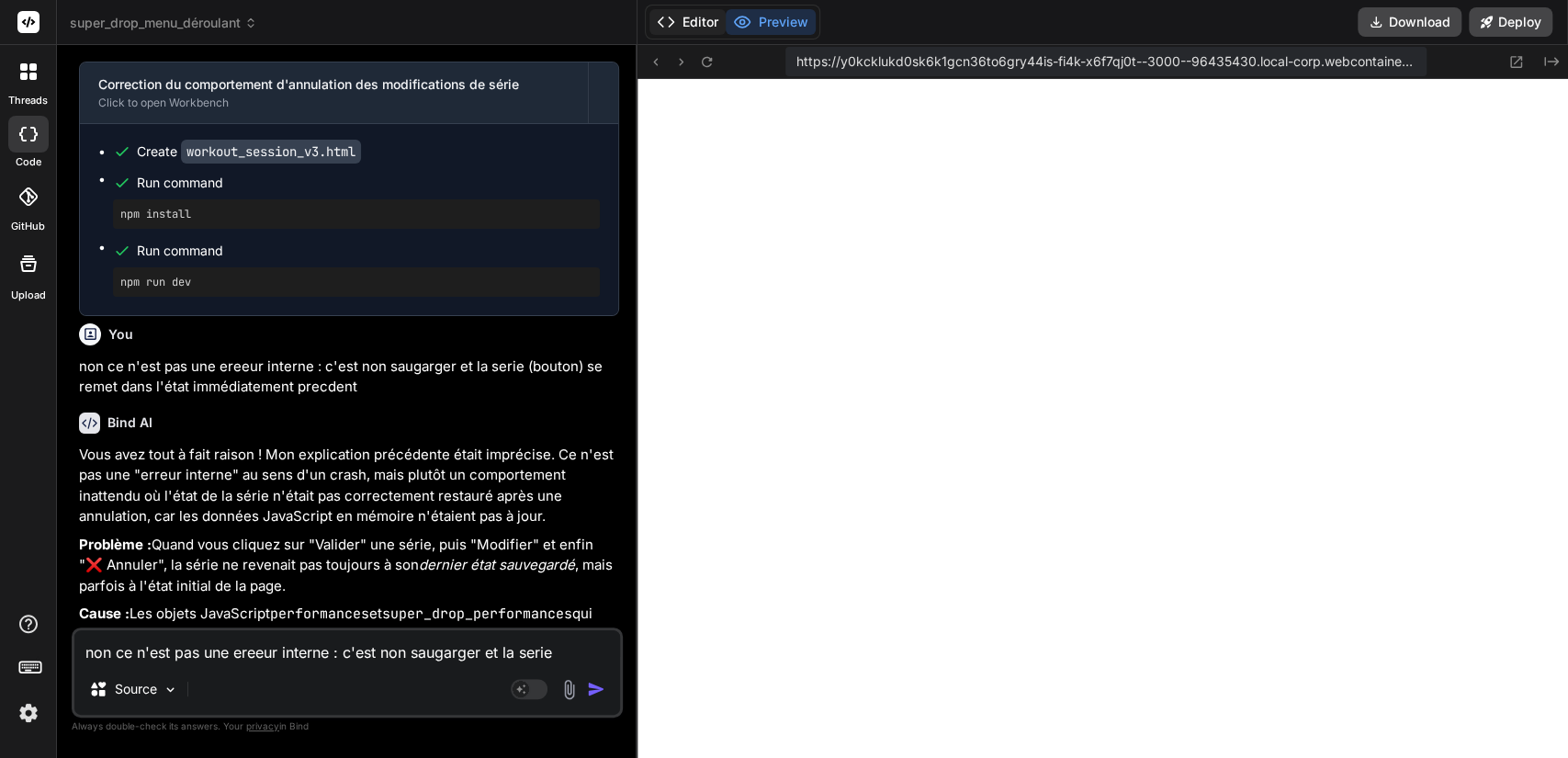 click on "Editor" at bounding box center (687, 22) 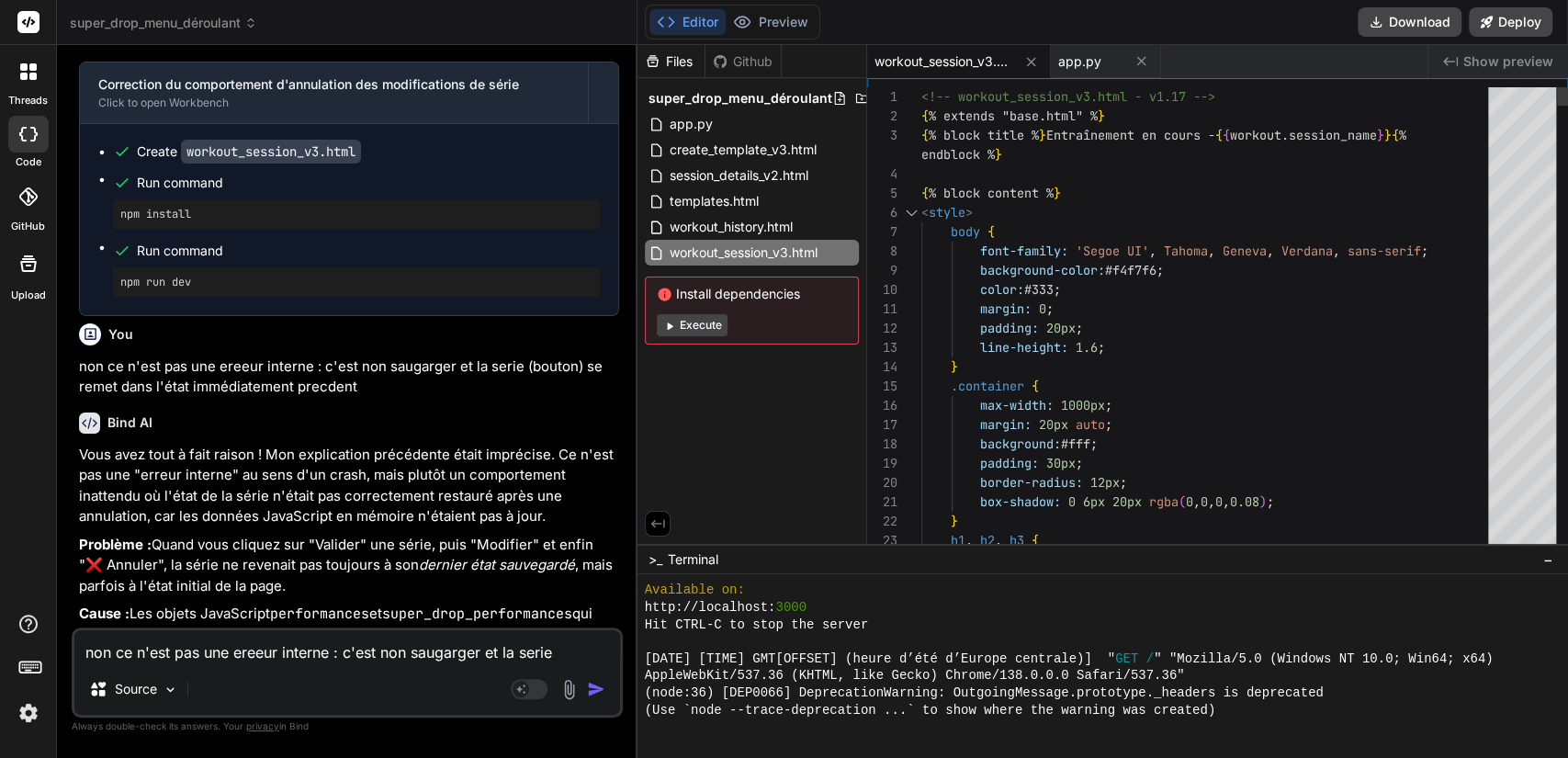 scroll, scrollTop: 0, scrollLeft: 0, axis: both 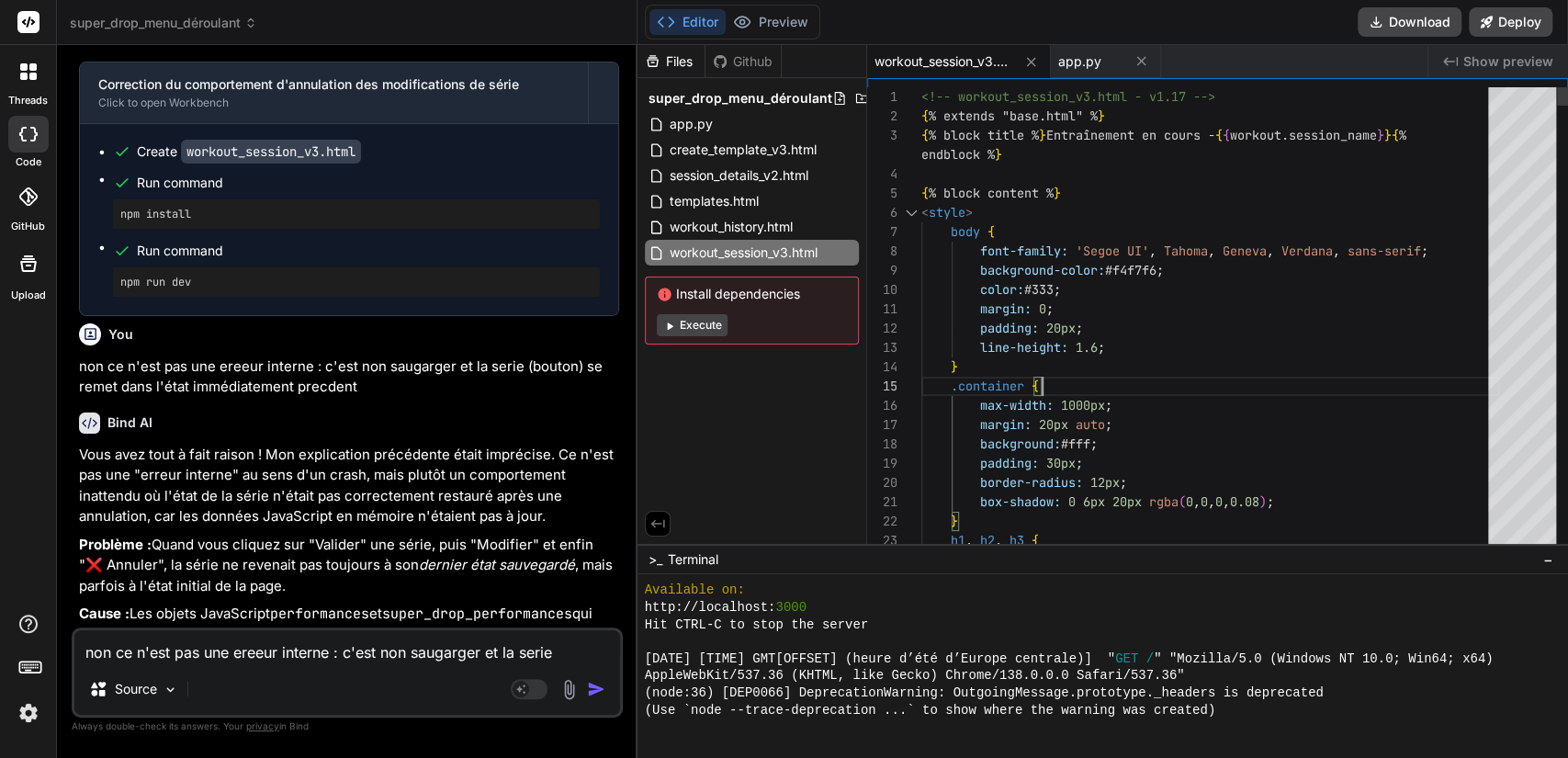 click on "body   {          font-family:   'Segoe UI' ,   Tahoma ,   Geneva ,   Verdana ,   sans-serif ;          background-color:  #f4f7f6 ;          color:  #333 ;          margin:   0 ;          padding:   20px ;          line-height:   1.6 ;      }      .container   {          max-width:   1000px ;          margin:   20px   auto ;          background:  #fff ;          padding:   30px ;          border-radius:   12px ;          box-shadow:   0   6px   20px   rgba ( 0 , 0 , 0 , 0.08 ) ;      }      h1 ,   h2 ,   h3   {          color:  #2c3e50 ; <!-- workout_session_v3.html - v1.17 --> { % extends "base.html" % } { % block title % } Entraînement en cours -  { {  workout.session_name  } } { %  endblock % } { % block content % } < style >" at bounding box center [1210, 21446] 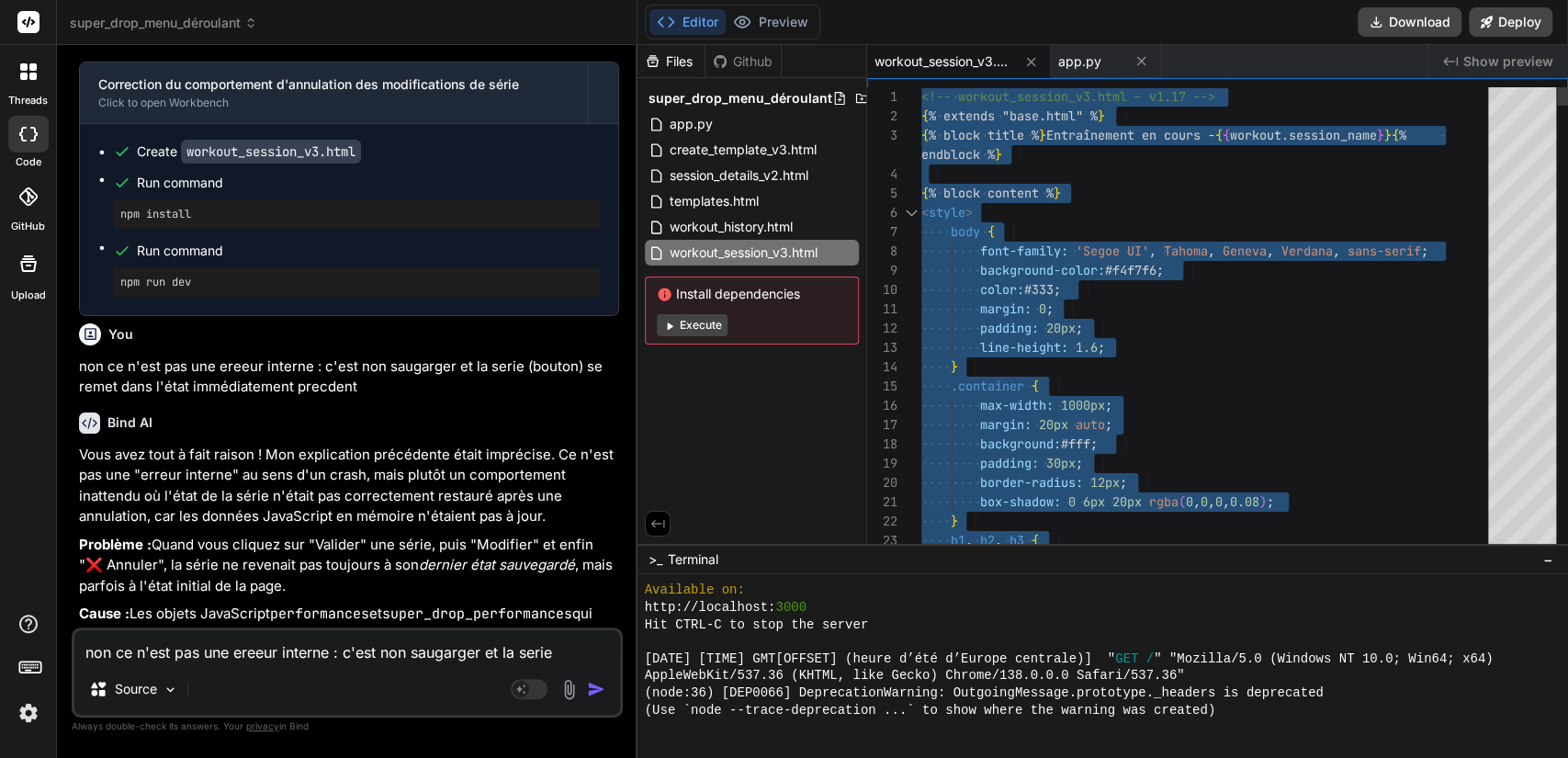 click on "body   {          font-family:   'Segoe UI' ,   Tahoma ,   Geneva ,   Verdana ,   sans-serif ;          background-color:  #f4f7f6 ;          color:  #333 ;          margin:   0 ;          padding:   20px ;          line-height:   1.6 ;      }      .container   {          max-width:   1000px ;          margin:   20px   auto ;          background:  #fff ;          padding:   30px ;          border-radius:   12px ;          box-shadow:   0   6px   20px   rgba ( 0 , 0 , 0 , 0.08 ) ;      }      h1 ,   h2 ,   h3   {          color:  #2c3e50 ; <!-- workout_session_v3.html - v1.17 --> { % extends "base.html" % } { % block title % } Entraînement en cours -  { {  workout.session_name  } } { %  endblock % } { % block content % } < style >" at bounding box center [1210, 21446] 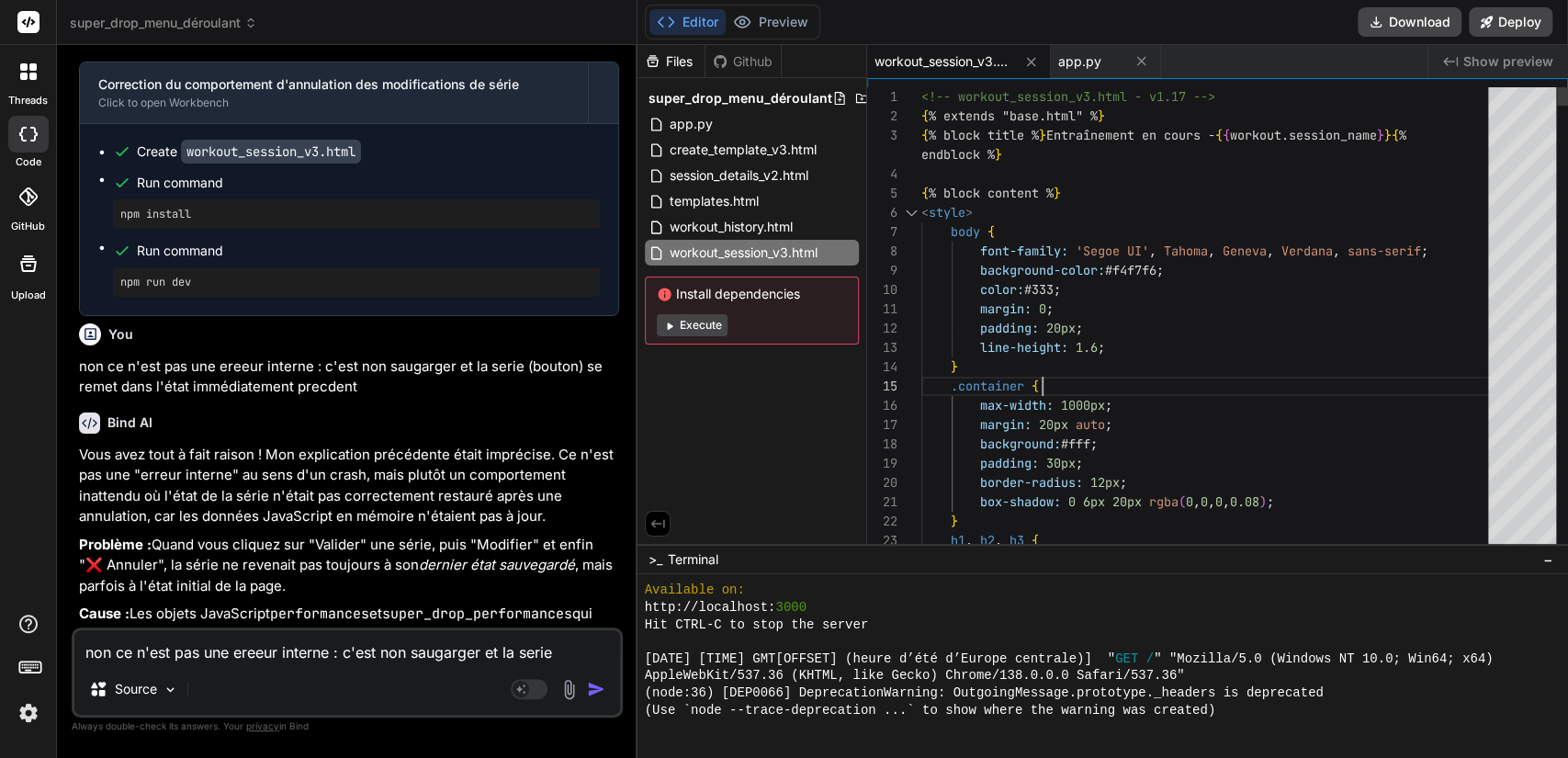 click on "body   {          font-family:   'Segoe UI' ,   Tahoma ,   Geneva ,   Verdana ,   sans-serif ;          background-color:  #f4f7f6 ;          color:  #333 ;          margin:   0 ;          padding:   20px ;          line-height:   1.6 ;      }      .container   {          max-width:   1000px ;          margin:   20px   auto ;          background:  #fff ;          padding:   30px ;          border-radius:   12px ;          box-shadow:   0   6px   20px   rgba ( 0 , 0 , 0 , 0.08 ) ;      }      h1 ,   h2 ,   h3   {          color:  #2c3e50 ; <!-- workout_session_v3.html - v1.17 --> { % extends "base.html" % } { % block title % } Entraînement en cours -  { {  workout.session_name  } } { %  endblock % } { % block content % } < style >" at bounding box center [1210, 21446] 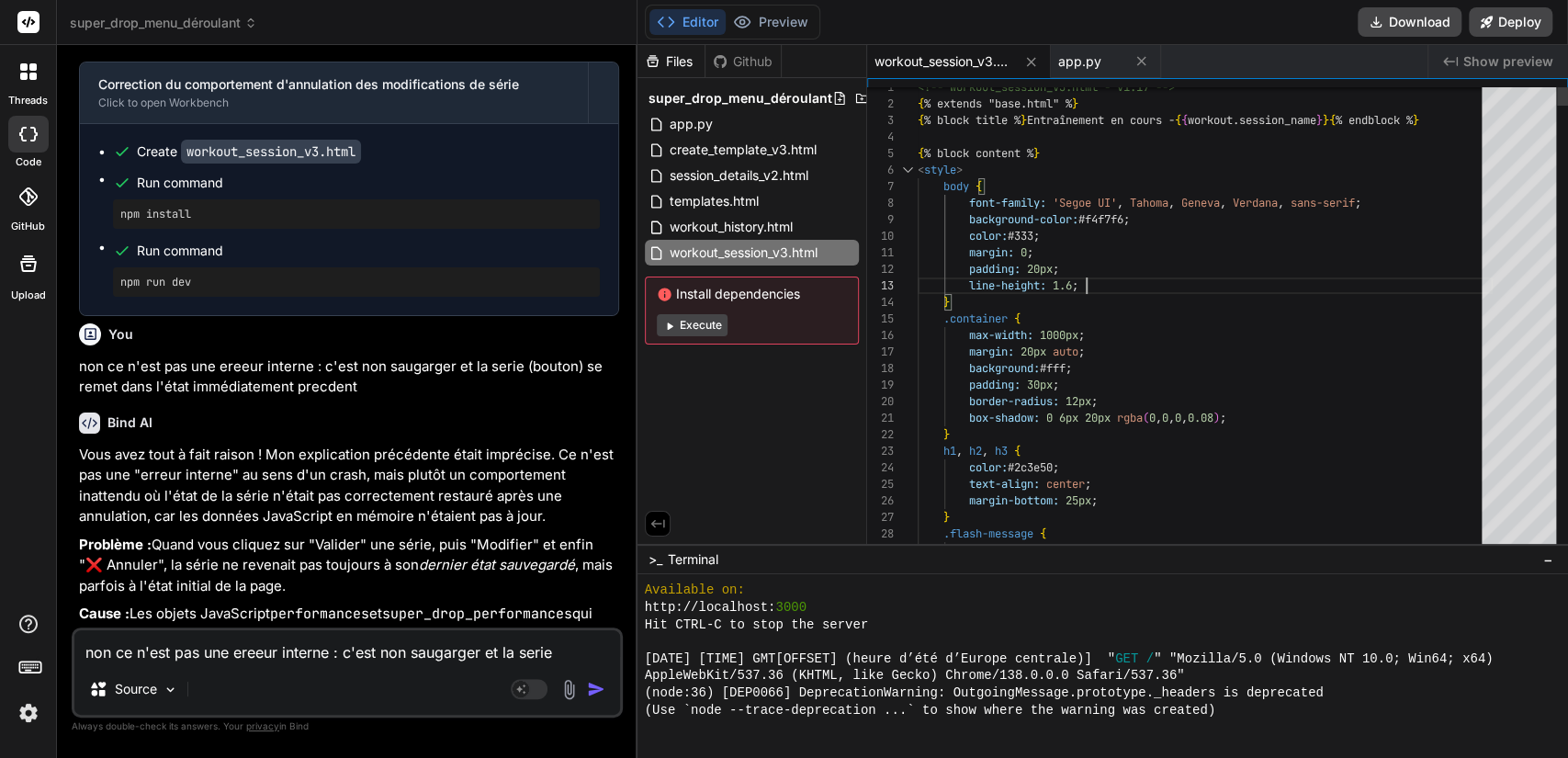 click on "<!-- workout_session_v3.html - v1.17 --> {% extends "base.html" %} {% block title %} Entraînement en cours - {{ workout.session_name }} {% endblock %} {% block content %} <style> body { font-family: 'Segoe UI' , Tahoma, Geneva, Verdana, sans-serif; background-color: #f4f7f6; color: #333; margin: 0; padding: 20px; line-height: 1.6; } .container { max-width: 1000px; margin: 20px auto; background: #fff; padding: 30px; border-radius: 12px; box-shadow: 0 6px 20px rgba(0,0,0,0.08); } h1, h2, h3 { color: #2c3e50; text-align: center; margin-bottom: 25px; } </style>" at bounding box center [1205, 17535] 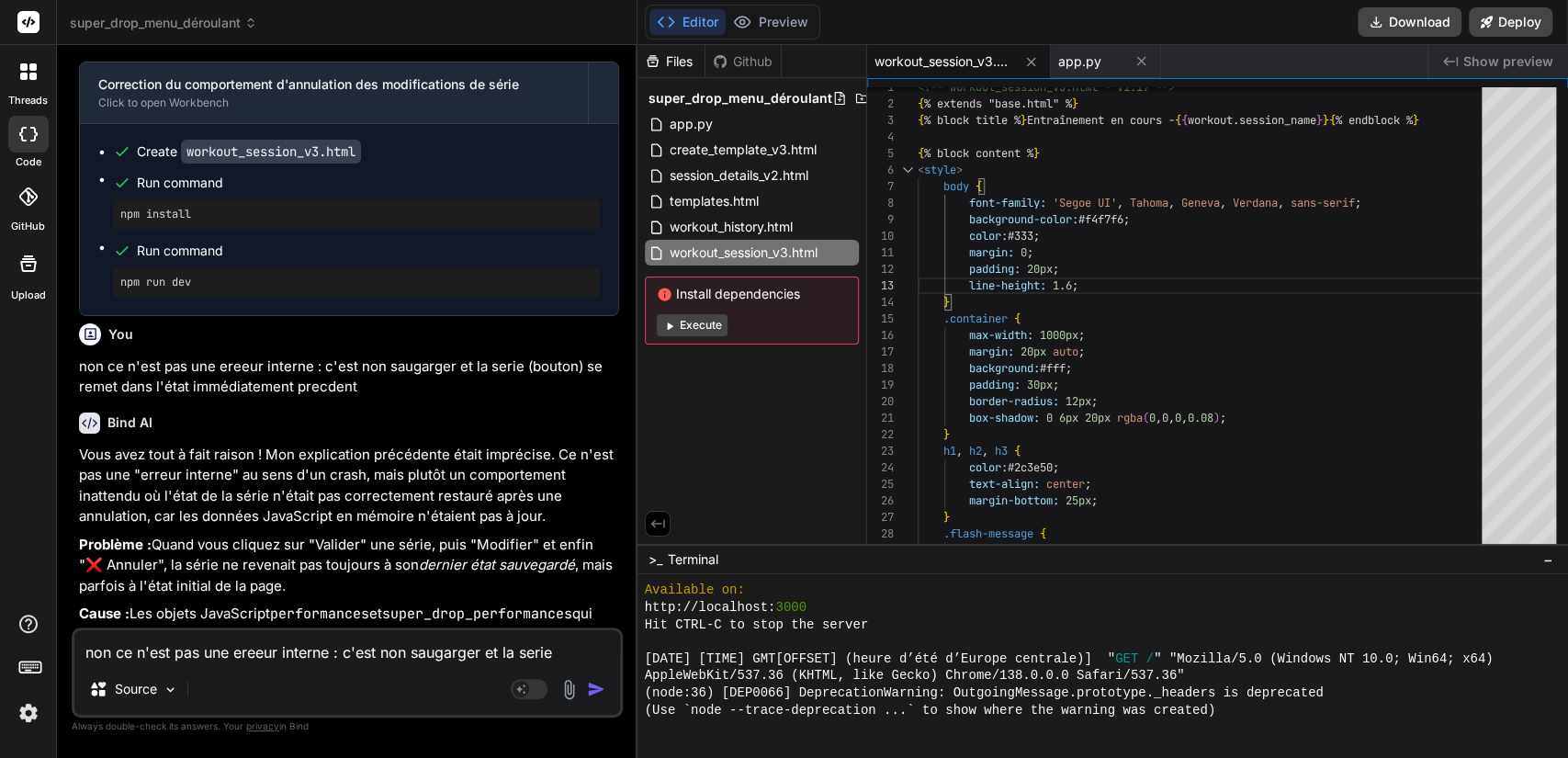 click on "Correction :  J'ai modifié les fonctions  saveSet  et  saveEditSuperdropSet  pour qu'elles mettent à jour les objets JavaScript  performances  et  super_drop_performances   immédiatement après une sauvegarde réussie . Ainsi, lorsque vous cliquez sur "❌ Annuler", les fonctions  cancelEdit  et  cancelEditSuperdropSet  auront toujours accès aux données les plus récentes et pourront restaurer la série à son dernier état correctement sauvegardé." at bounding box center (349, 808) 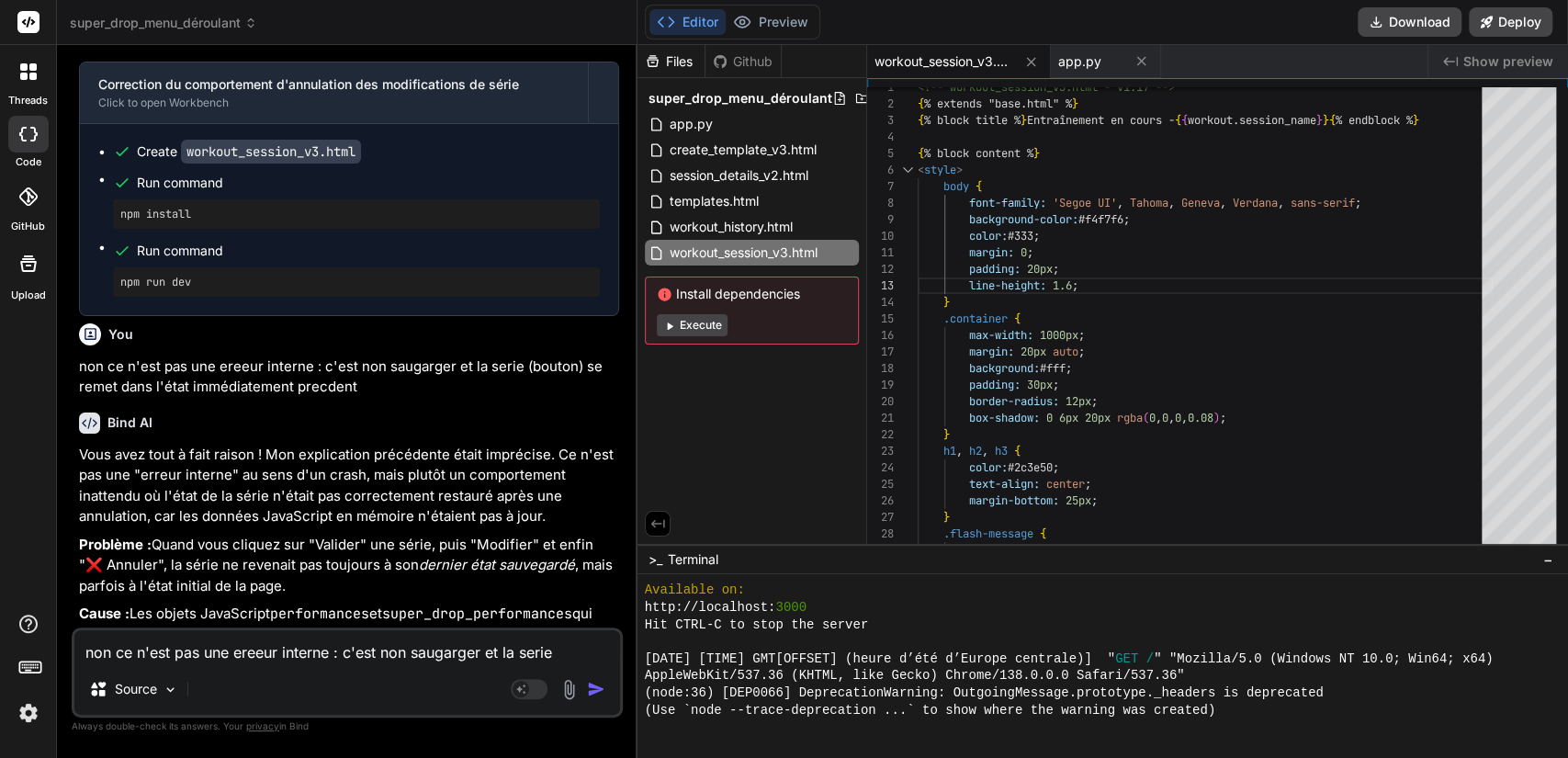 click on "non ce n'est pas une ereeur interne : c'est non saugarger et la serie (bouton) se remet dans l'état immédiatement precdent" at bounding box center [347, 647] 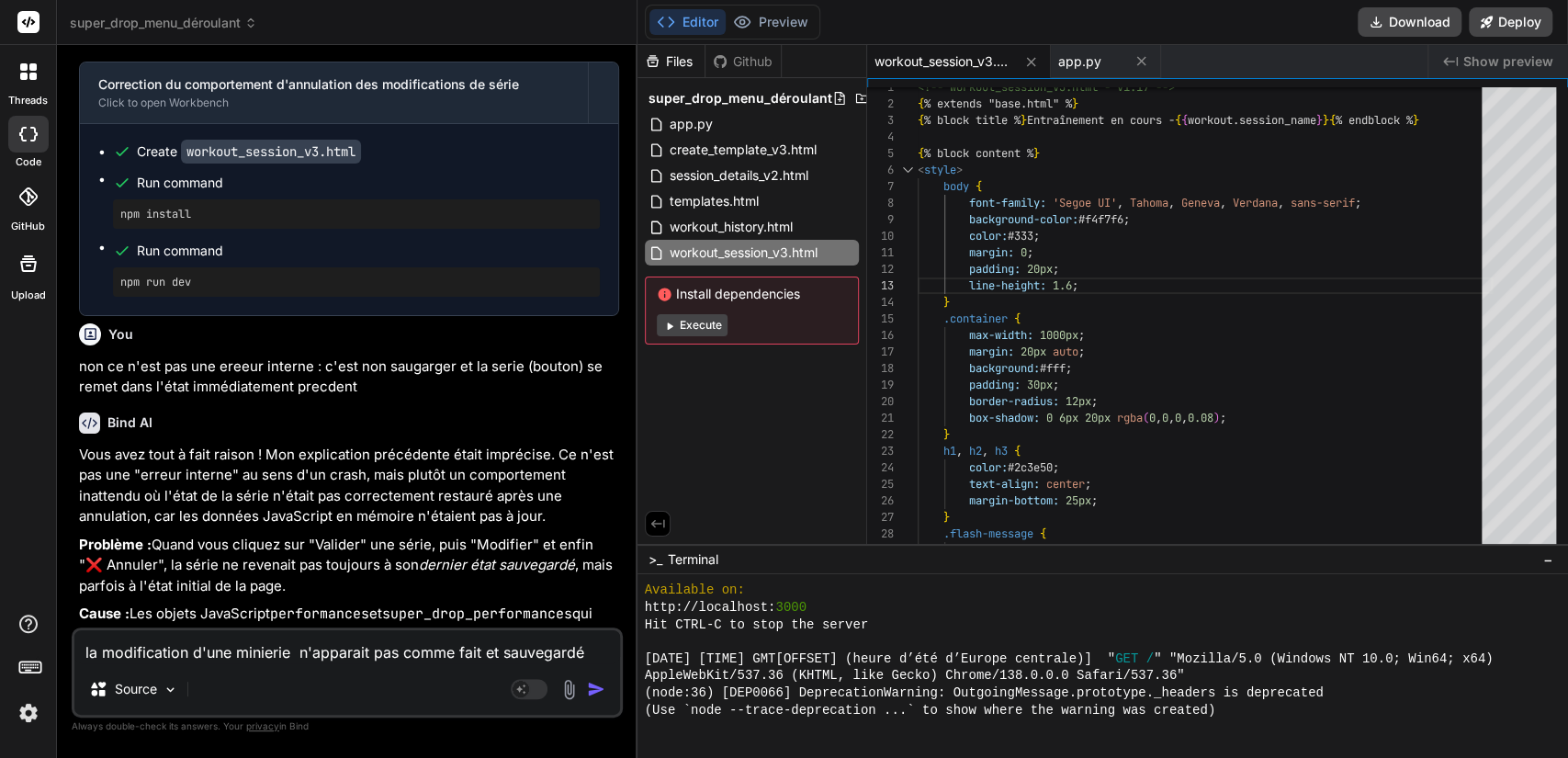 click on "la modification d'une minierie  n'apparait pas comme fait et sauvegardé" at bounding box center [347, 647] 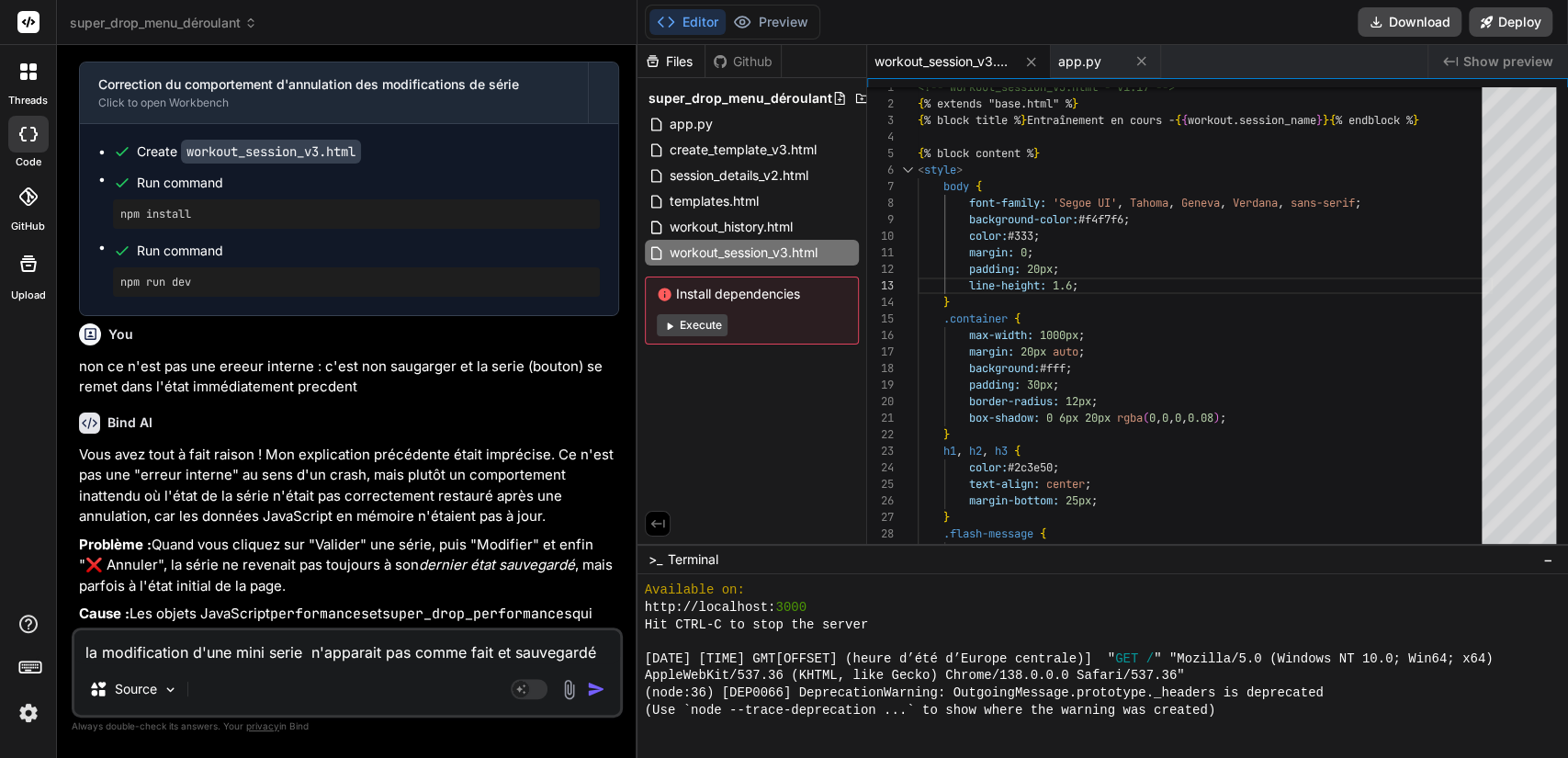 click at bounding box center [596, 689] 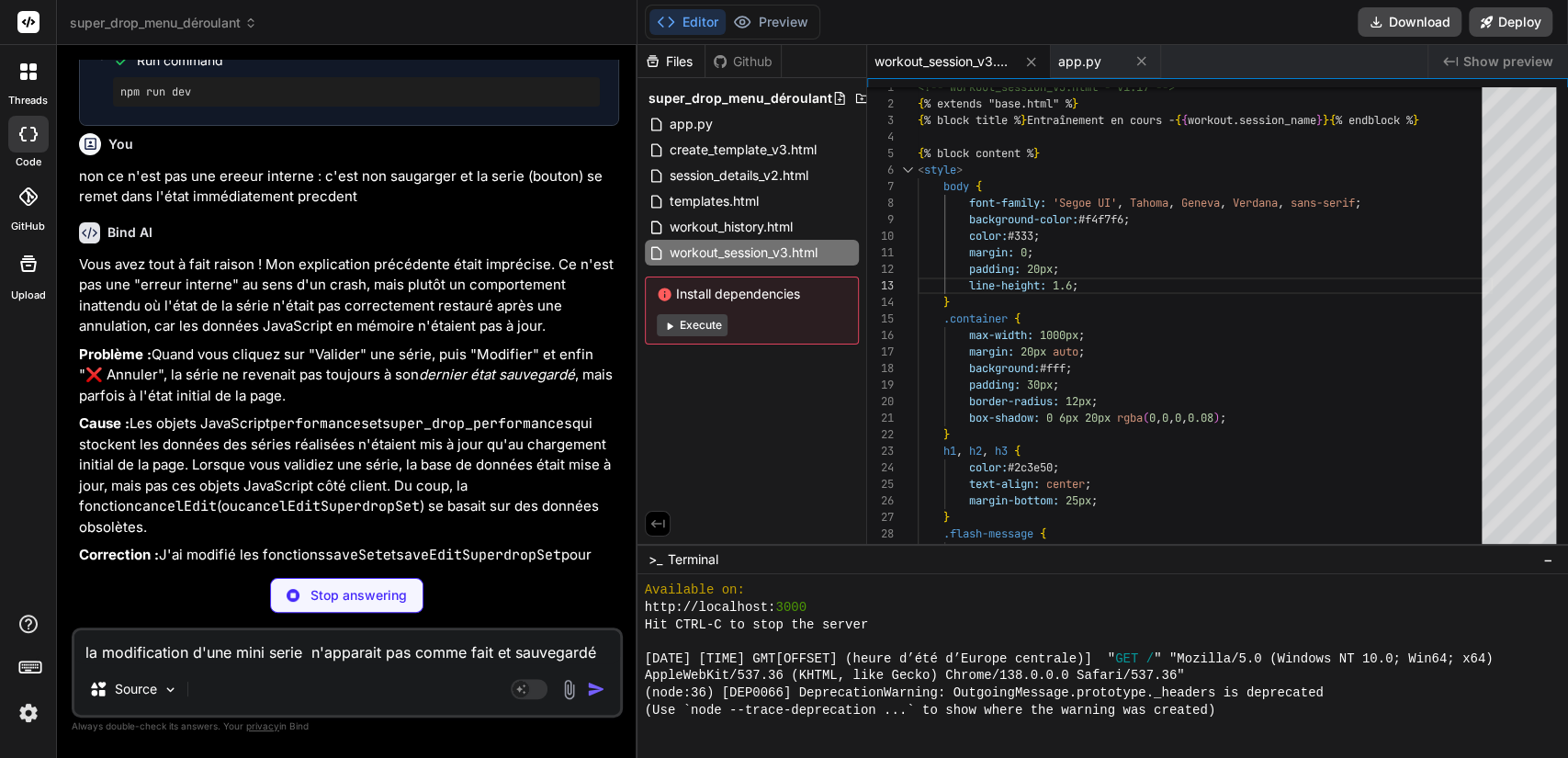 click on "la modification d'une mini serie  n'apparait pas comme fait et sauvegardé" at bounding box center [347, 647] 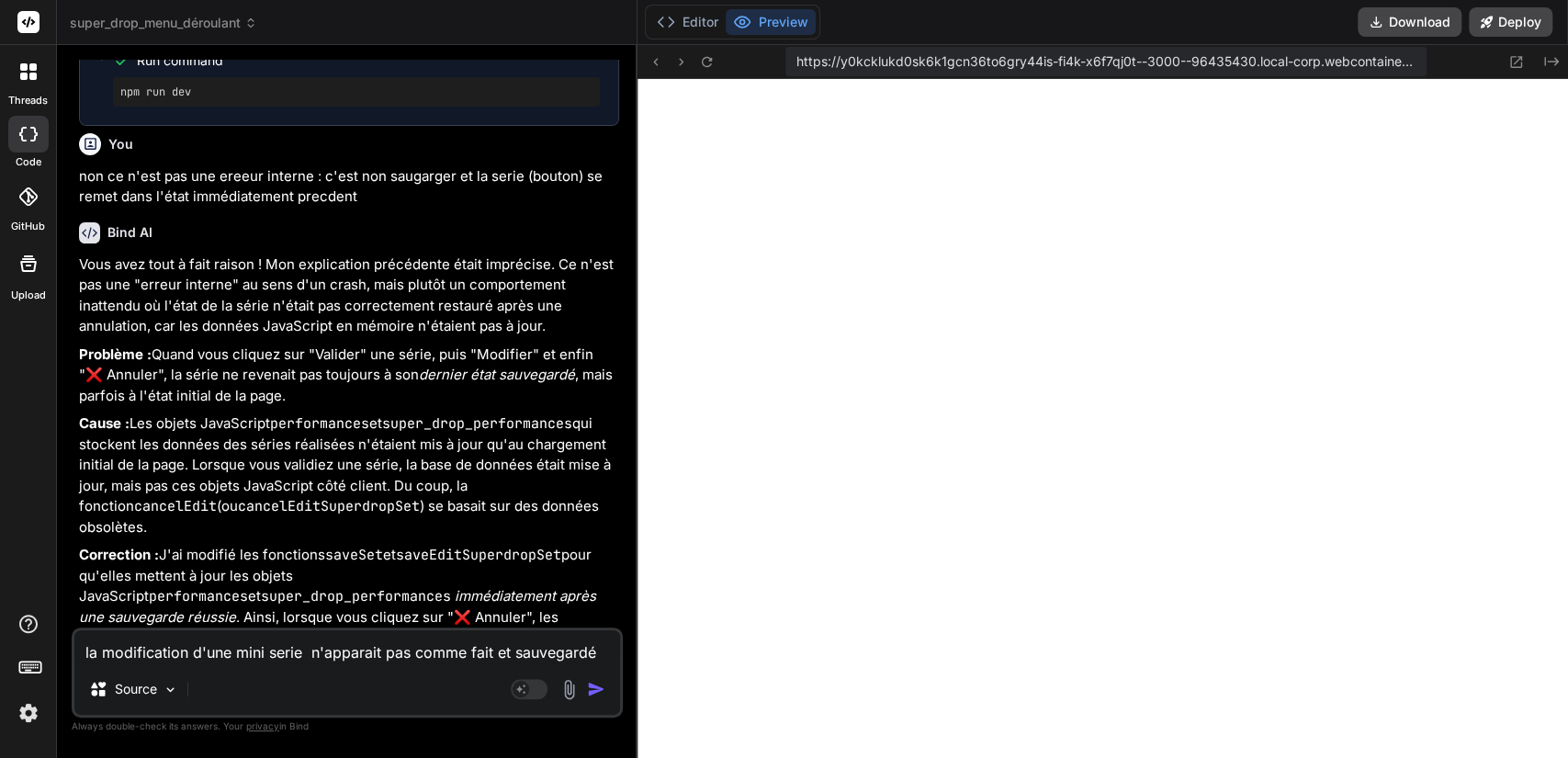 scroll, scrollTop: 5385, scrollLeft: 0, axis: vertical 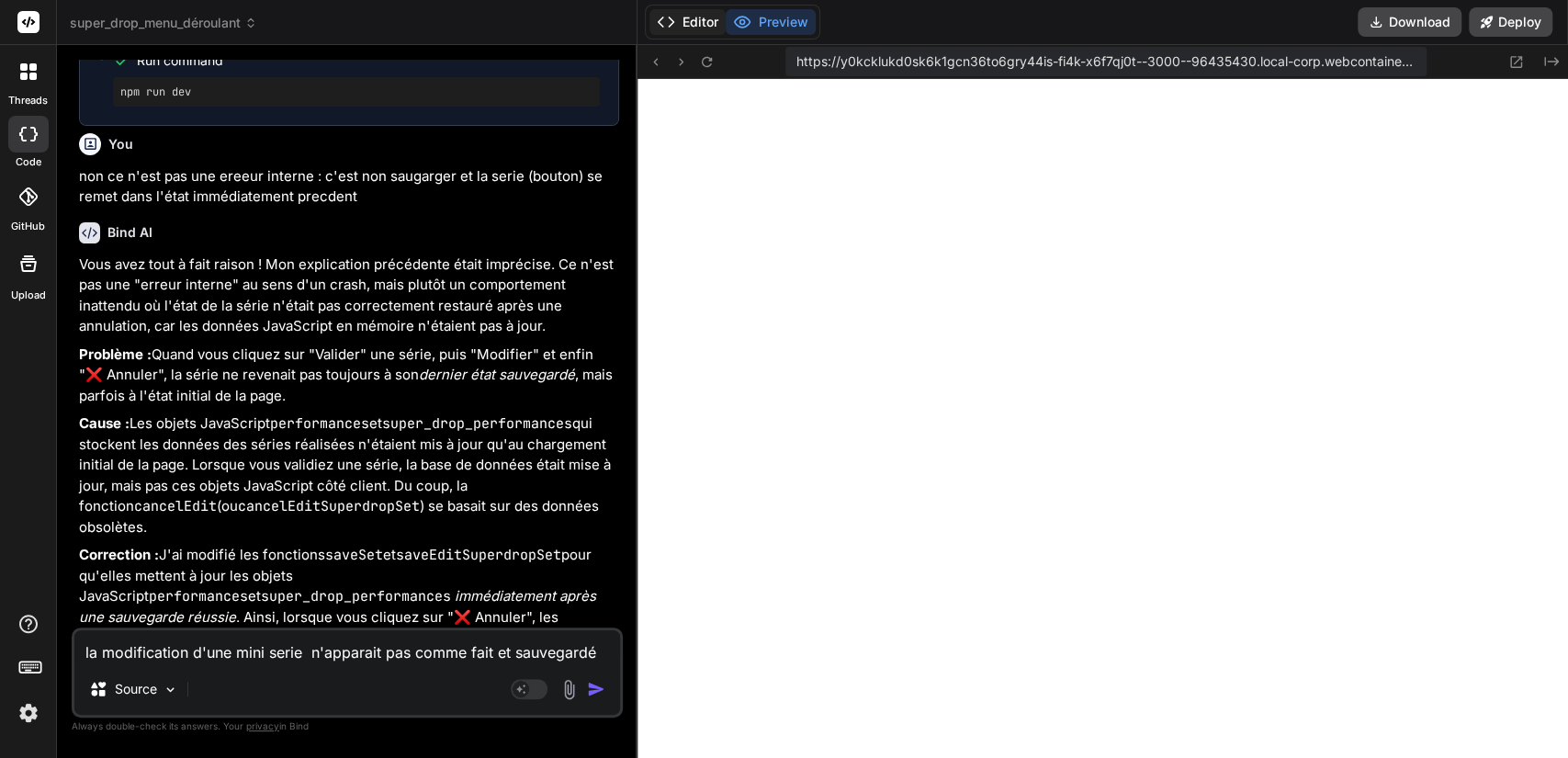 click on "Editor" at bounding box center [687, 22] 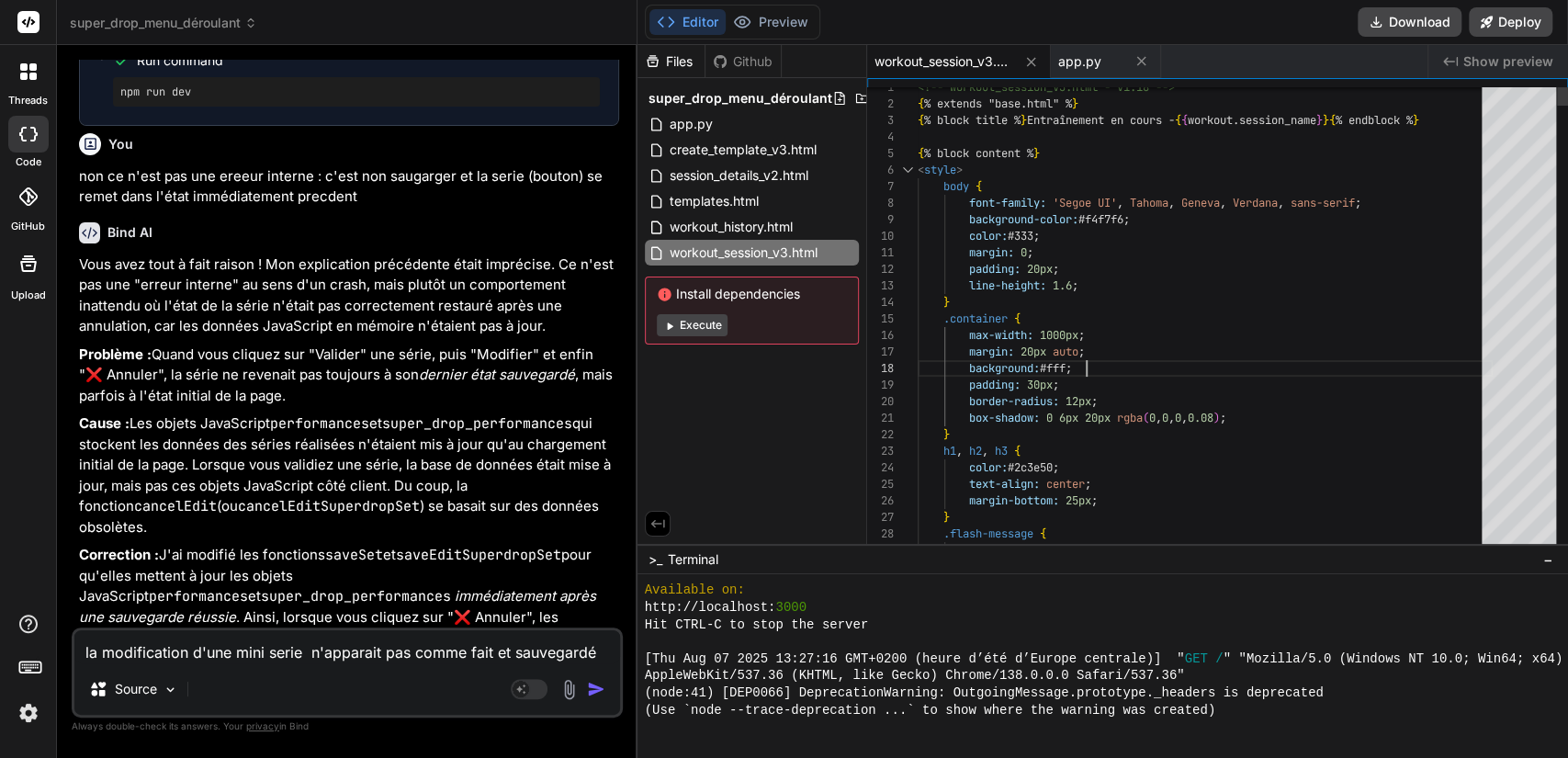 scroll, scrollTop: 0, scrollLeft: 0, axis: both 